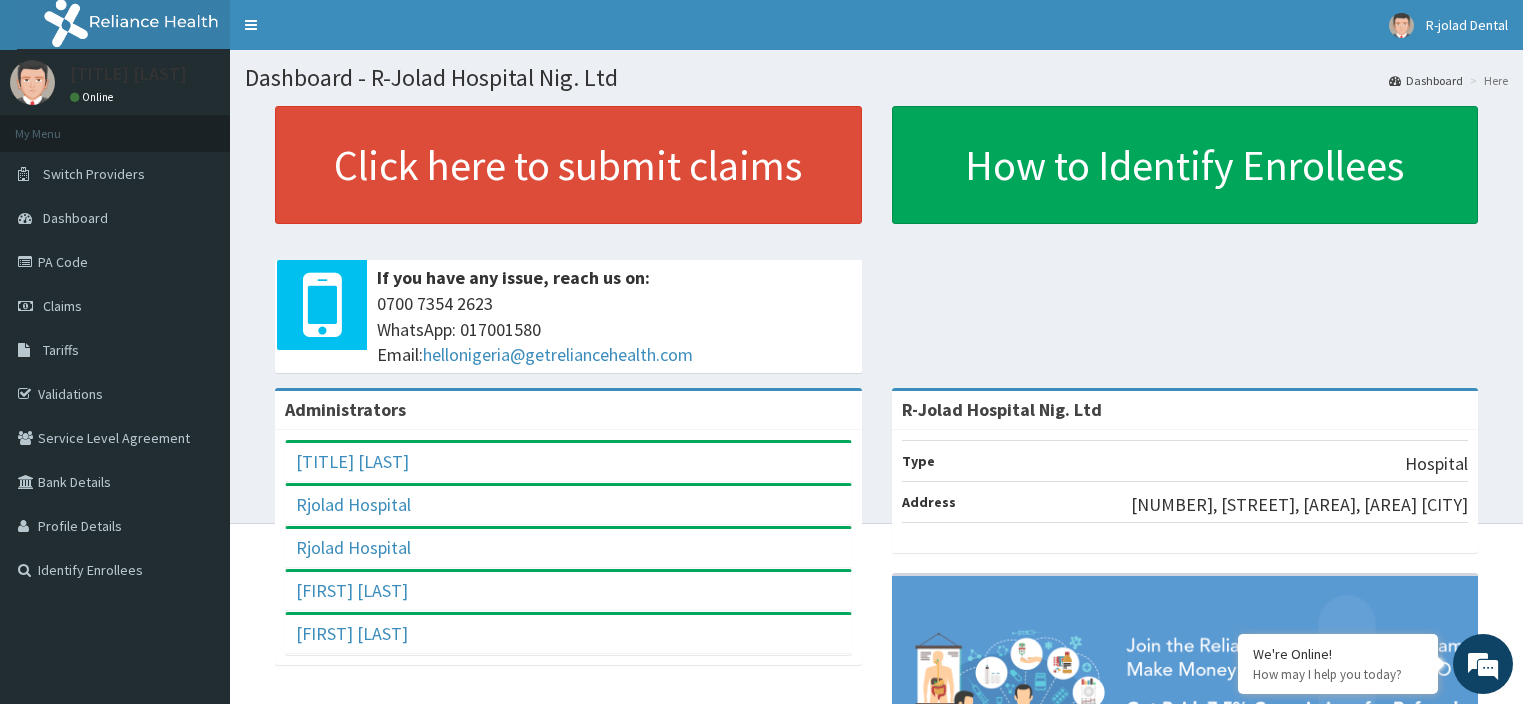 scroll, scrollTop: 0, scrollLeft: 0, axis: both 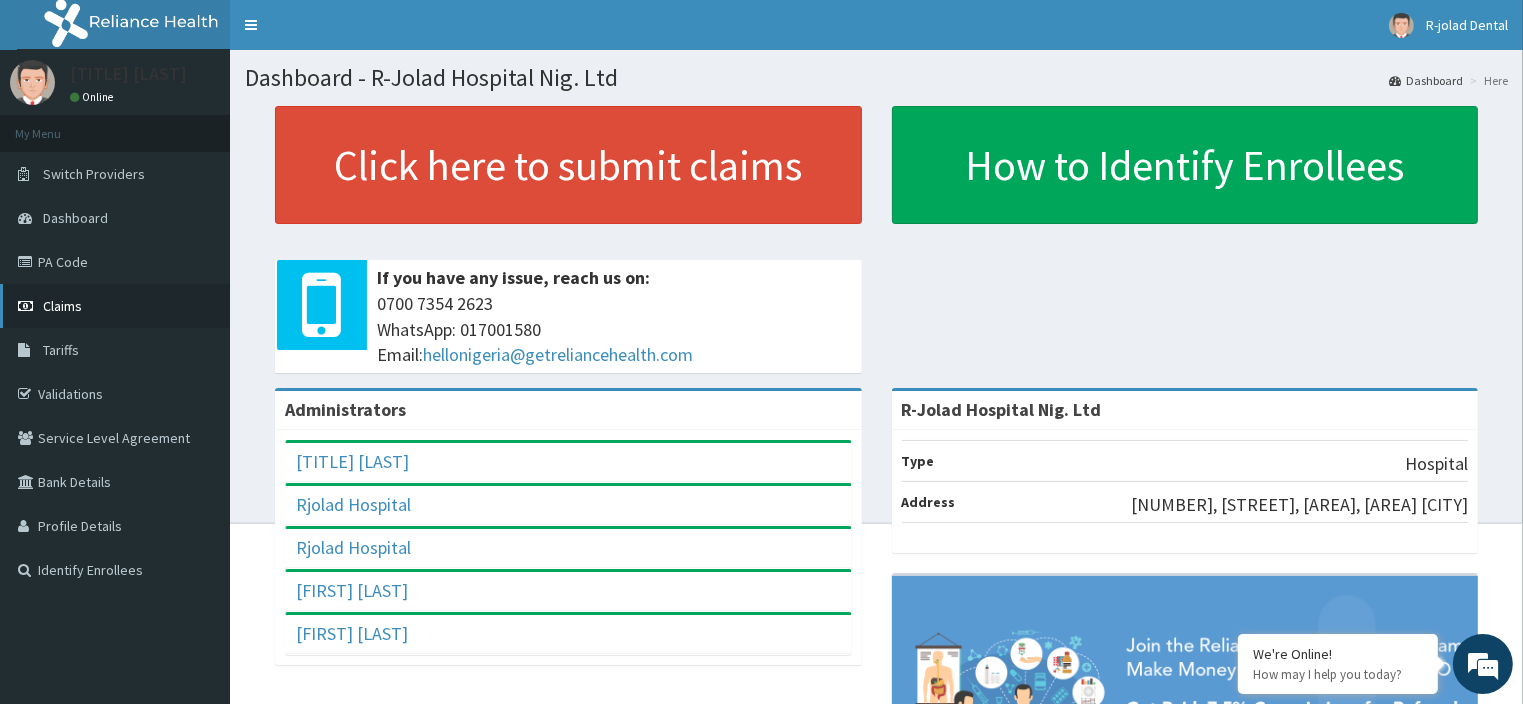 click on "Claims" at bounding box center [62, 306] 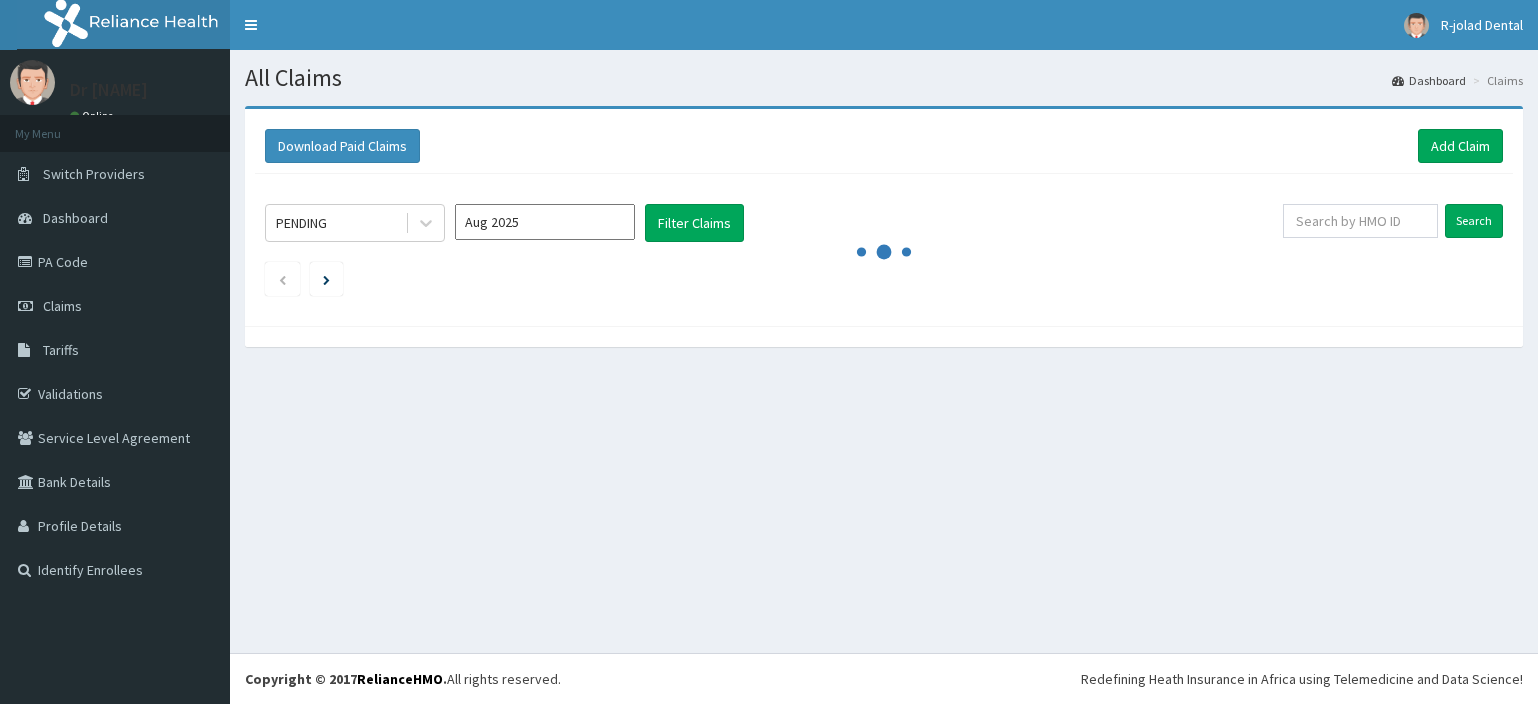 scroll, scrollTop: 0, scrollLeft: 0, axis: both 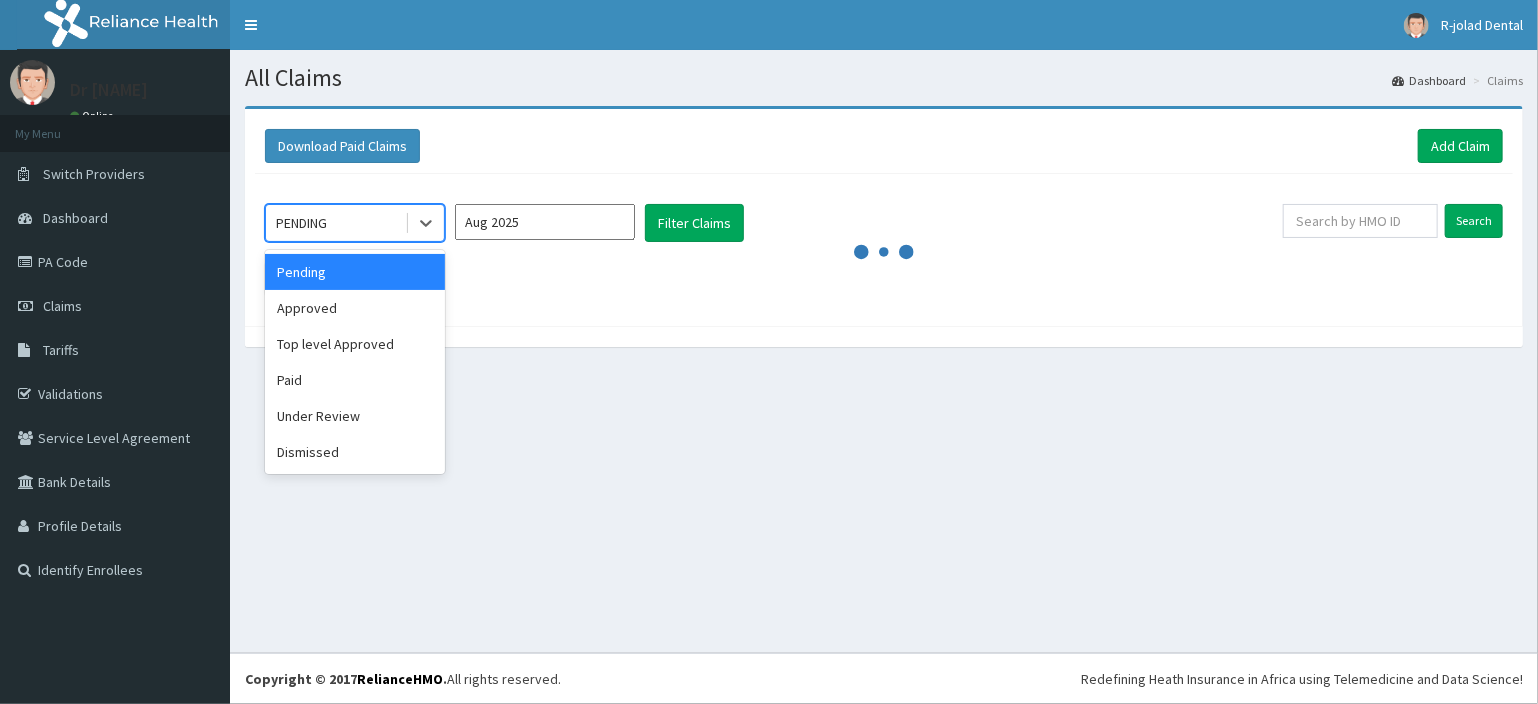 click on "PENDING" at bounding box center [335, 223] 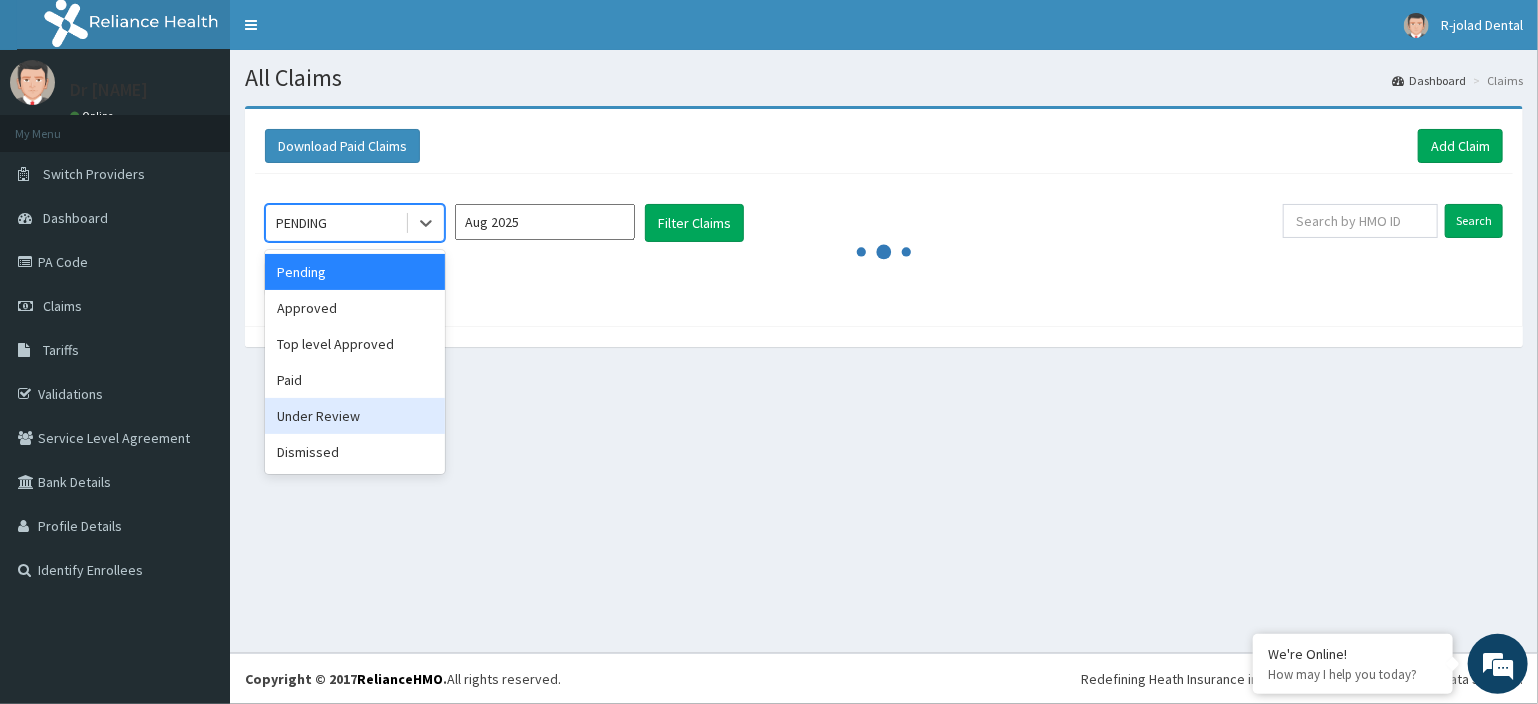 click on "Under Review" at bounding box center (355, 416) 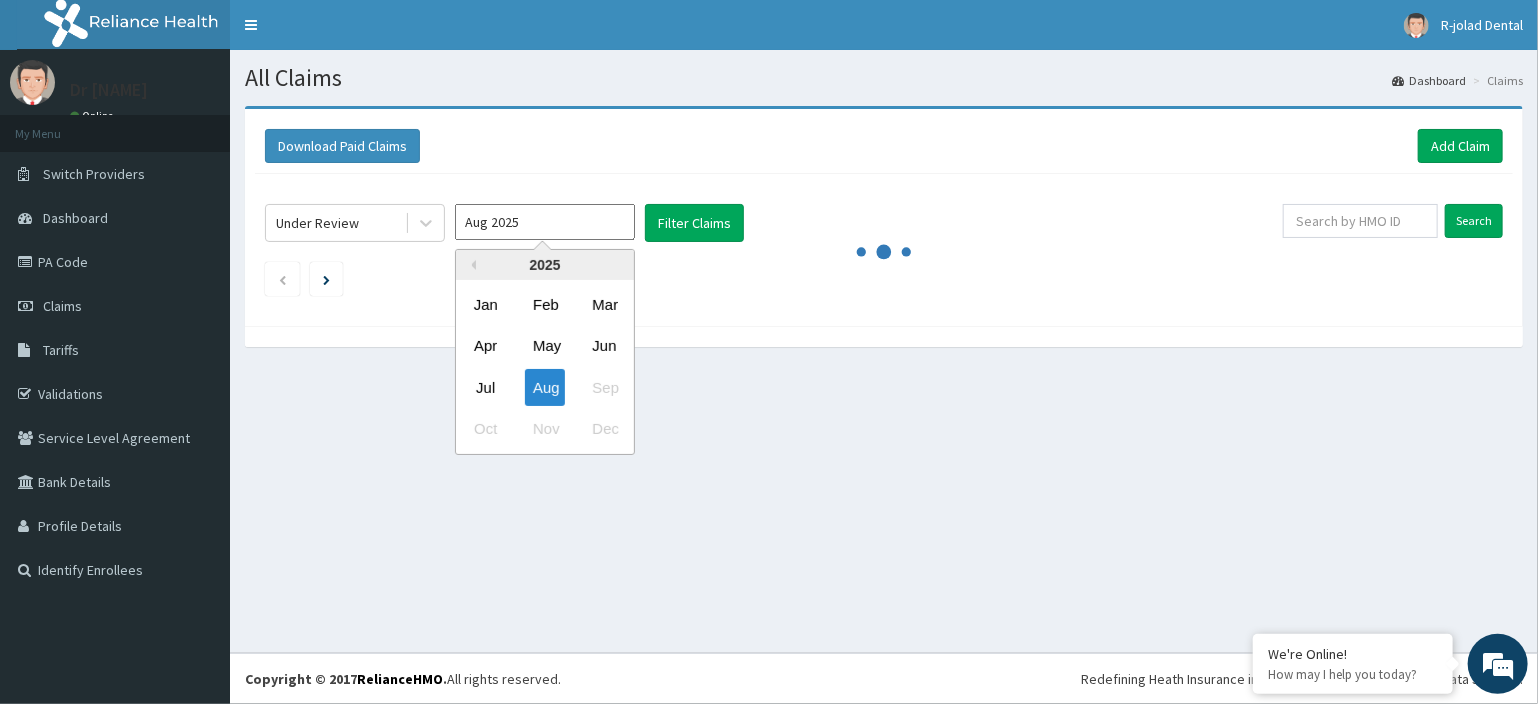 click on "Aug 2025" at bounding box center (545, 222) 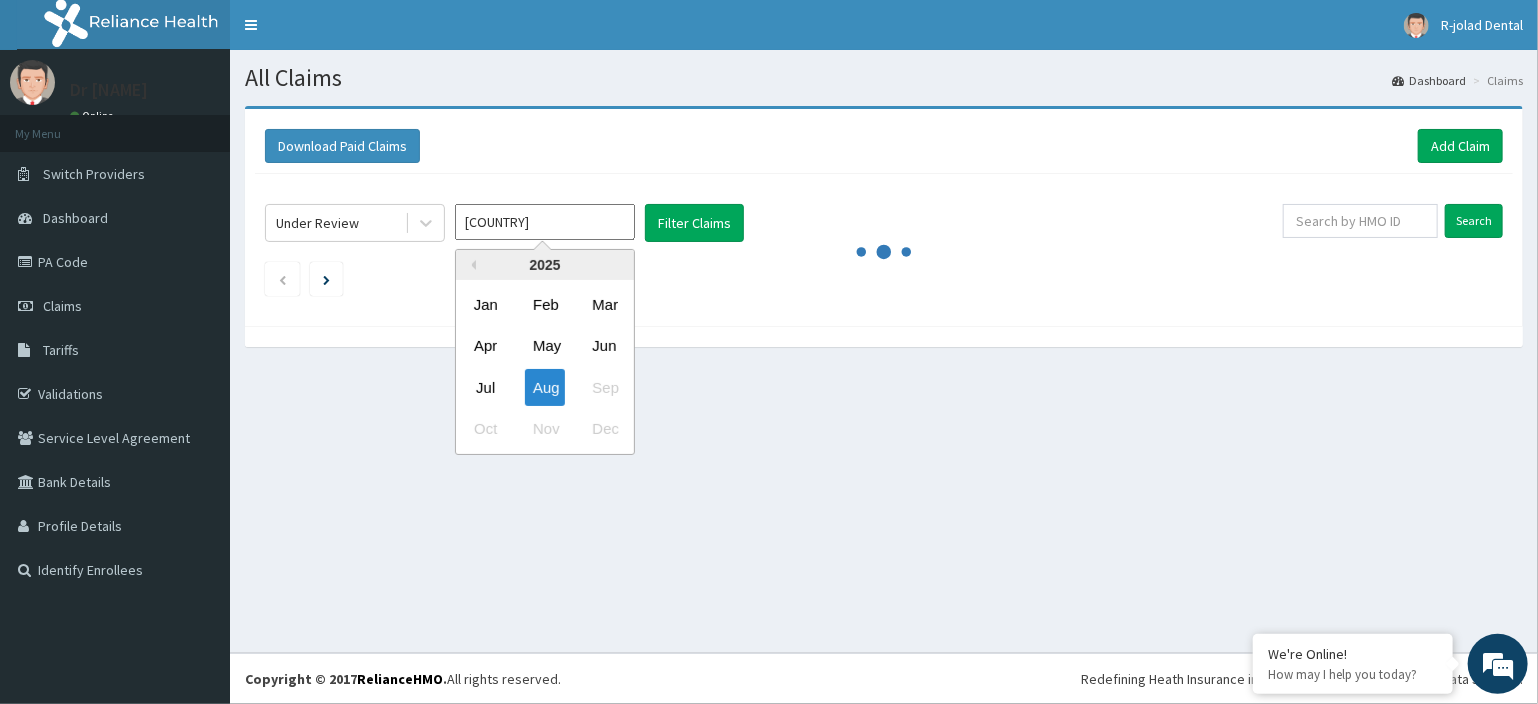 type on "A" 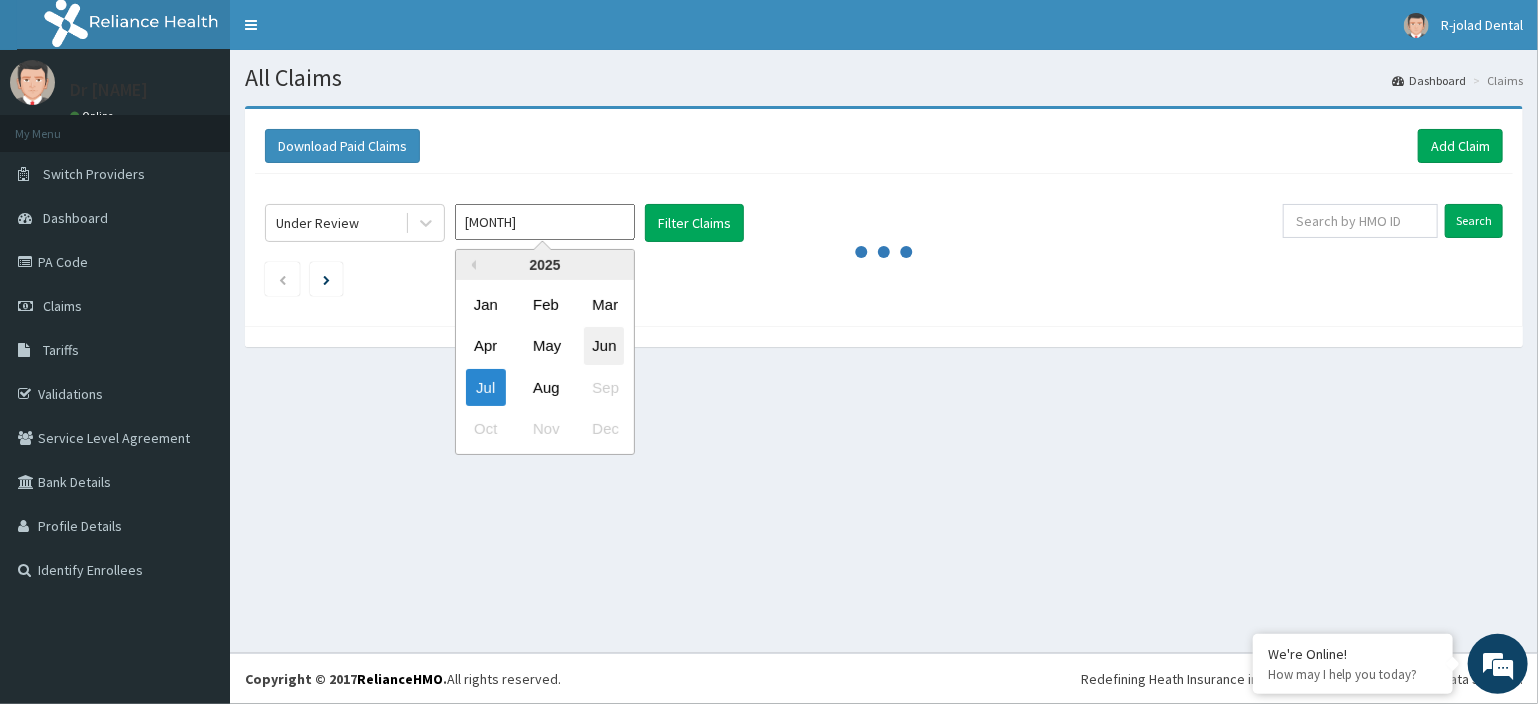 click on "Jun" at bounding box center [604, 346] 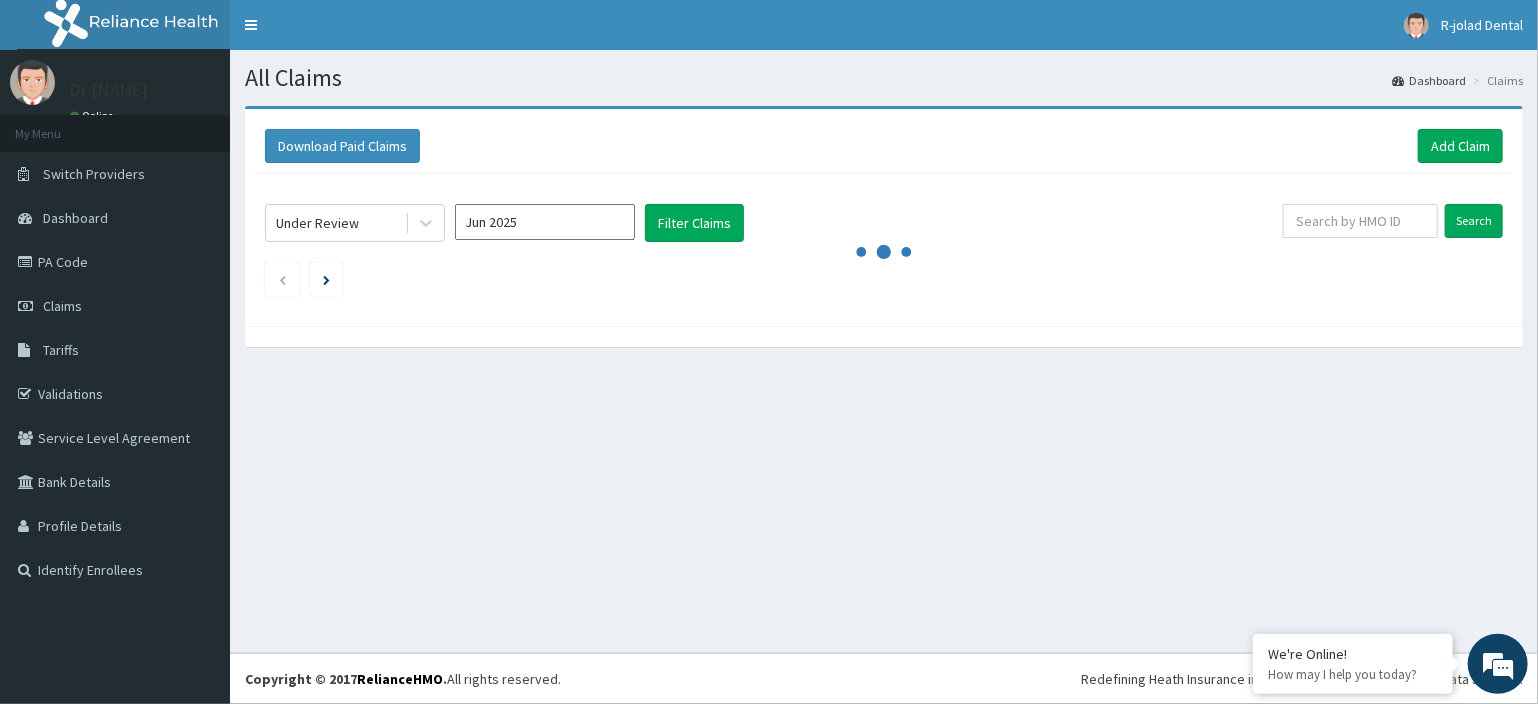 scroll, scrollTop: 0, scrollLeft: 0, axis: both 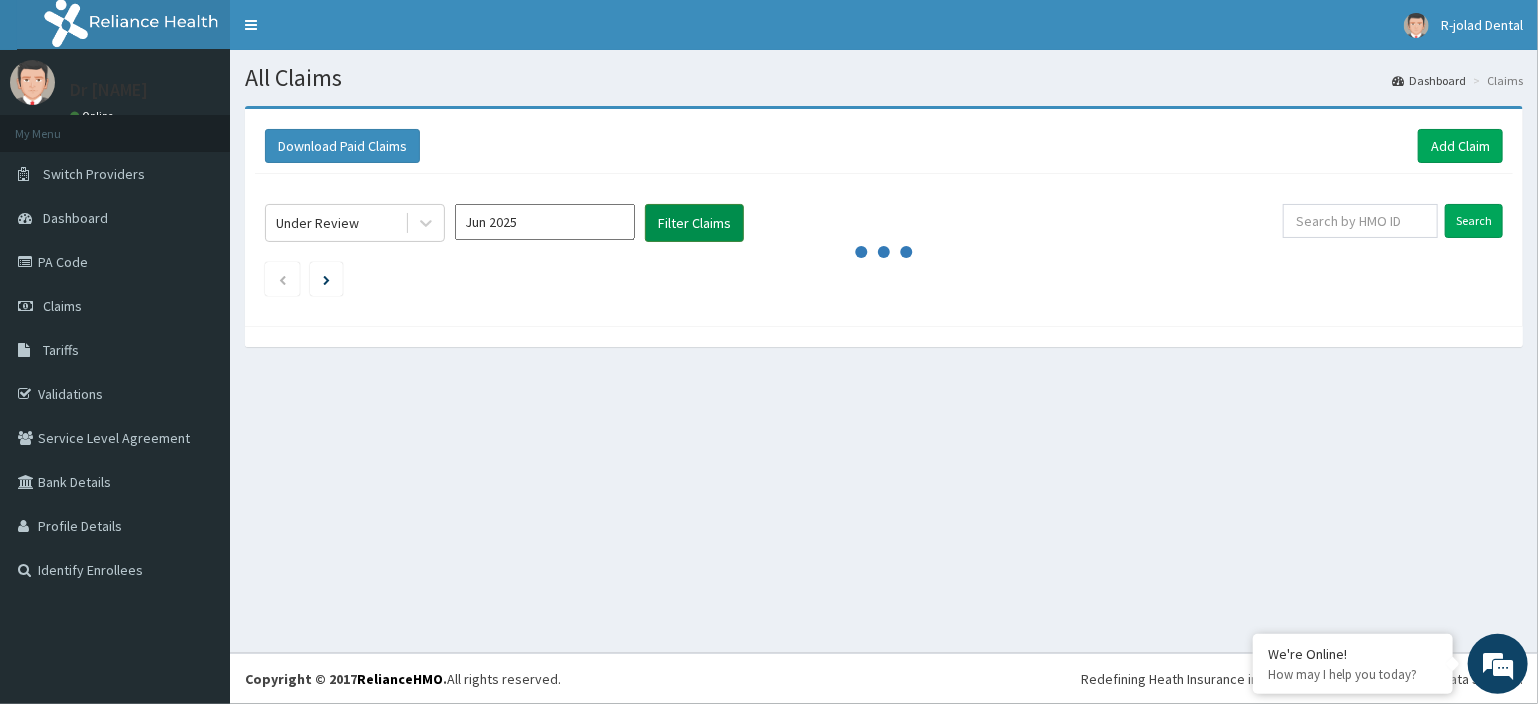 click on "Filter Claims" at bounding box center [694, 223] 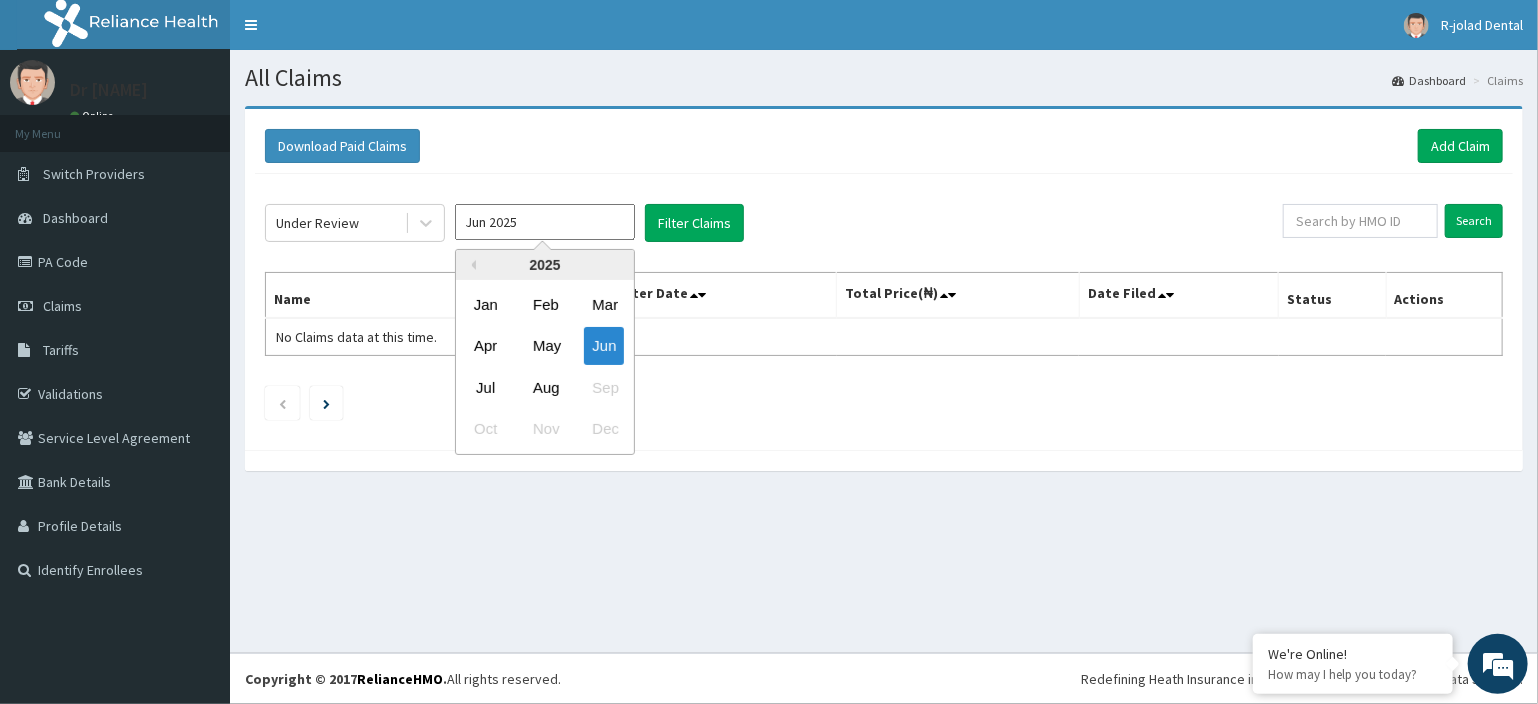 click on "Jun 2025" at bounding box center [545, 222] 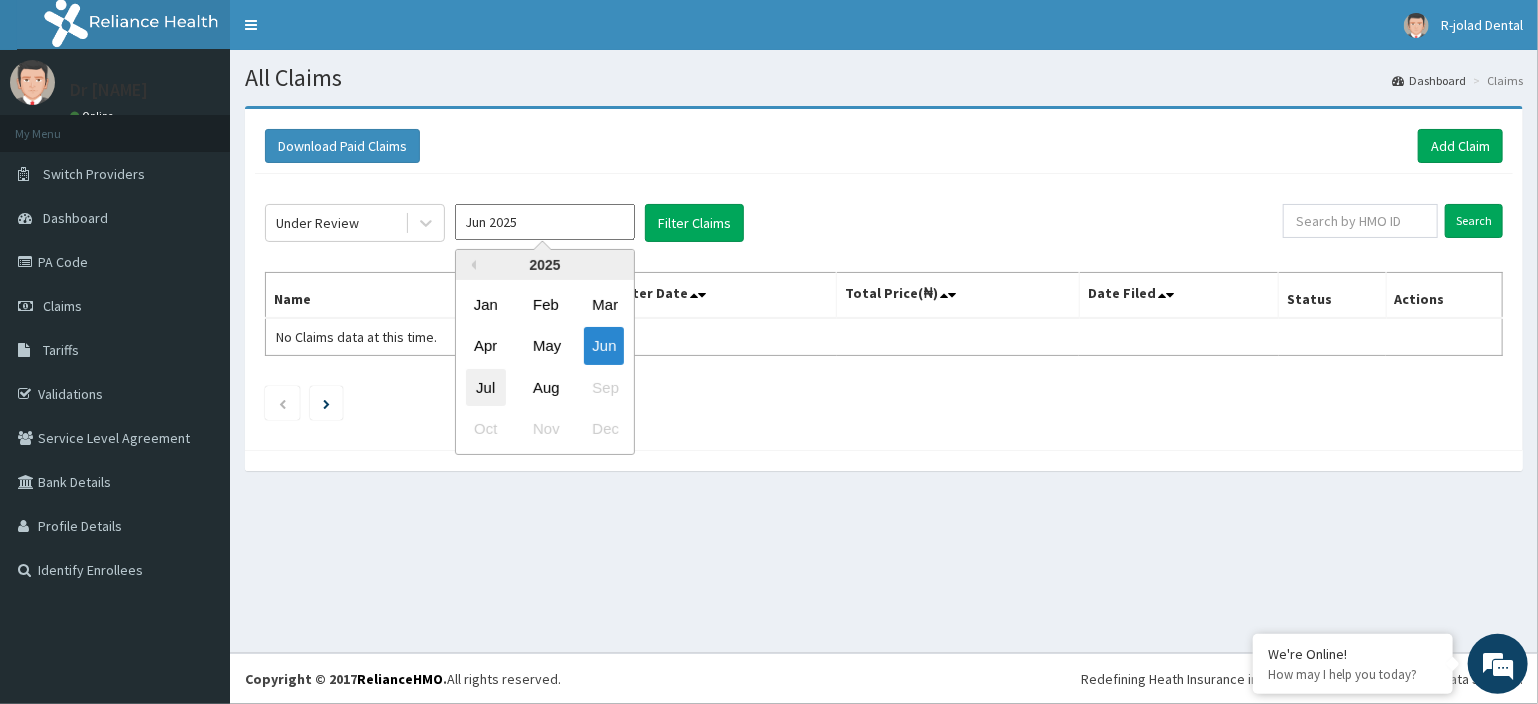 click on "Jul" at bounding box center [486, 387] 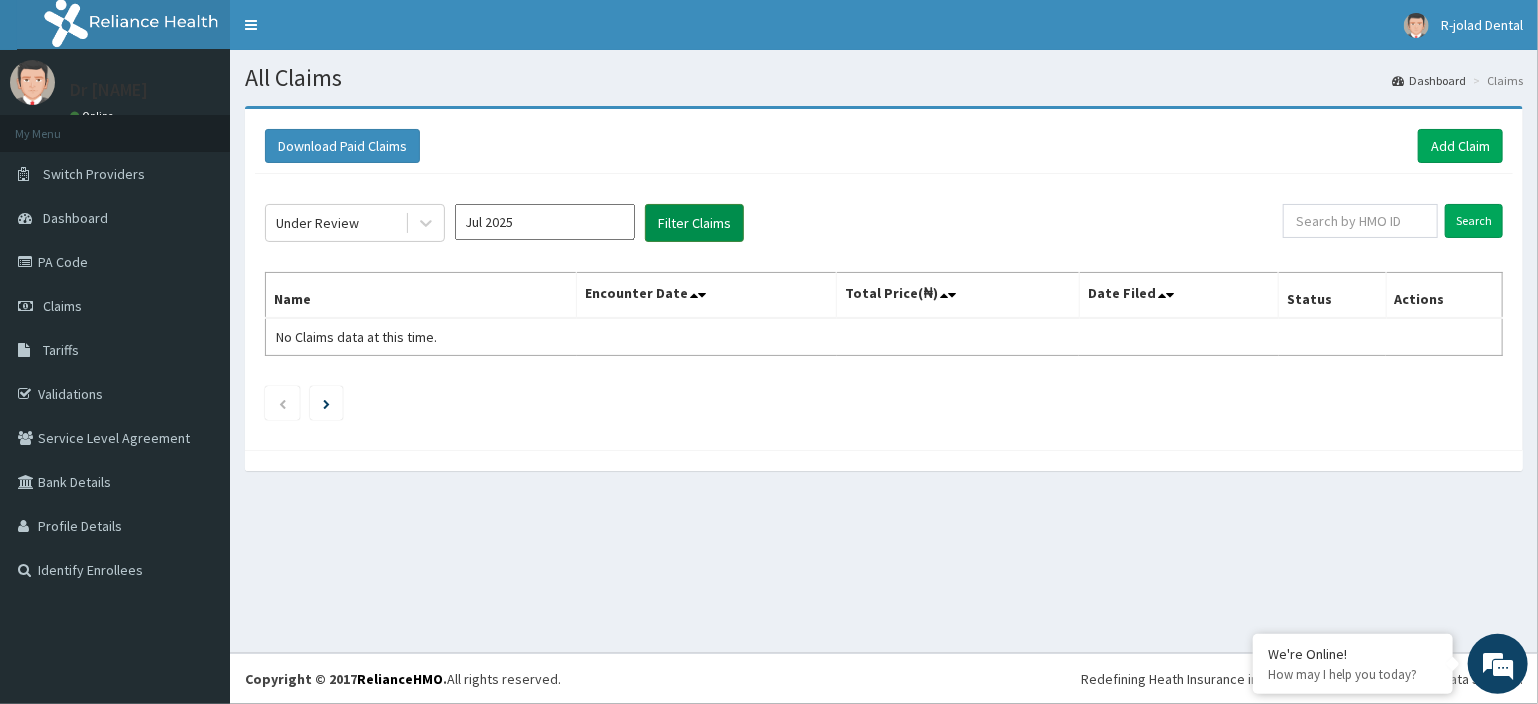 click on "Filter Claims" at bounding box center [694, 223] 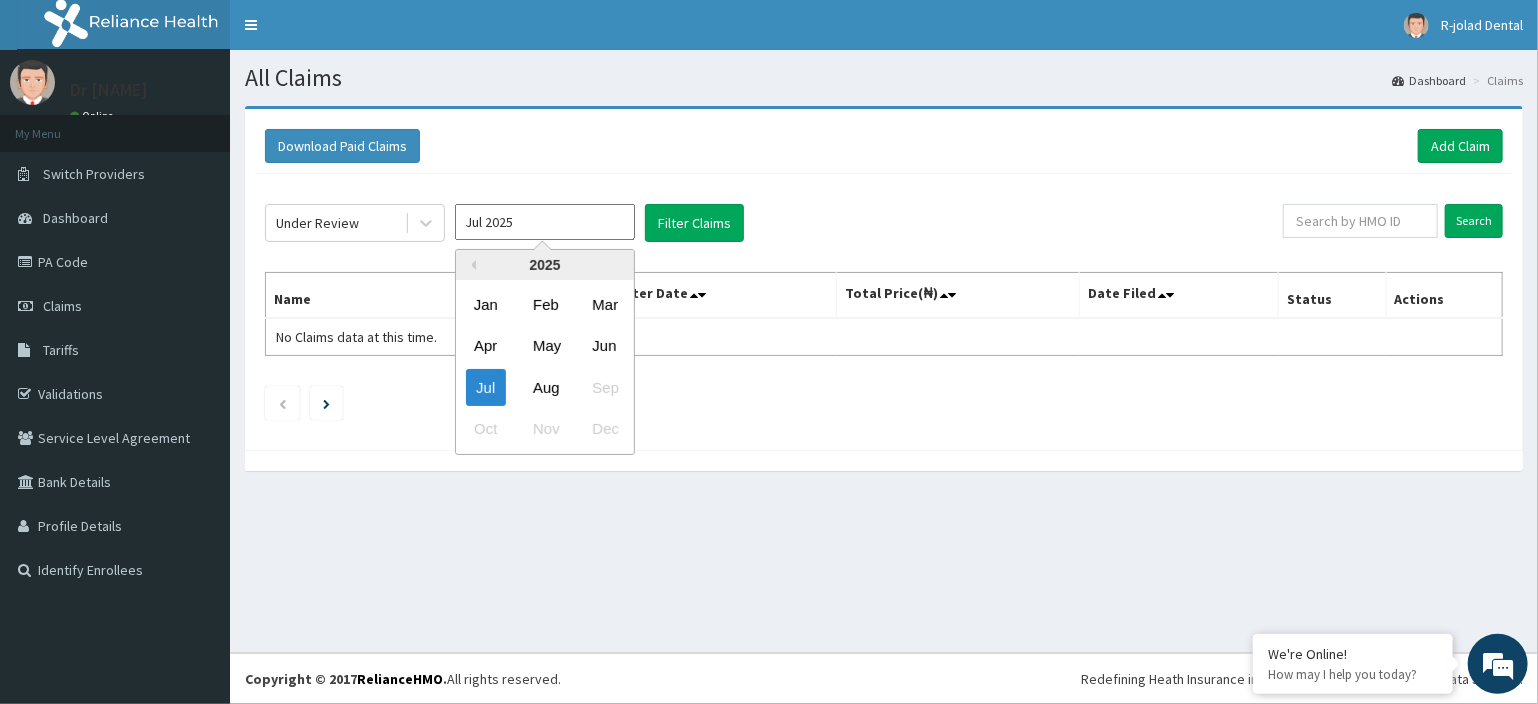 click on "Jul 2025" at bounding box center [545, 222] 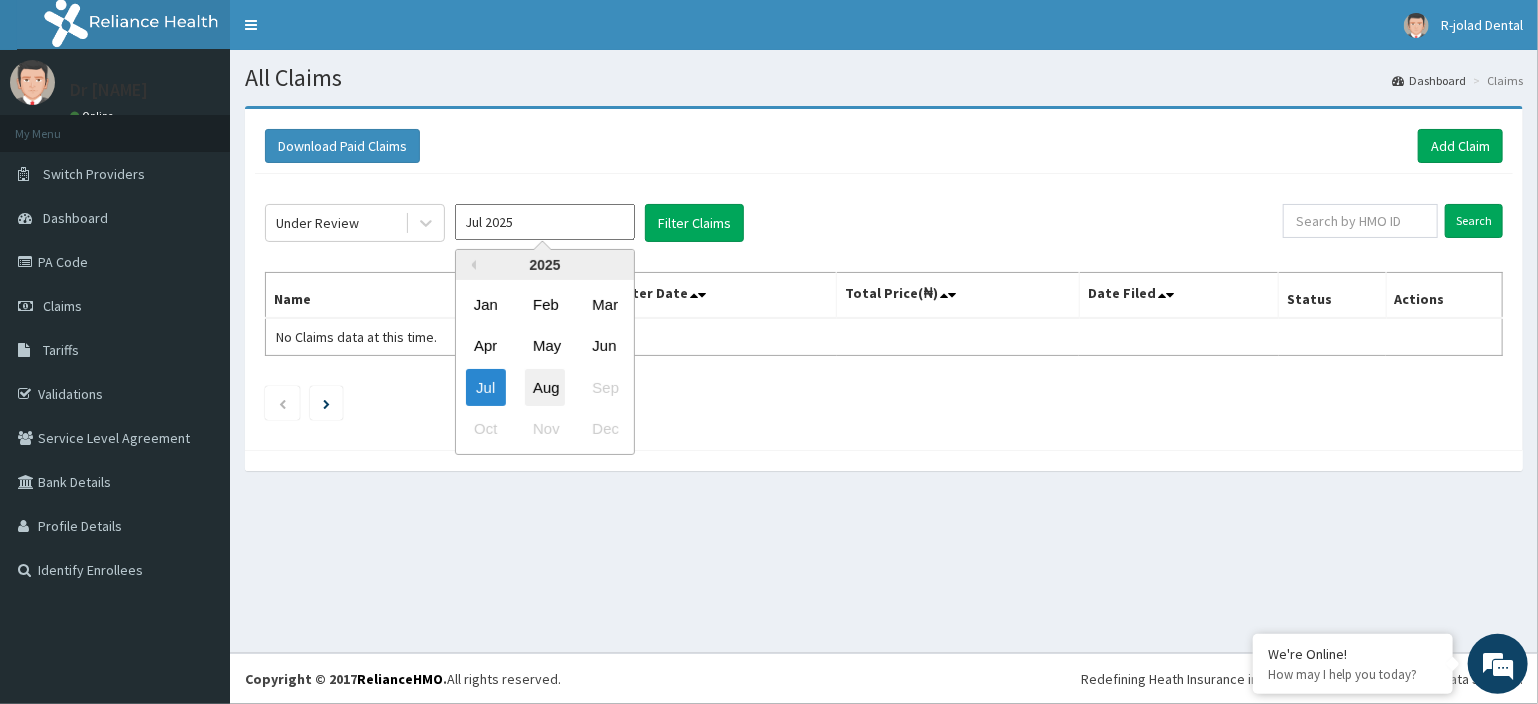 click on "Aug" at bounding box center [545, 387] 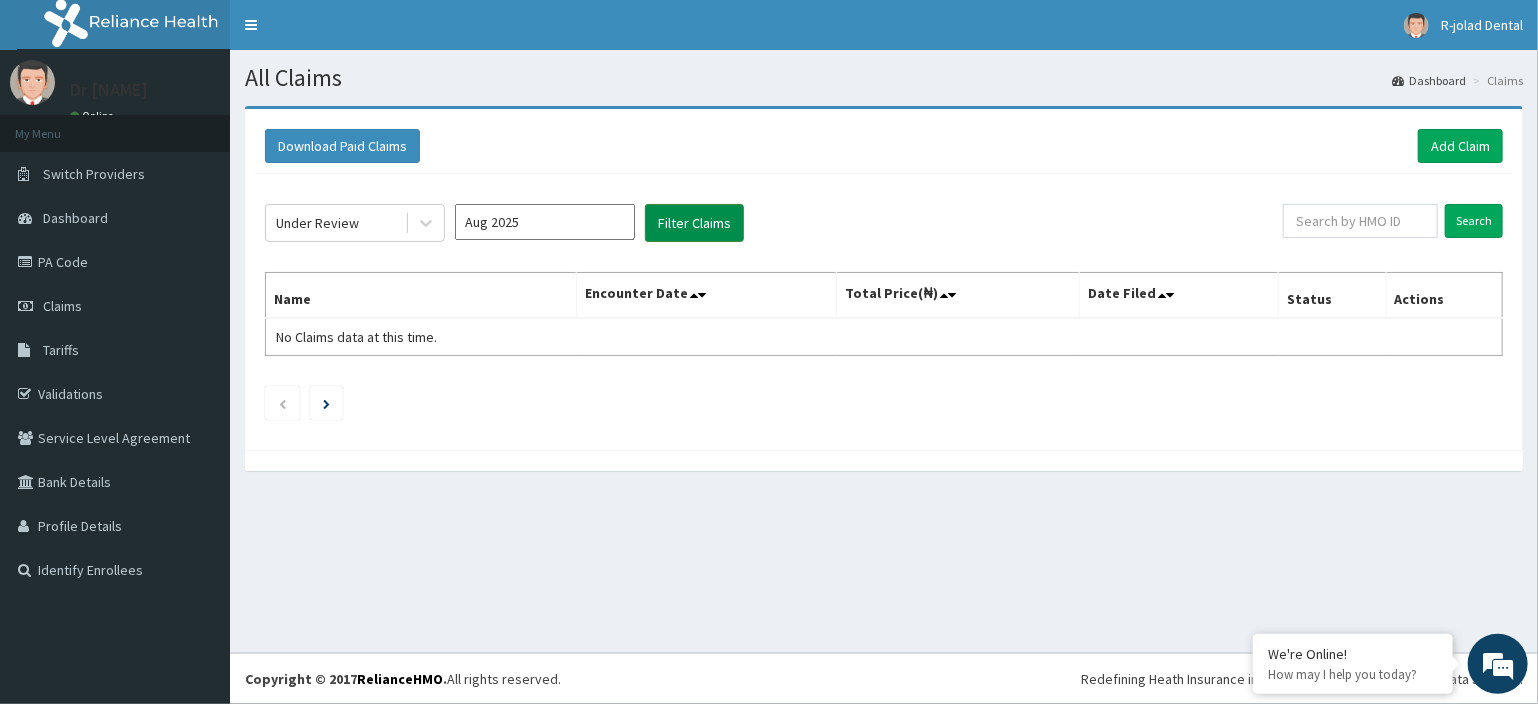 click on "Filter Claims" at bounding box center [694, 223] 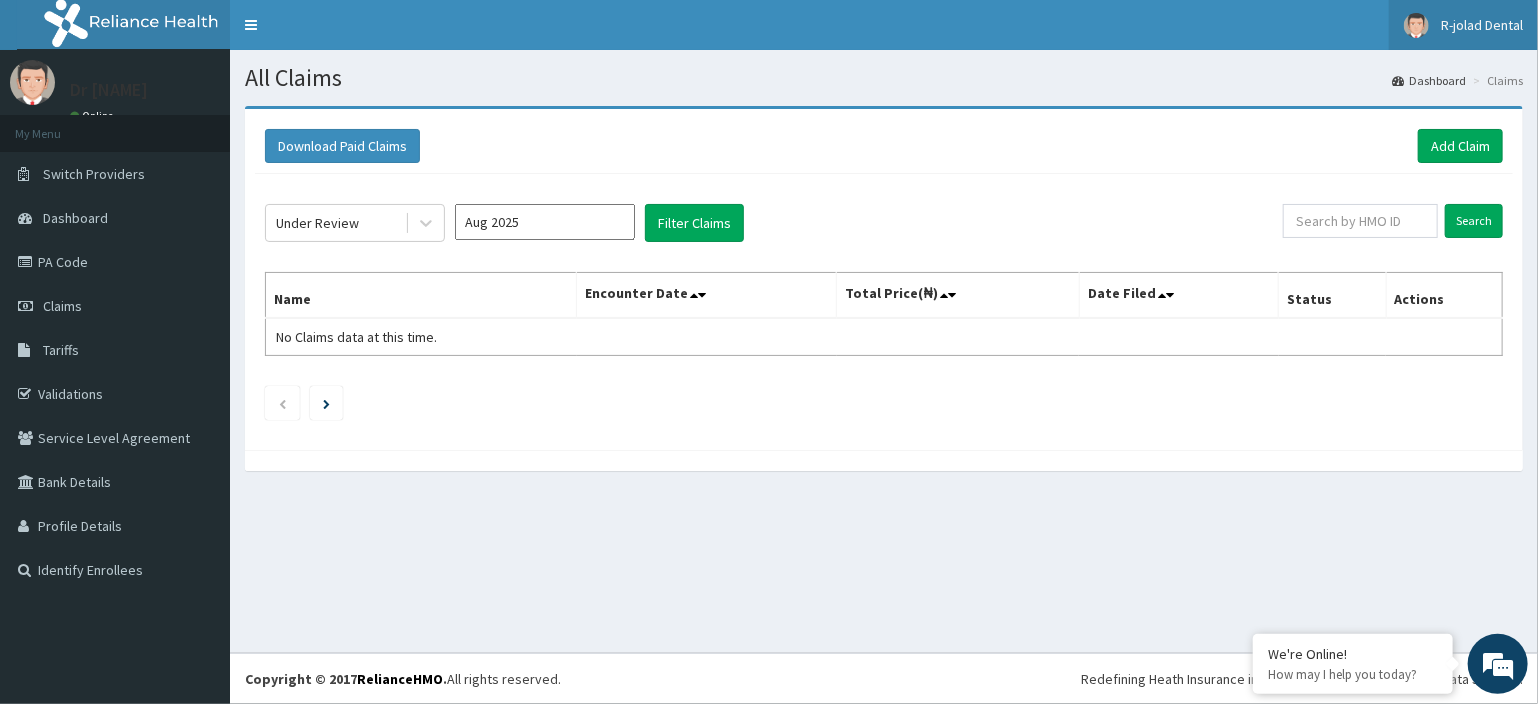 click at bounding box center (1416, 25) 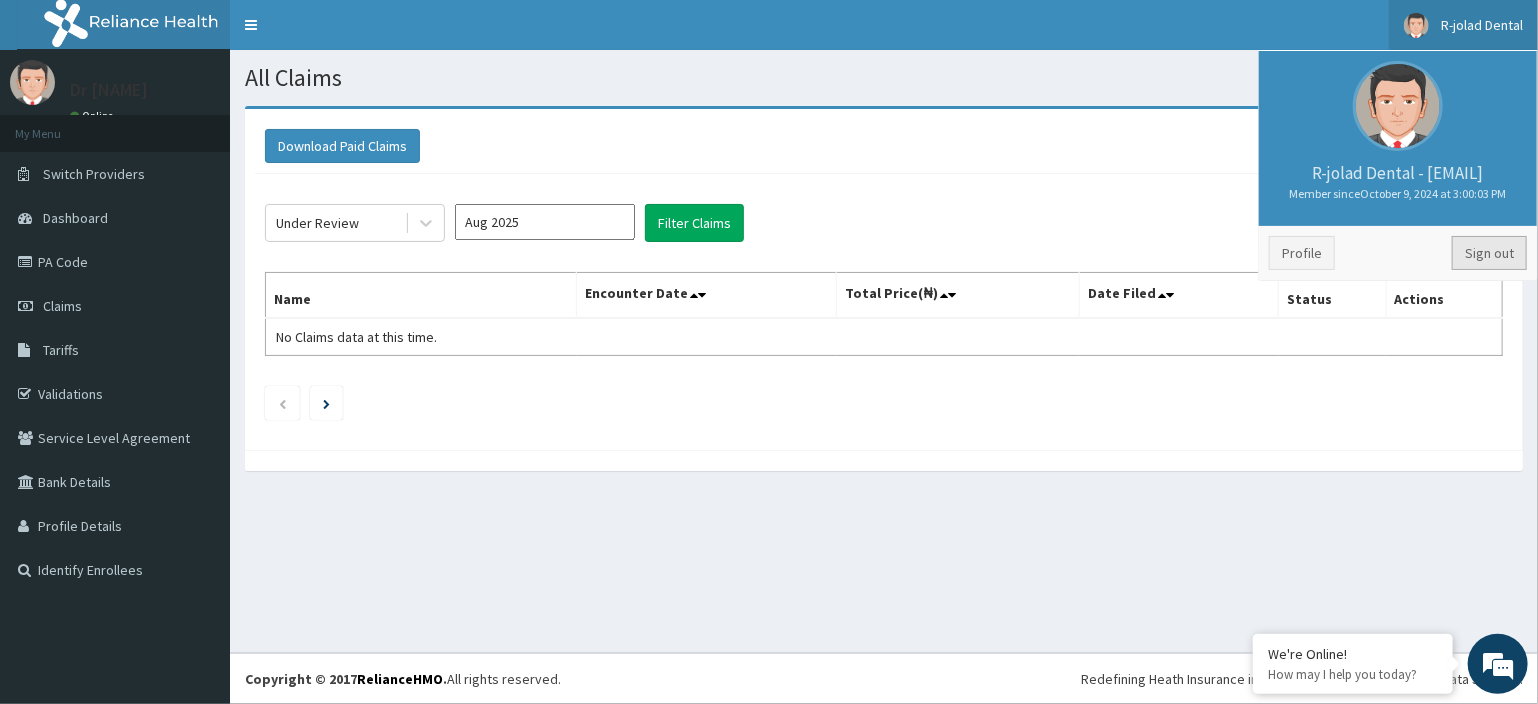 click on "Sign out" at bounding box center [1489, 253] 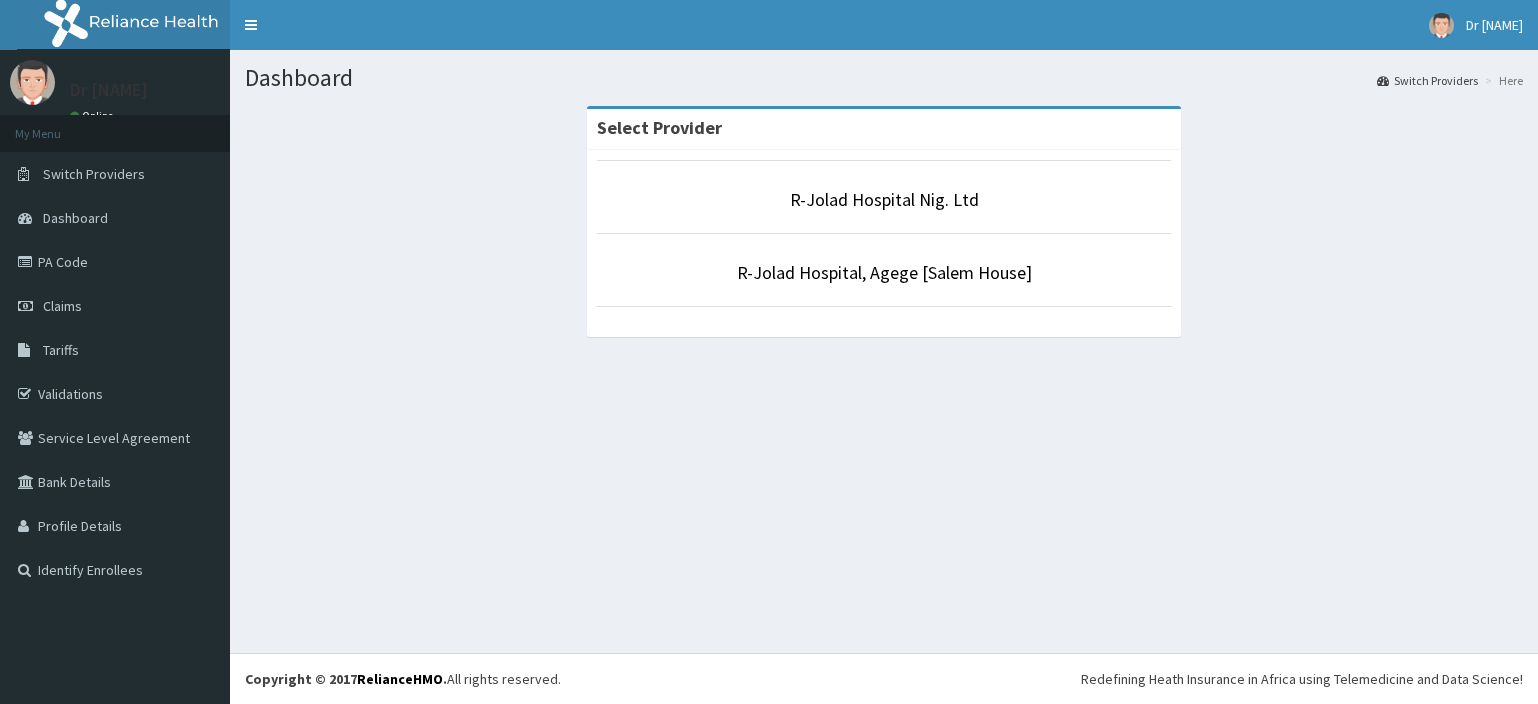 scroll, scrollTop: 0, scrollLeft: 0, axis: both 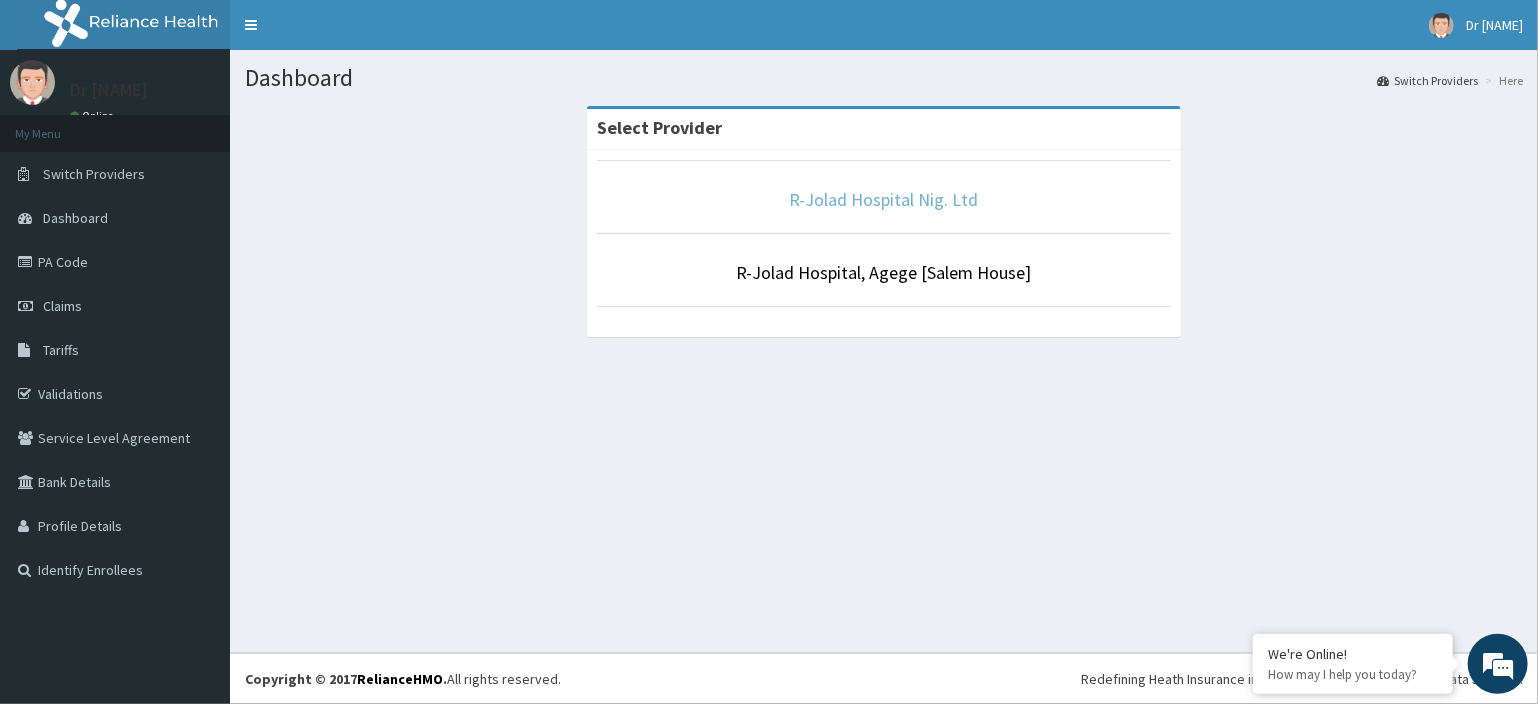 click on "R-Jolad Hospital Nig. Ltd" at bounding box center [884, 199] 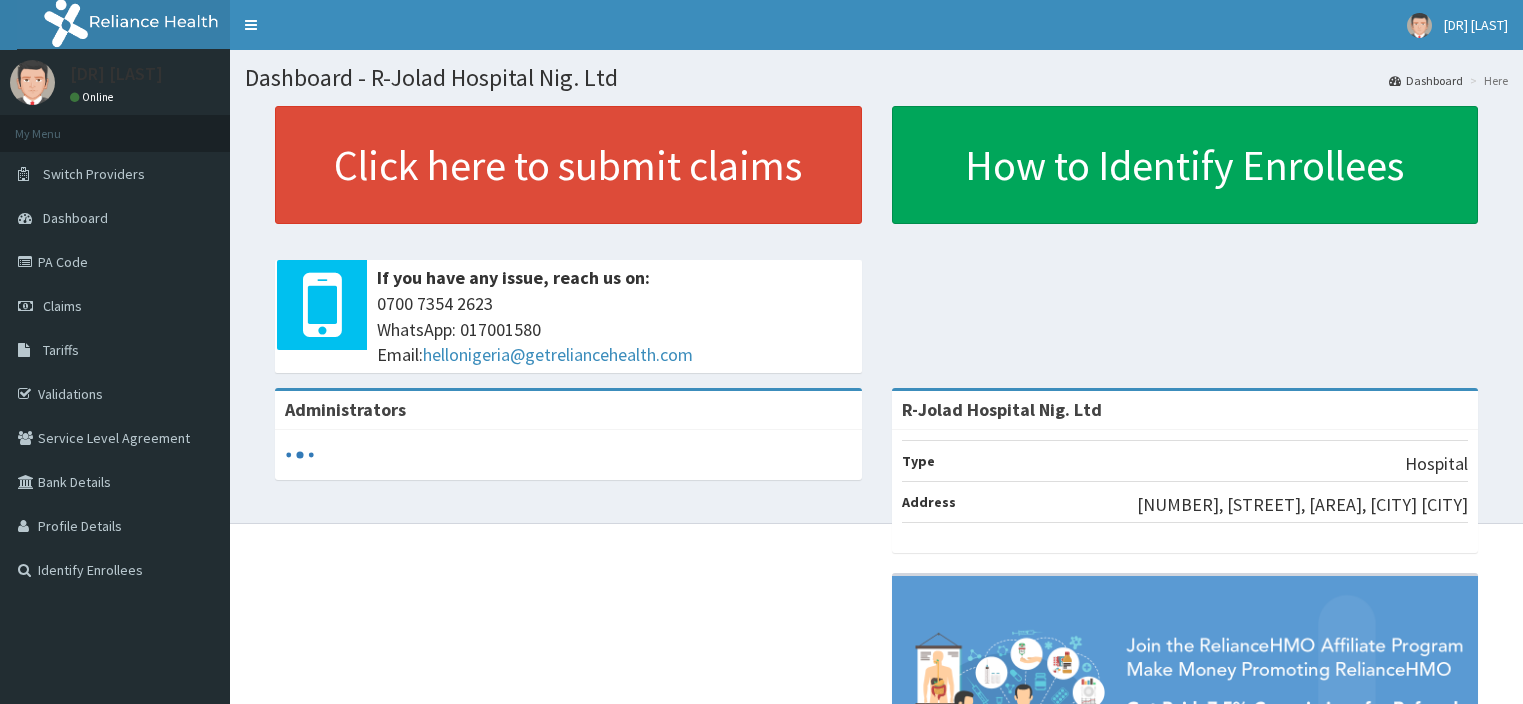 scroll, scrollTop: 0, scrollLeft: 0, axis: both 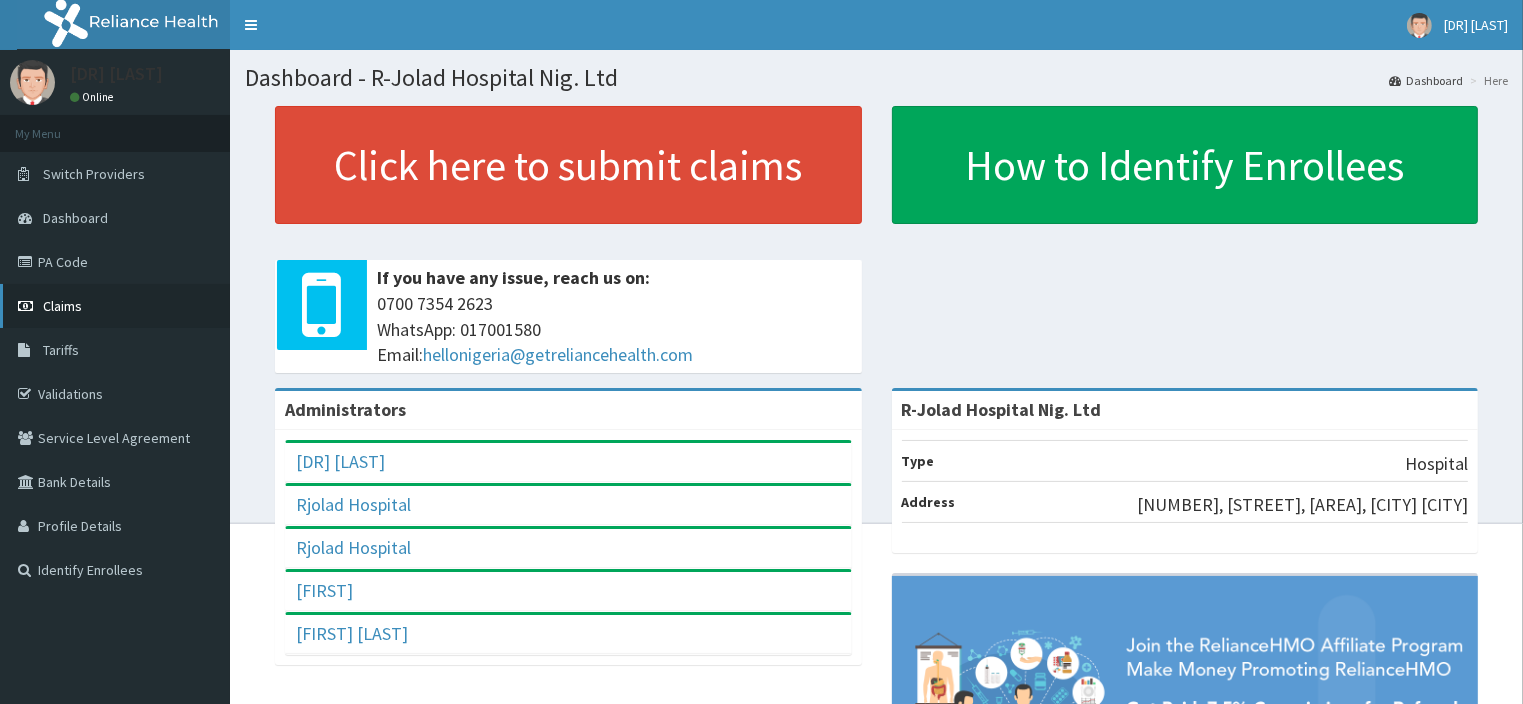click on "Claims" at bounding box center (115, 306) 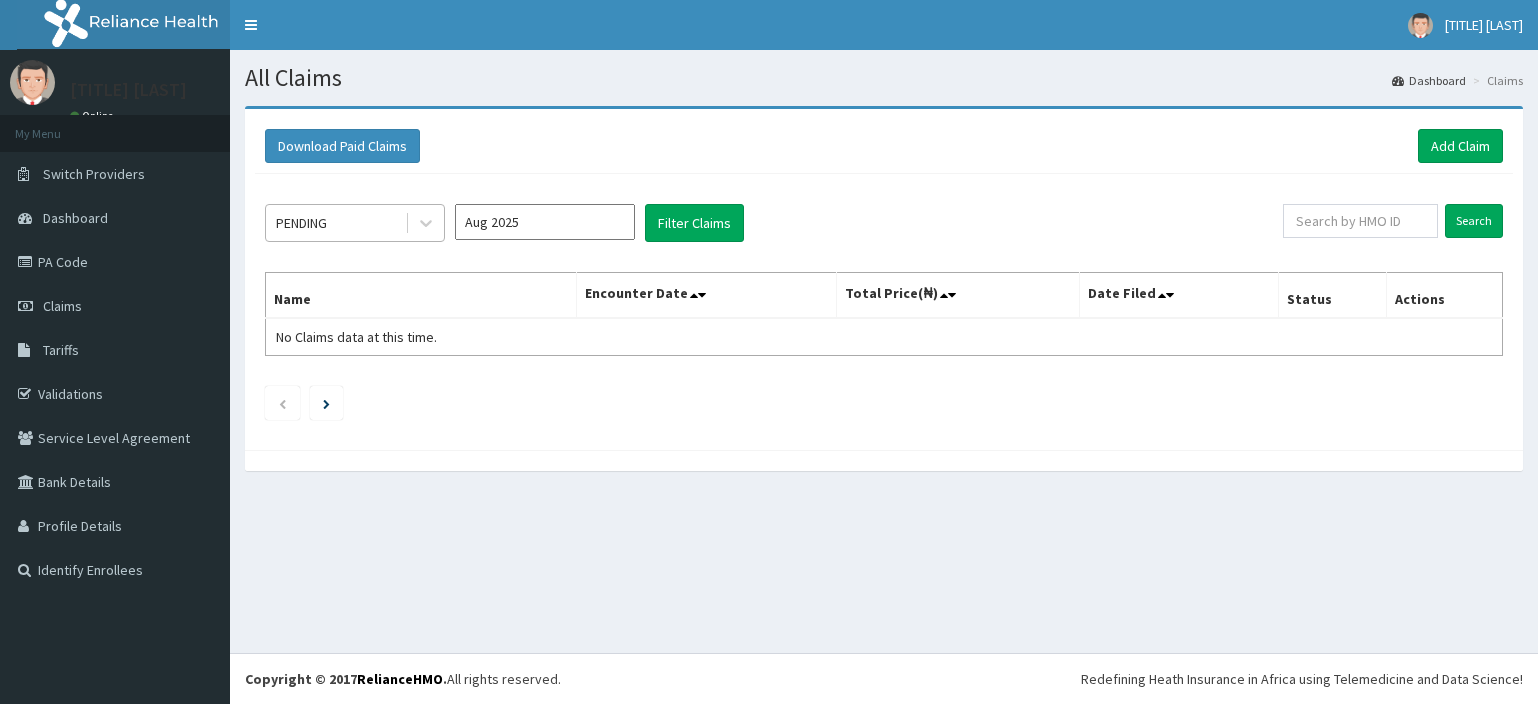 scroll, scrollTop: 0, scrollLeft: 0, axis: both 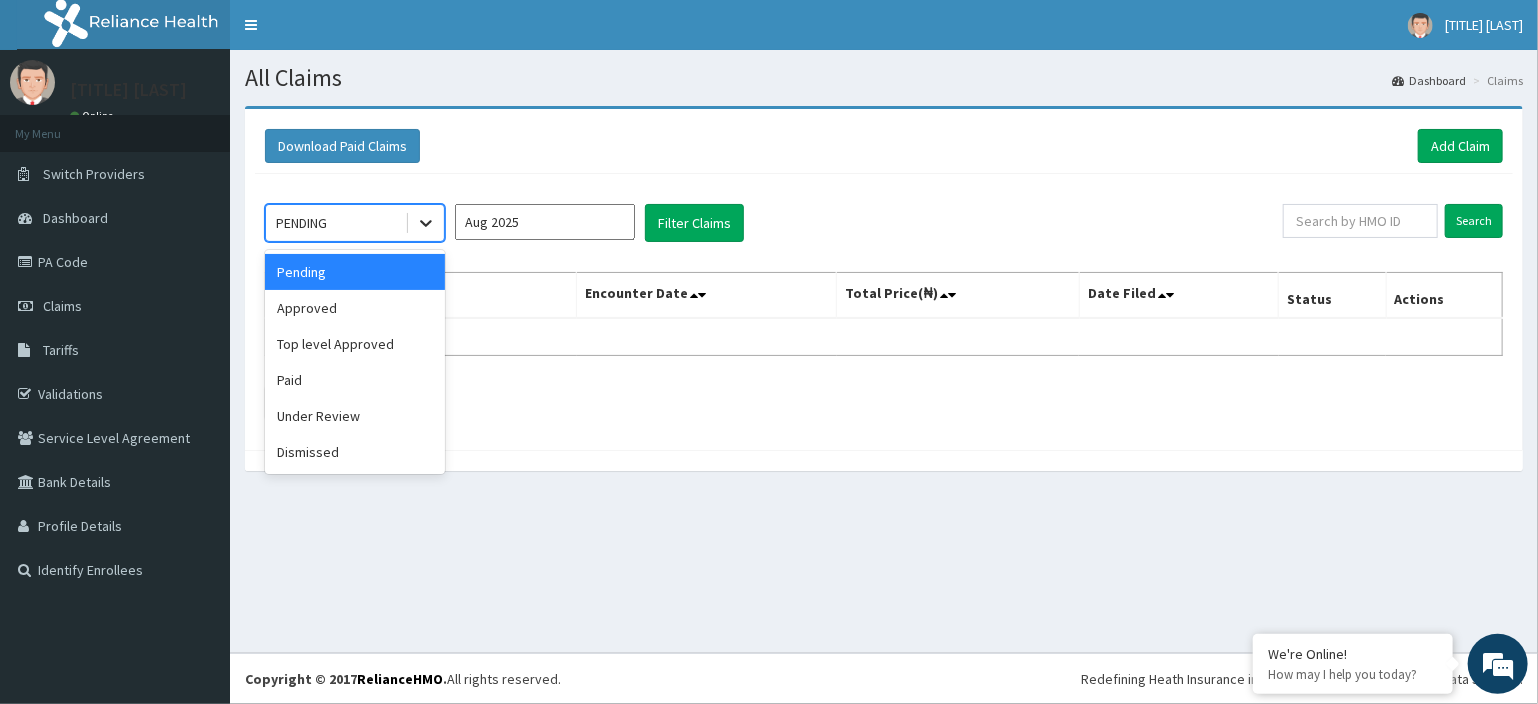 click 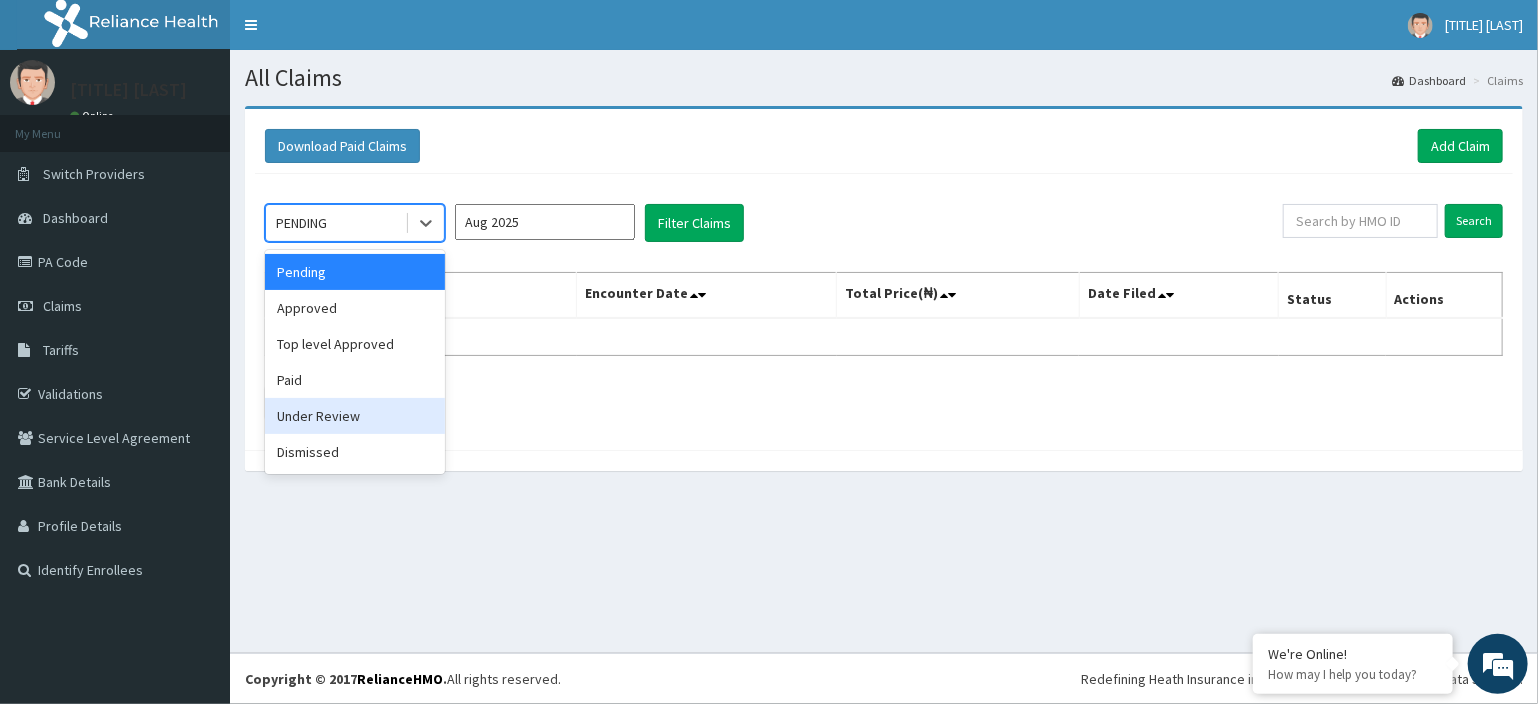click on "Under Review" at bounding box center (355, 416) 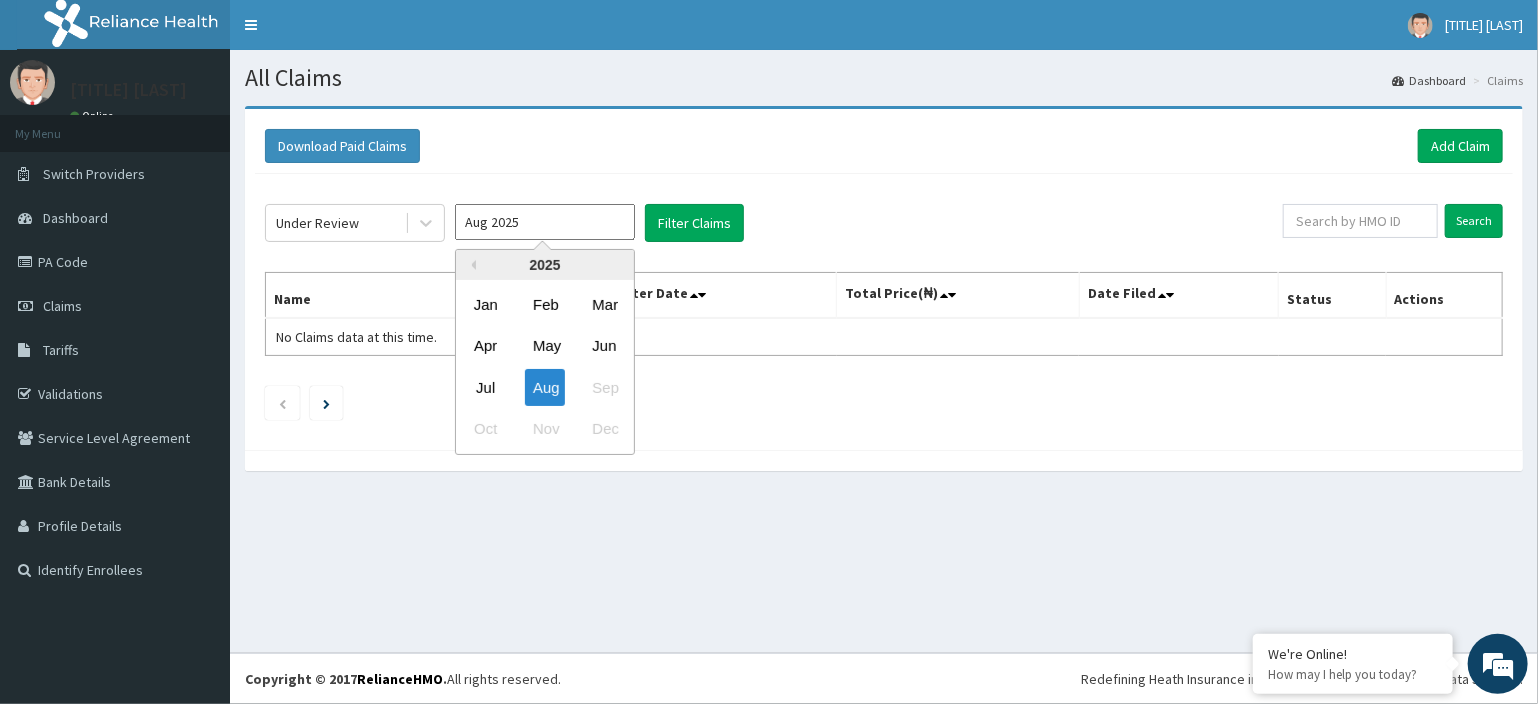 click on "Aug 2025" at bounding box center (545, 222) 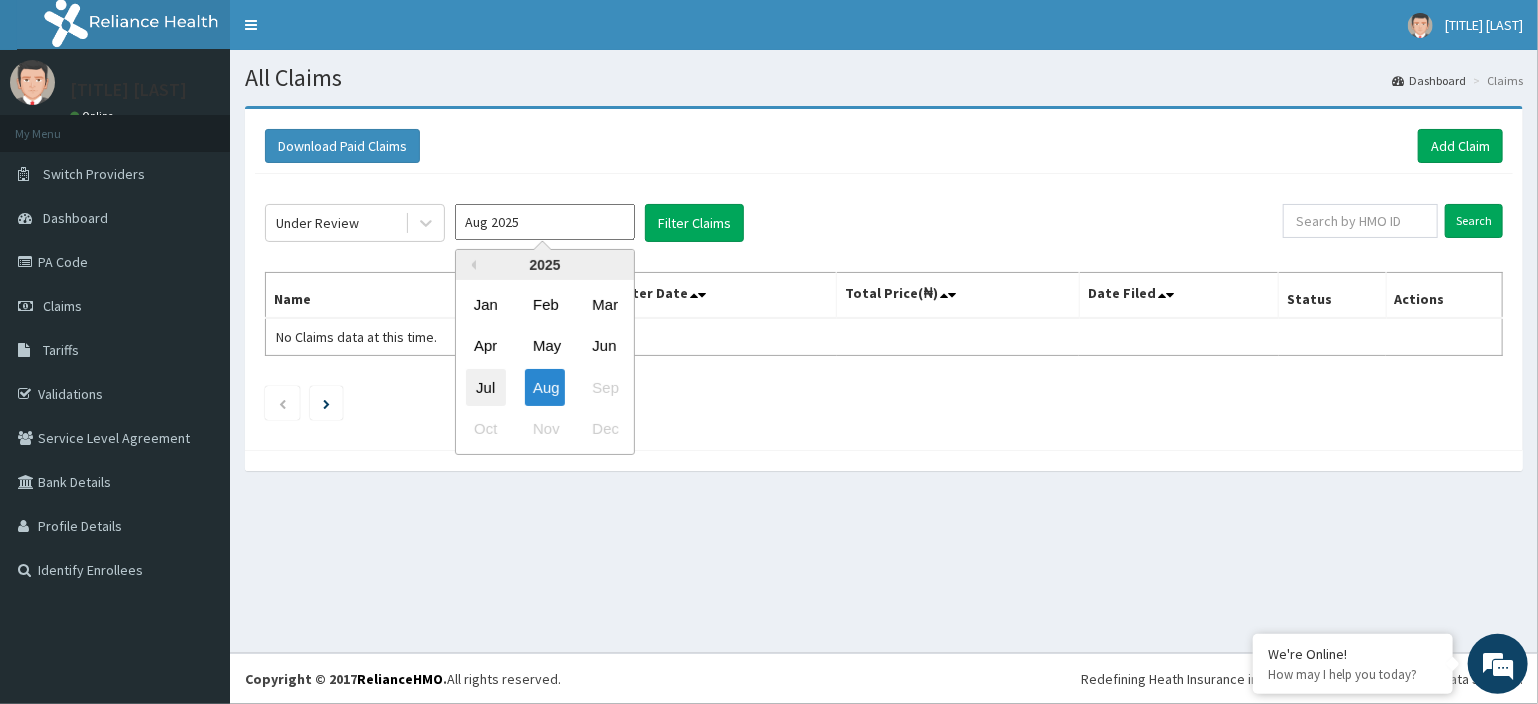 click on "Jul" at bounding box center (486, 387) 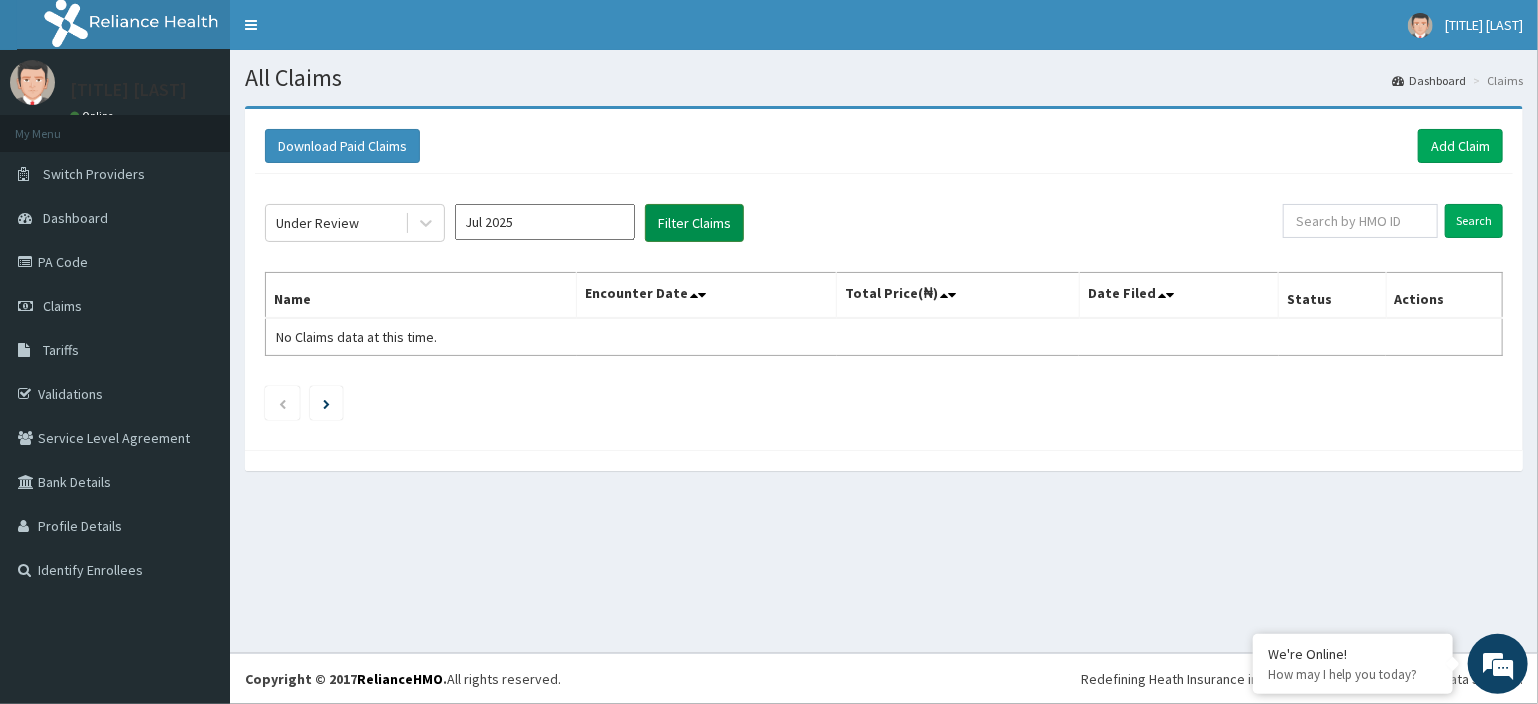 click on "Filter Claims" at bounding box center [694, 223] 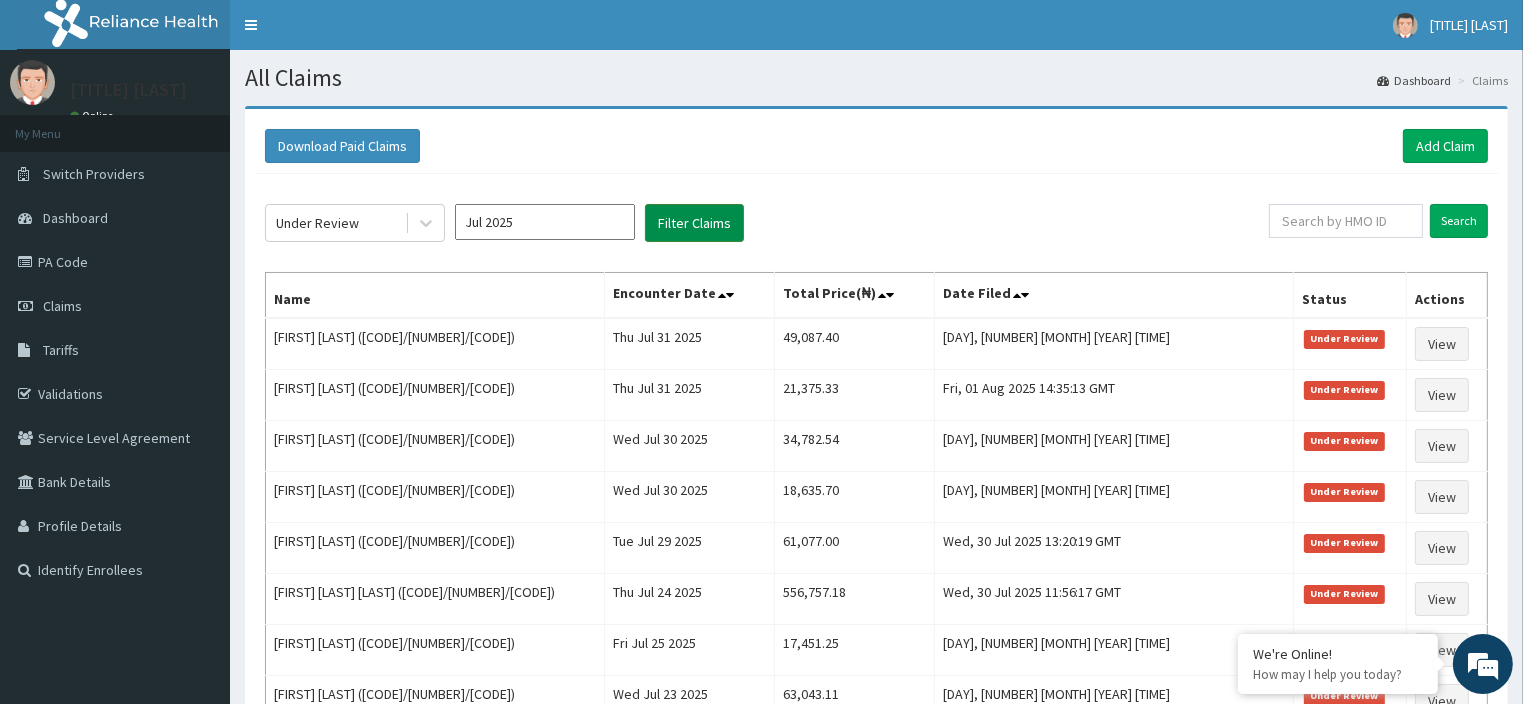 scroll, scrollTop: 0, scrollLeft: 0, axis: both 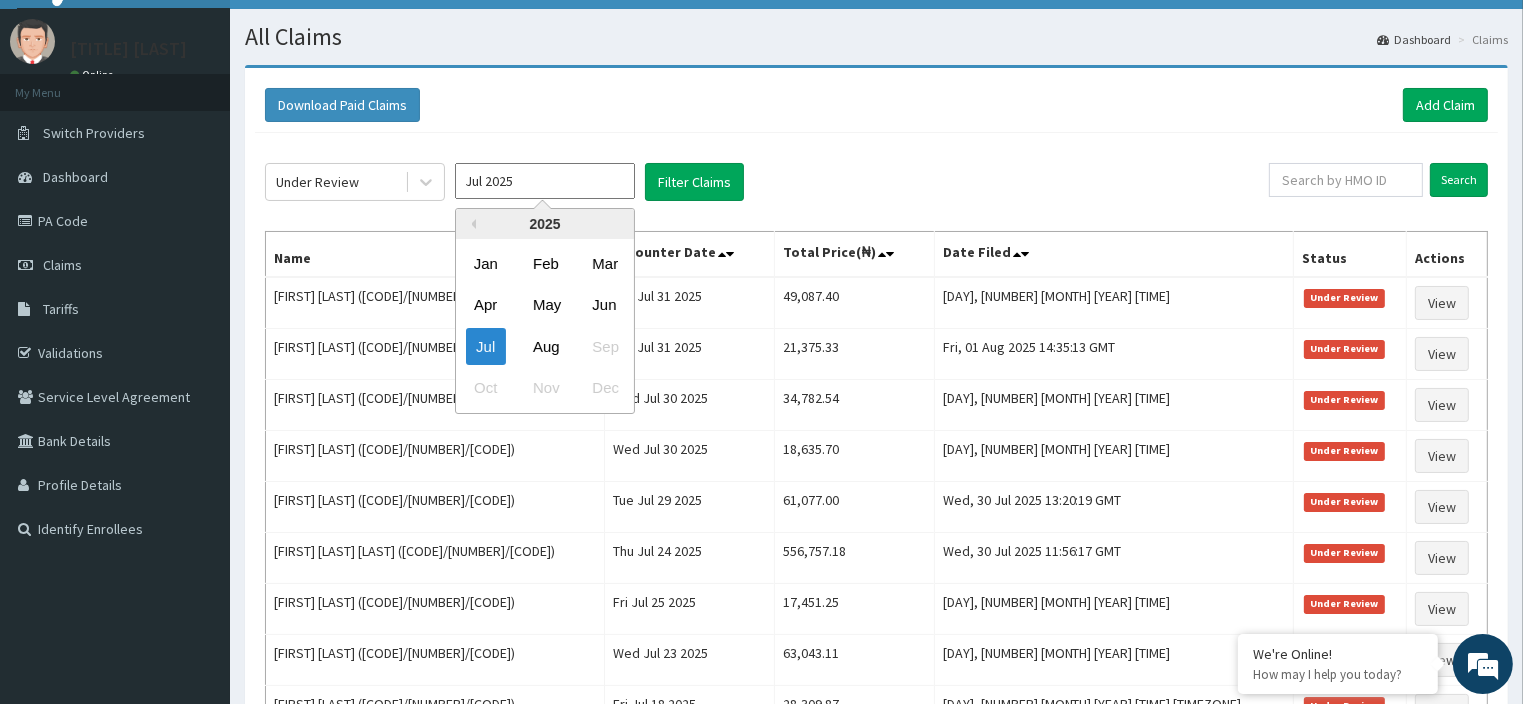 click on "Jul 2025" at bounding box center (545, 181) 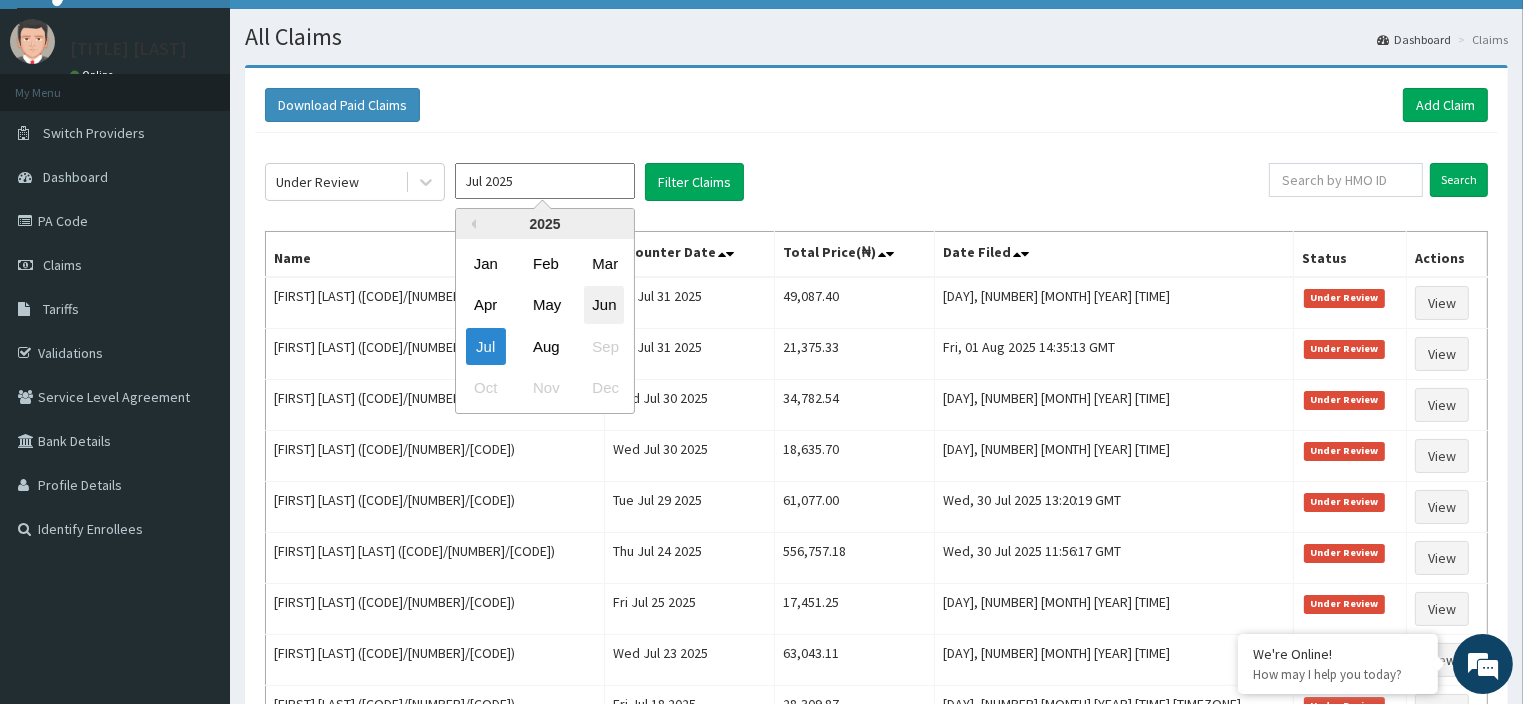 click on "Jun" at bounding box center (604, 305) 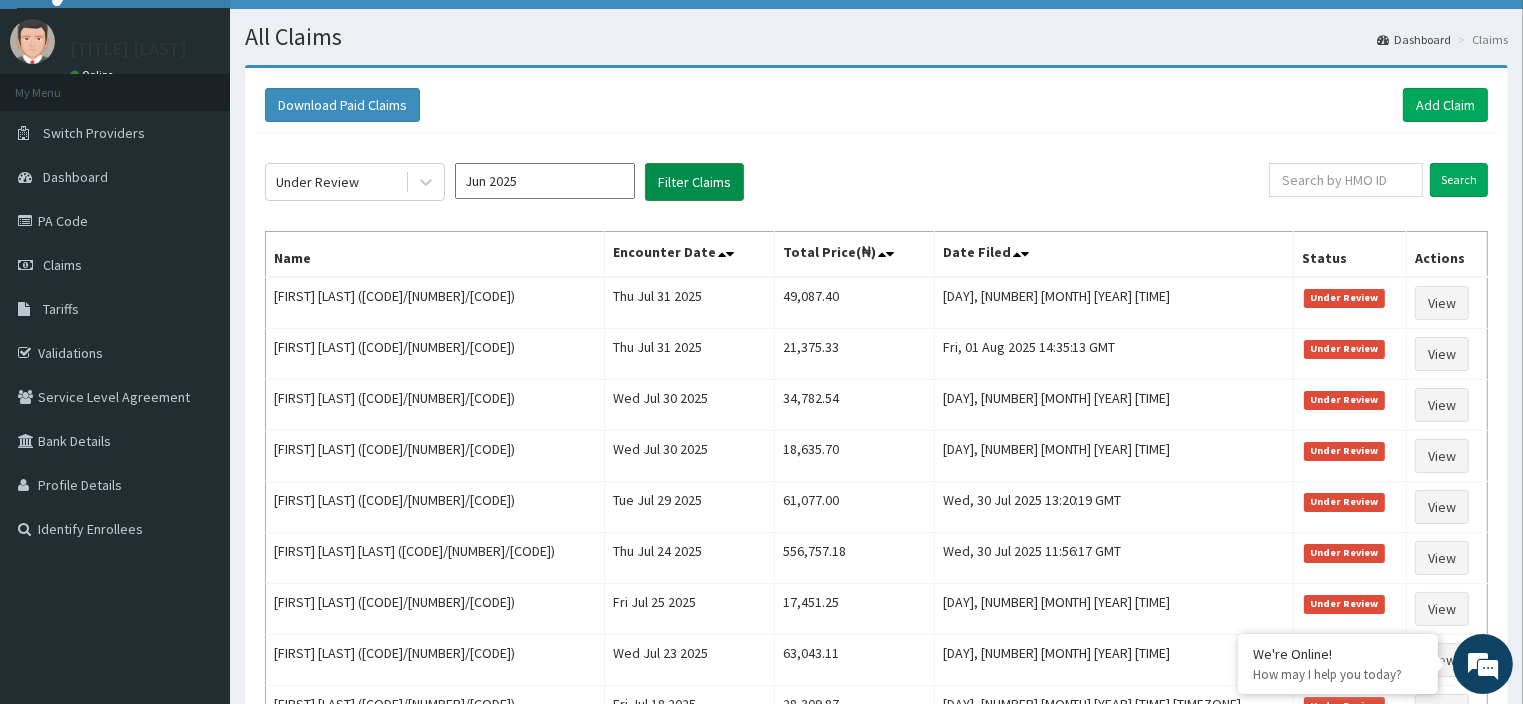 click on "Filter Claims" at bounding box center (694, 182) 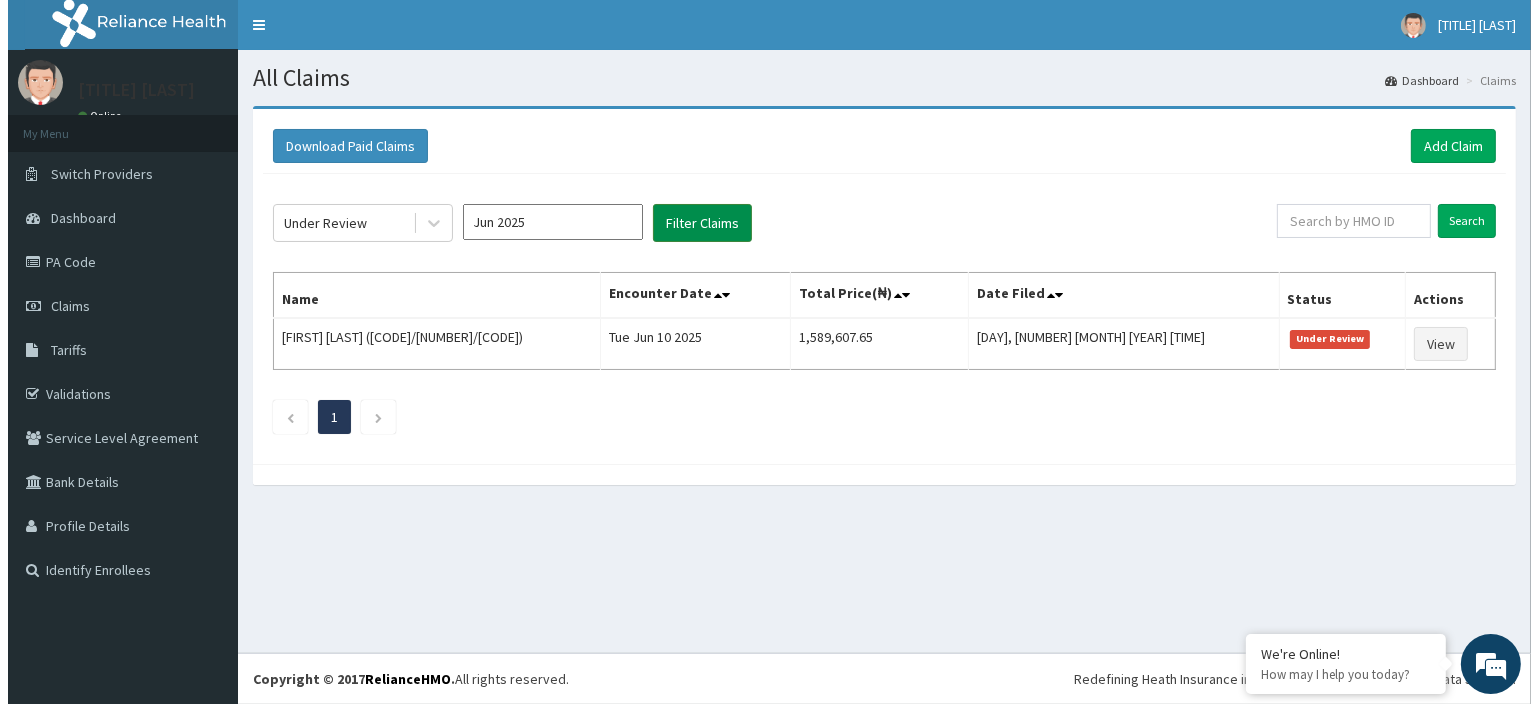 scroll, scrollTop: 0, scrollLeft: 0, axis: both 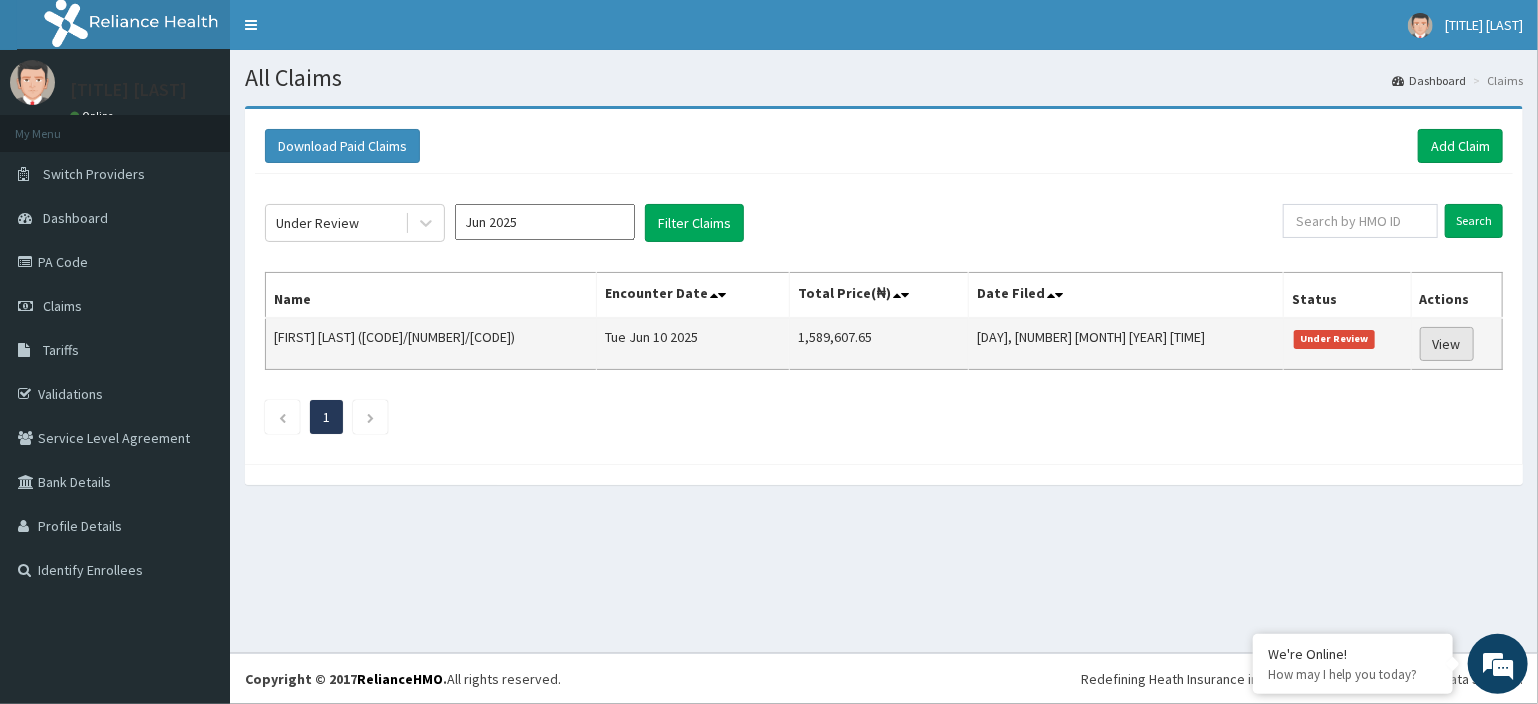 click on "View" at bounding box center (1447, 344) 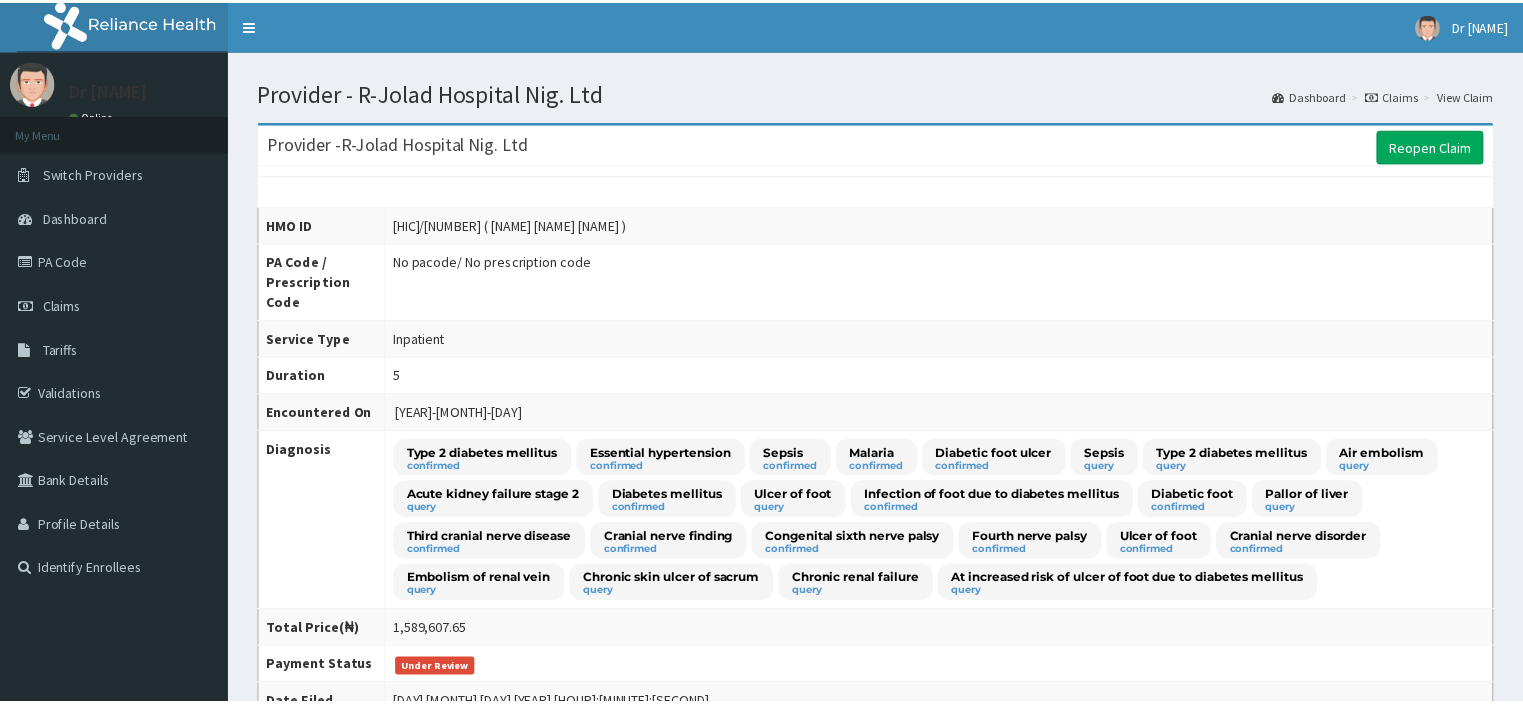 scroll, scrollTop: 0, scrollLeft: 0, axis: both 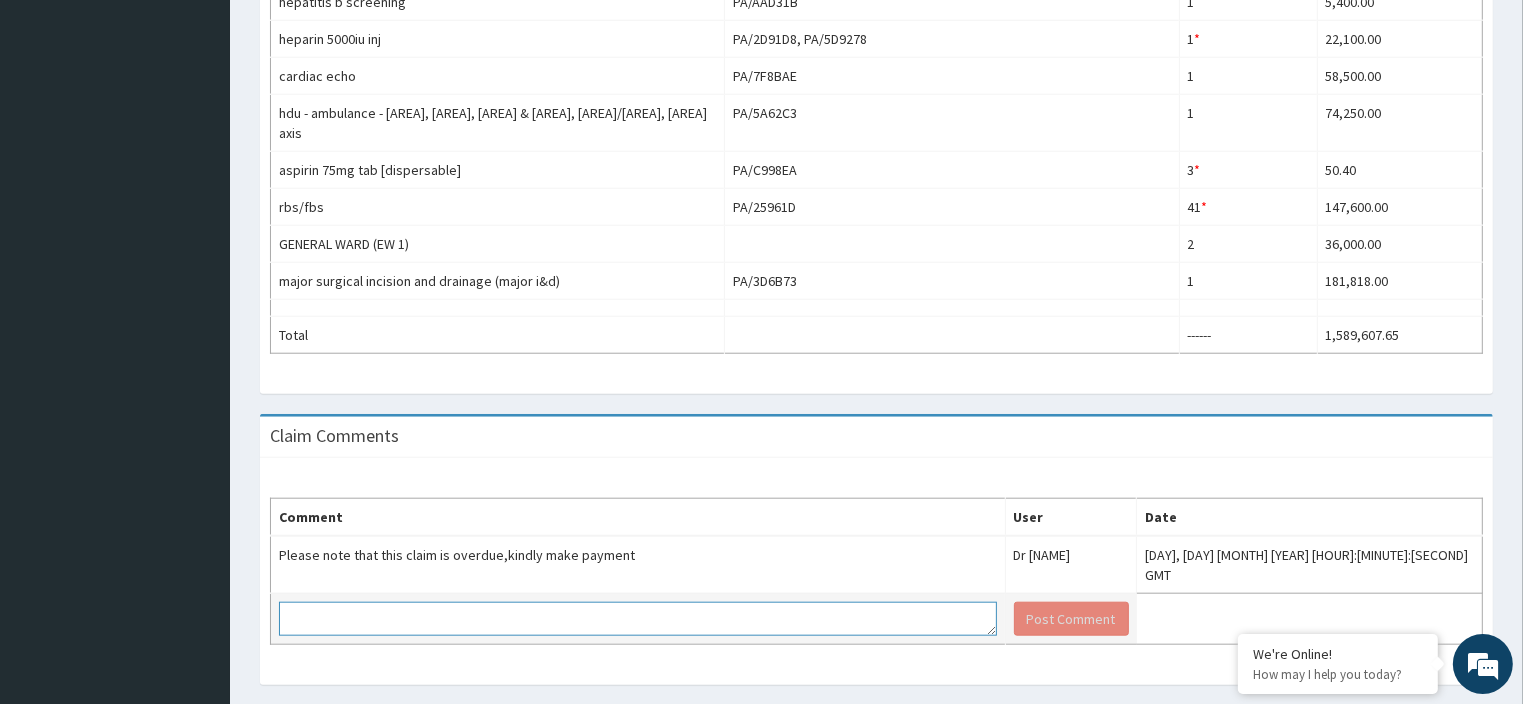 click at bounding box center [638, 619] 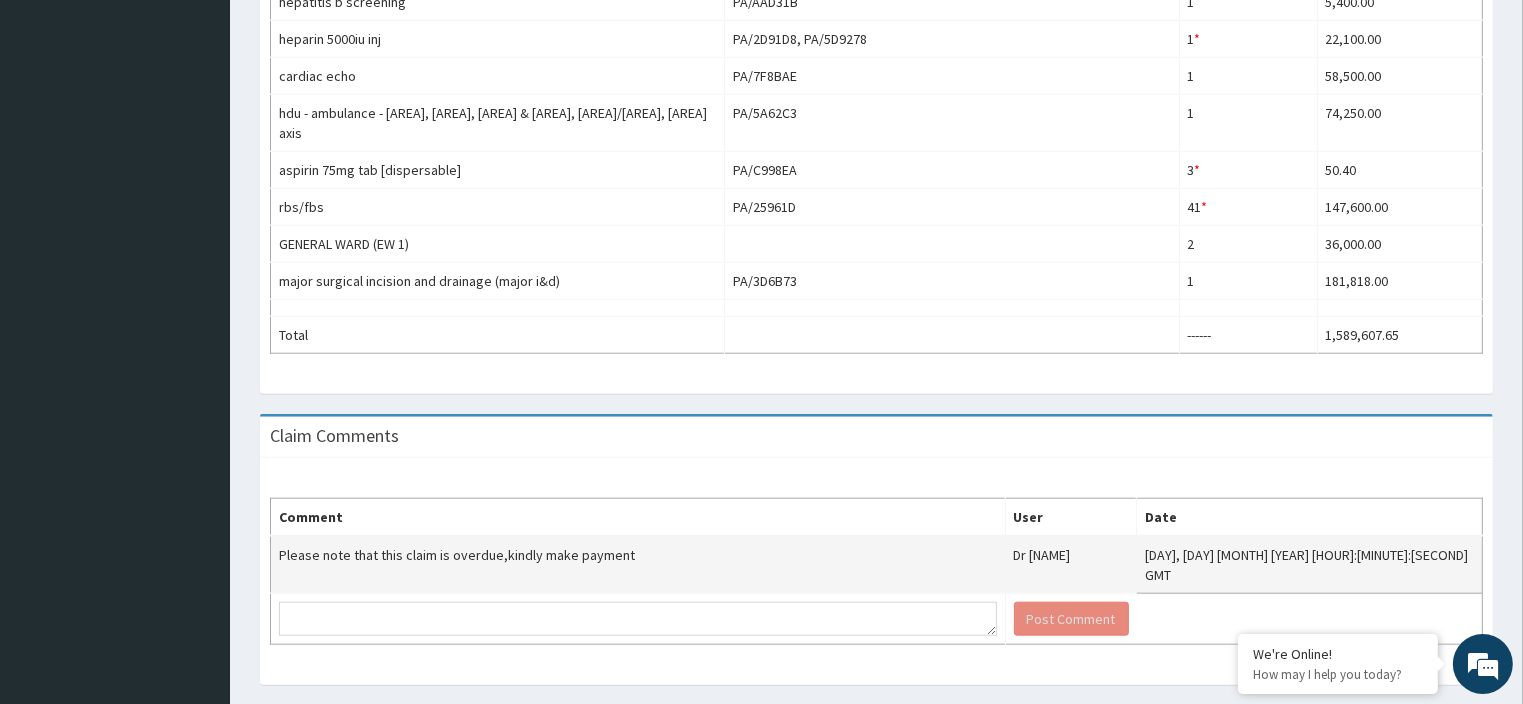 click on "Please note that this claim is overdue,kindly make payment" at bounding box center (638, 565) 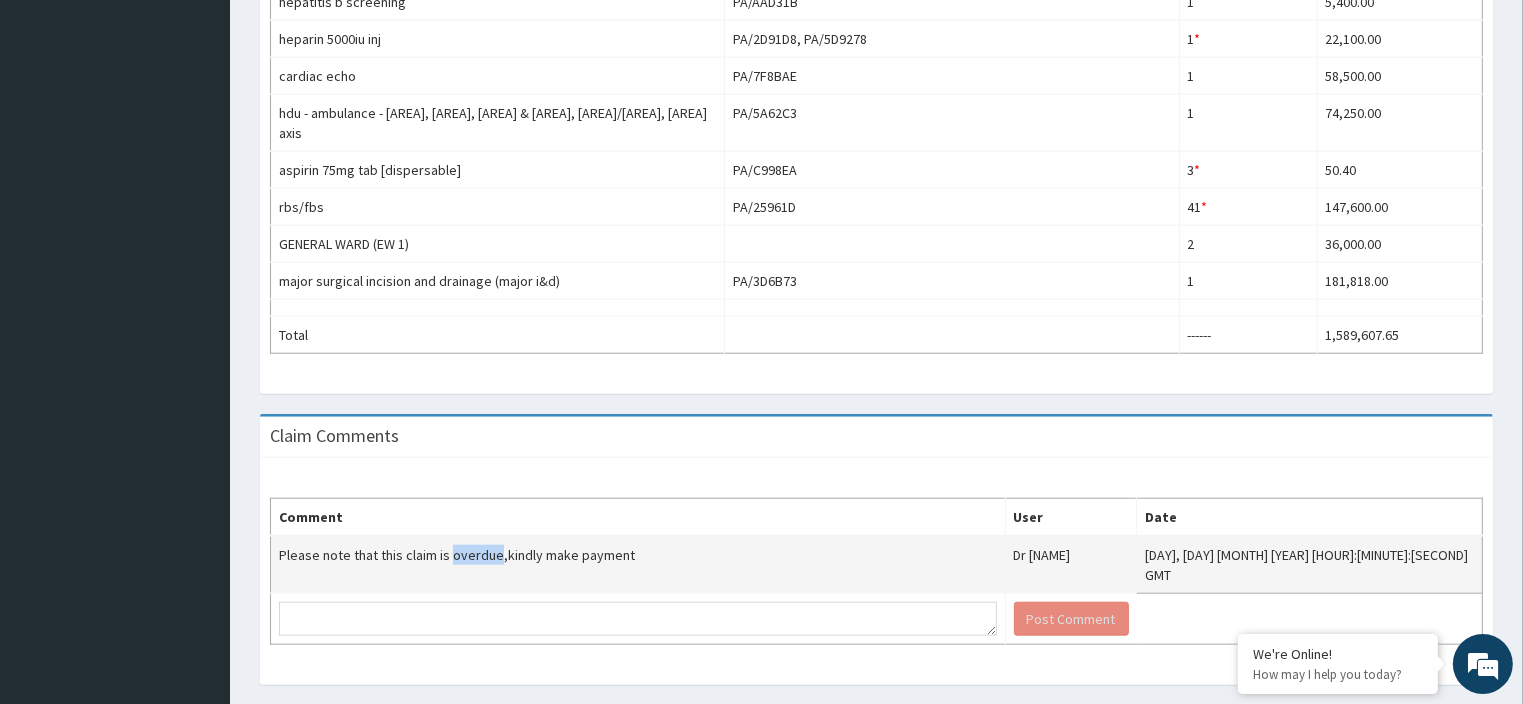 click on "Please note that this claim is overdue,kindly make payment" at bounding box center (638, 565) 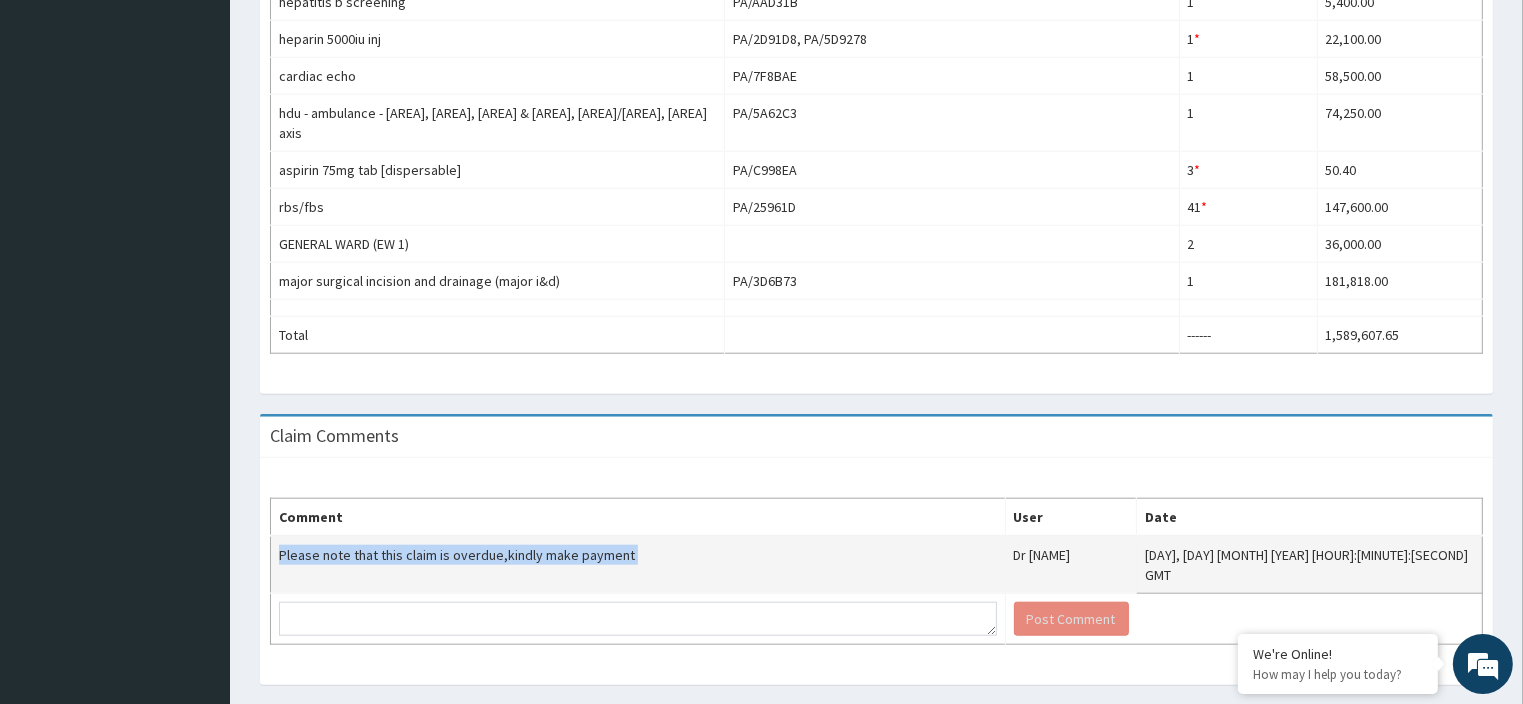 click on "Please note that this claim is overdue,kindly make payment" at bounding box center [638, 565] 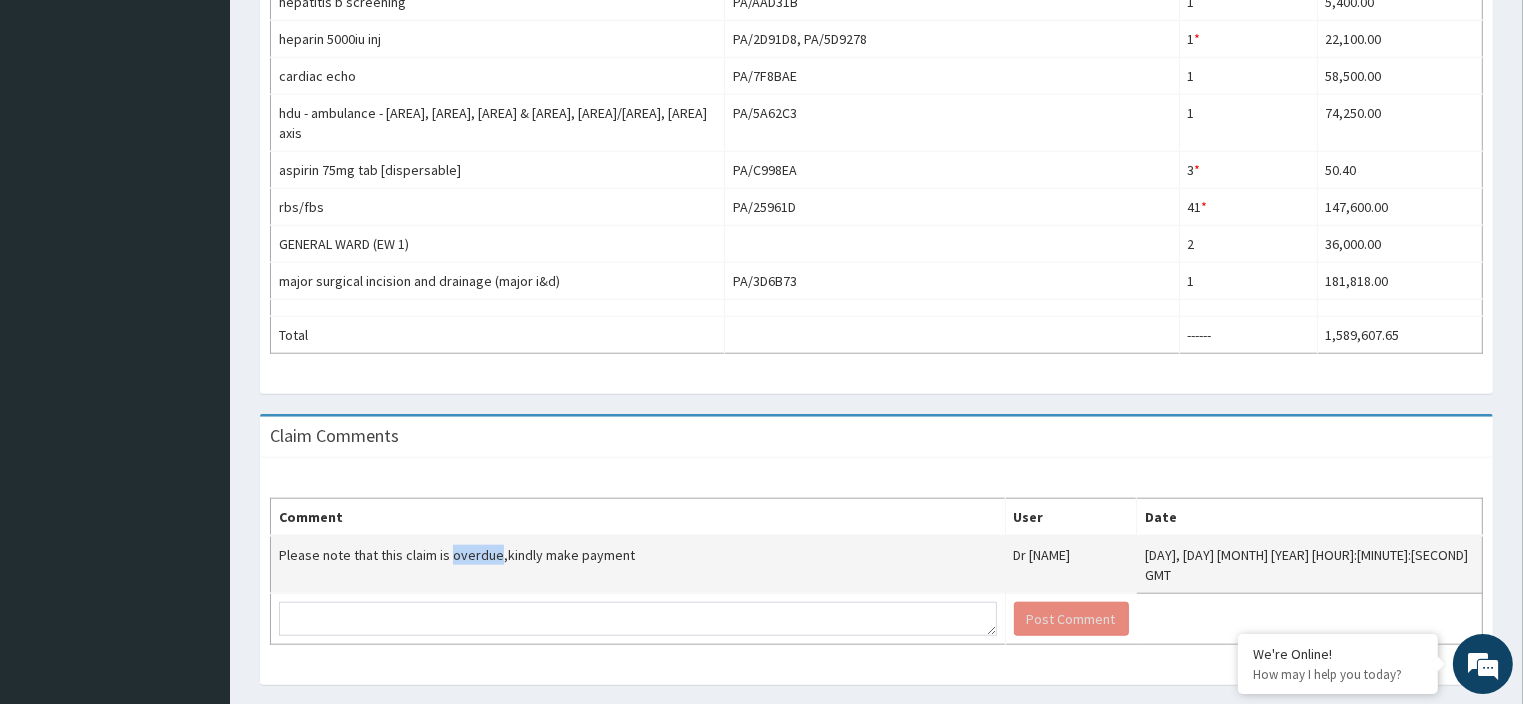 click on "Please note that this claim is overdue,kindly make payment" at bounding box center (638, 565) 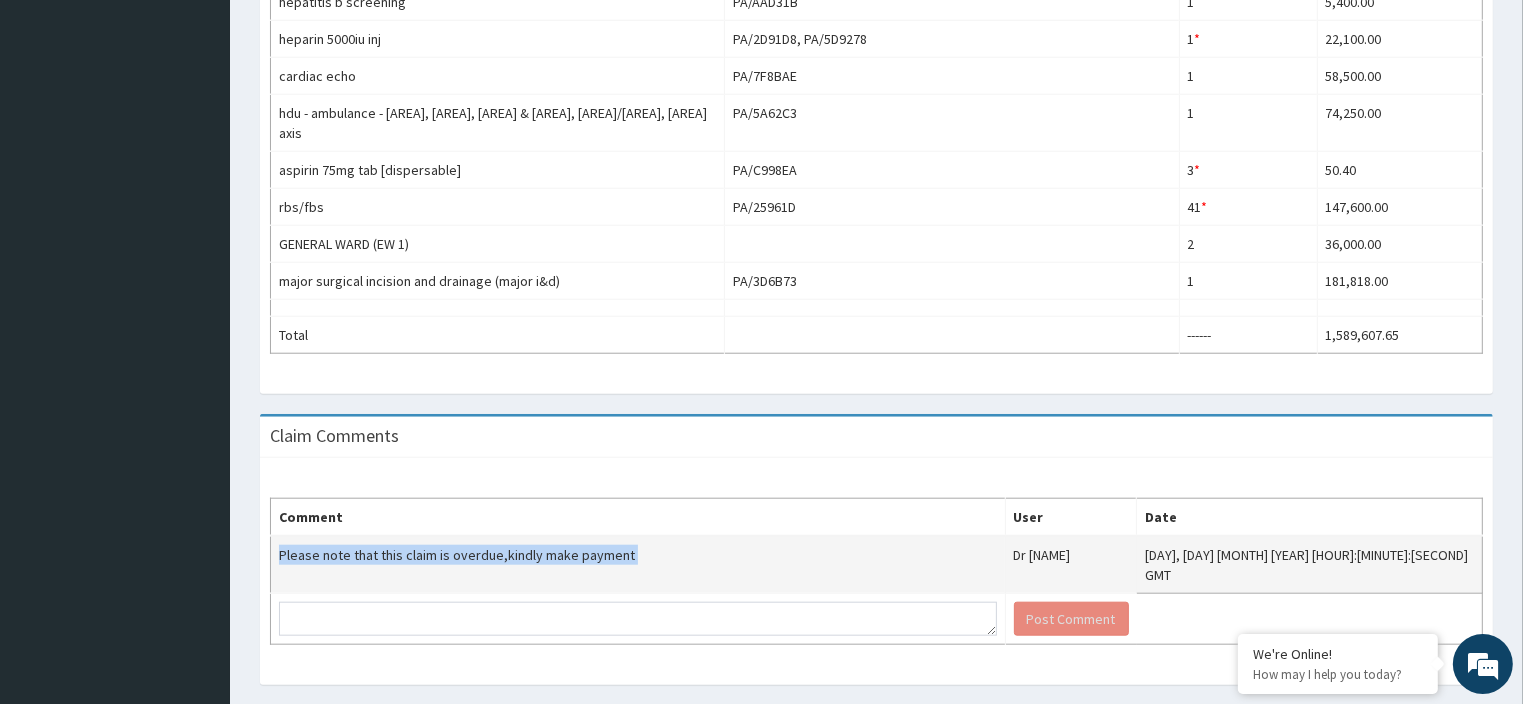 click on "Please note that this claim is overdue,kindly make payment" at bounding box center (638, 565) 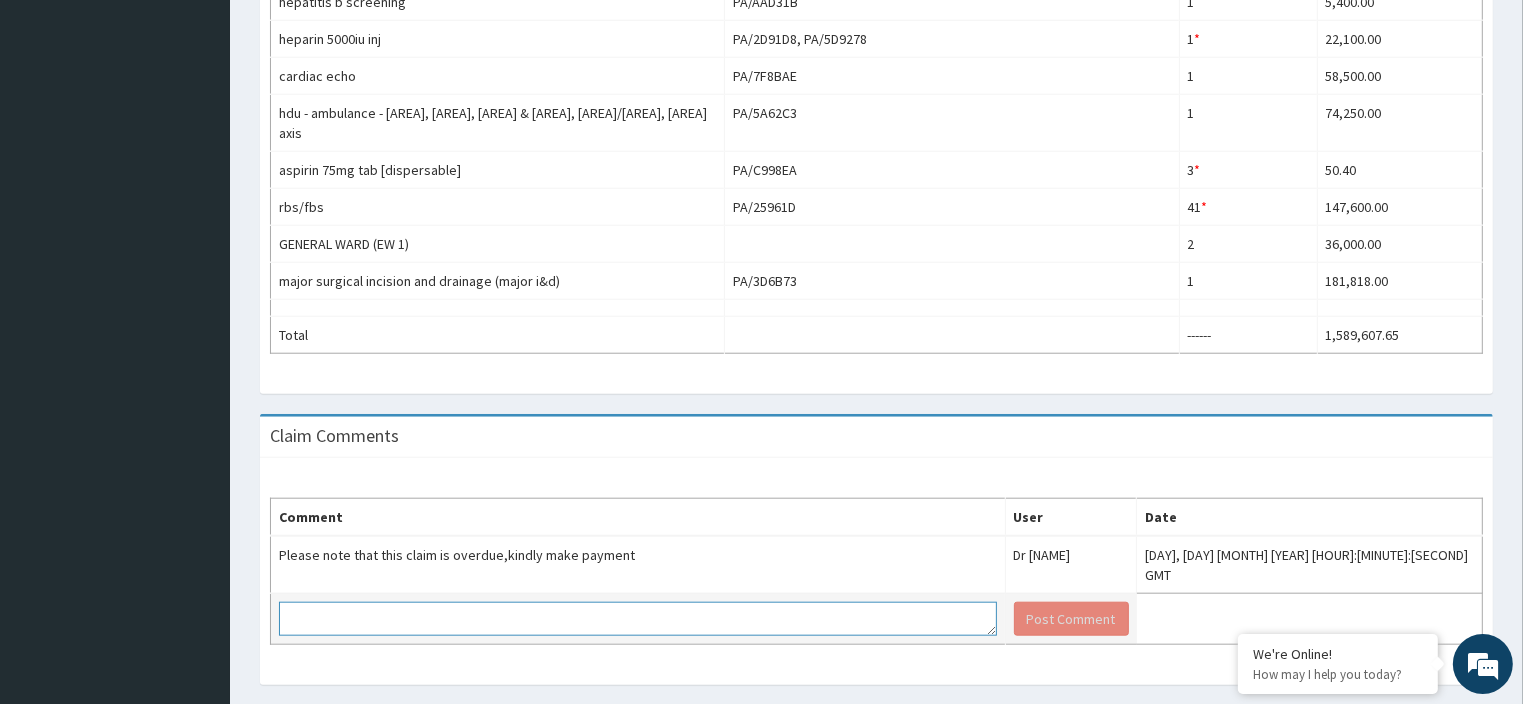 click at bounding box center (638, 619) 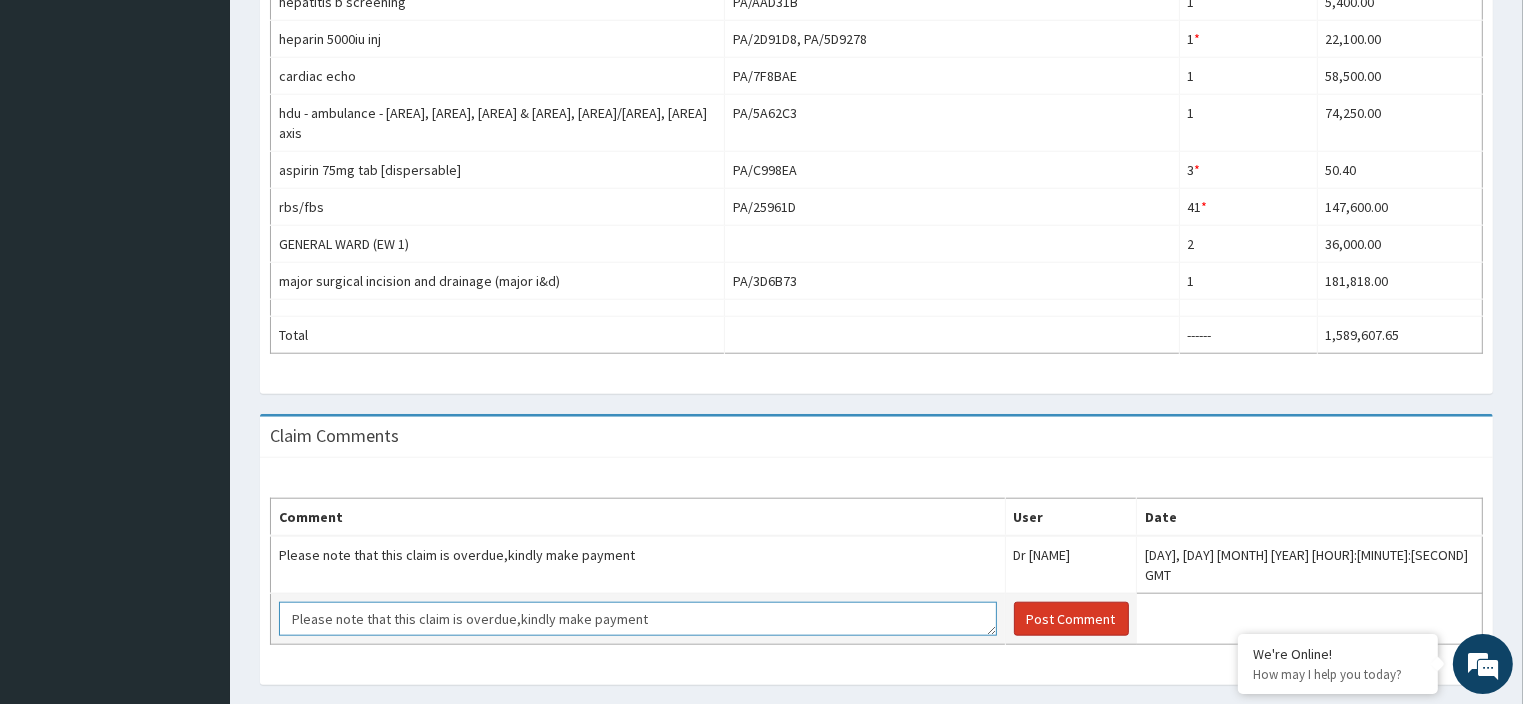 type on "Please note that this claim is overdue,kindly make payment" 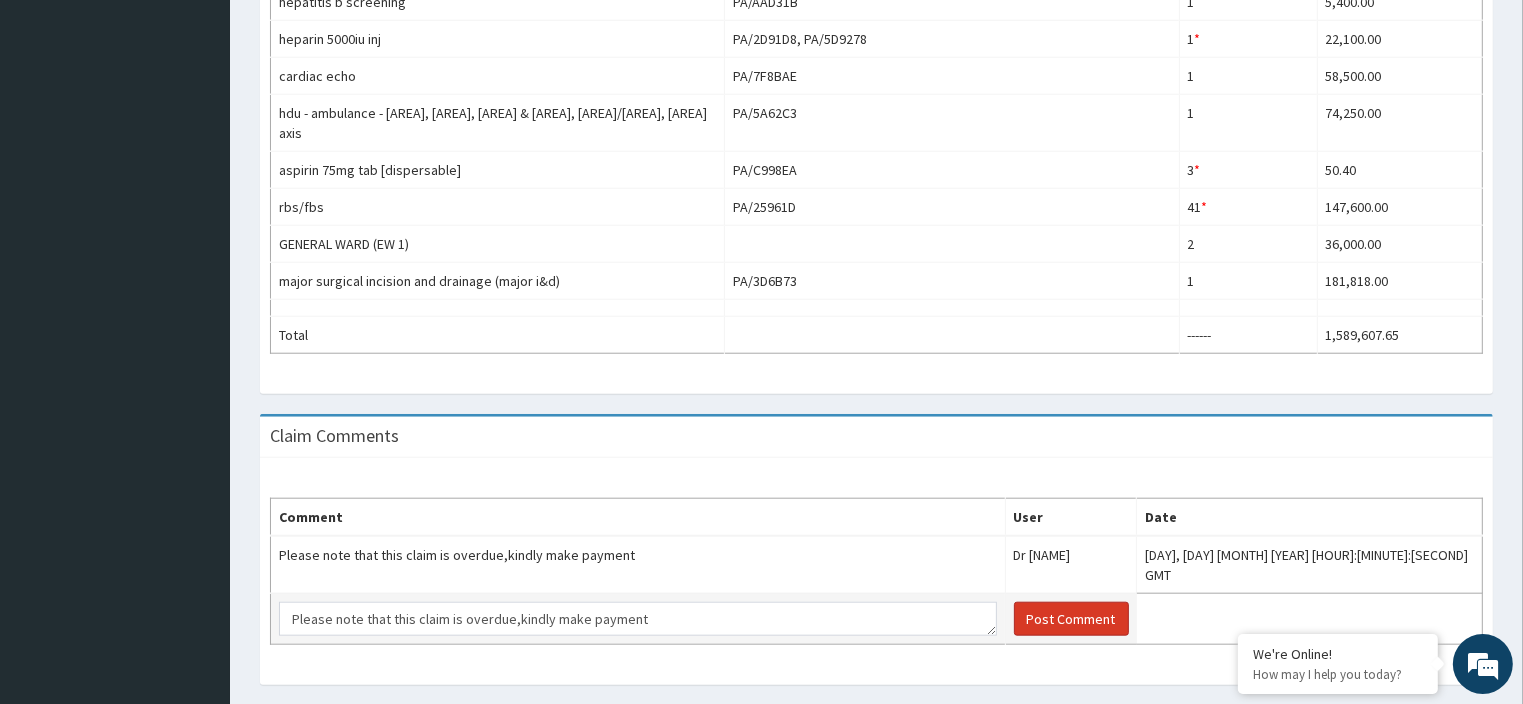 click on "Post Comment" at bounding box center [1071, 619] 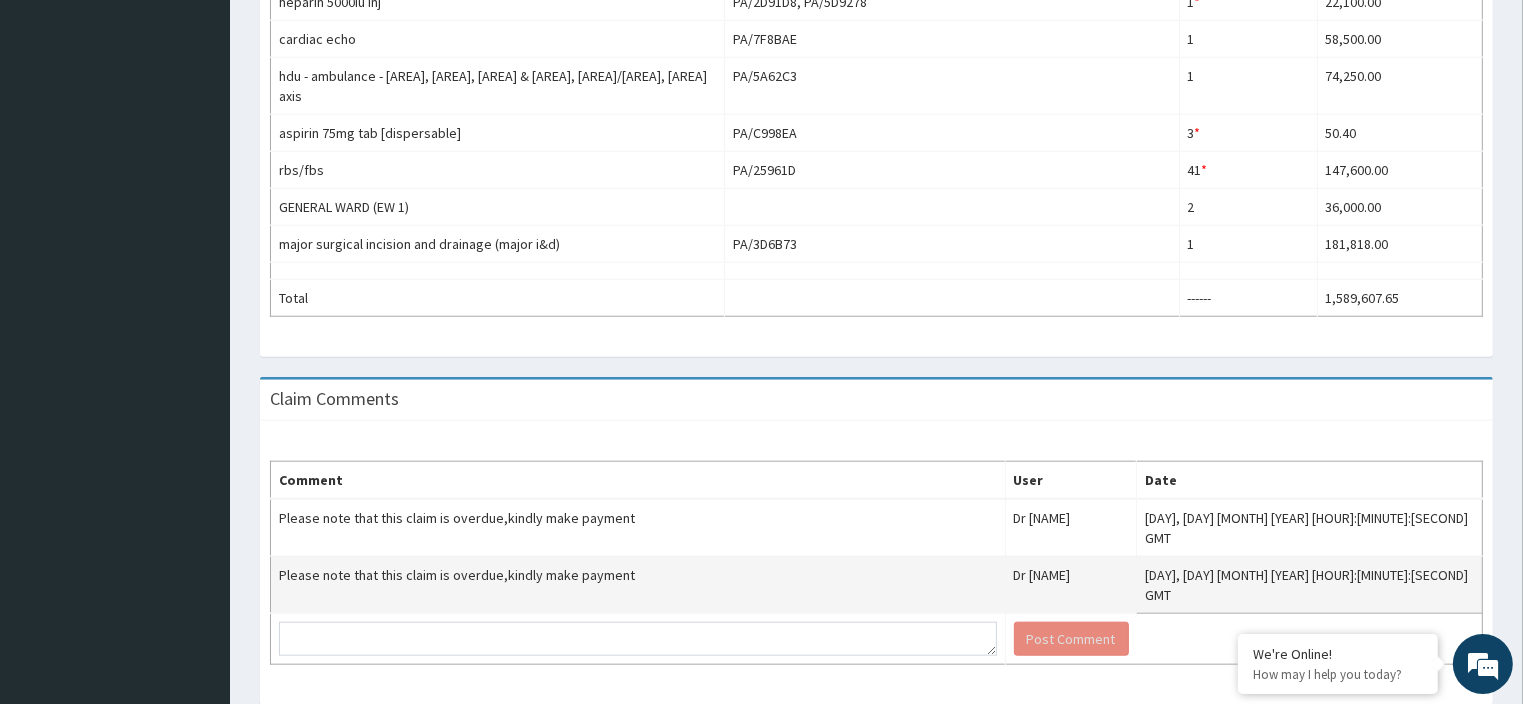 scroll, scrollTop: 1891, scrollLeft: 0, axis: vertical 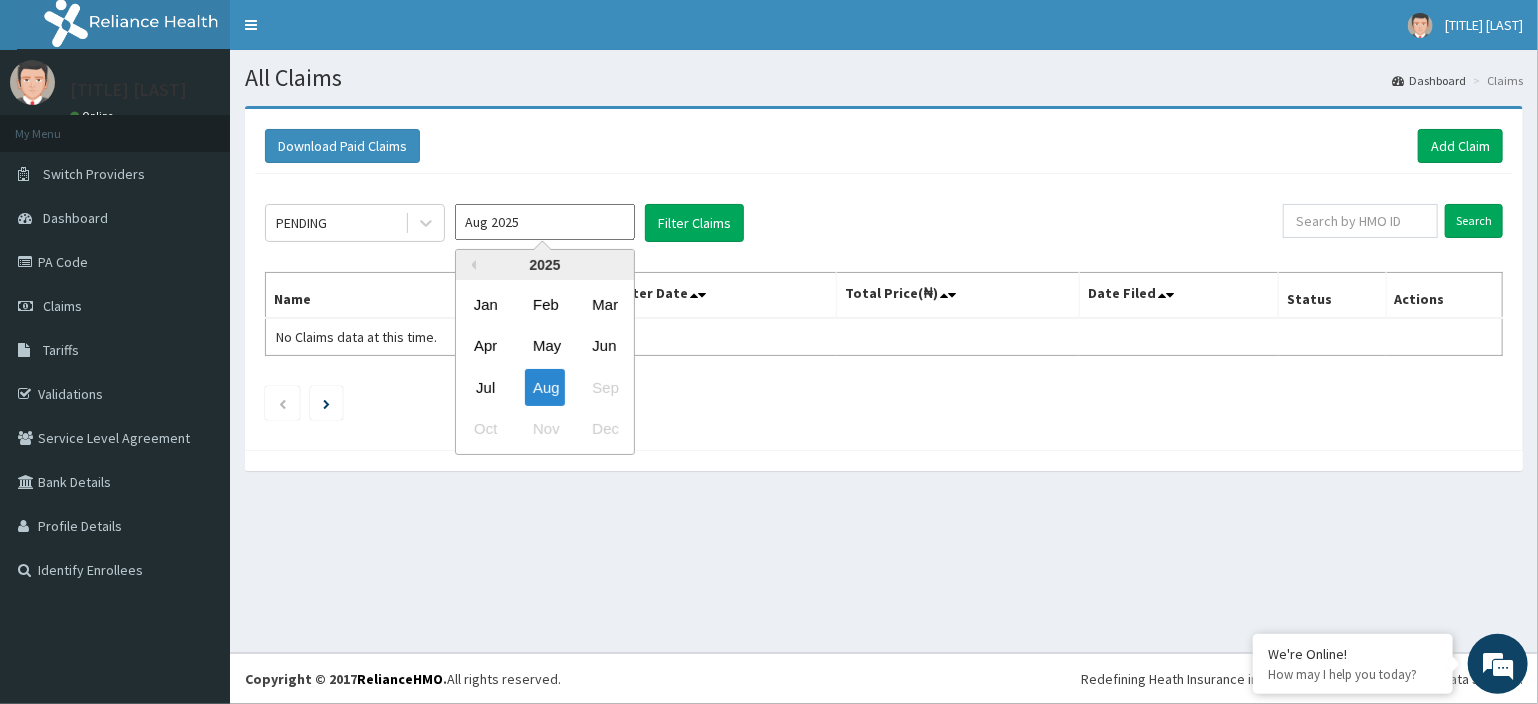 click on "Aug 2025" at bounding box center [545, 222] 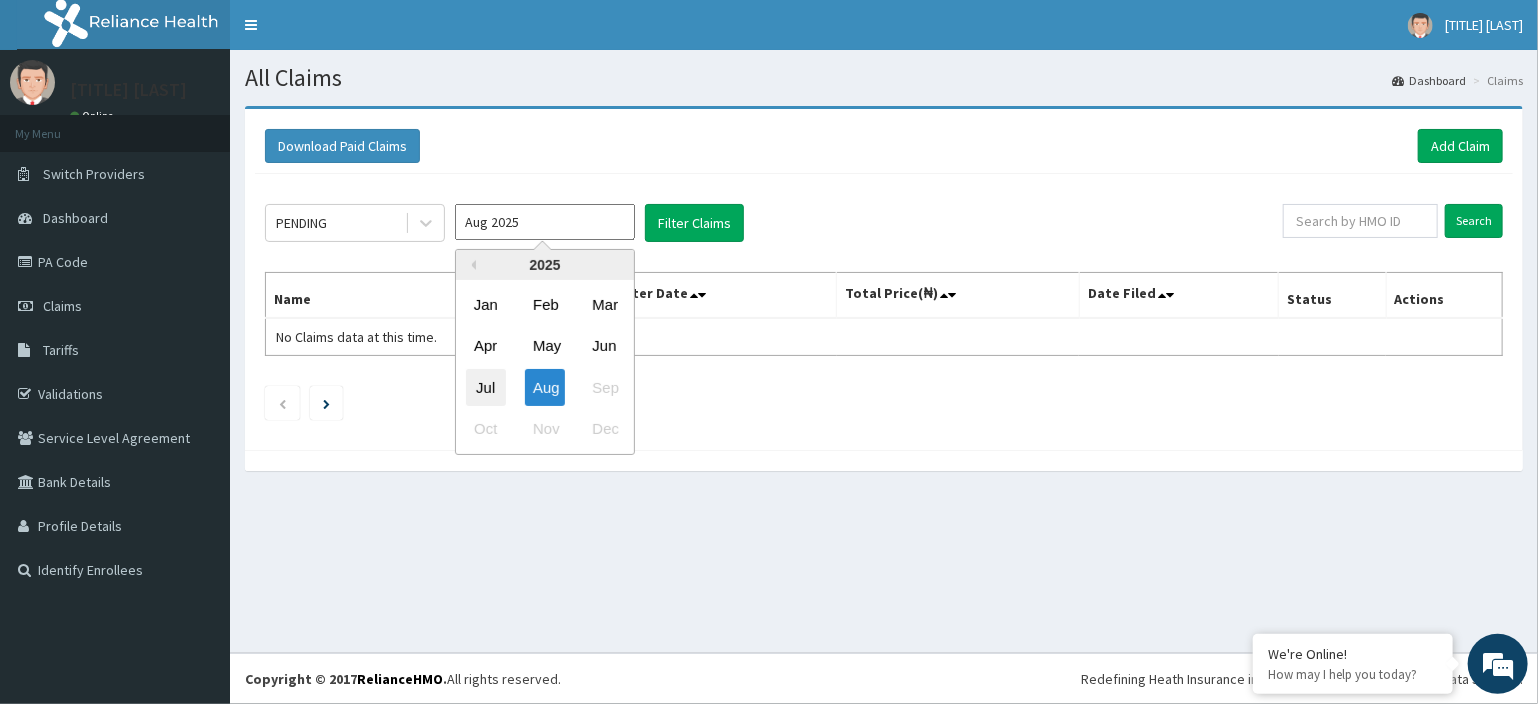 click on "Jul" at bounding box center (486, 387) 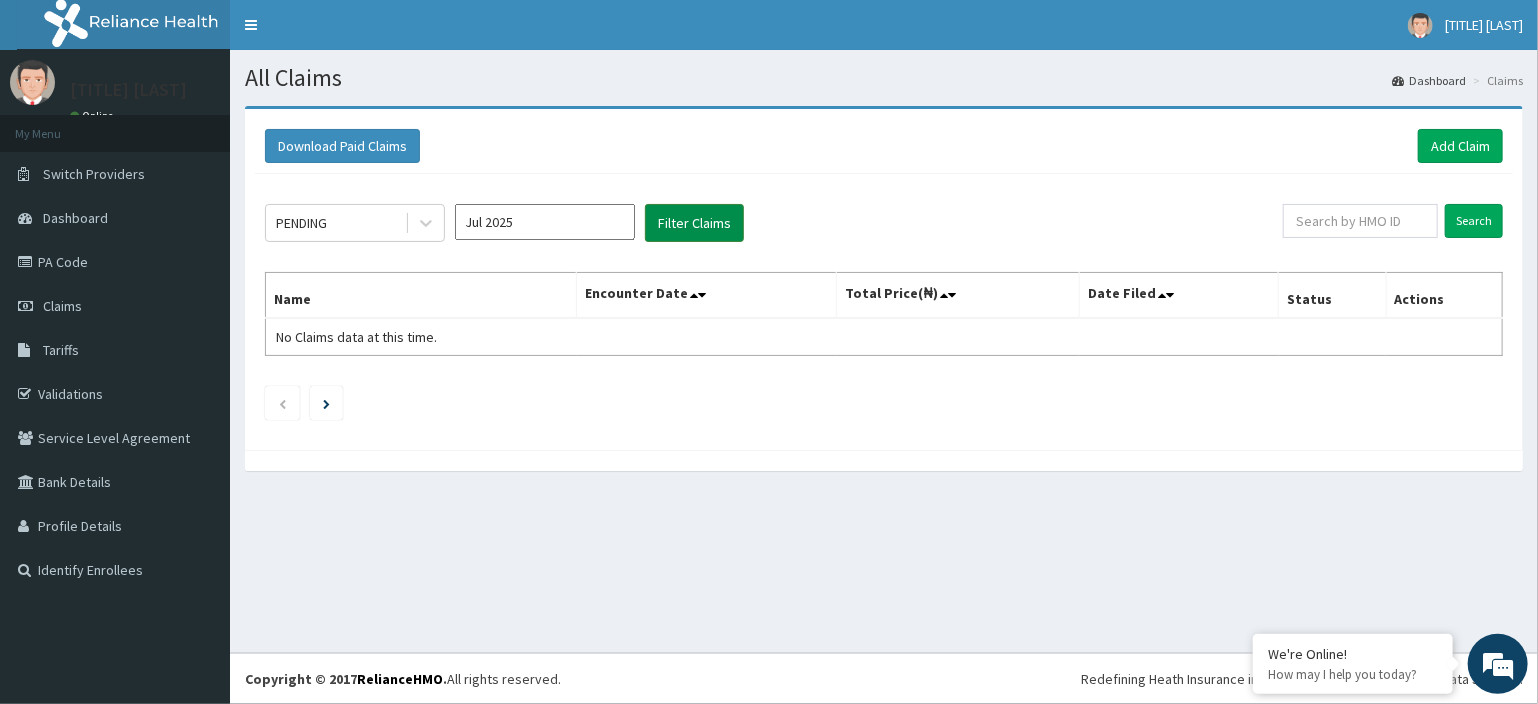 click on "Filter Claims" at bounding box center (694, 223) 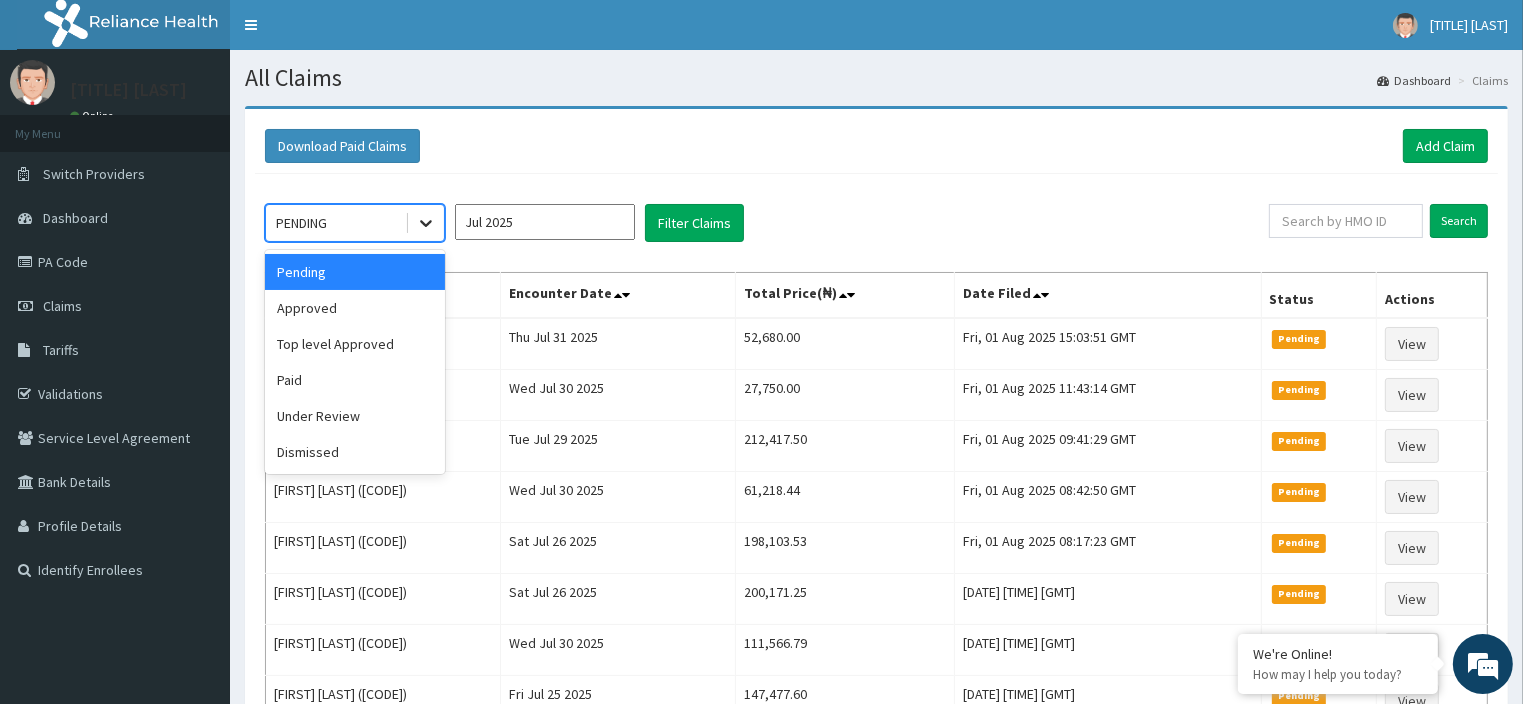 click 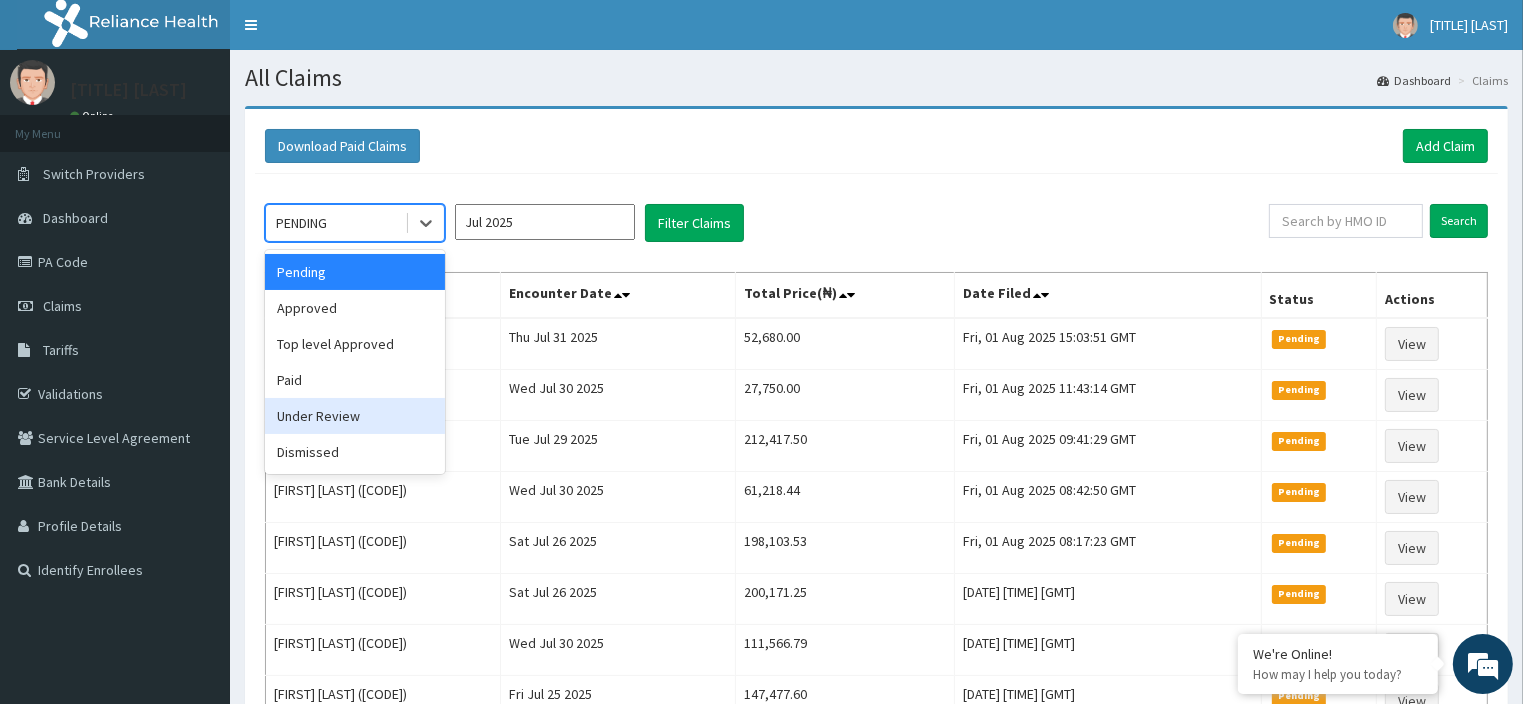 click on "Under Review" at bounding box center [355, 416] 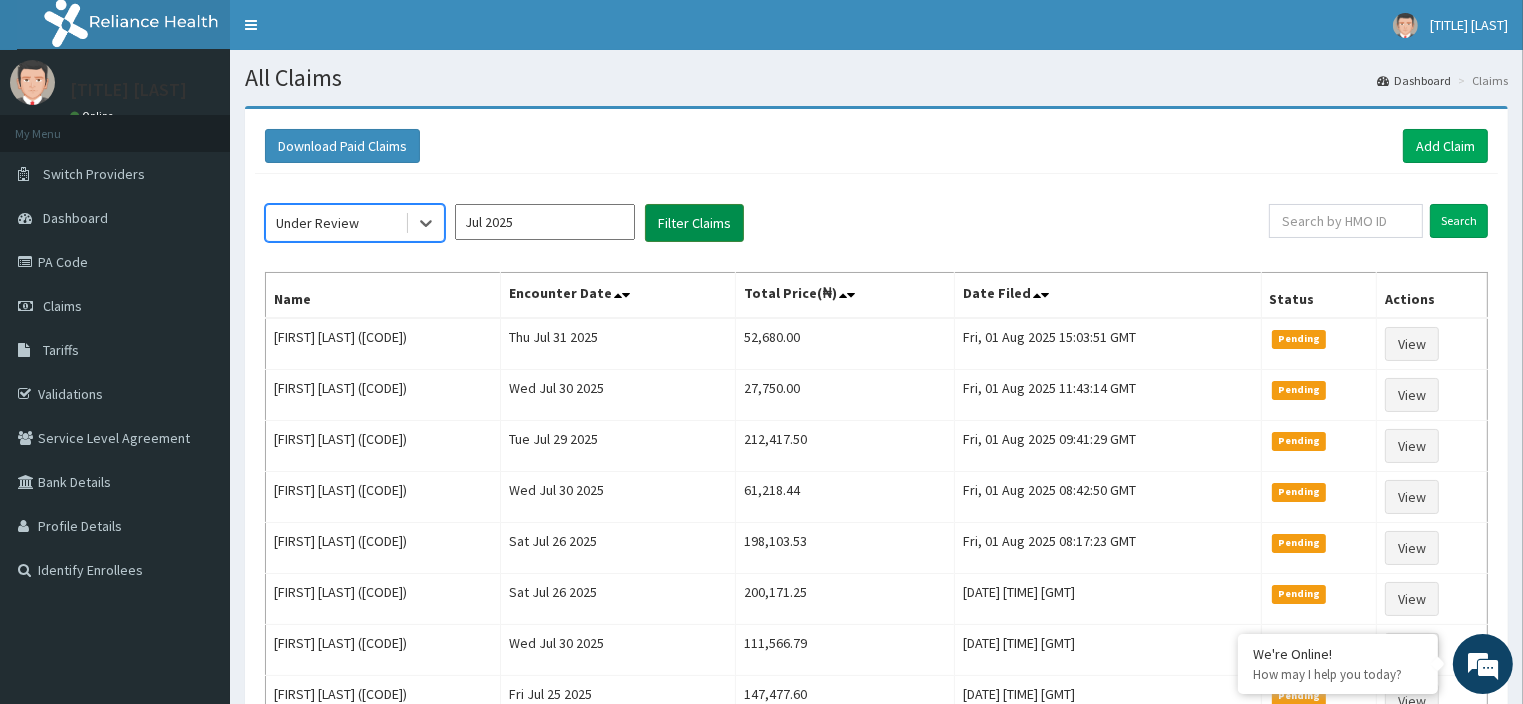 scroll, scrollTop: 0, scrollLeft: 0, axis: both 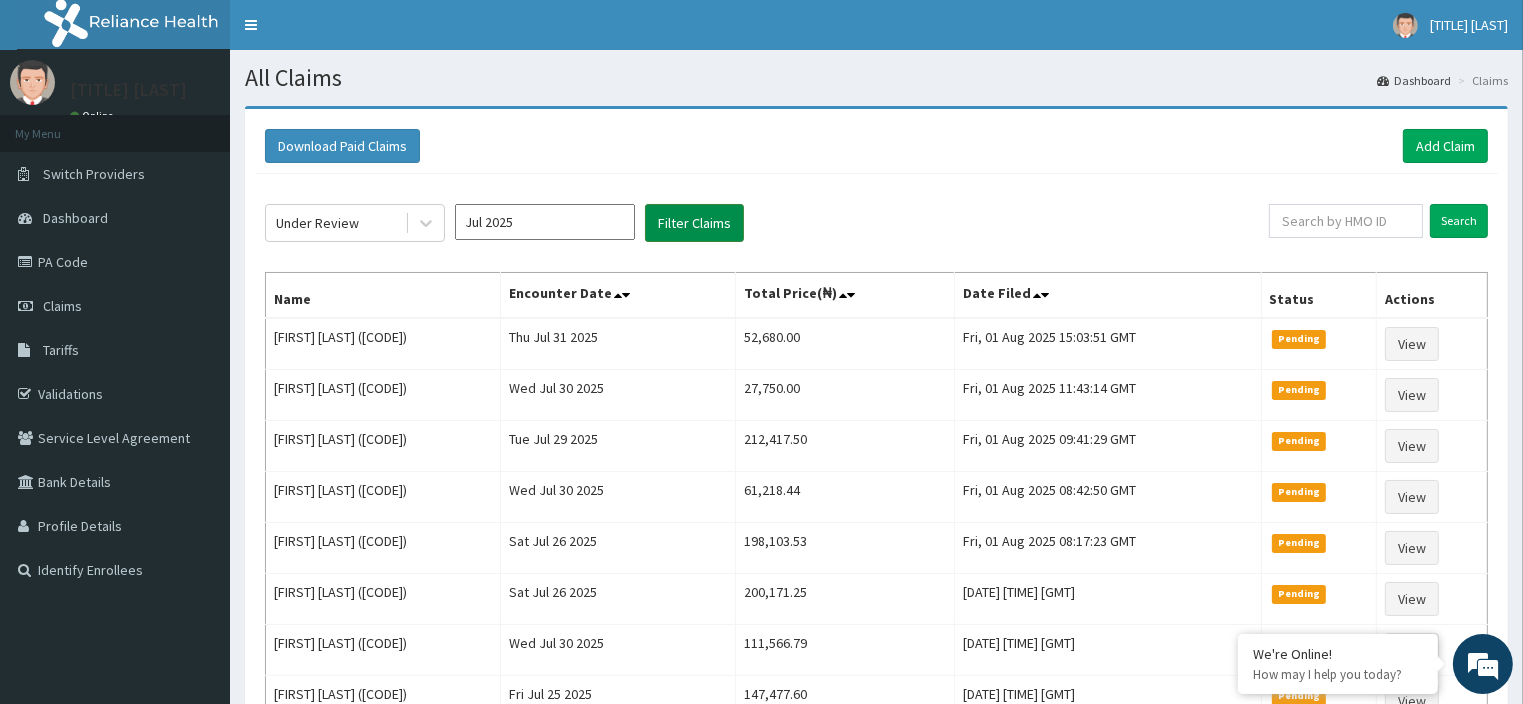 click on "Filter Claims" at bounding box center (694, 223) 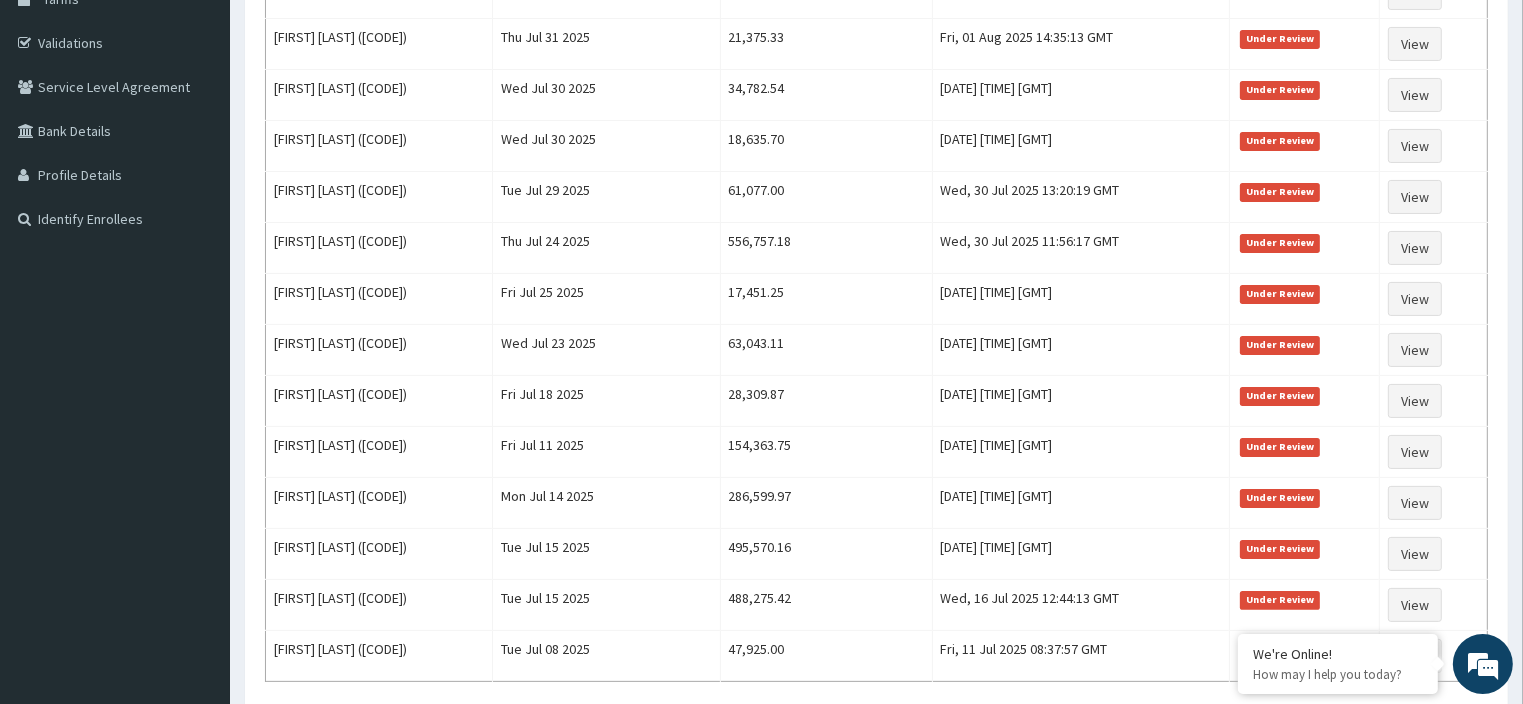 scroll, scrollTop: 519, scrollLeft: 0, axis: vertical 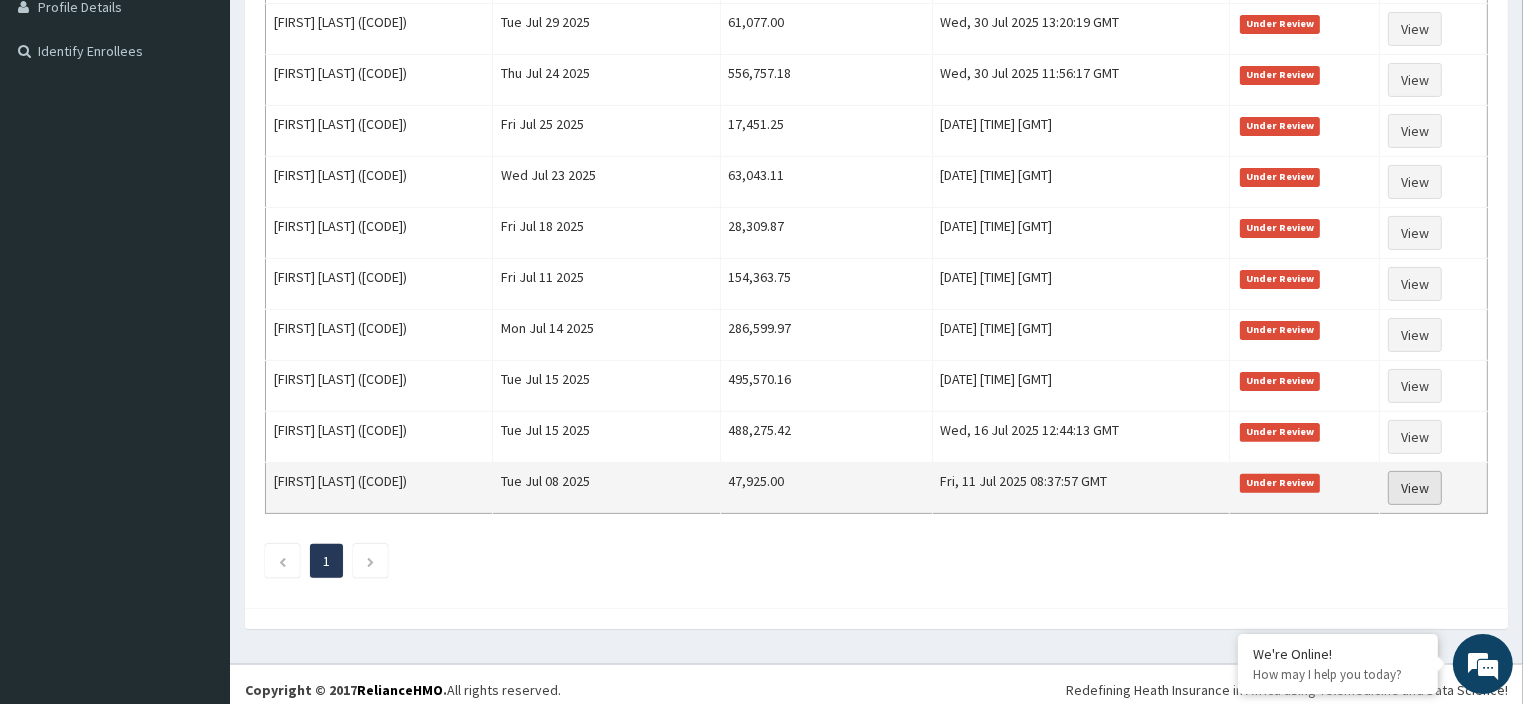 click on "View" at bounding box center [1415, 488] 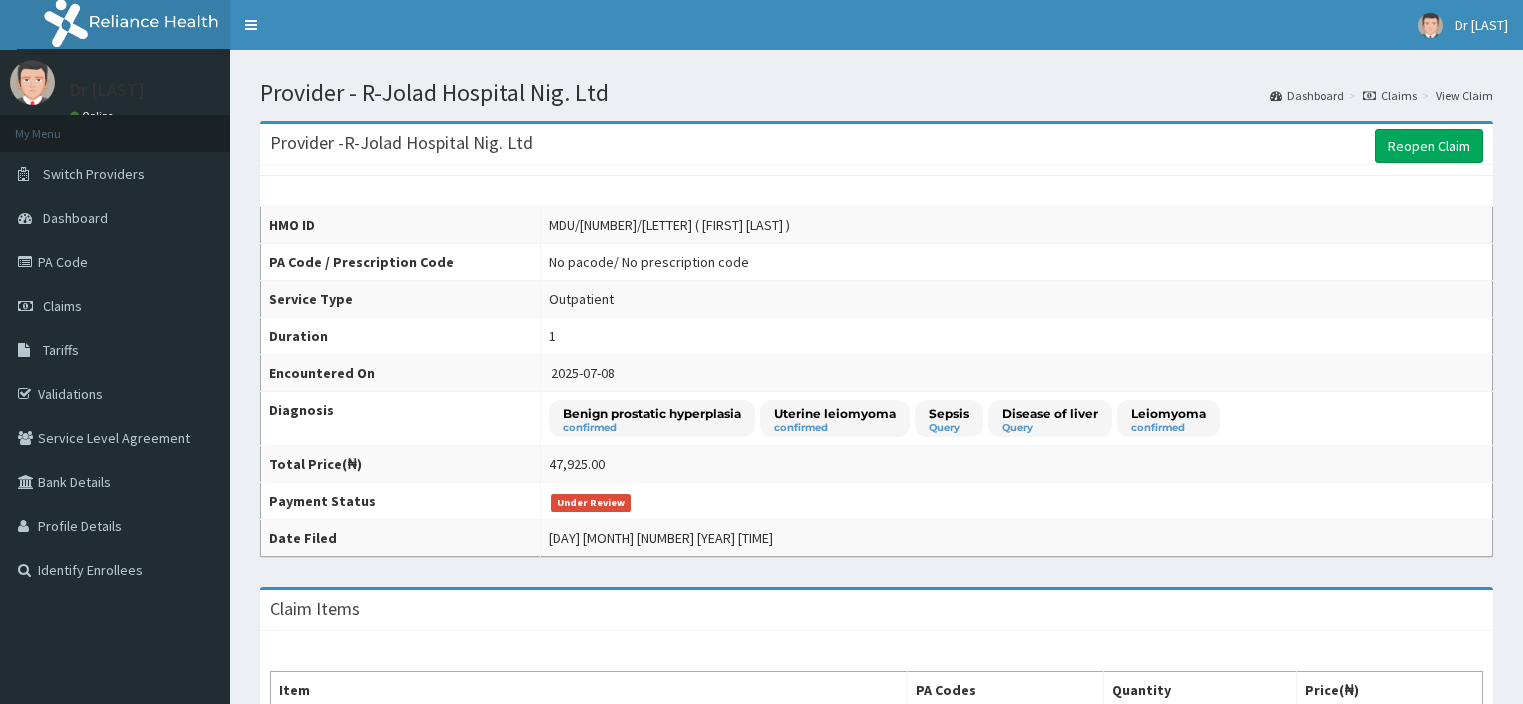 scroll, scrollTop: 0, scrollLeft: 0, axis: both 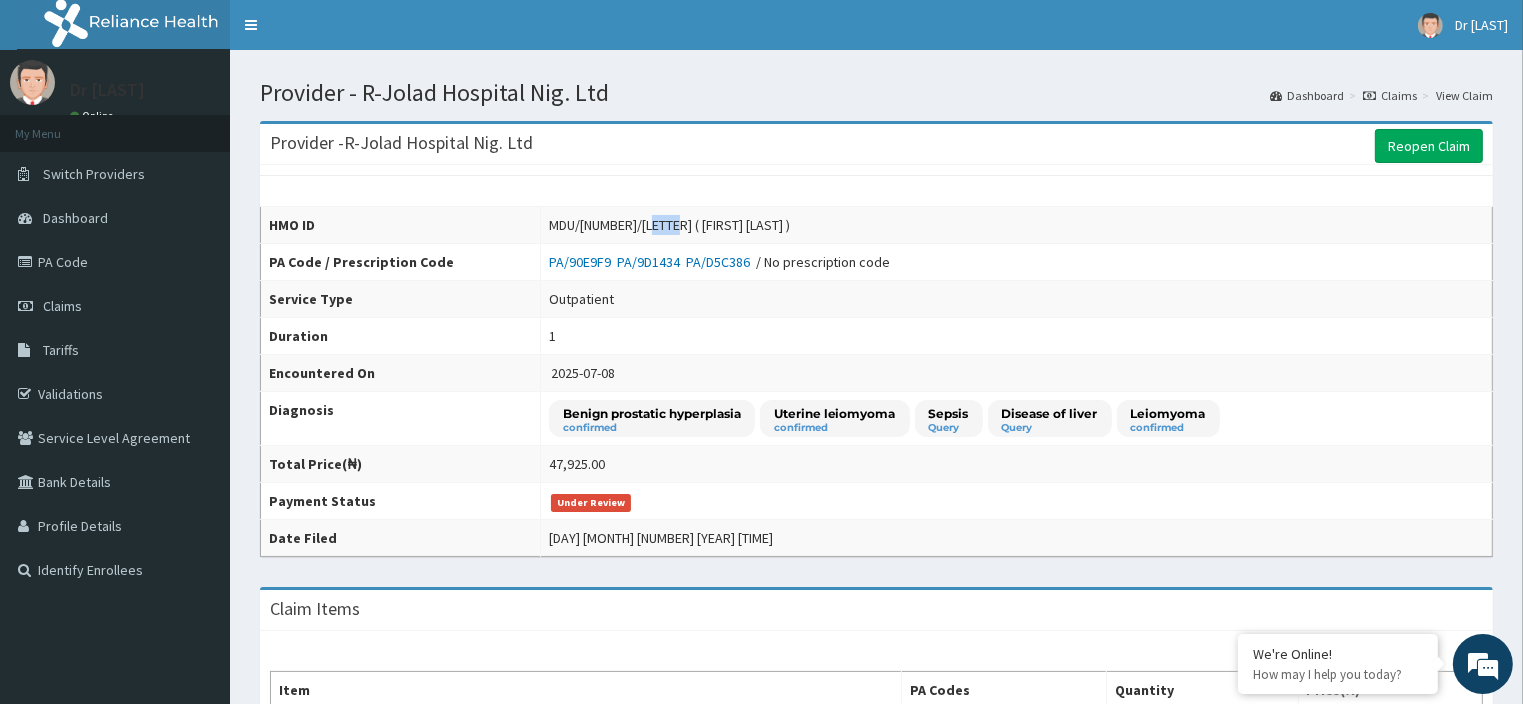 drag, startPoint x: 625, startPoint y: 221, endPoint x: 661, endPoint y: 224, distance: 36.124783 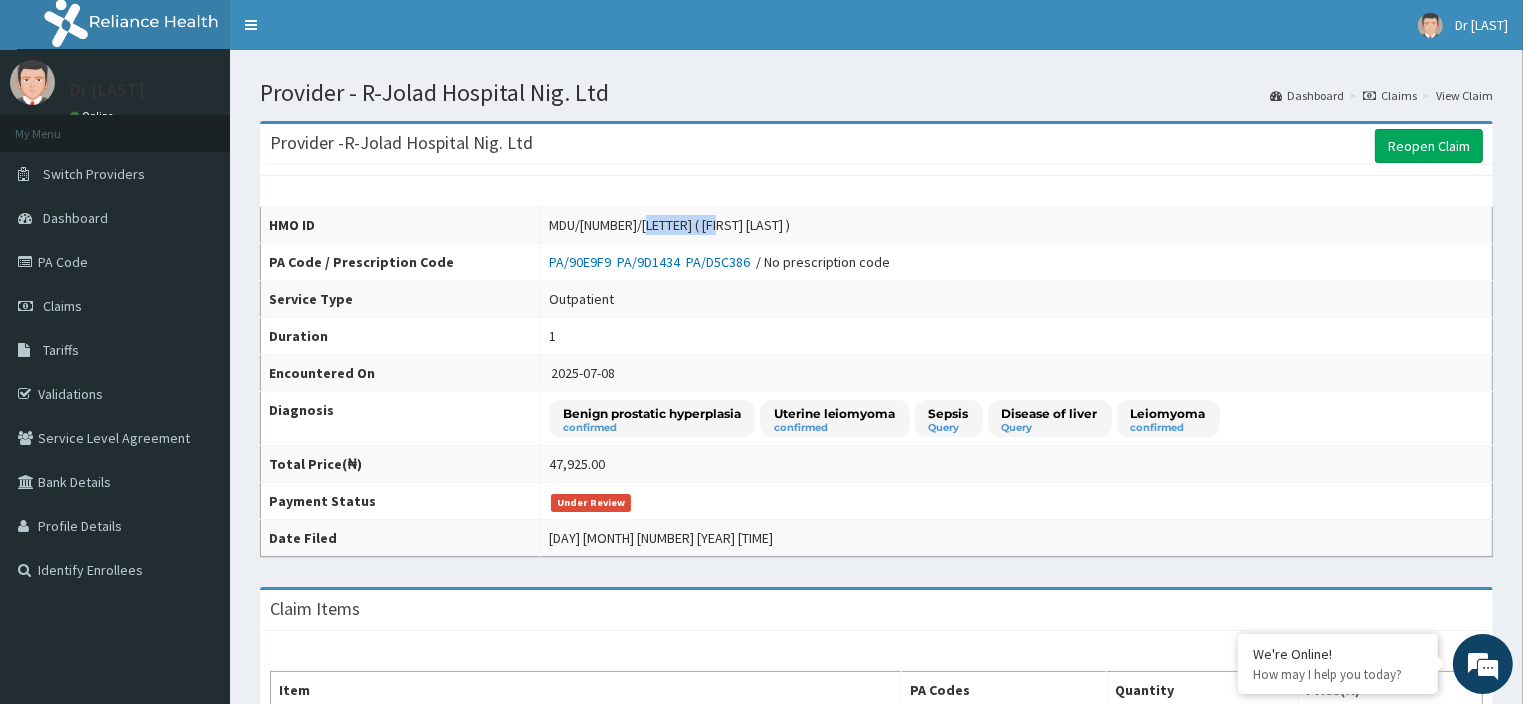drag, startPoint x: 622, startPoint y: 220, endPoint x: 710, endPoint y: 220, distance: 88 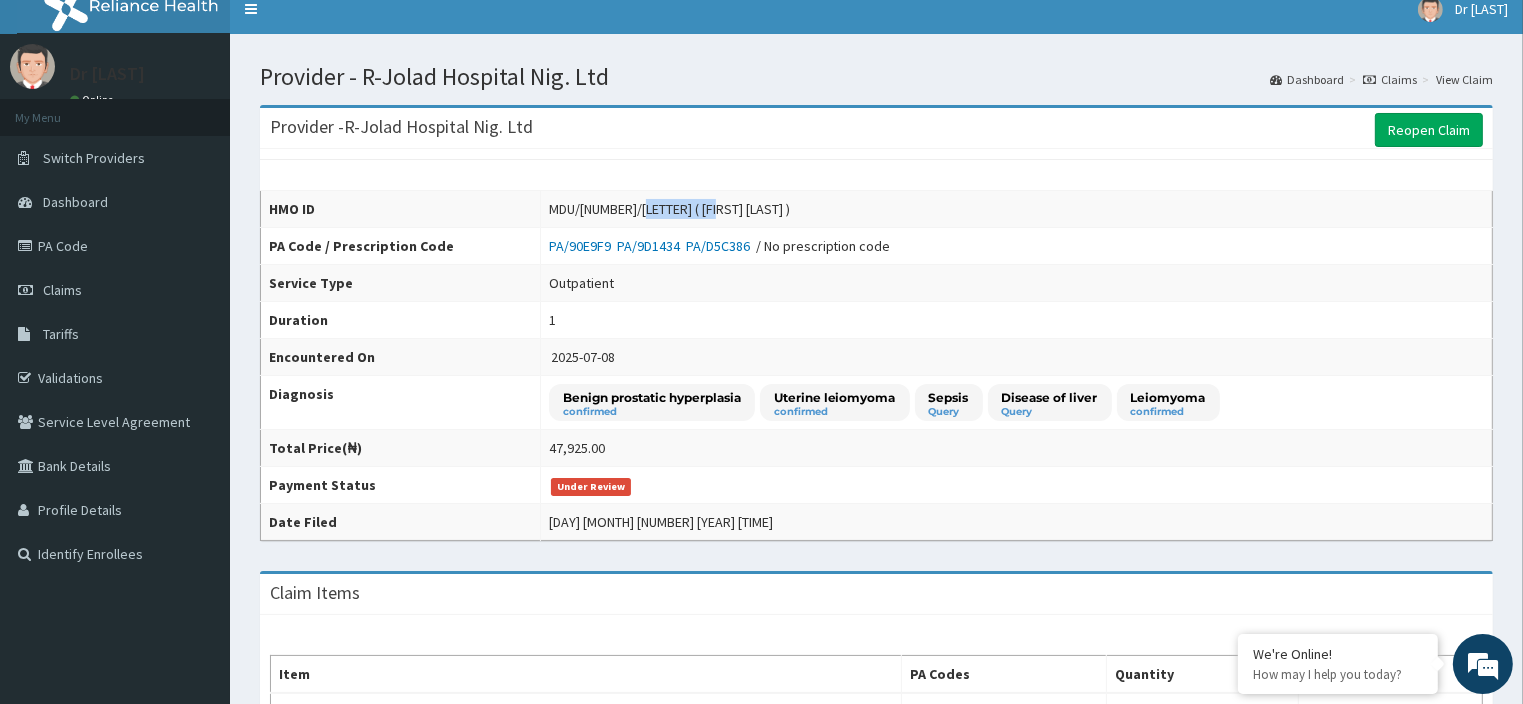 scroll, scrollTop: 0, scrollLeft: 0, axis: both 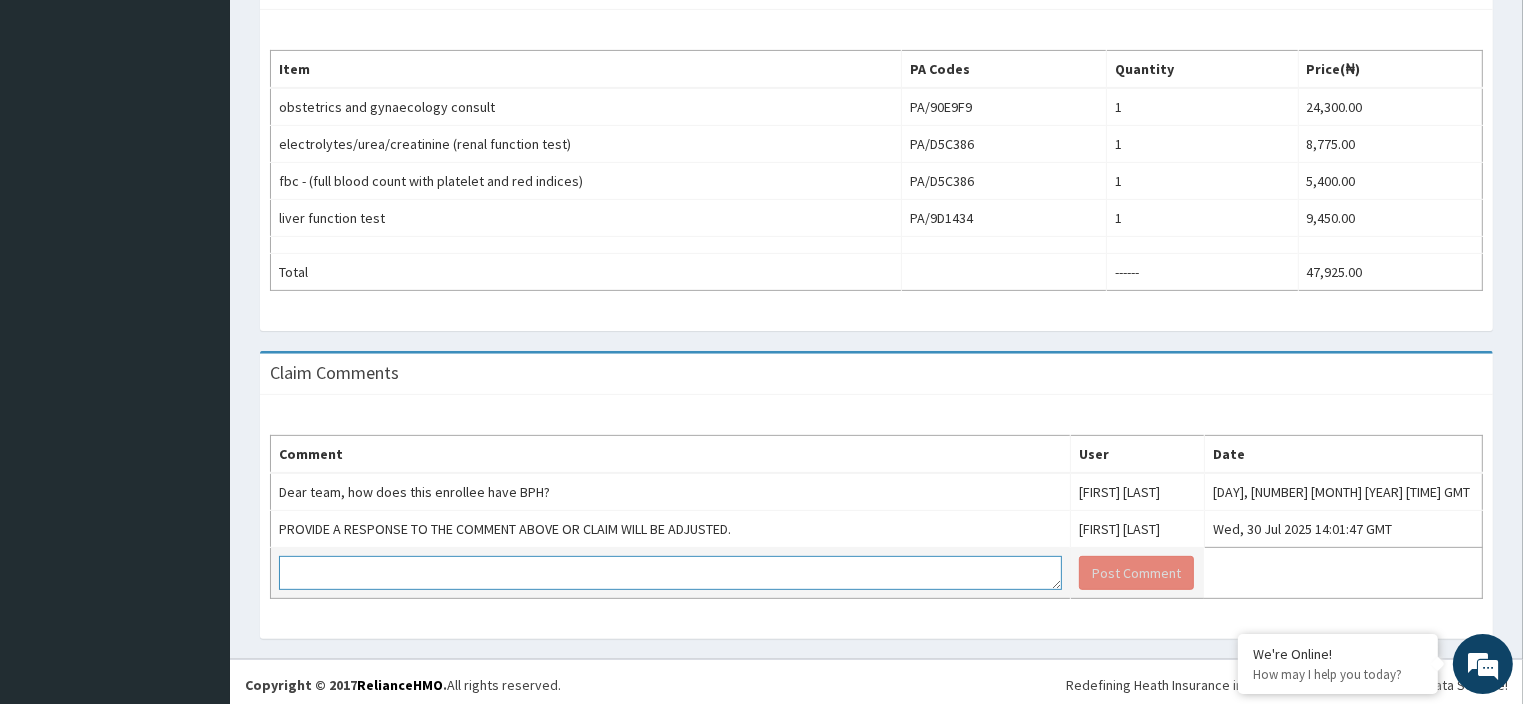 click at bounding box center (670, 573) 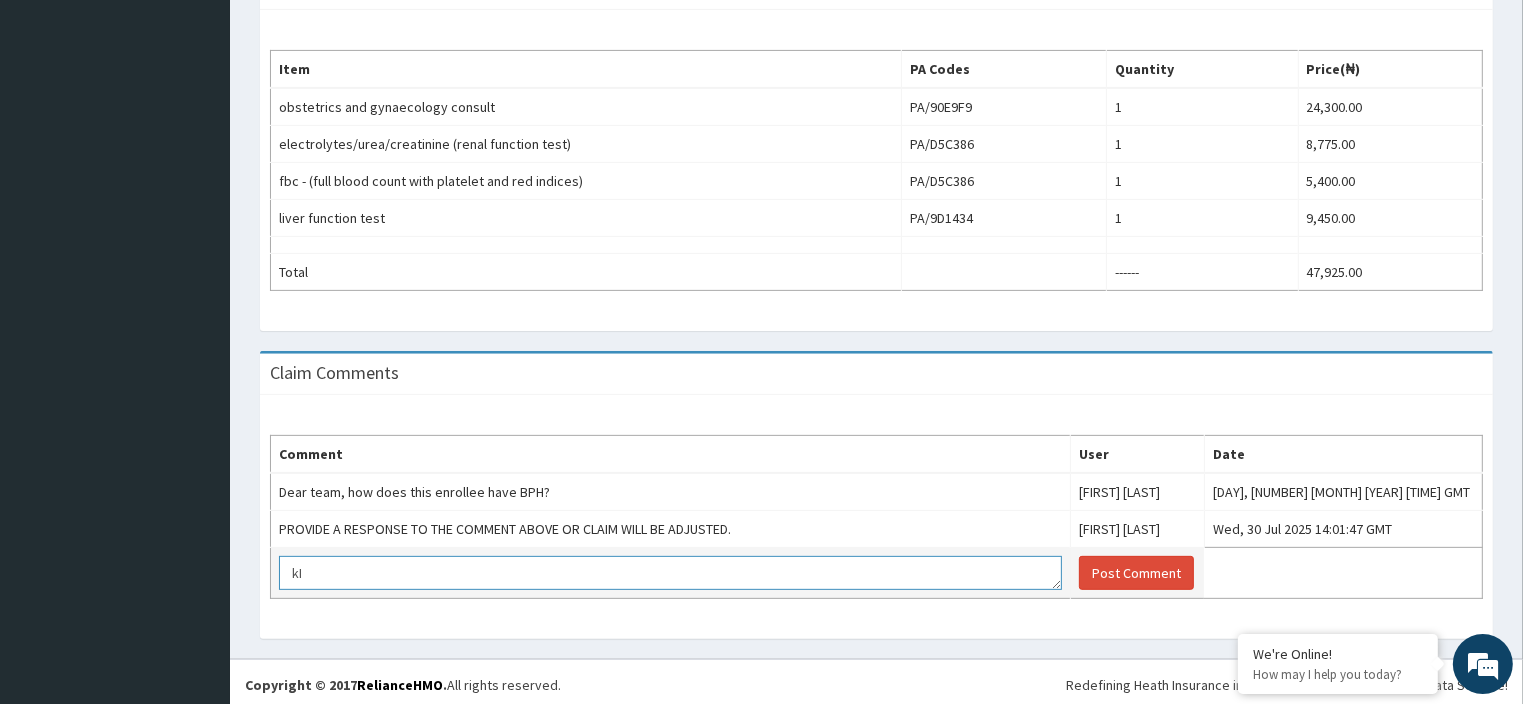 type on "k" 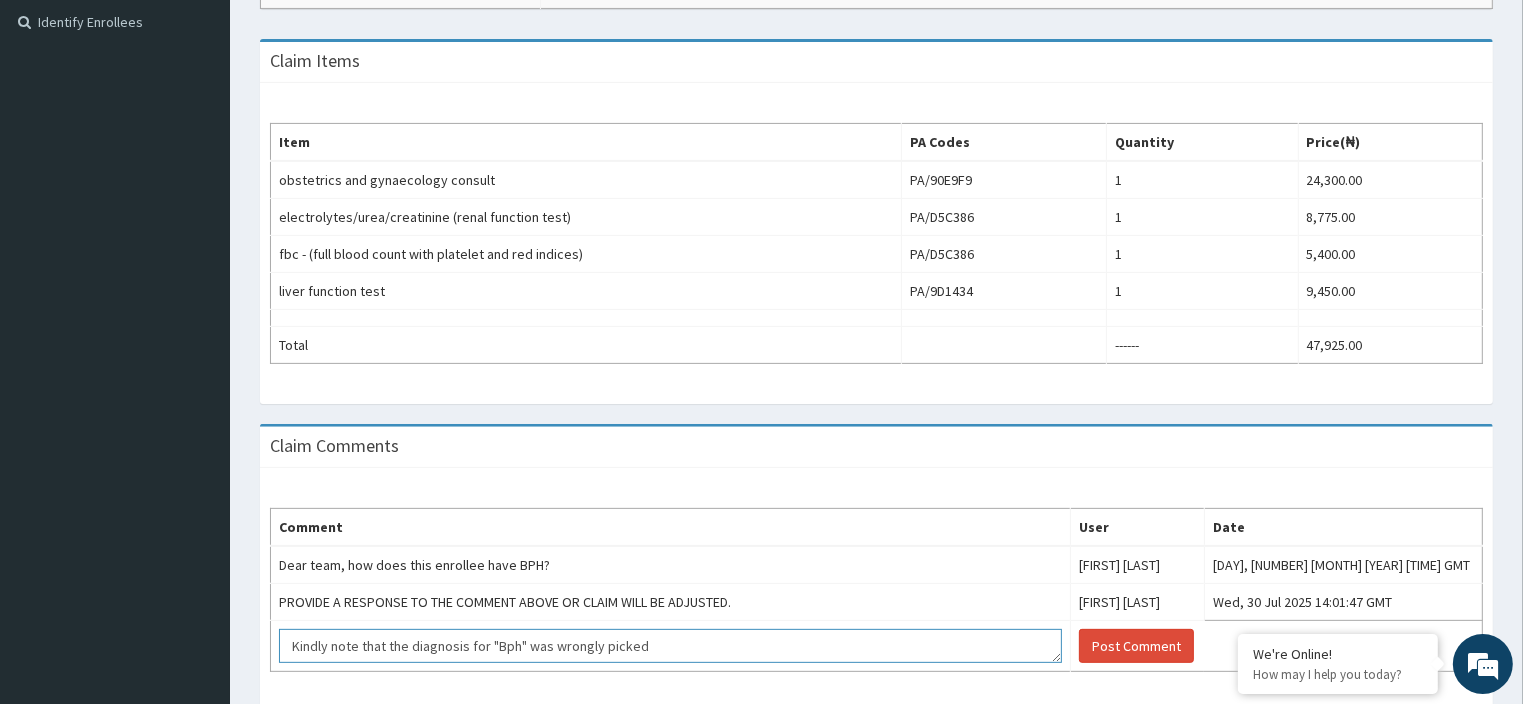 scroll, scrollTop: 621, scrollLeft: 0, axis: vertical 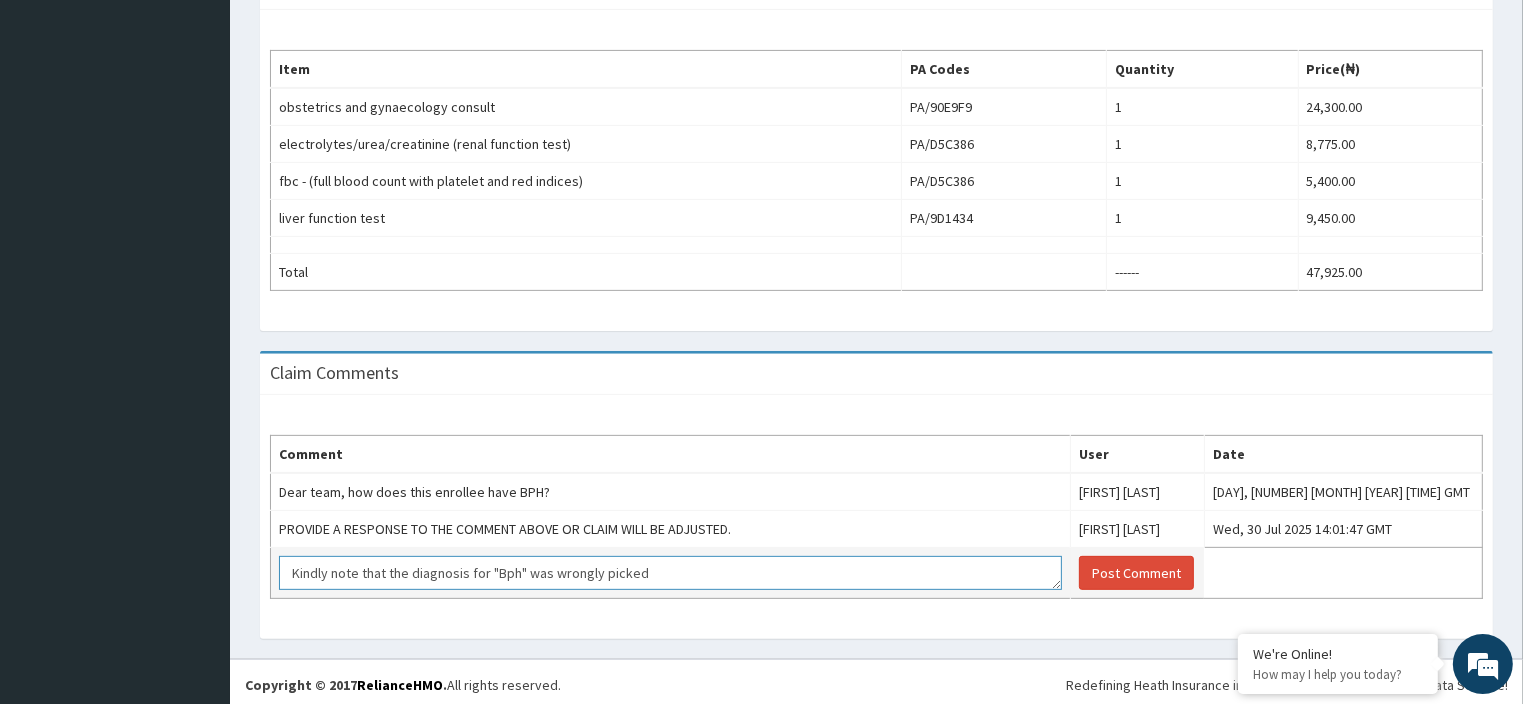 click on "Kindly note that the diagnosis for "Bph" was wrongly picked" at bounding box center (670, 573) 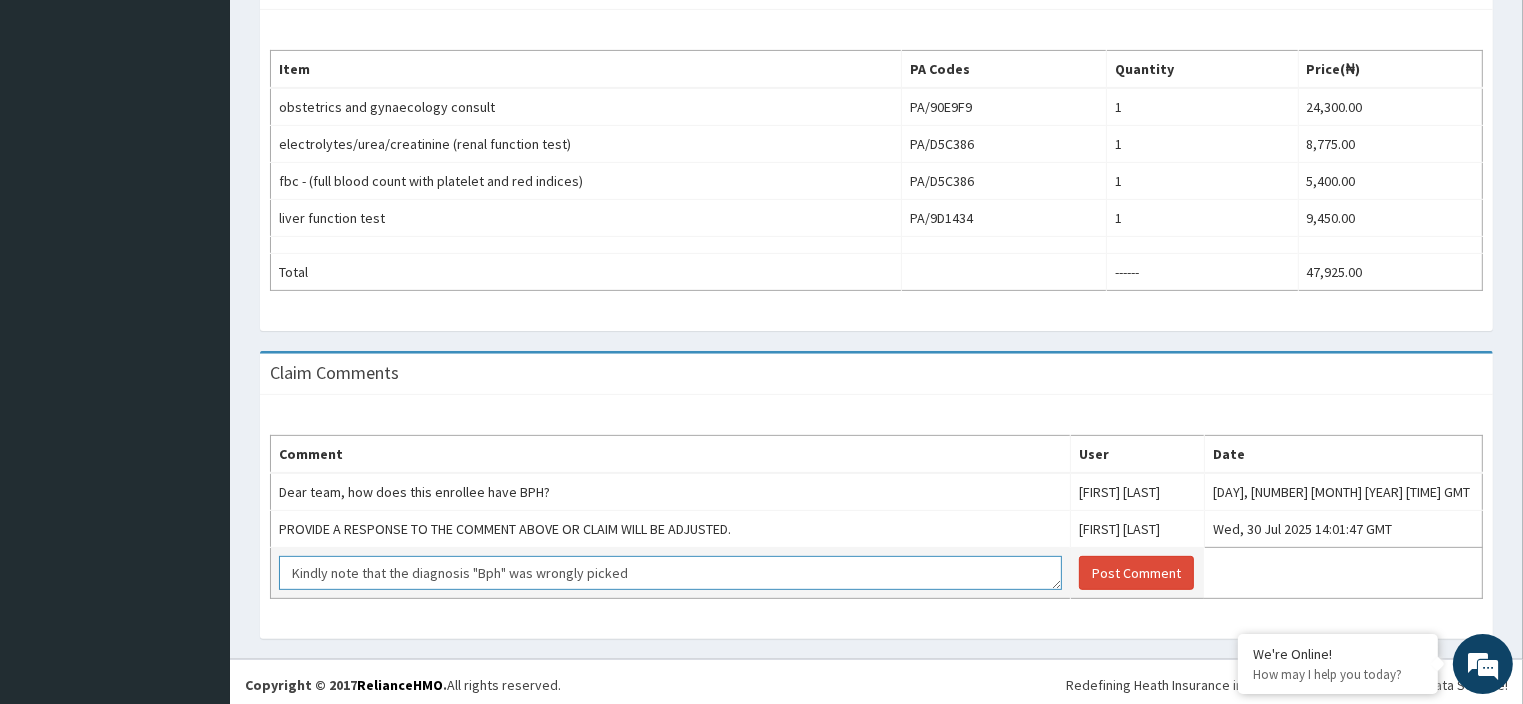 click on "Kindly note that the diagnosis "Bph" was wrongly picked" at bounding box center [670, 573] 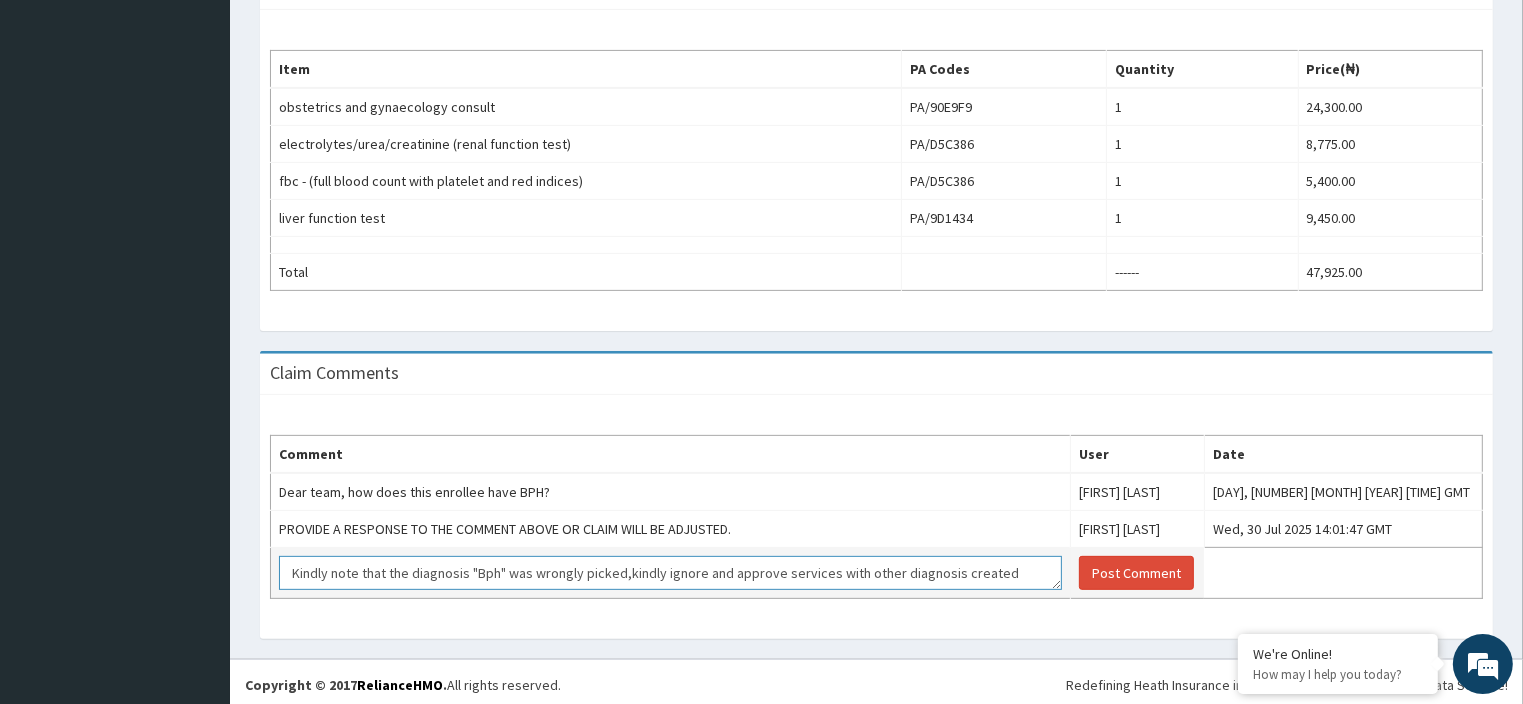 click on "Kindly note that the diagnosis "Bph" was wrongly picked,kindly ignore and approve services with other diagnosis created" at bounding box center [670, 573] 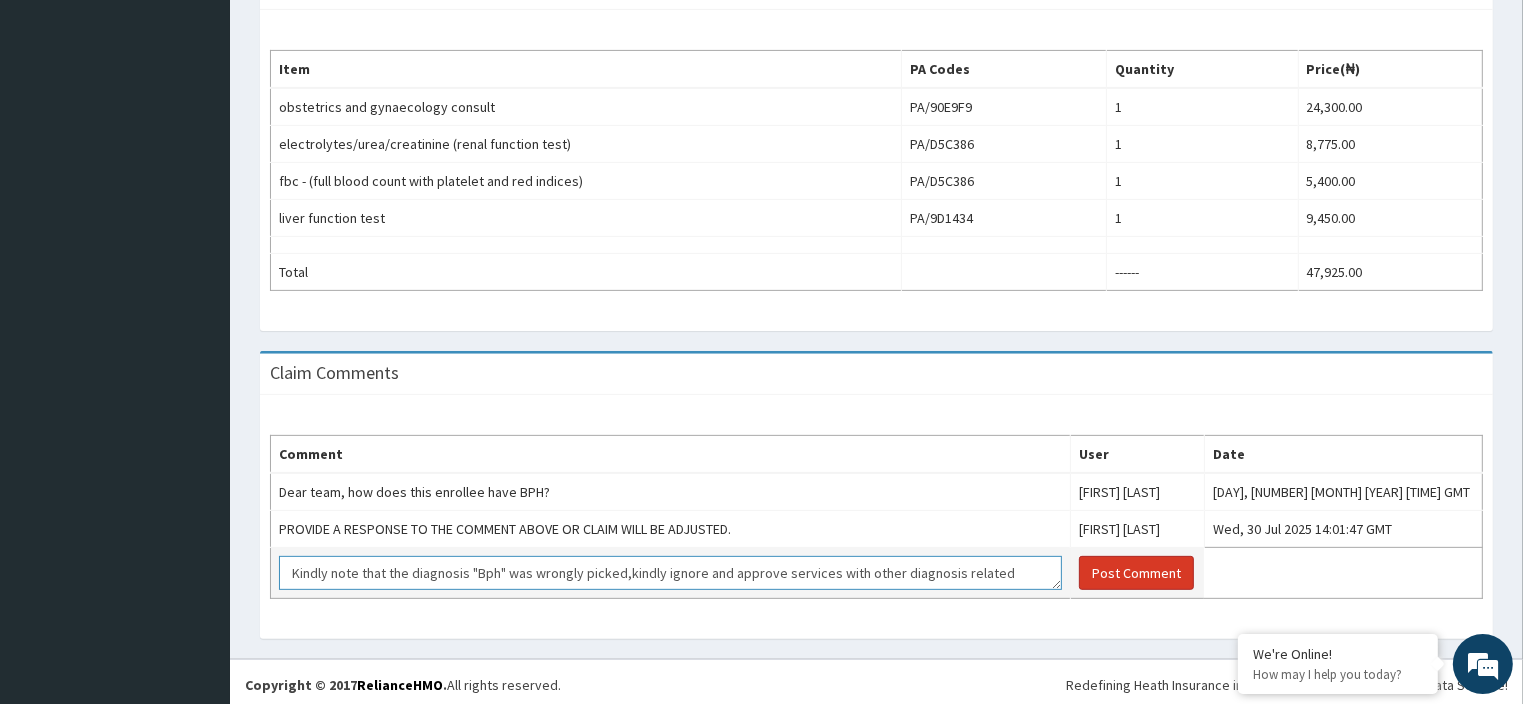 type on "Kindly note that the diagnosis "Bph" was wrongly picked,kindly ignore and approve services with other diagnosis related" 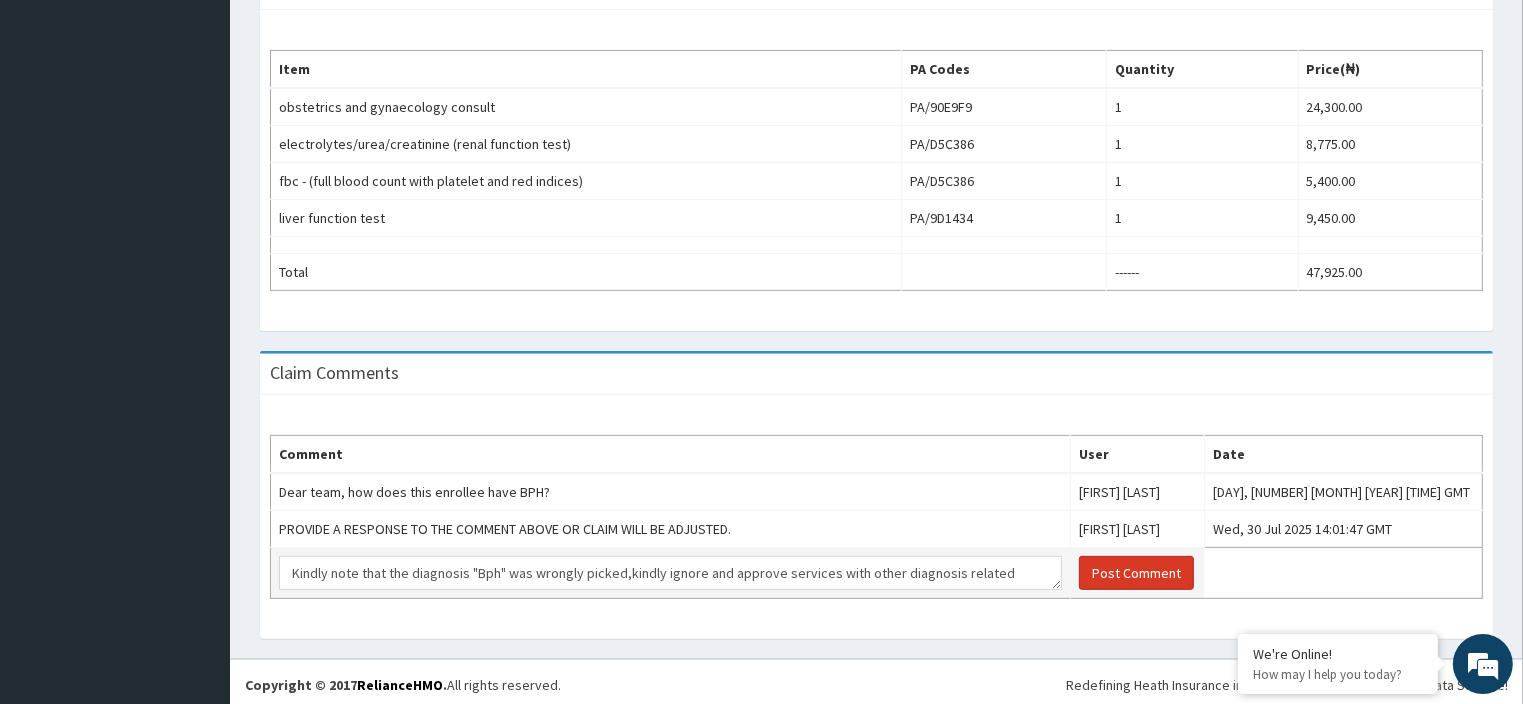 click on "Post Comment" at bounding box center (1136, 573) 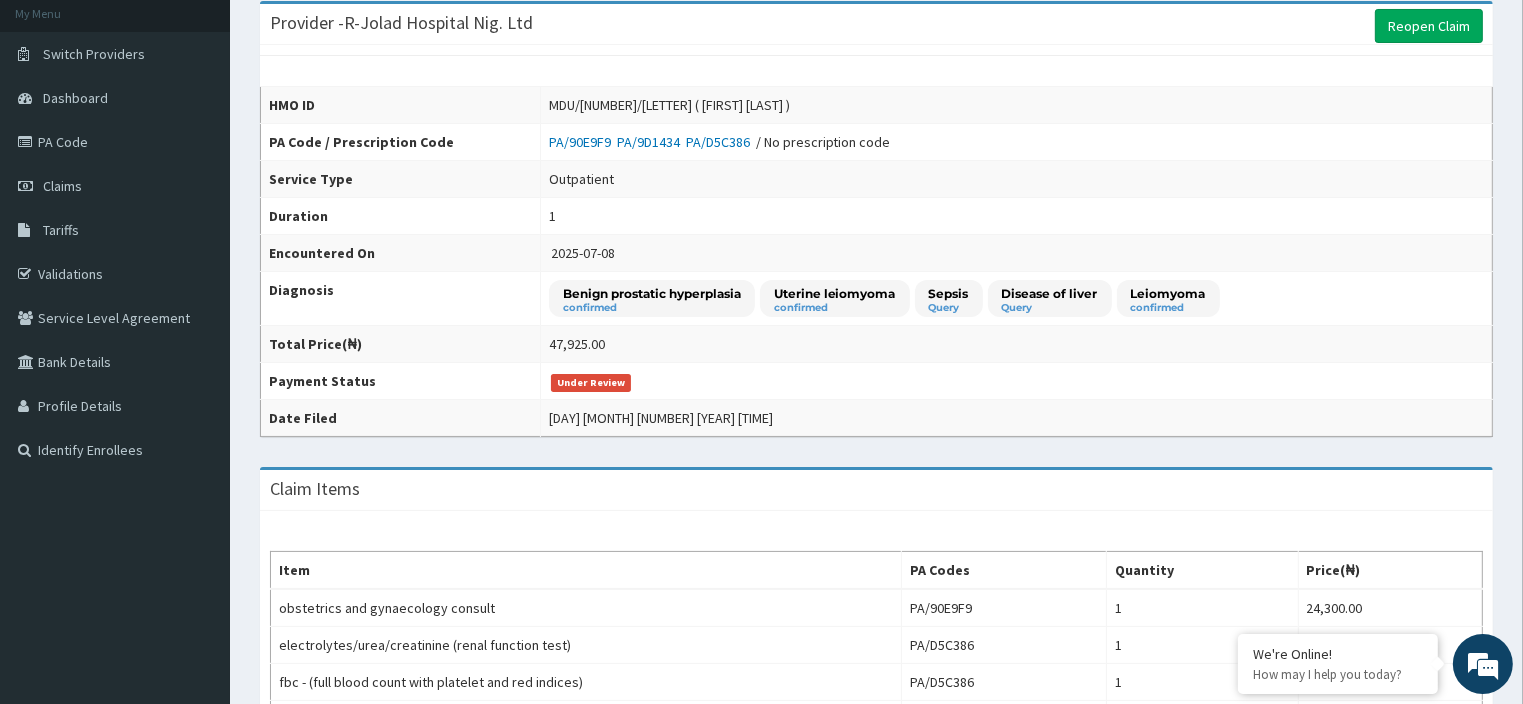 scroll, scrollTop: 12, scrollLeft: 0, axis: vertical 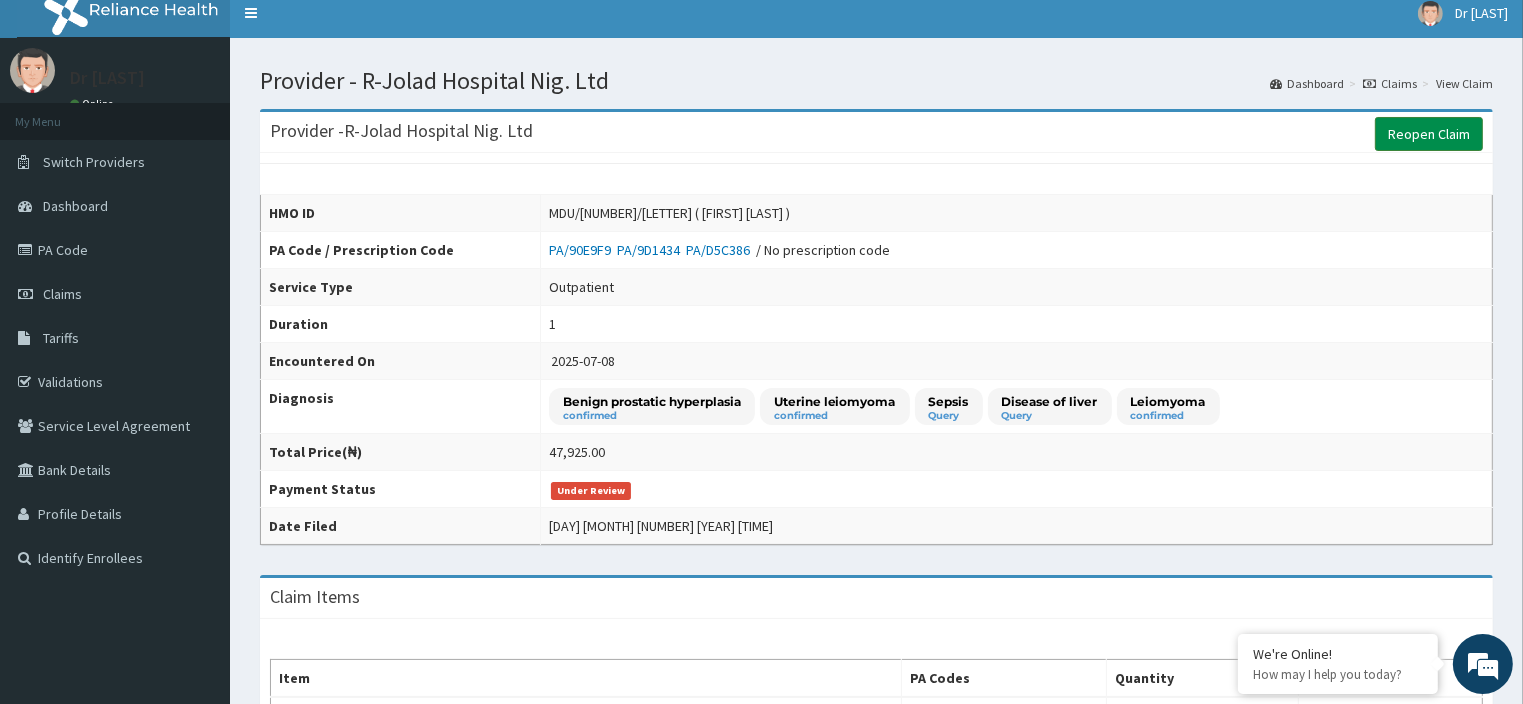 click on "Reopen Claim" at bounding box center [1429, 134] 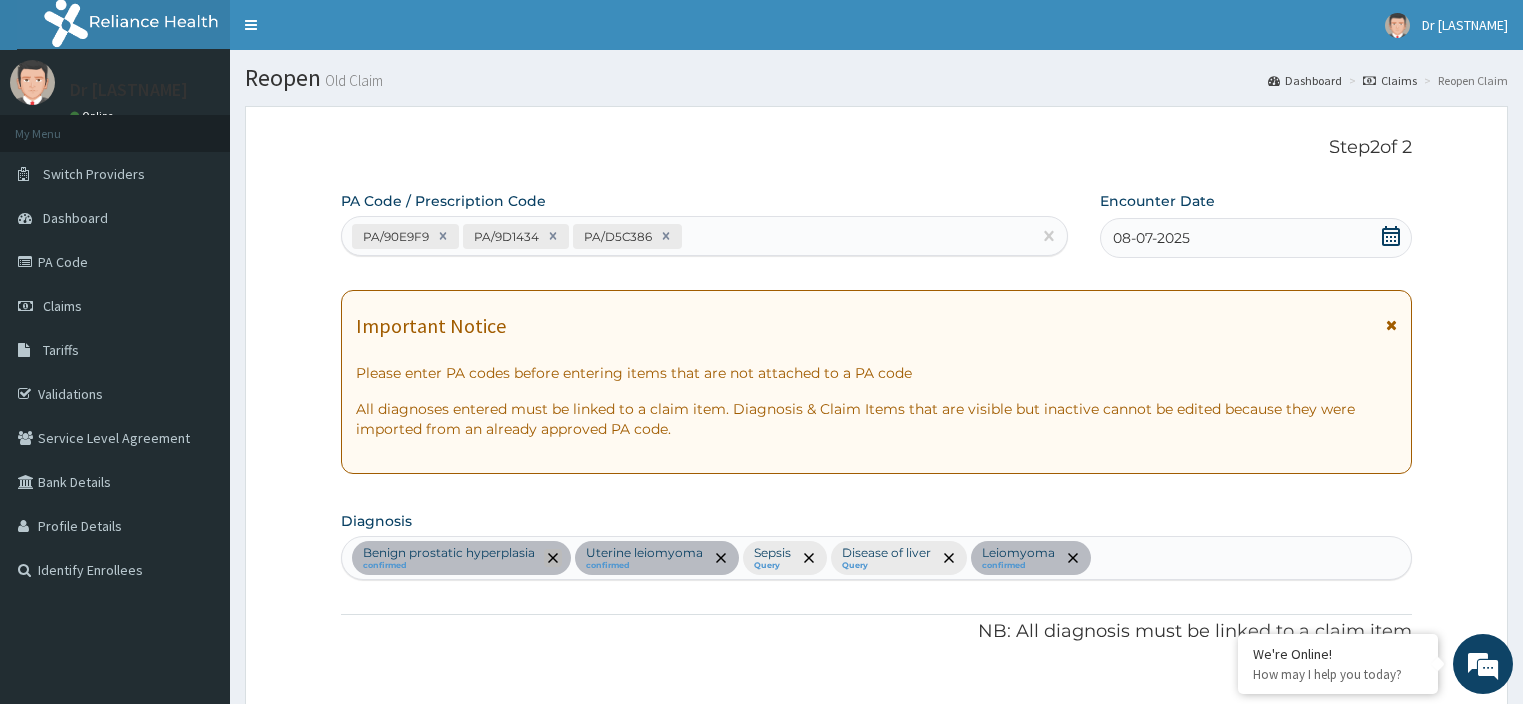 scroll, scrollTop: 171, scrollLeft: 0, axis: vertical 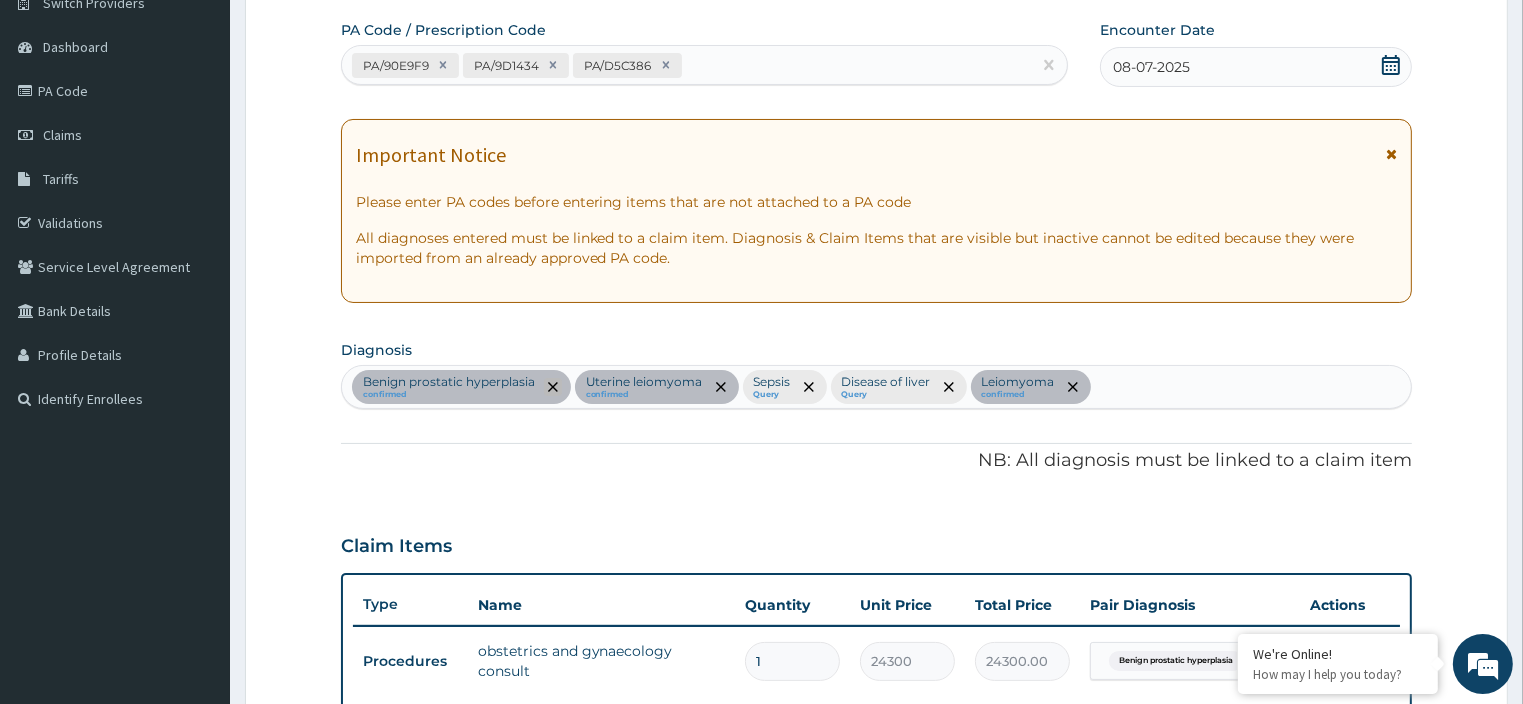 click 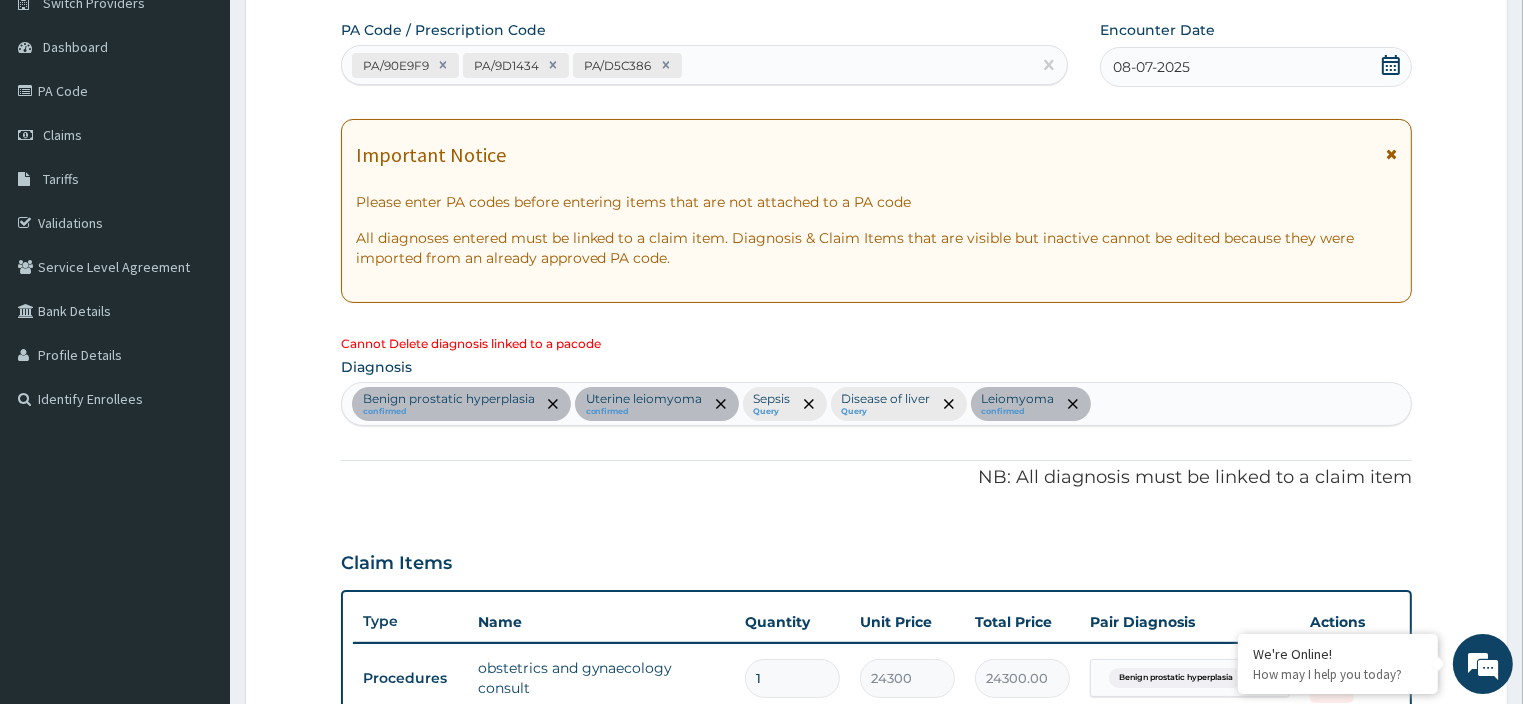 scroll, scrollTop: 0, scrollLeft: 0, axis: both 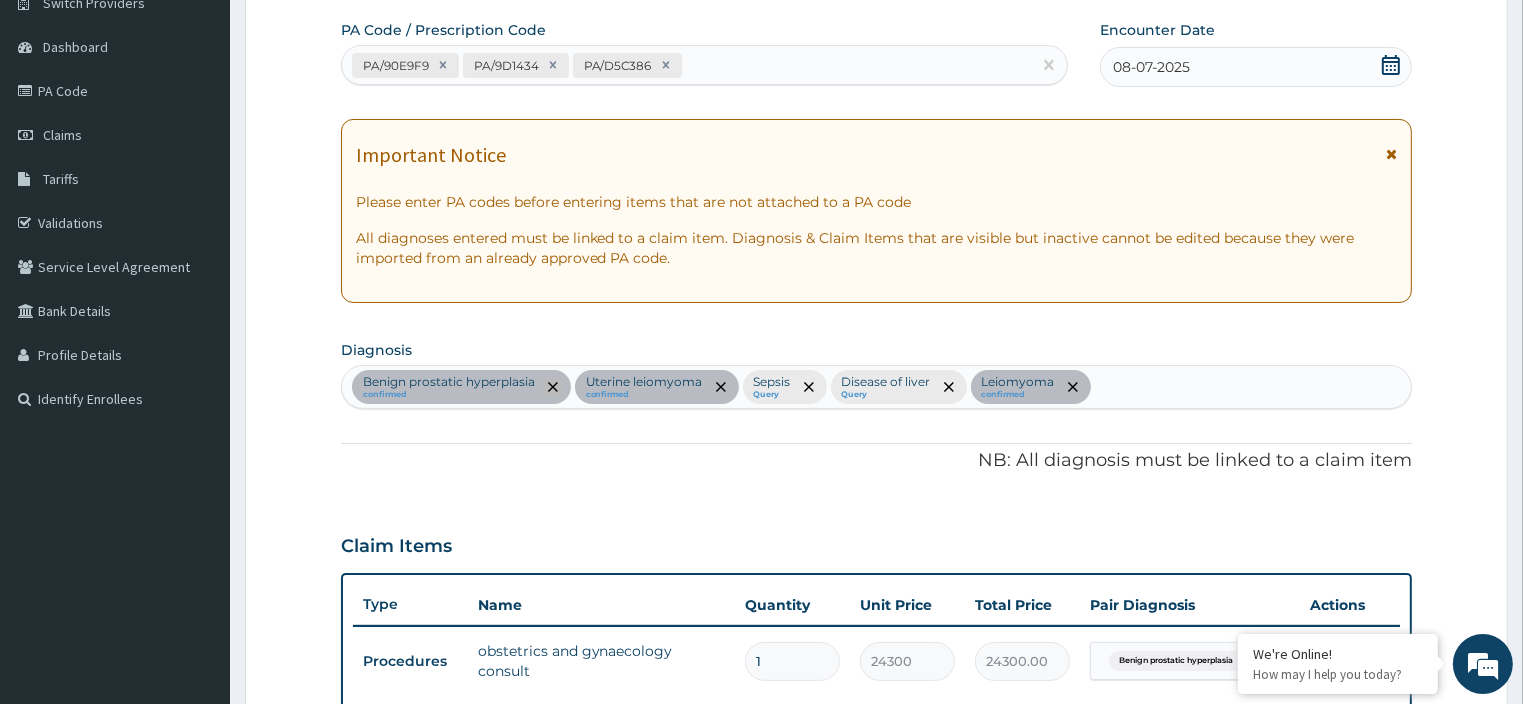 click 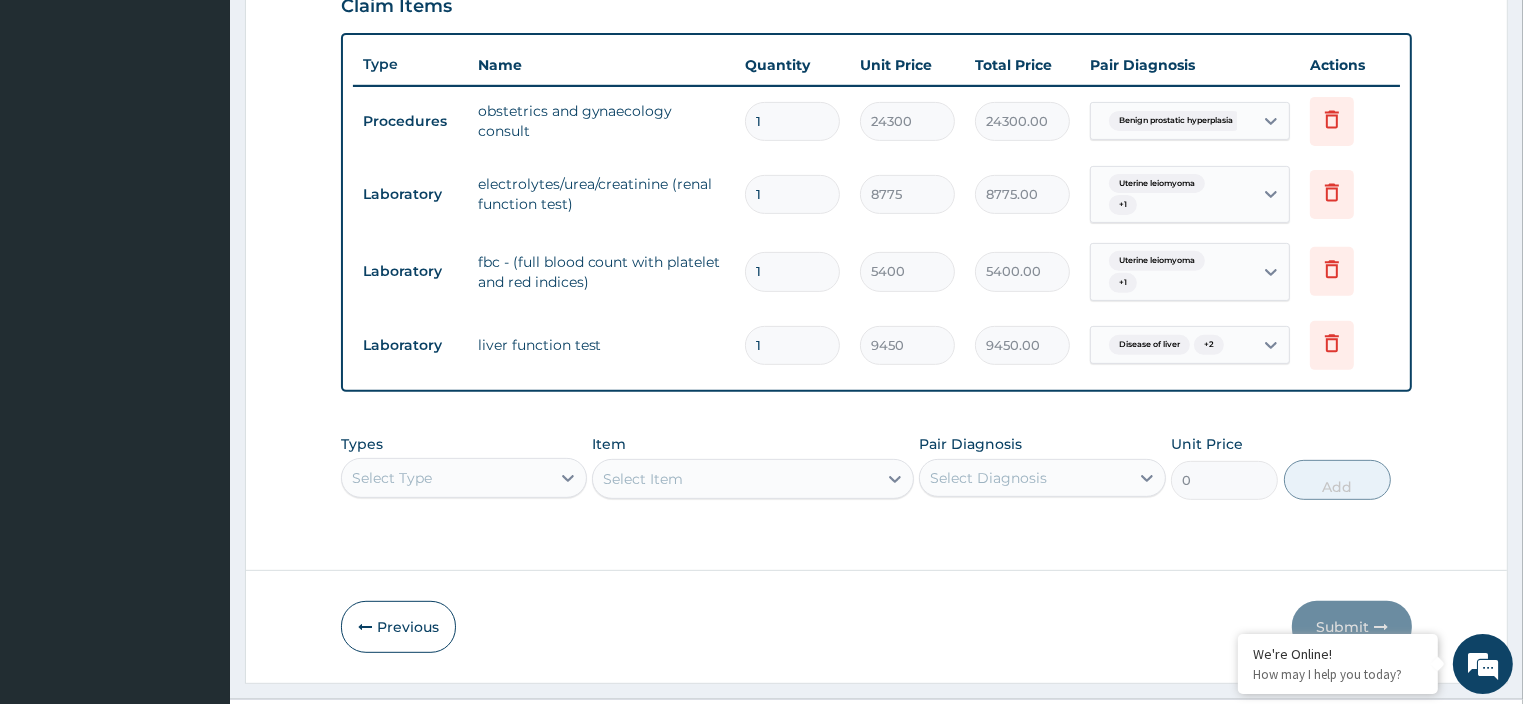 scroll, scrollTop: 752, scrollLeft: 0, axis: vertical 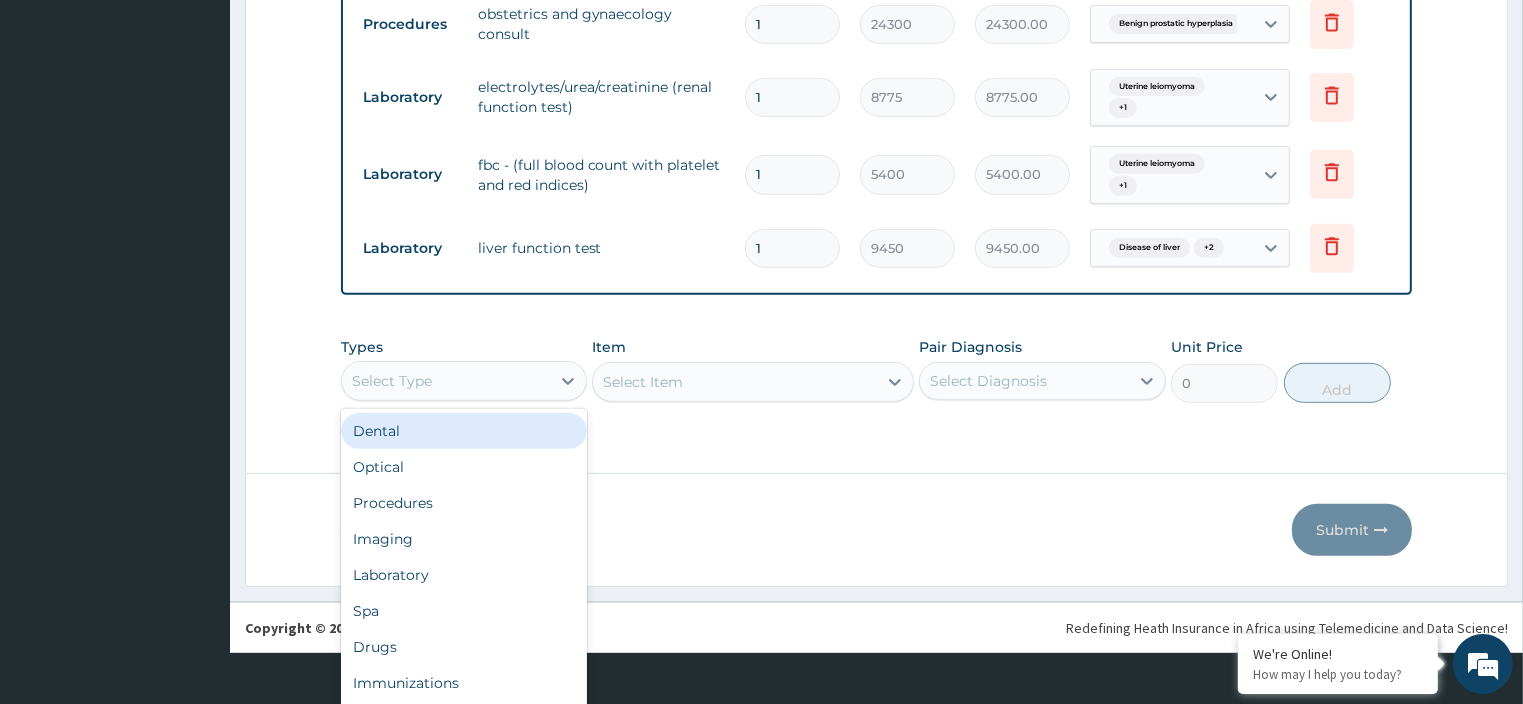 click on "option Dental focused, 1 of 10. 10 results available. Use Up and Down to choose options, press Enter to select the currently focused option, press Escape to exit the menu, press Tab to select the option and exit the menu. Select Type Dental Optical Procedures Imaging Laboratory Spa Drugs Immunizations Others Gym" at bounding box center [464, 381] 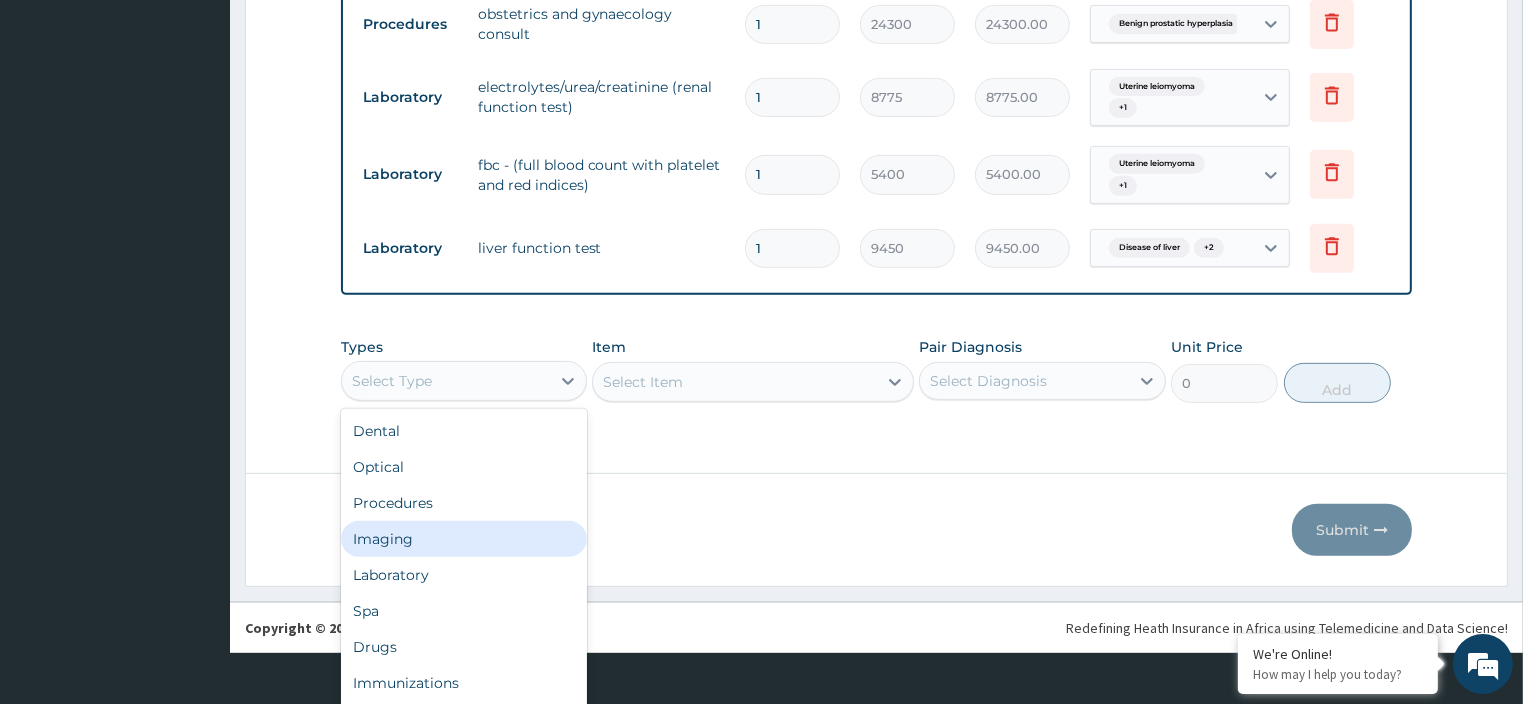 type on "s" 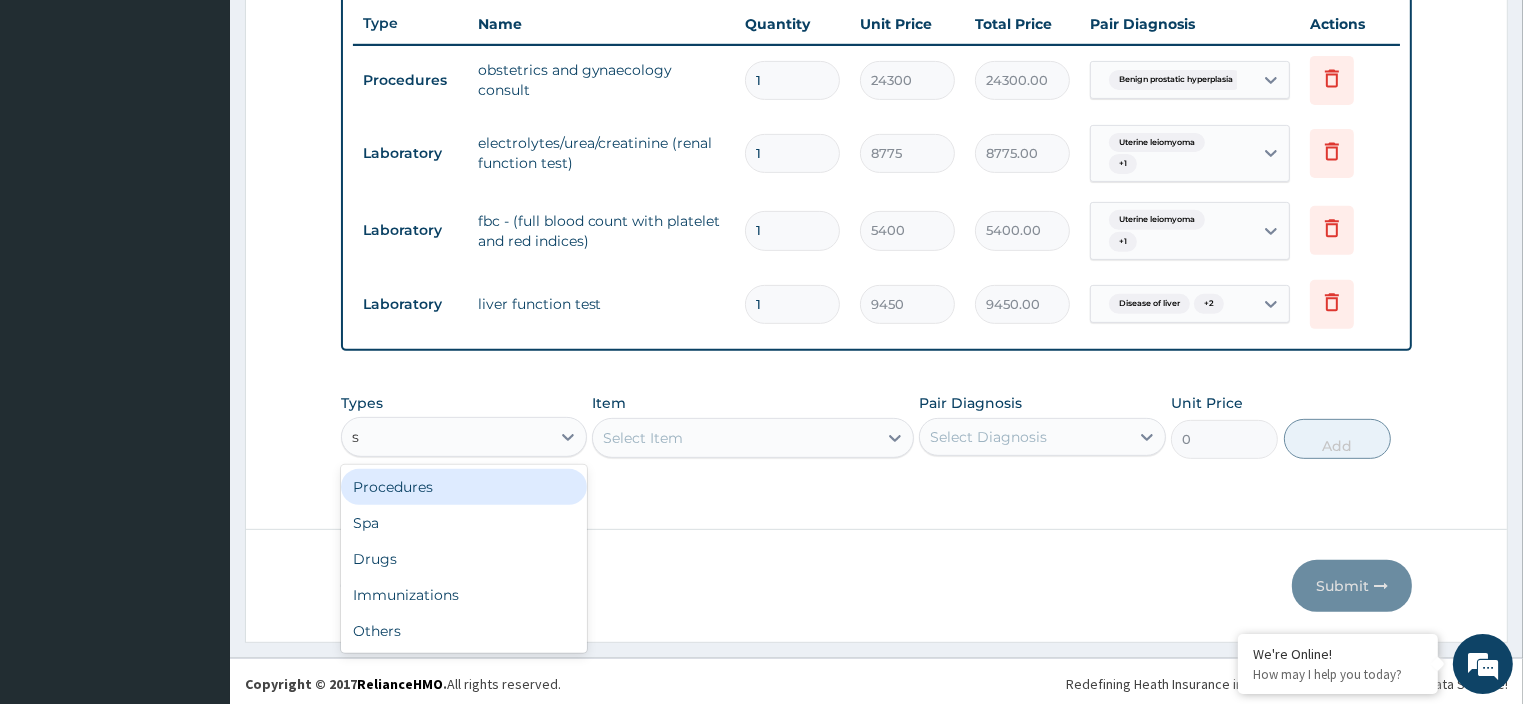 scroll, scrollTop: 0, scrollLeft: 0, axis: both 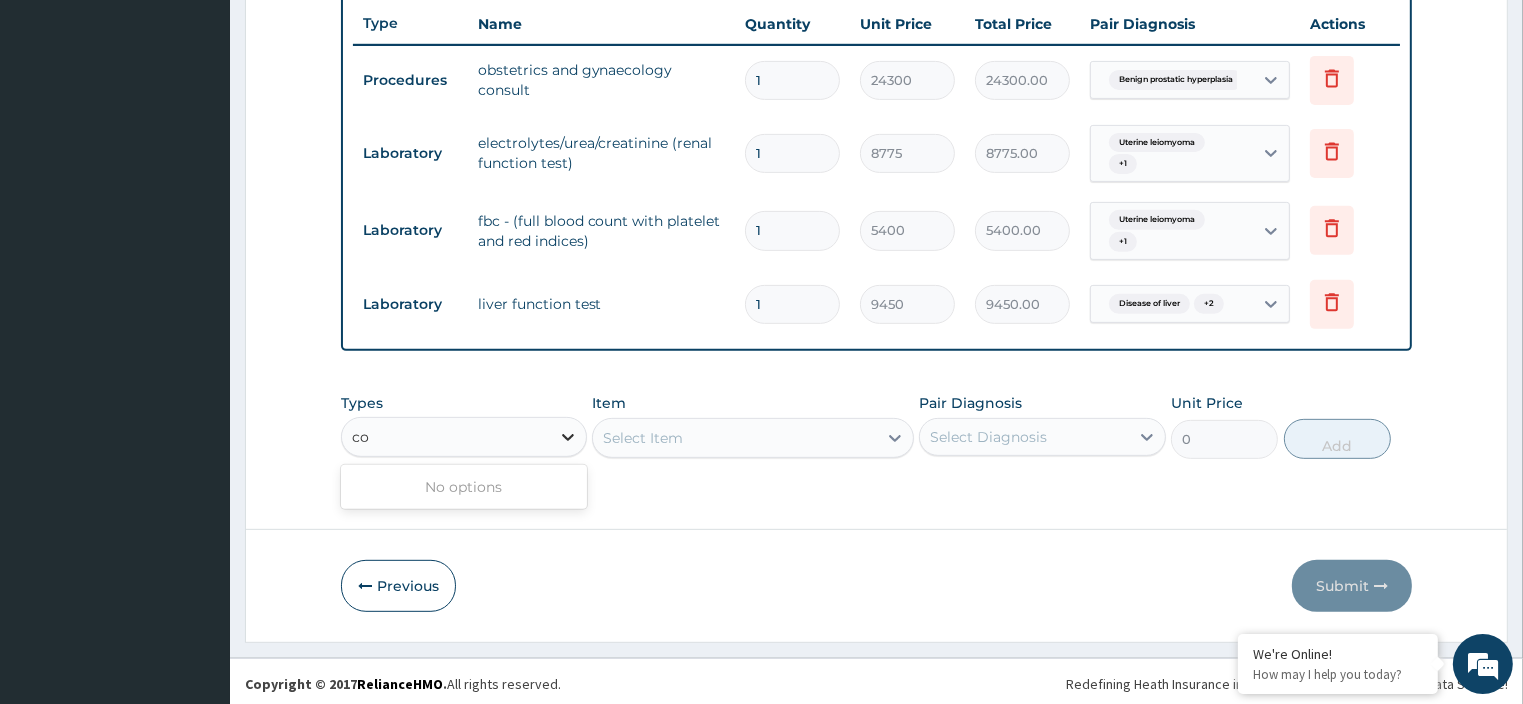 type on "c" 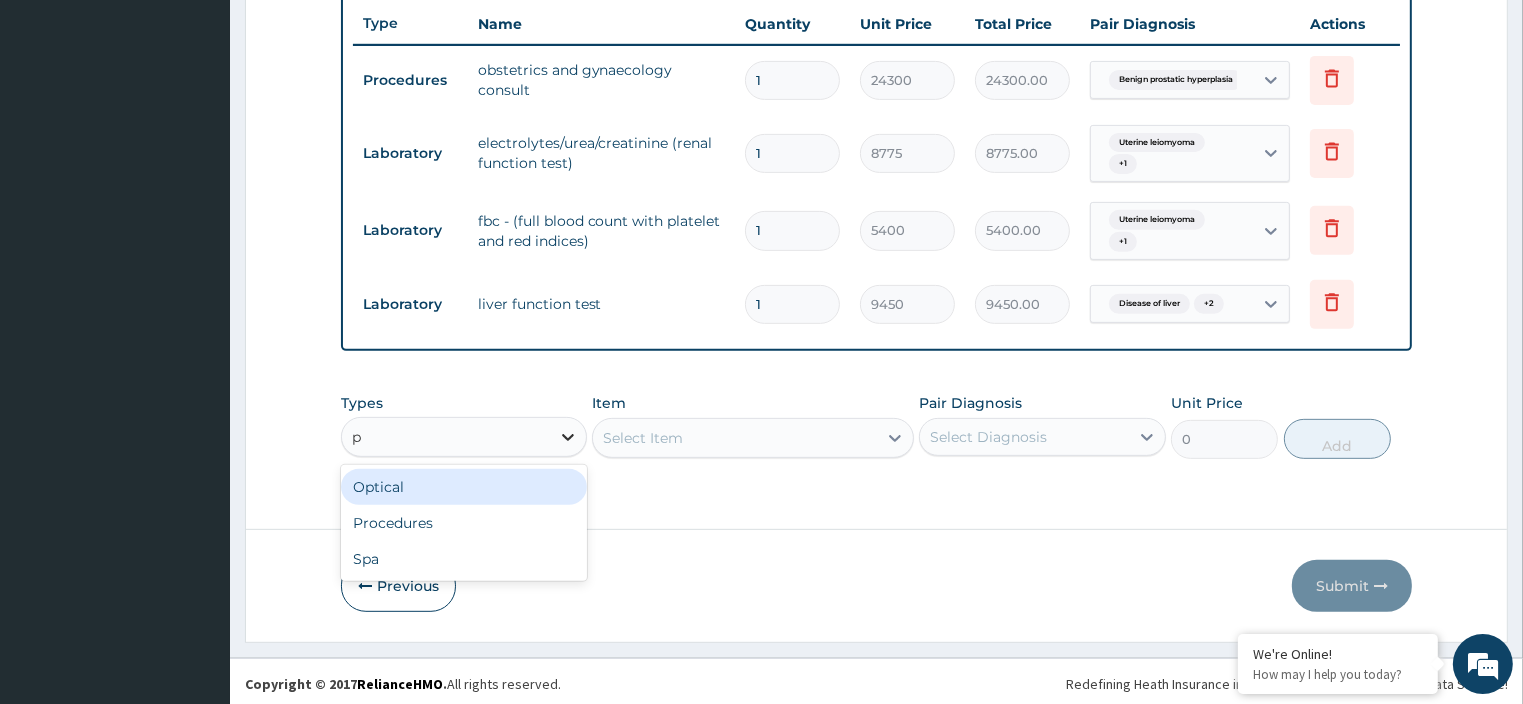 type on "pr" 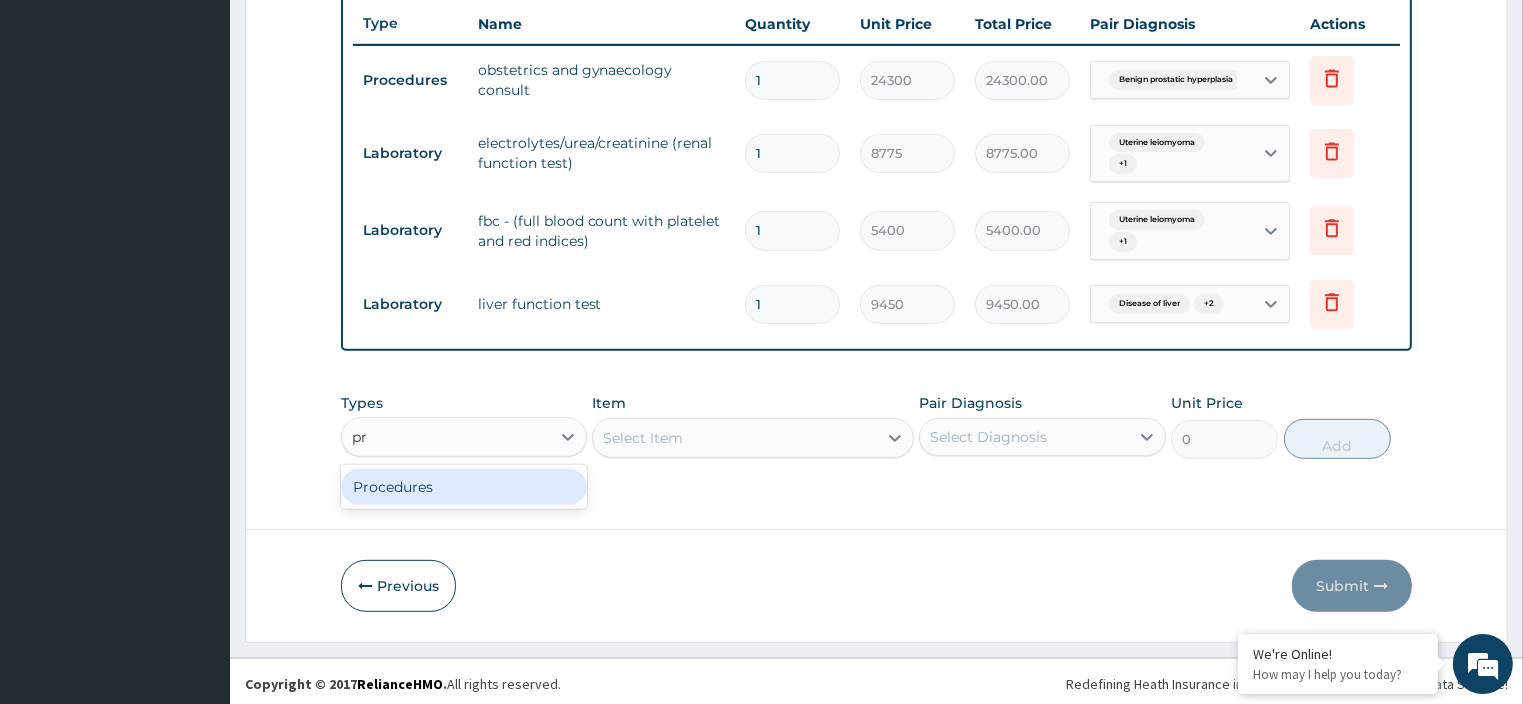click on "Procedures" at bounding box center (464, 487) 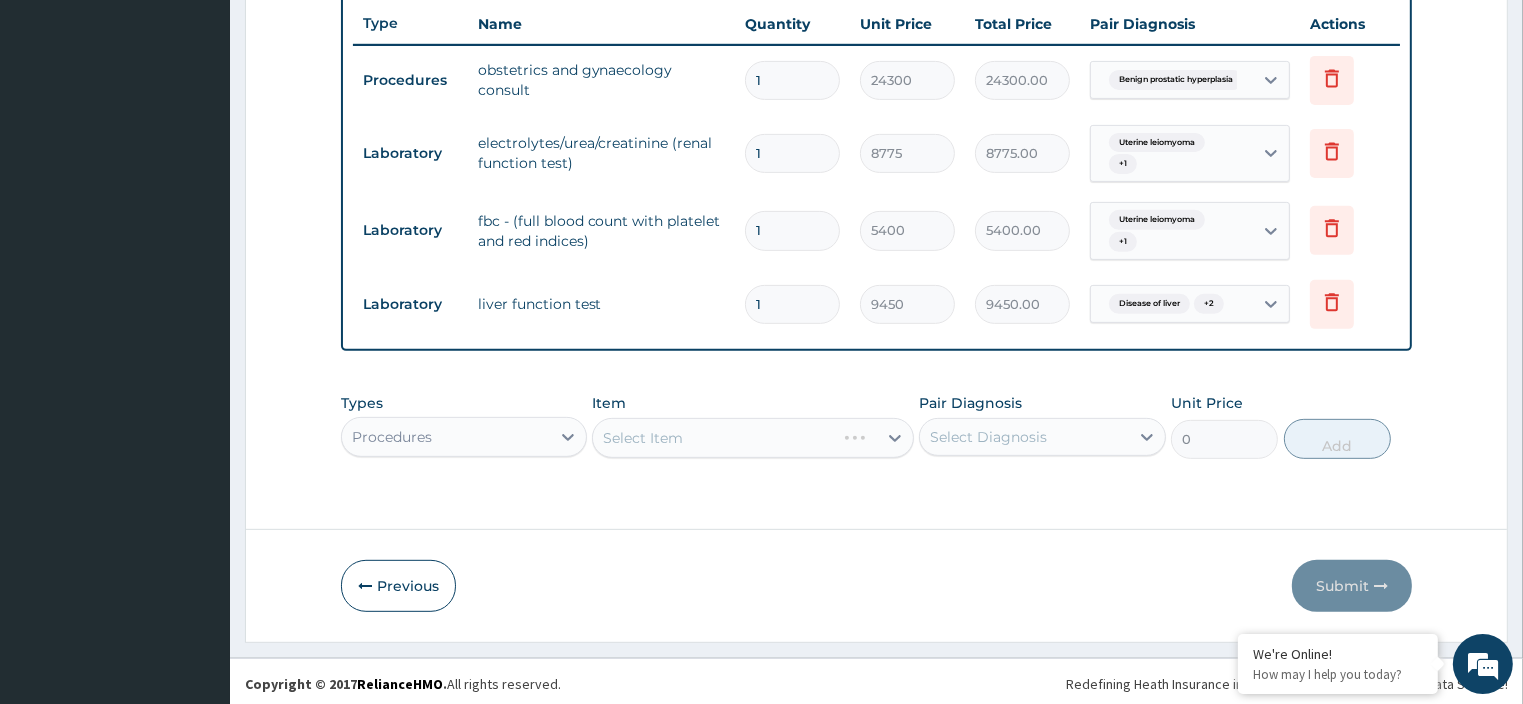 click on "Select Item" at bounding box center [753, 438] 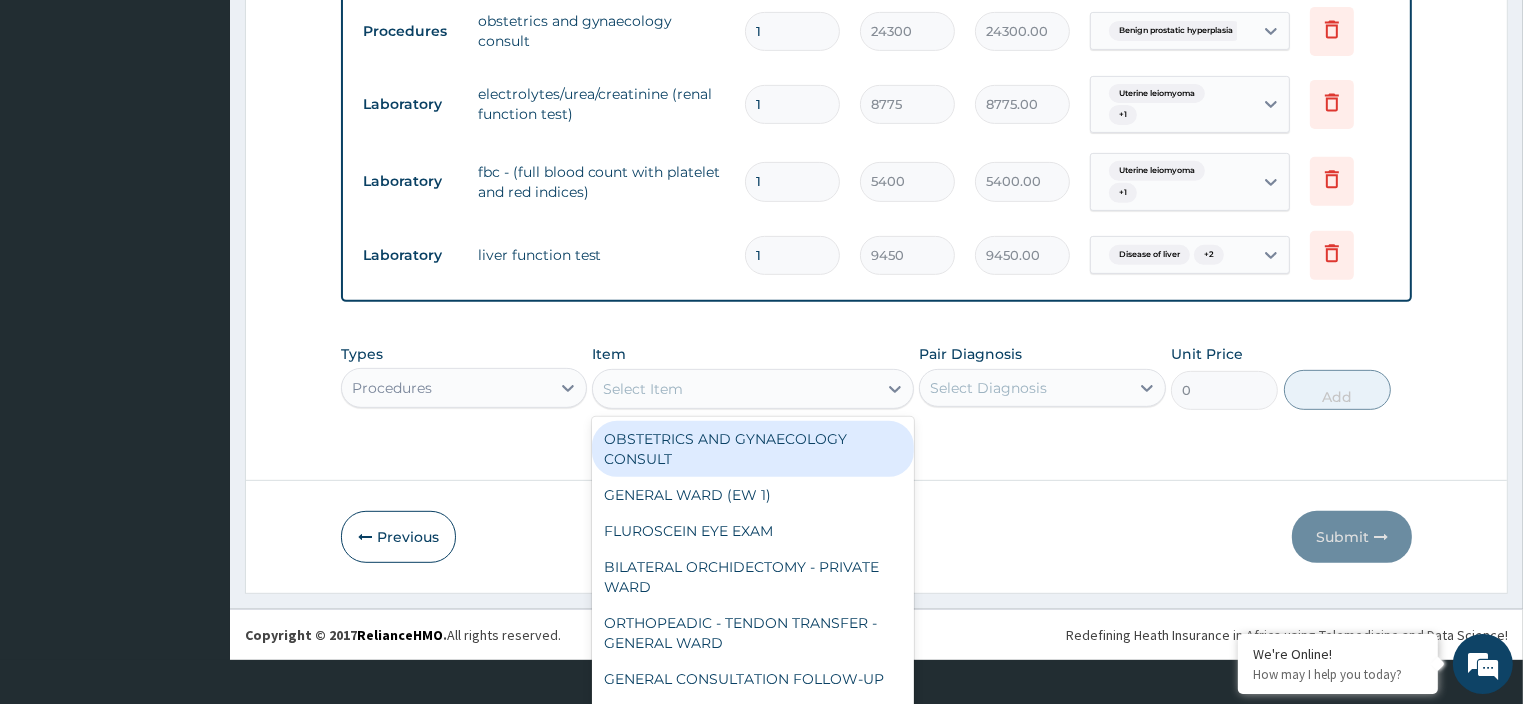 scroll, scrollTop: 57, scrollLeft: 0, axis: vertical 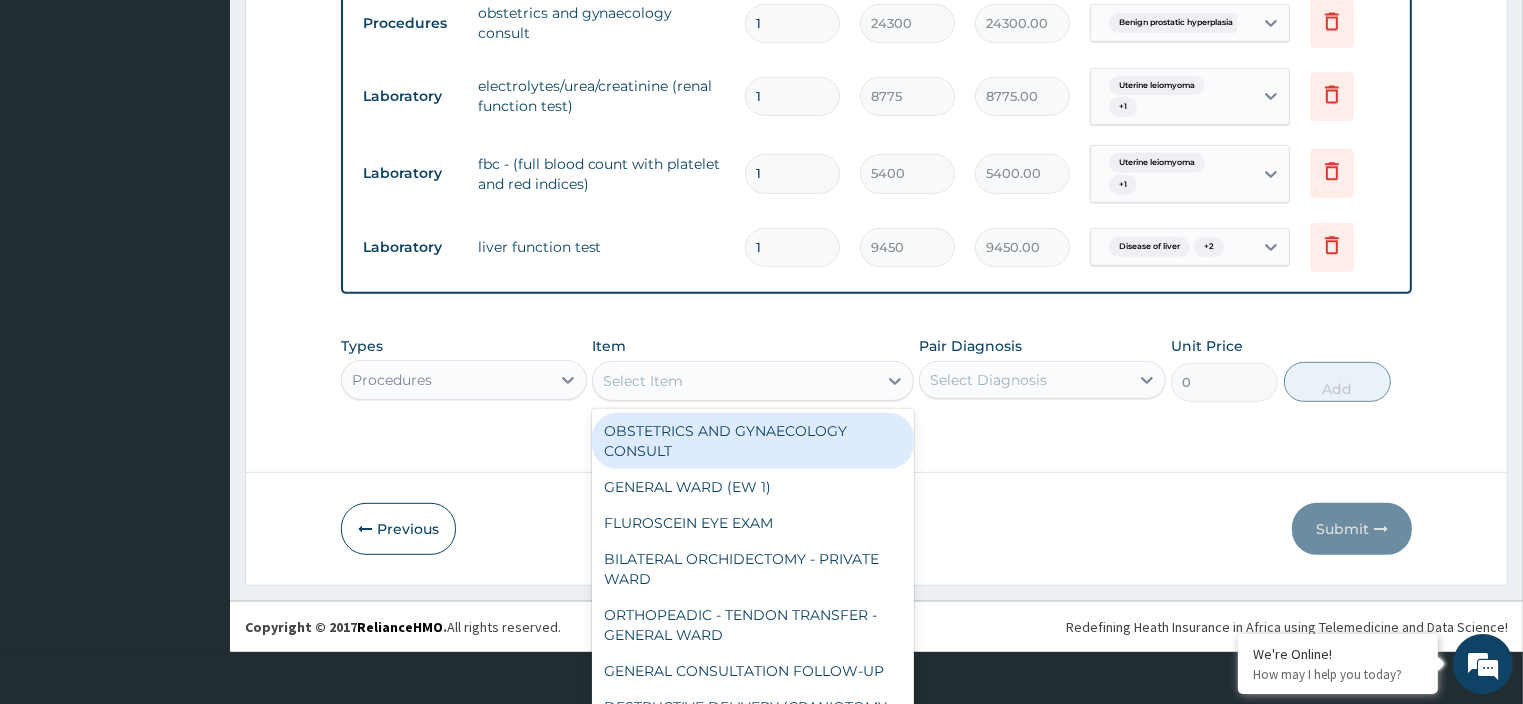 click on "OBSTETRICS AND GYNAECOLOGY CONSULT" at bounding box center (753, 441) 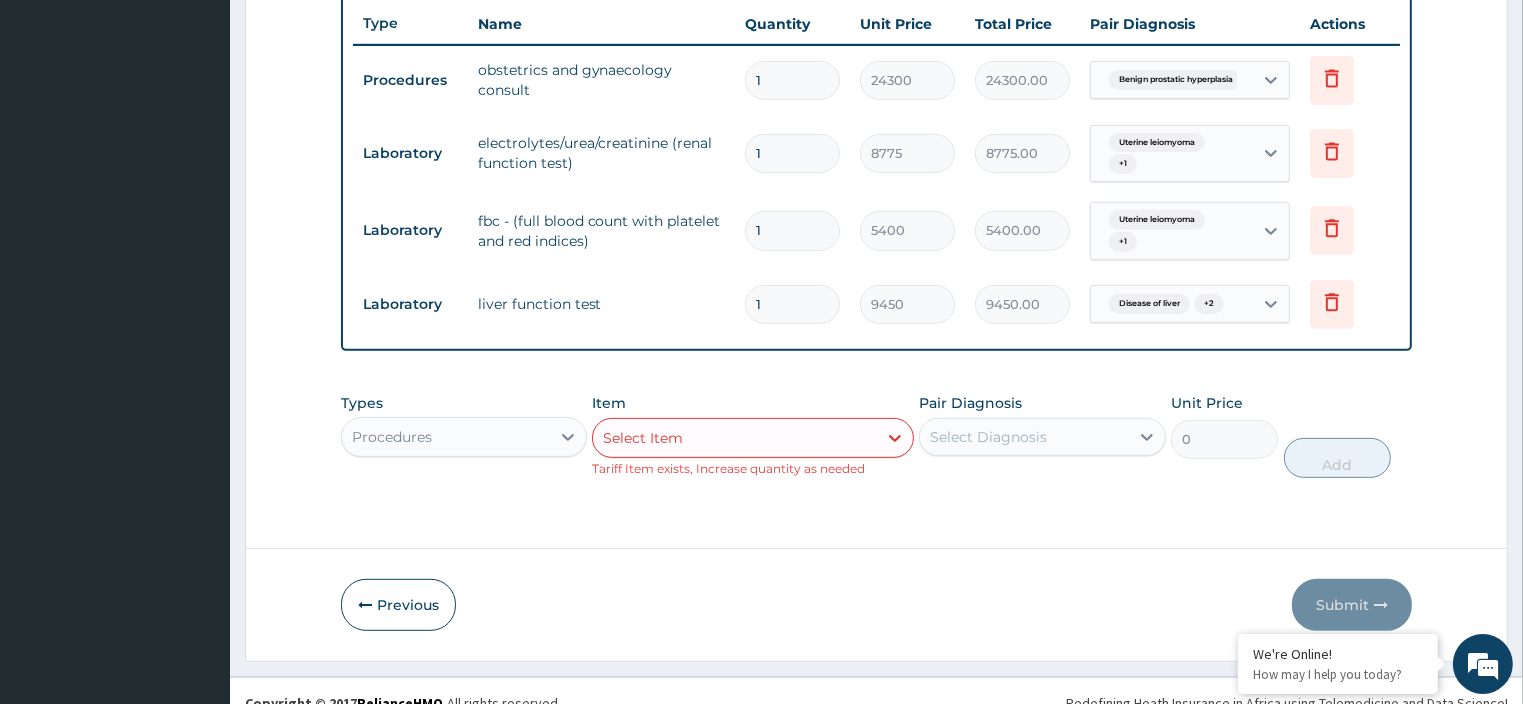 scroll, scrollTop: 772, scrollLeft: 0, axis: vertical 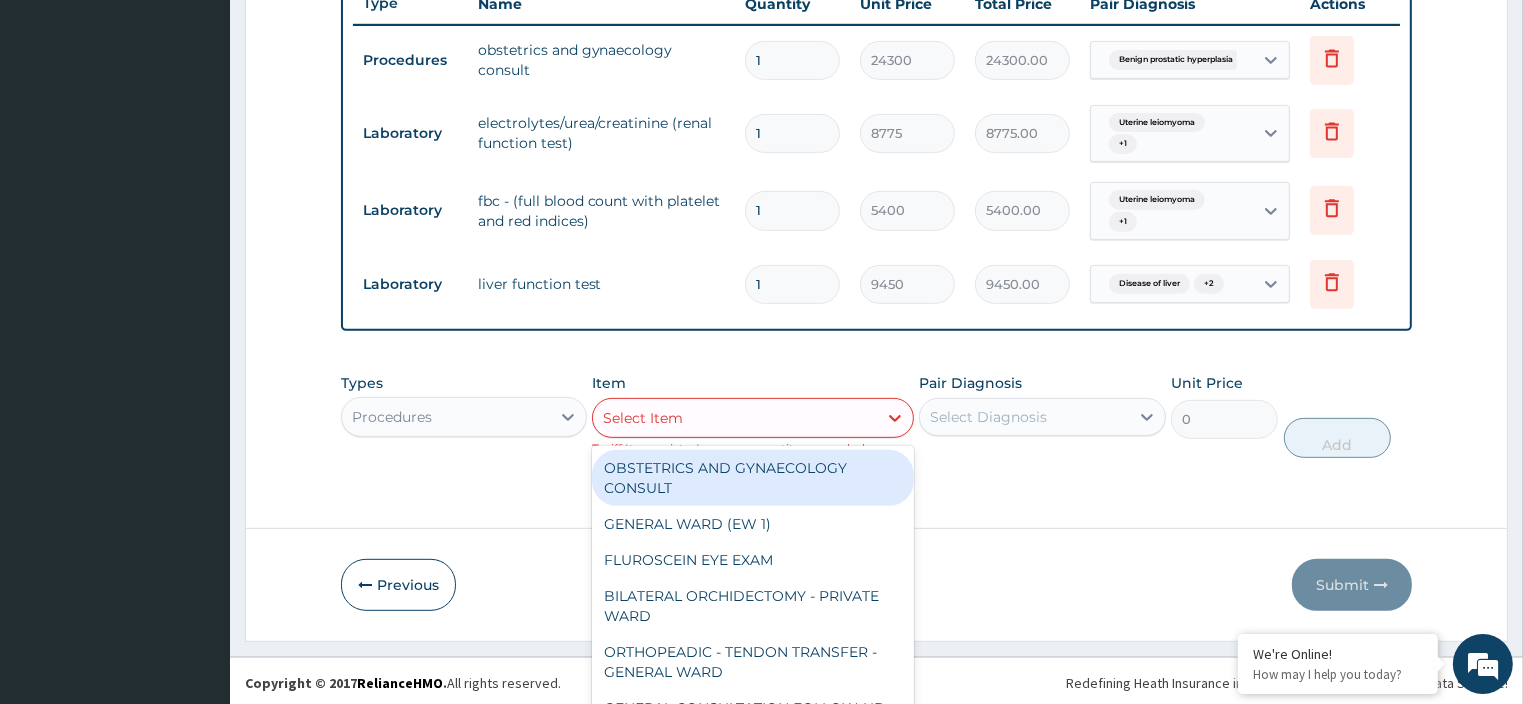 click on "option OBSTETRICS AND GYNAECOLOGY CONSULT, selected. option OBSTETRICS AND GYNAECOLOGY CONSULT focused, 1 of 1183. 1183 results available. Use Up and Down to choose options, press Enter to select the currently focused option, press Escape to exit the menu, press Tab to select the option and exit the menu. Select Item OBSTETRICS AND GYNAECOLOGY CONSULT GENERAL WARD (EW 1) FLUROSCEIN EYE EXAM BILATERAL ORCHIDECTOMY - PRIVATE WARD ORTHOPEADIC - TENDON TRANSFER  - GENERAL WARD GENERAL CONSULTATION FOLLOW-UP DESTRUCTIVE DELIVERY (CRANIOTOMY- EMBRYOTOMY) CAESAREAN SECTION - ONE PS - PRIVATE WARD HDU/ICU ARTERIAL LINE AND TRANSDUCTION (NEW/US GUIDED): ORTHOPEADIC - LATERAL MASS SCREWS FIXATION AND LAMINECTOMY - GENERAL WARD ORTHOPEADIC - C ARM FLUOROSCOPY (MODERATE) - GENERAL WARD ONCOLOGY FOLLOW UP CONSULTATION ARTHOCENTESIS HDU/ICU DIETICIAN'S REVIEW HDU/ICU US-GUIDED VENIPUNCTURE FUSED BIFOCALS/SPECIAL ORDER IMMOBILIZATION AND FIXATION OF MANDIBULAR FRACTURE. EXCISION - WART - PRIVATE WARD GENERAL WARD (PN) FRAME" at bounding box center (753, 418) 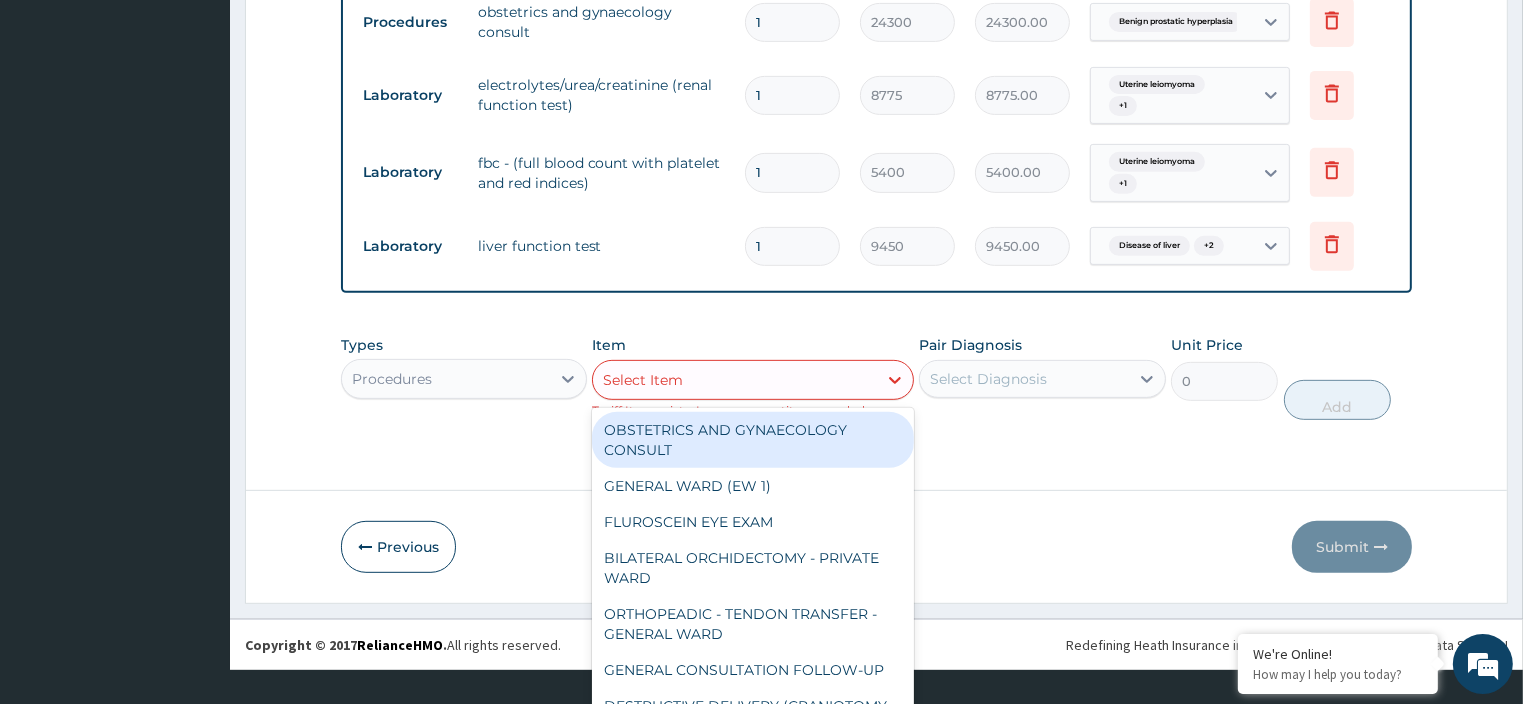 click on "OBSTETRICS AND GYNAECOLOGY CONSULT" at bounding box center (753, 440) 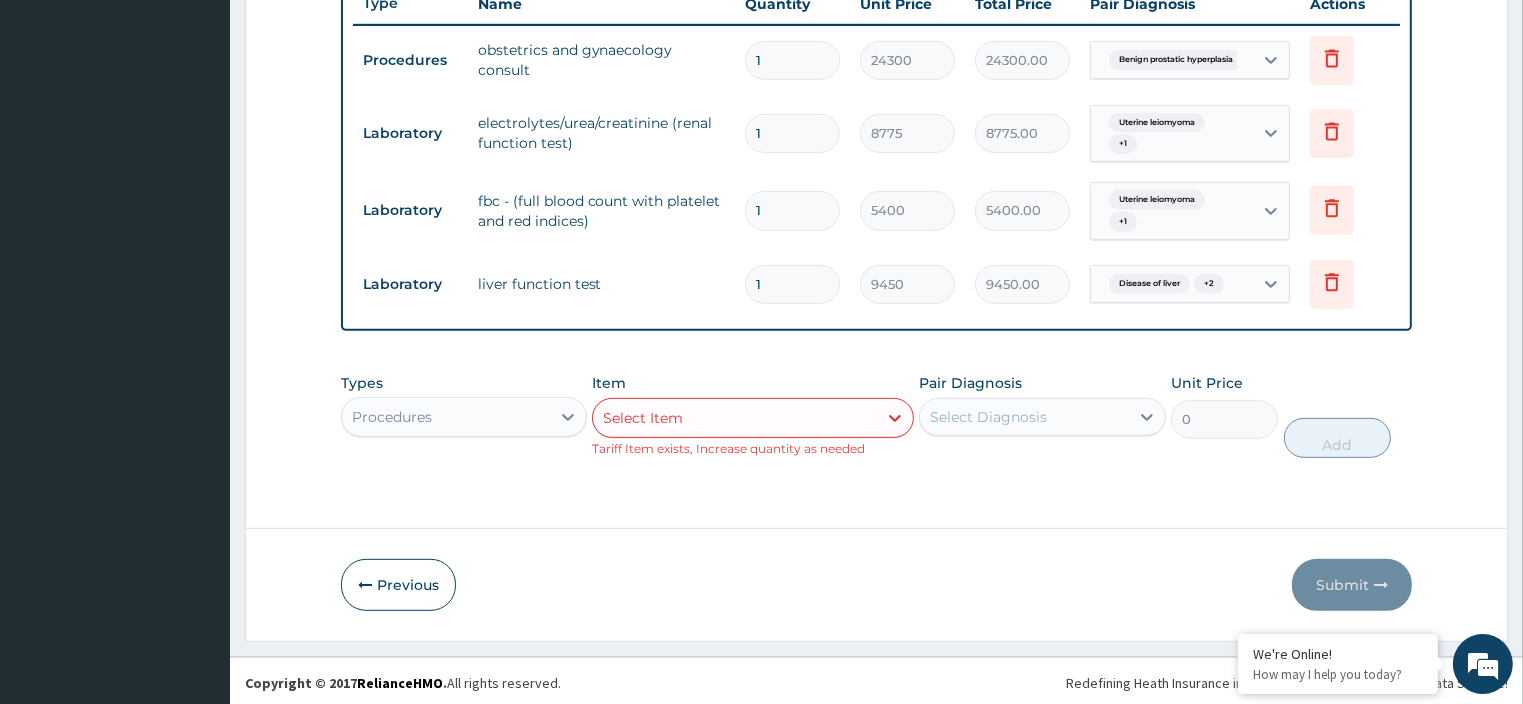 scroll, scrollTop: 0, scrollLeft: 0, axis: both 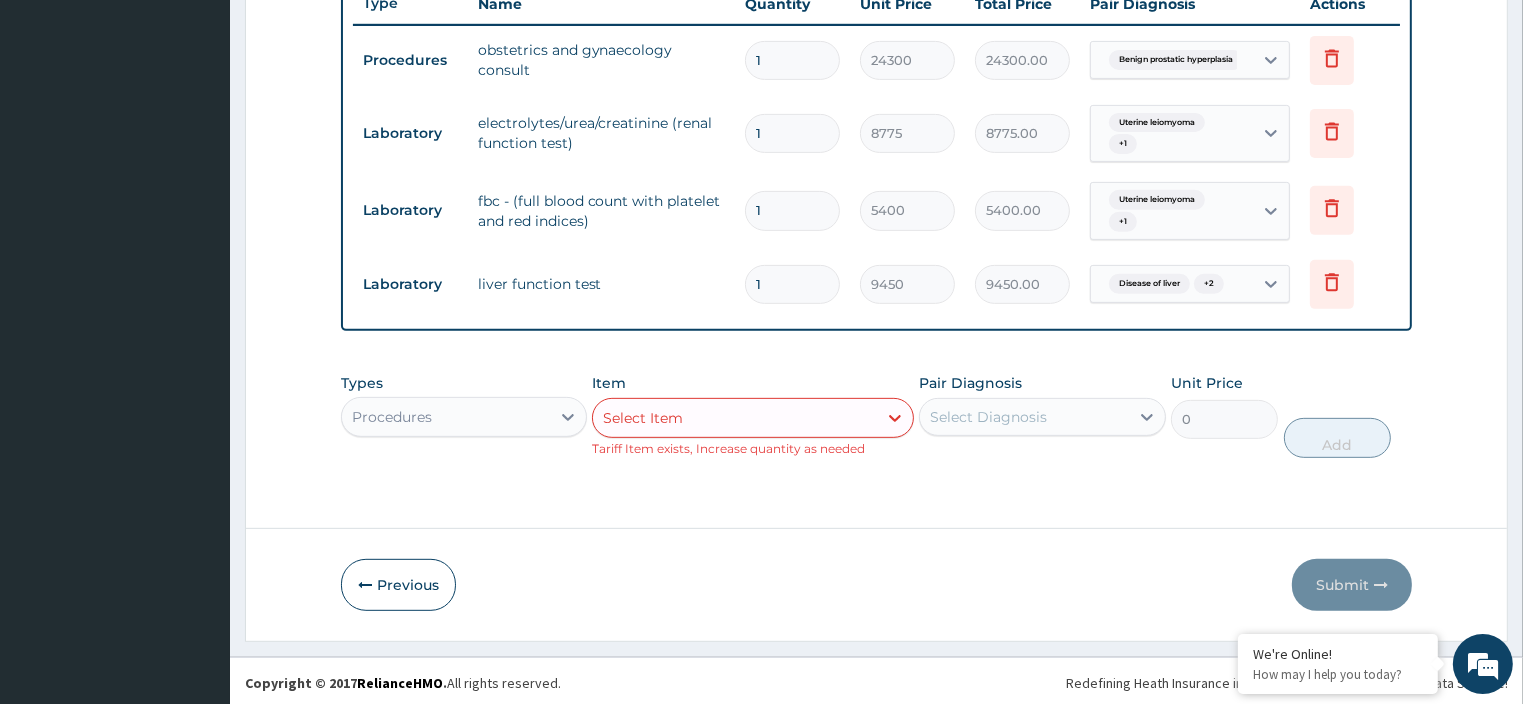 click on "Select Diagnosis" at bounding box center (988, 417) 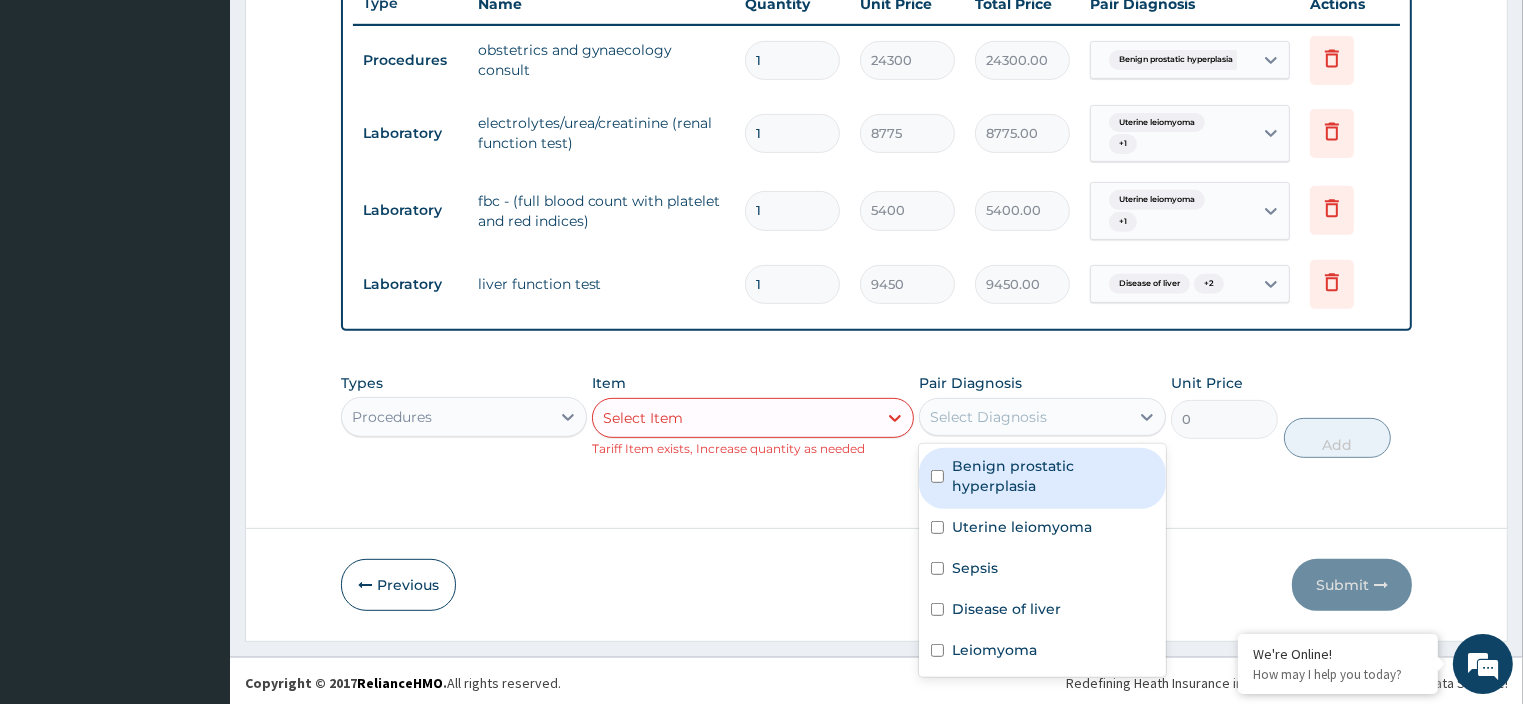 paste on "Myoma benign" 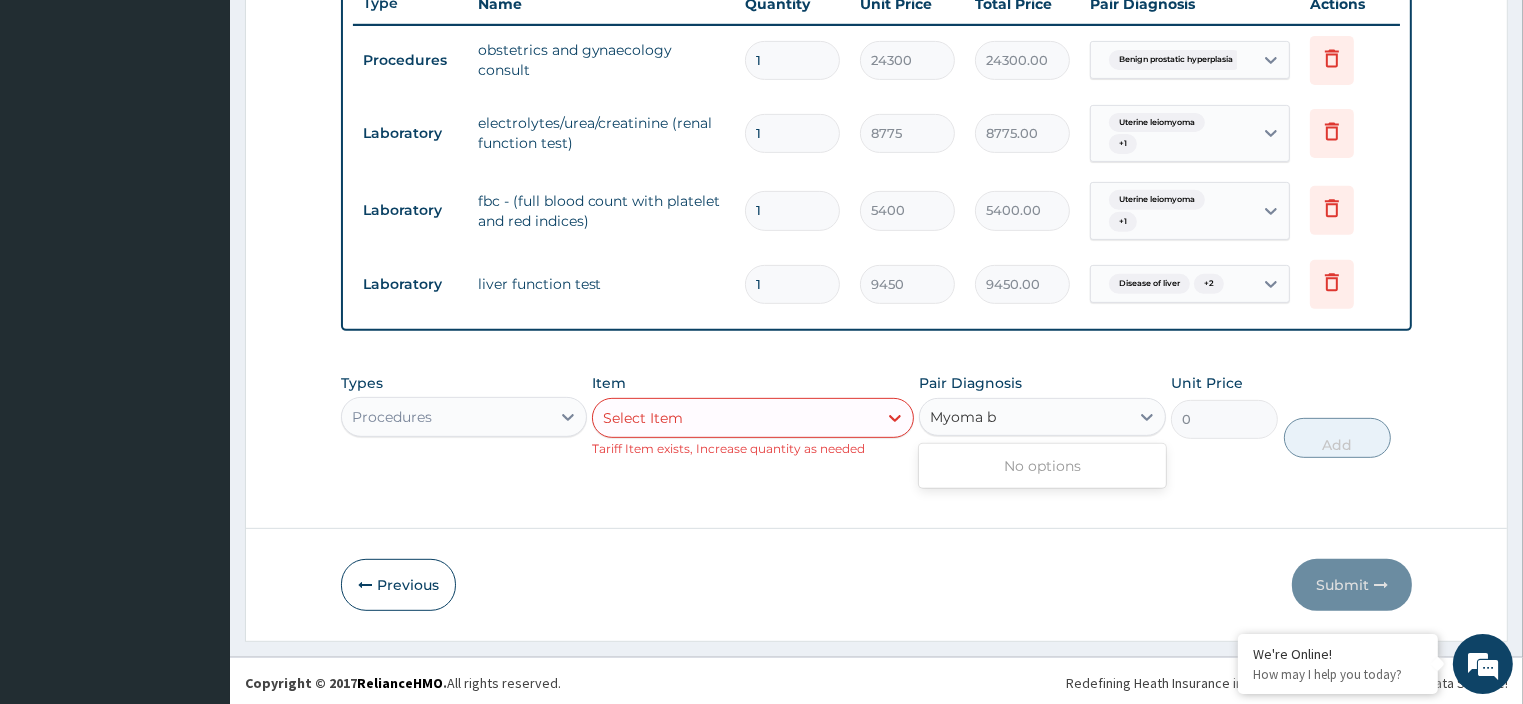 type on "Myoma" 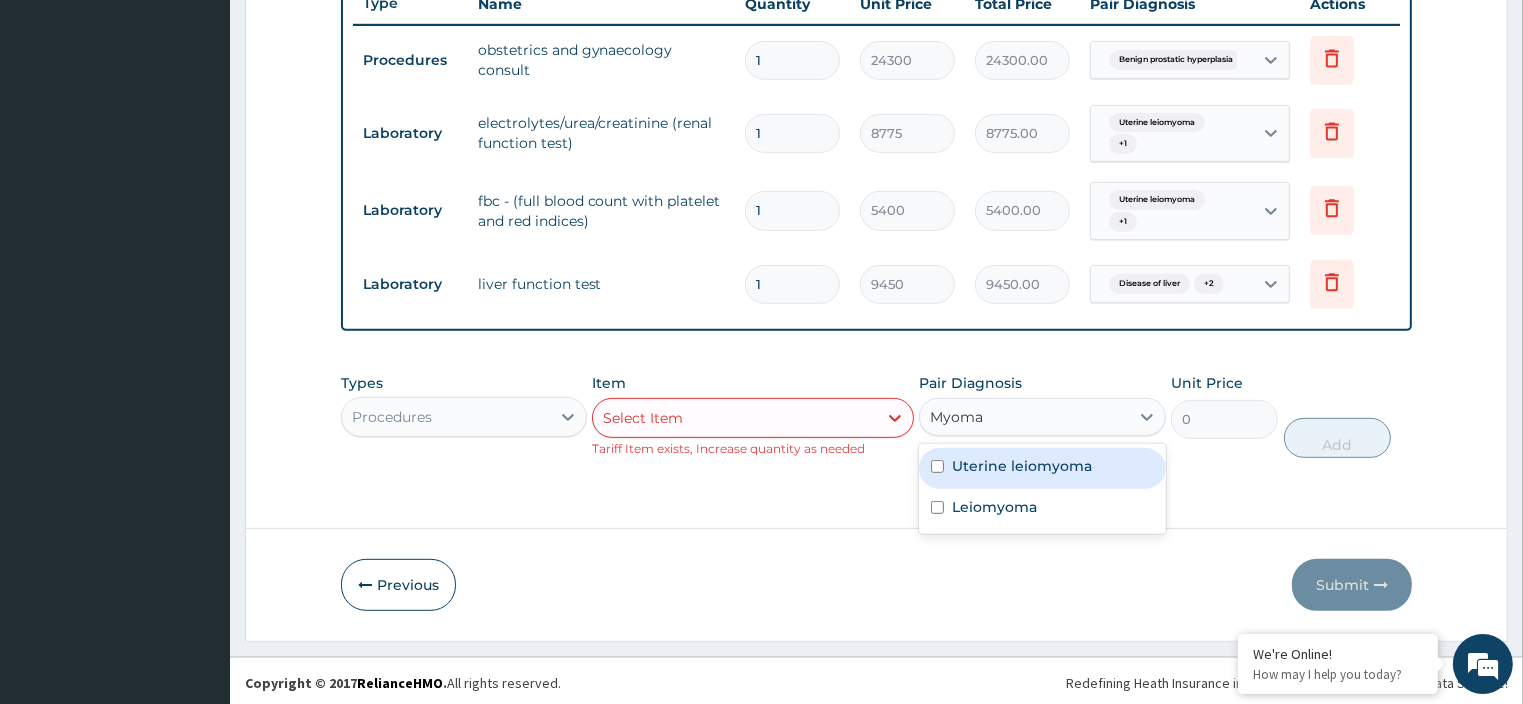 click on "Uterine leiomyoma" at bounding box center (1042, 468) 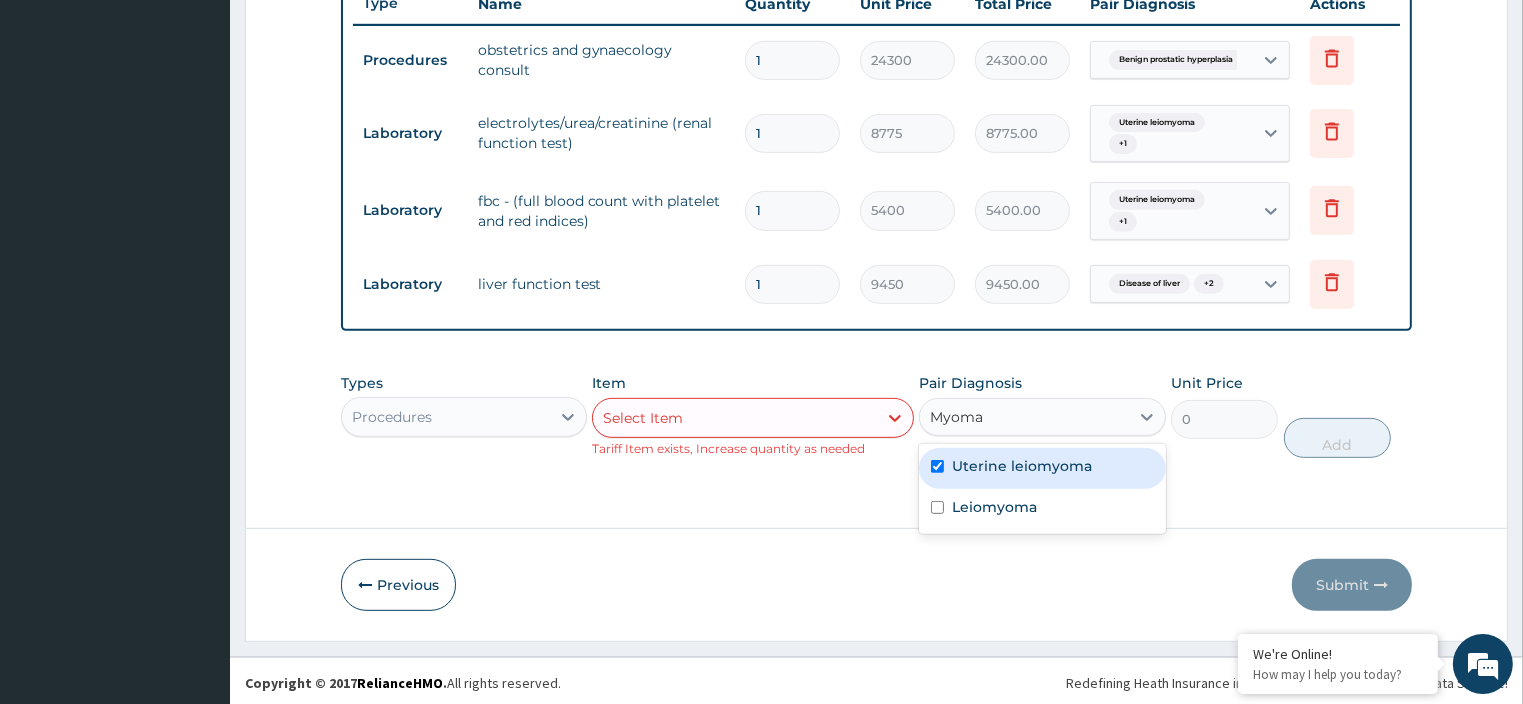 type 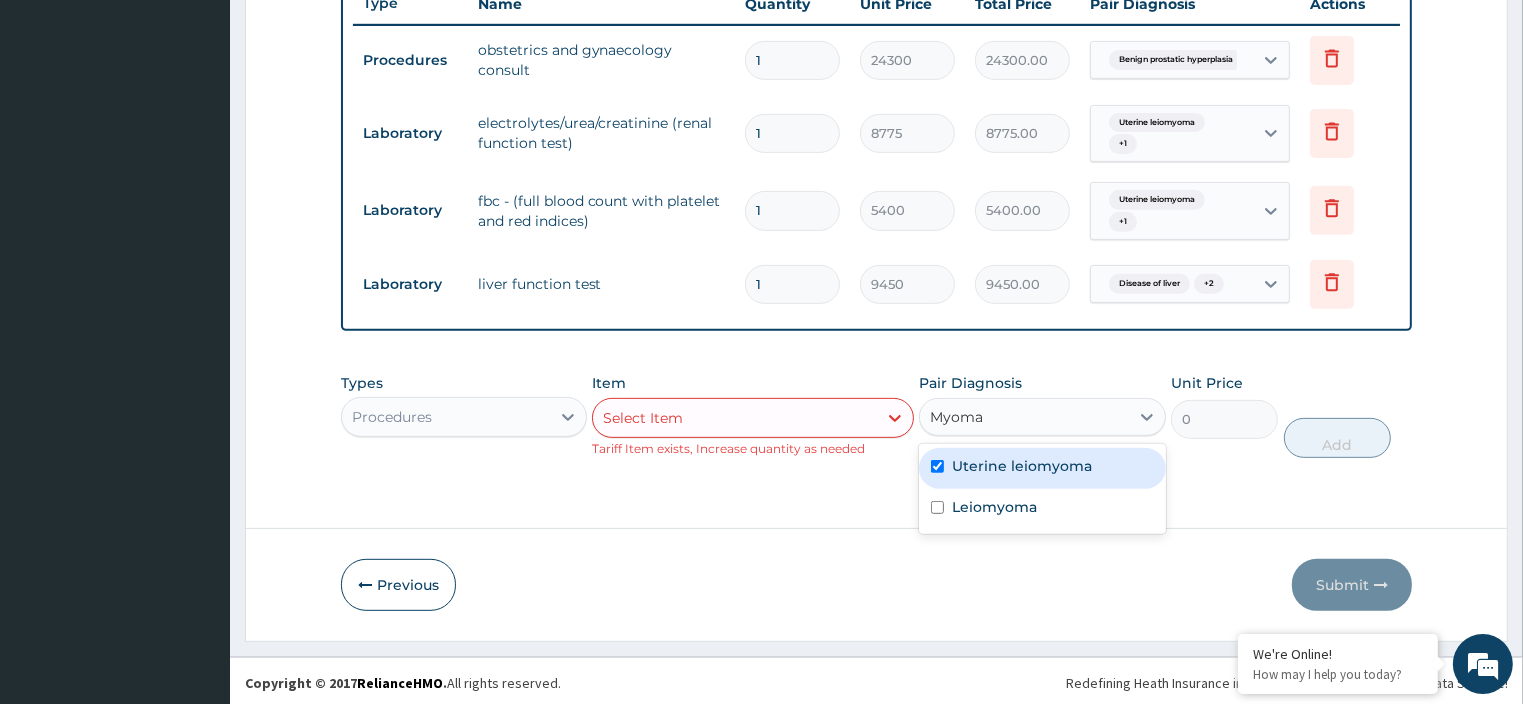 checkbox on "true" 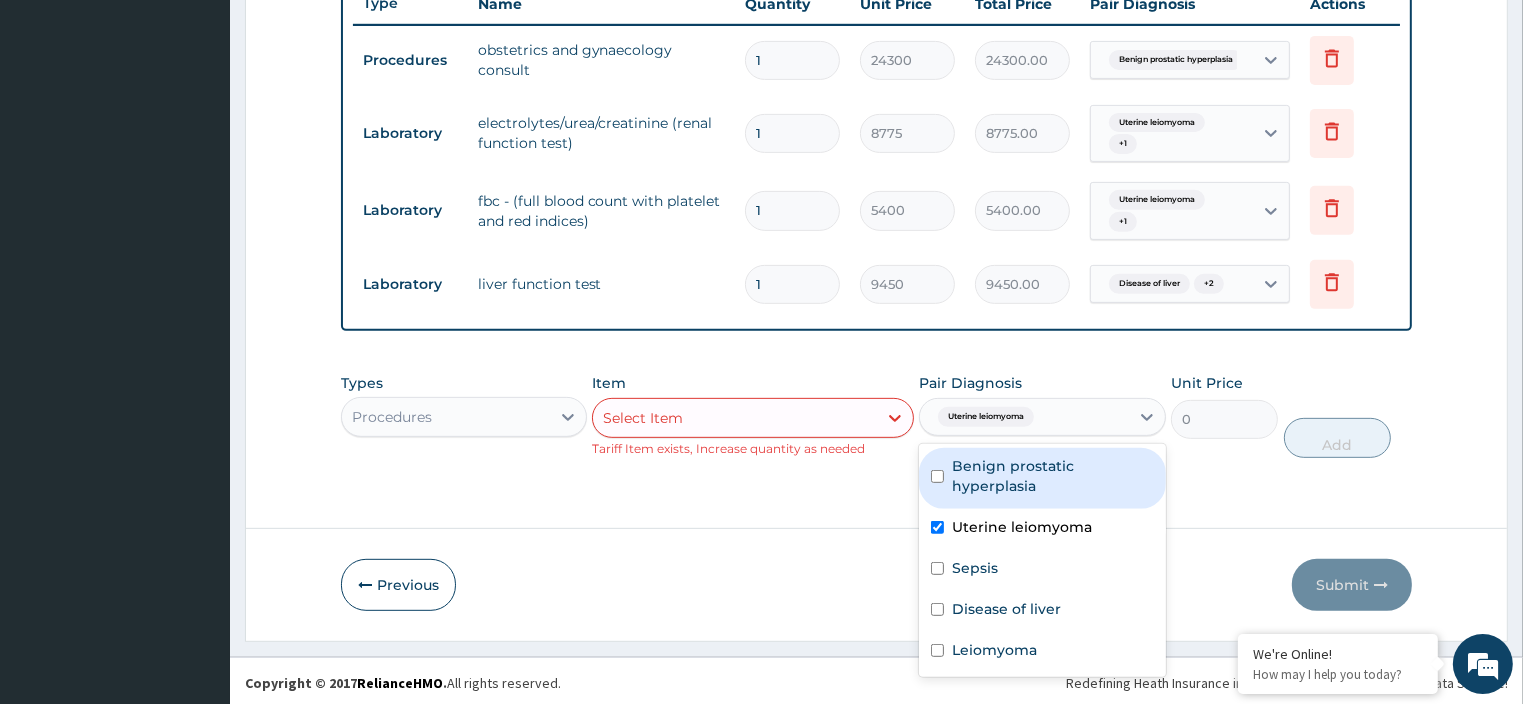 click on "Select Item" at bounding box center [753, 418] 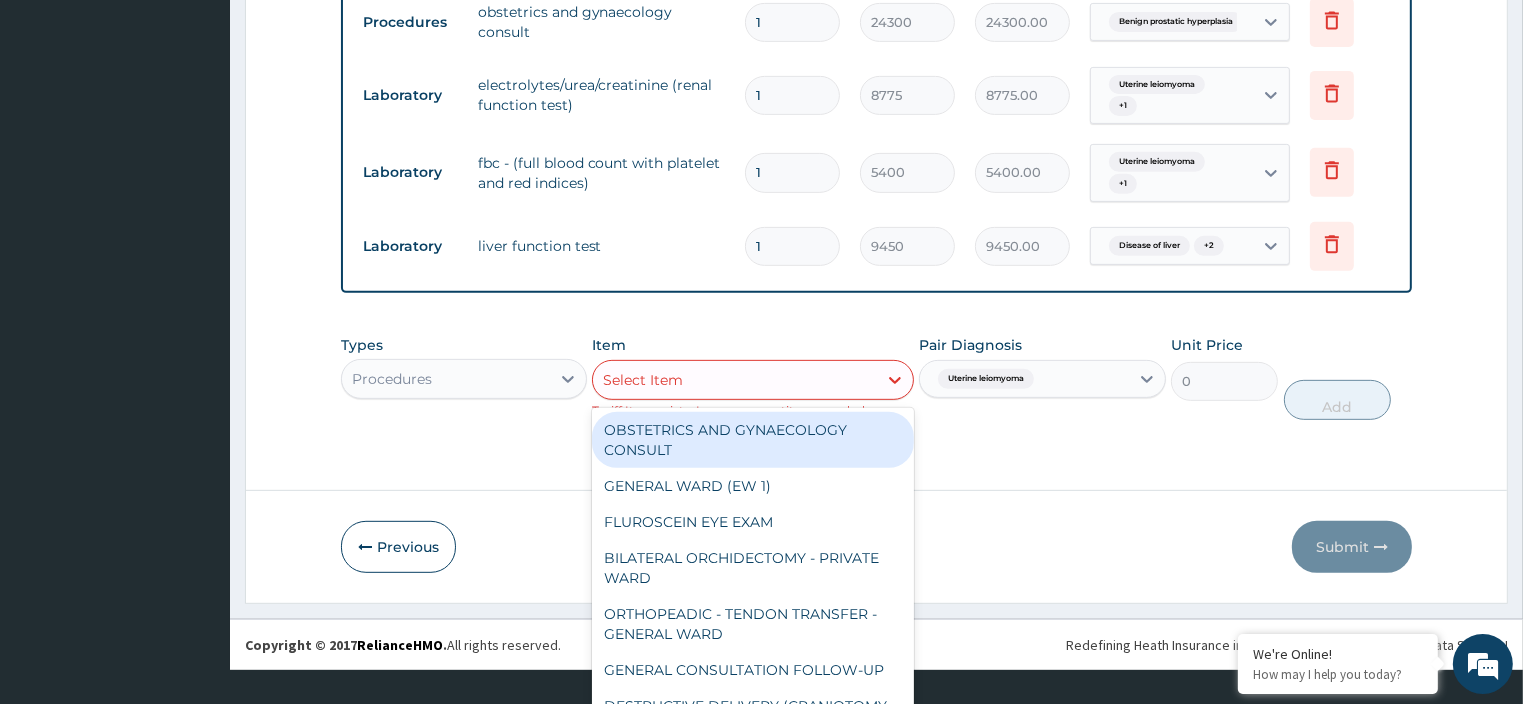 scroll, scrollTop: 38, scrollLeft: 0, axis: vertical 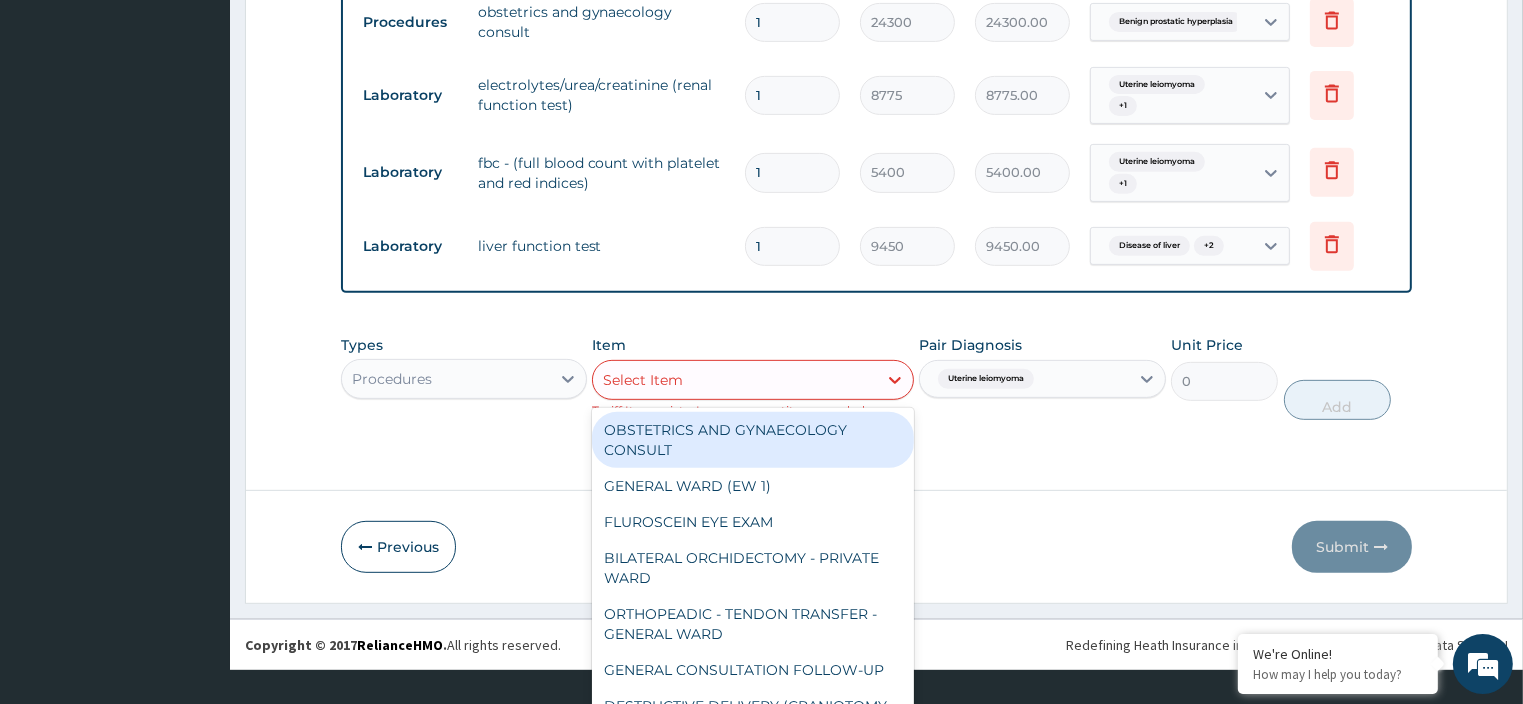 click on "OBSTETRICS AND GYNAECOLOGY CONSULT" at bounding box center (753, 440) 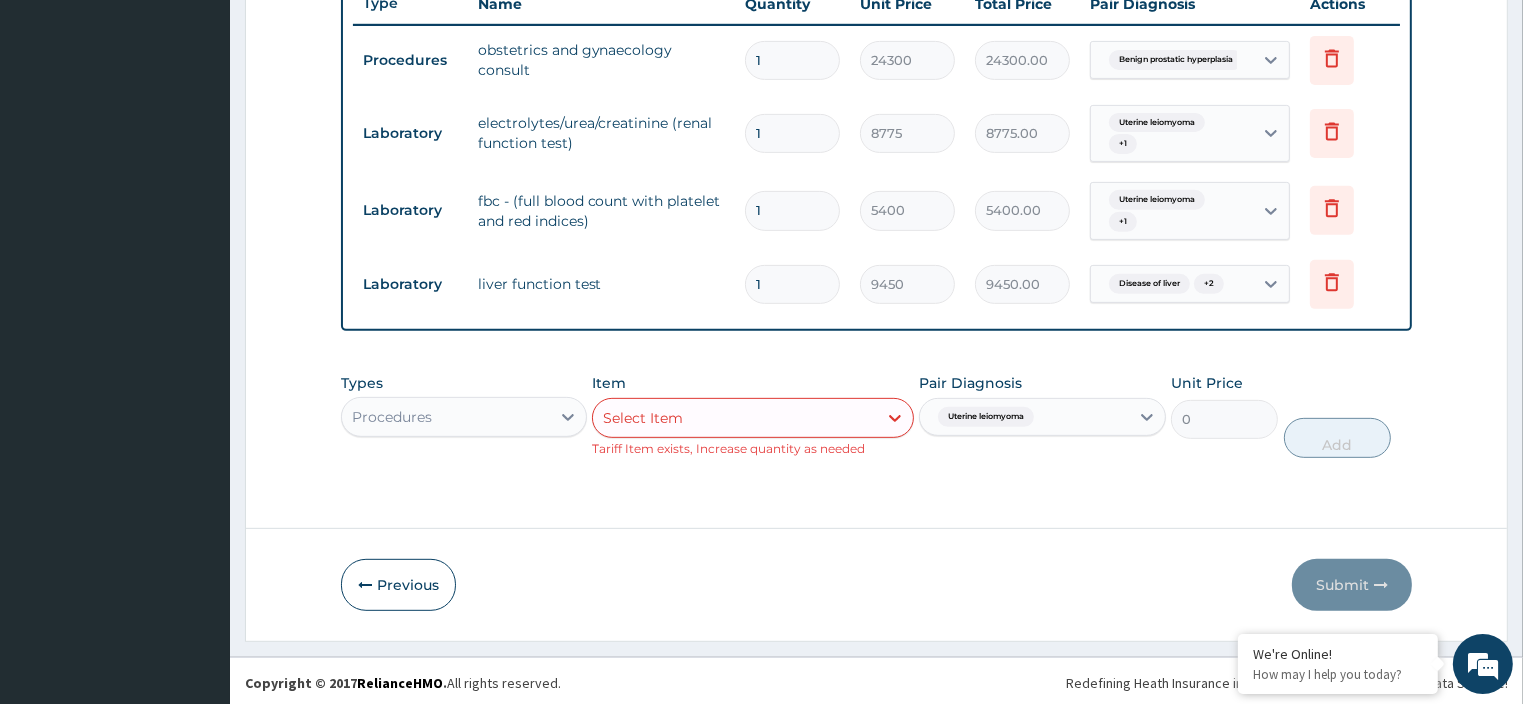 scroll, scrollTop: 0, scrollLeft: 0, axis: both 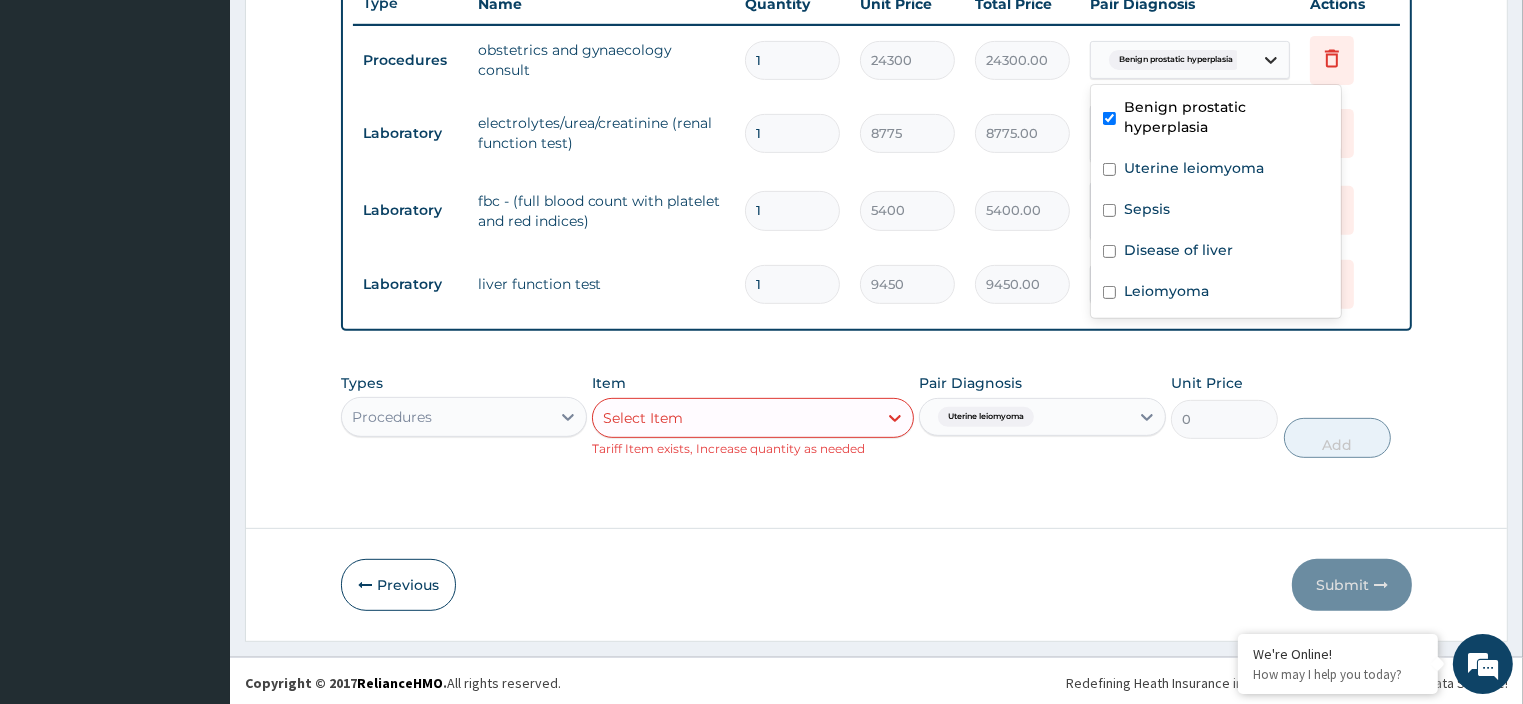 click 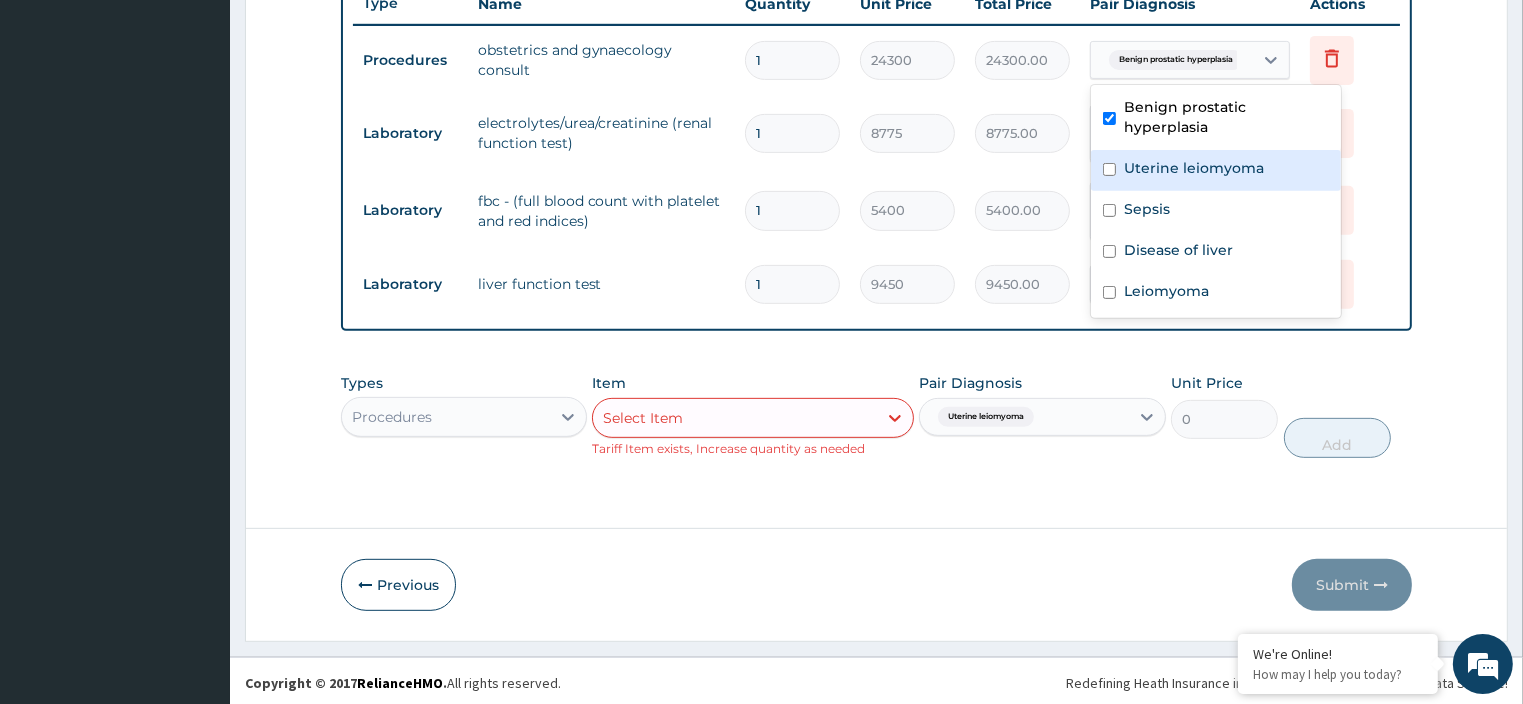 click on "Uterine leiomyoma" at bounding box center [1194, 168] 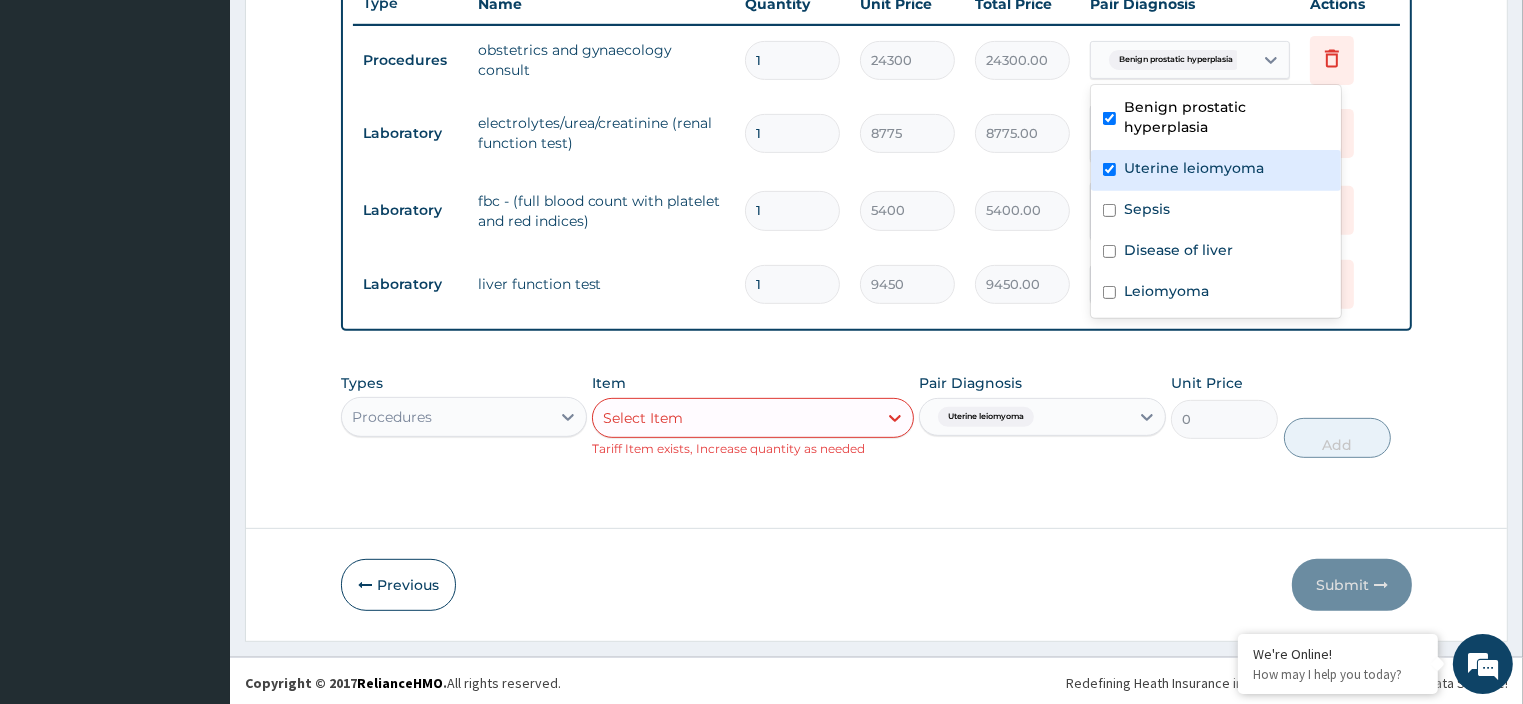 checkbox on "true" 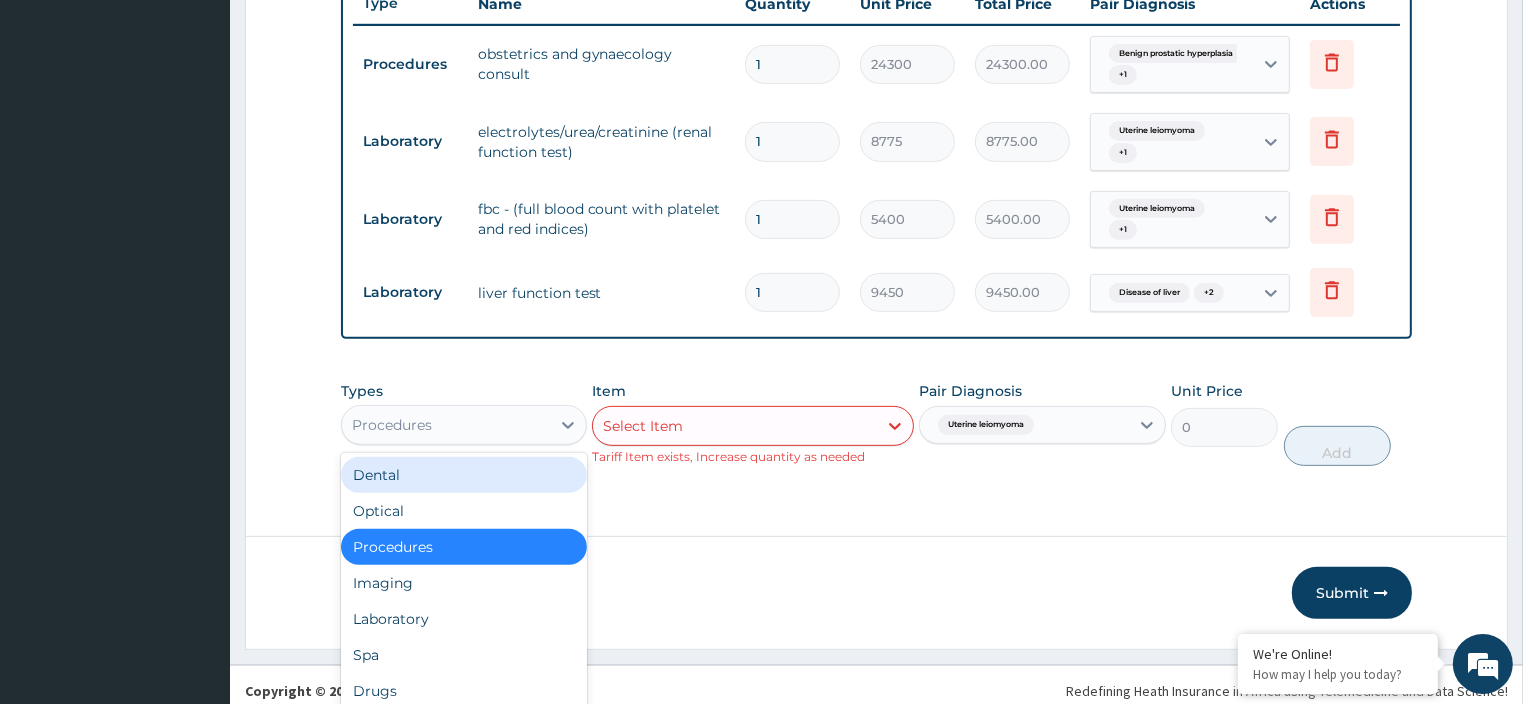 scroll, scrollTop: 37, scrollLeft: 0, axis: vertical 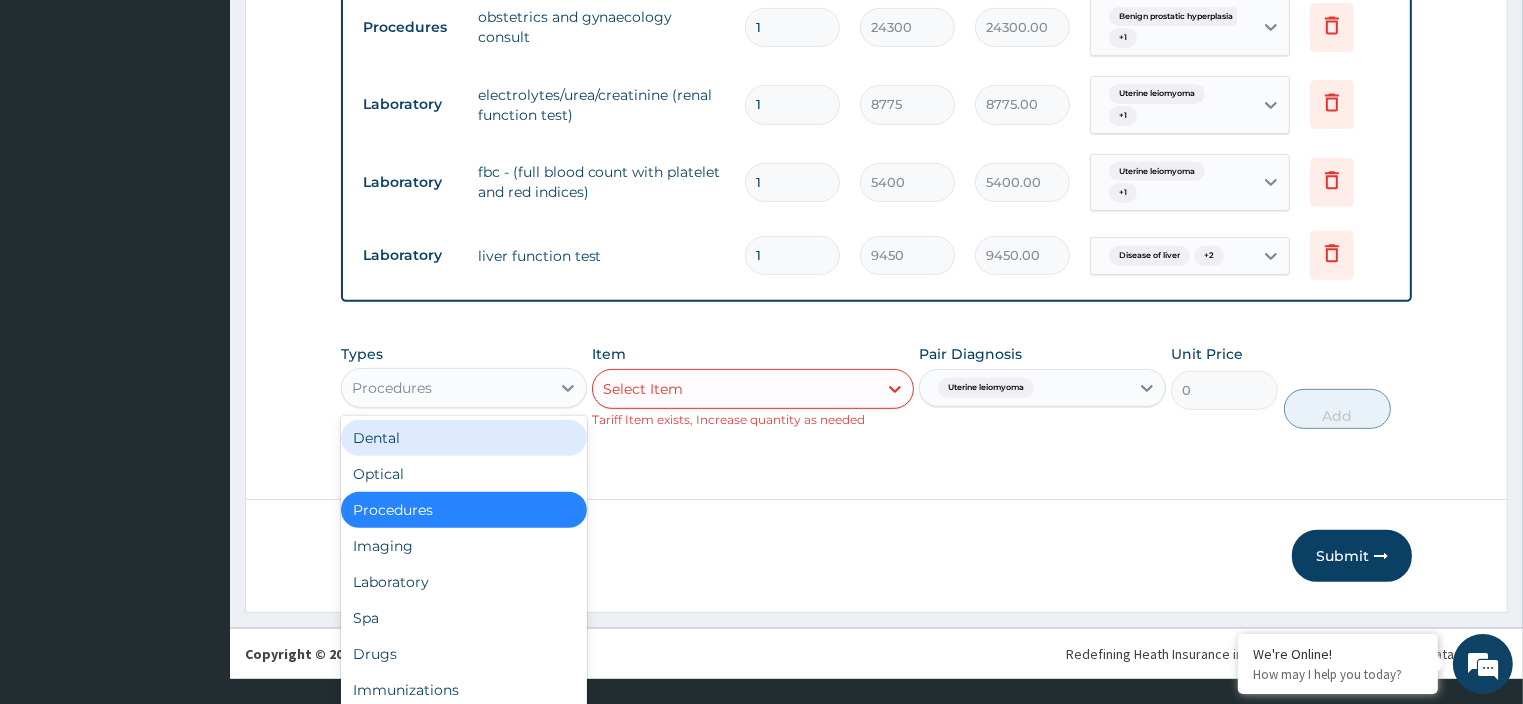 click on "option Procedures, selected. option Dental focused, 1 of 10. 10 results available. Use Up and Down to choose options, press Enter to select the currently focused option, press Escape to exit the menu, press Tab to select the option and exit the menu. Procedures Dental Optical Procedures Imaging Laboratory Spa Drugs Immunizations Others Gym" at bounding box center (464, 388) 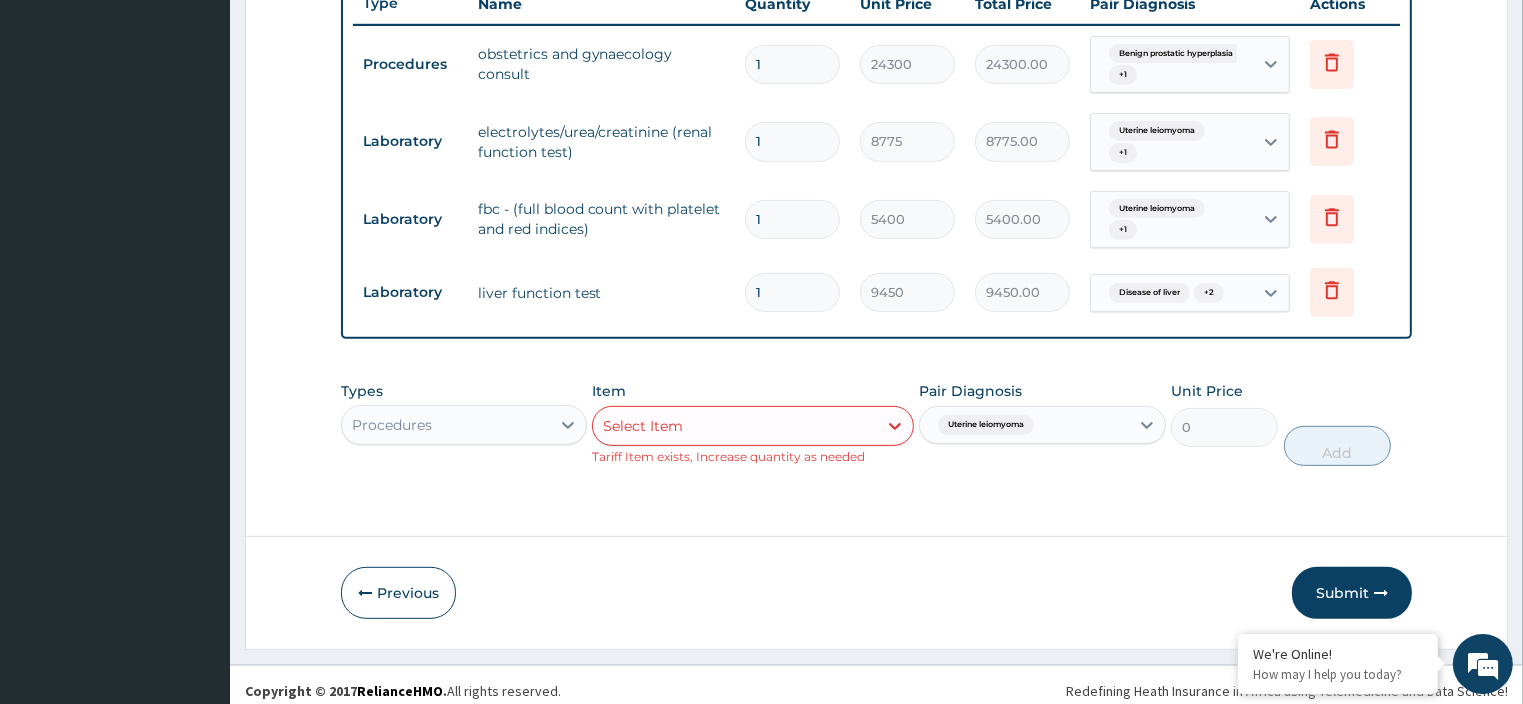 scroll, scrollTop: 780, scrollLeft: 0, axis: vertical 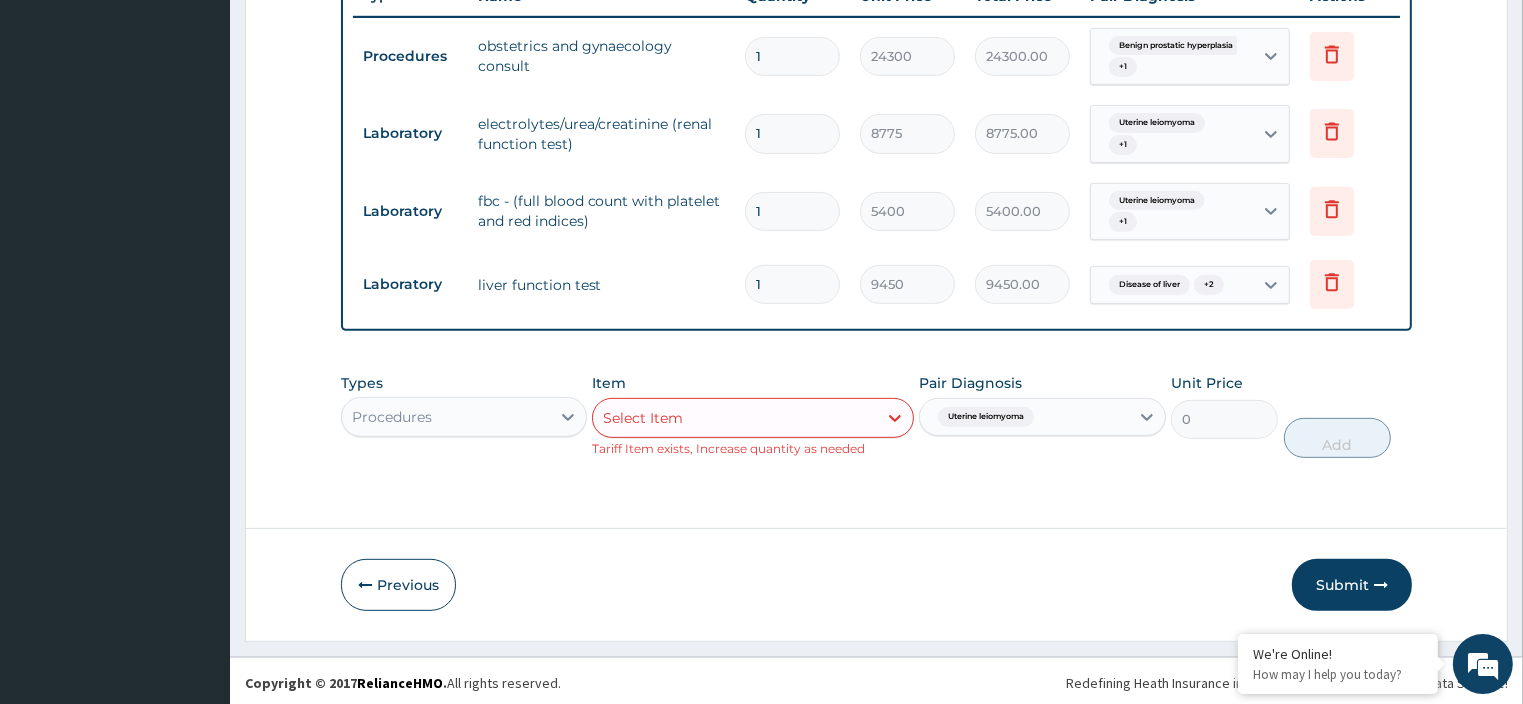 click on "Step  2  of 2 PA Code / Prescription Code PA/90E9F9 PA/9D1434 PA/D5C386 Encounter Date 08-07-2025 Important Notice Please enter PA codes before entering items that are not attached to a PA code   All diagnoses entered must be linked to a claim item. Diagnosis & Claim Items that are visible but inactive cannot be edited because they were imported from an already approved PA code. Diagnosis Benign prostatic hyperplasia confirmed Uterine leiomyoma confirmed Sepsis Query Disease of liver Query Leiomyoma confirmed NB: All diagnosis must be linked to a claim item Claim Items Type Name Quantity Unit Price Total Price Pair Diagnosis Actions Procedures obstetrics and gynaecology consult 1 24300 24300.00 Benign prostatic hyperplasia  + 1 Delete Laboratory electrolytes/urea/creatinine (renal function test) 1 8775 8775.00 Uterine leiomyoma  + 1 Delete Laboratory fbc - (full blood count with platelet and red indices) 1 5400 5400.00 Uterine leiomyoma  + 1 Delete Laboratory liver function test 1 9450 9450.00  + 2 Delete 0" at bounding box center [876, -16] 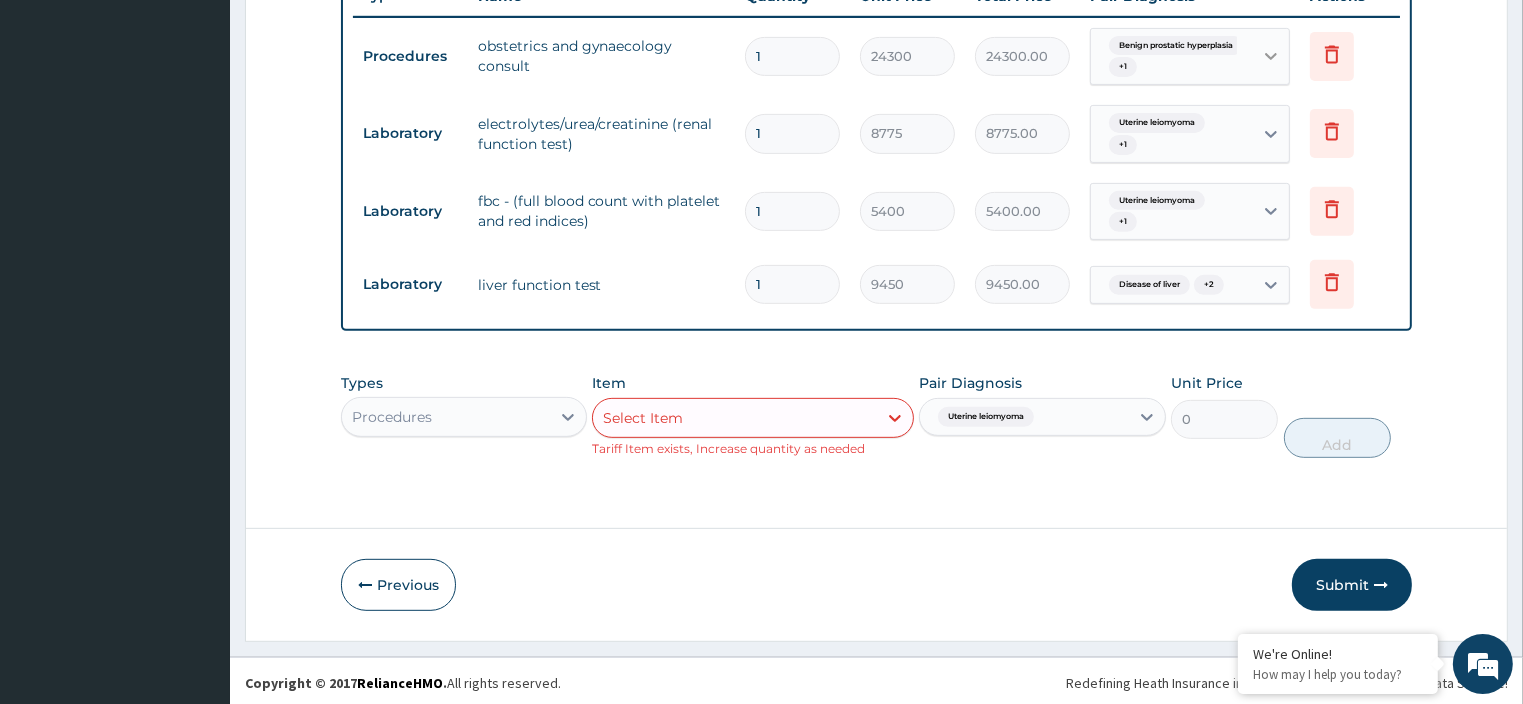 click 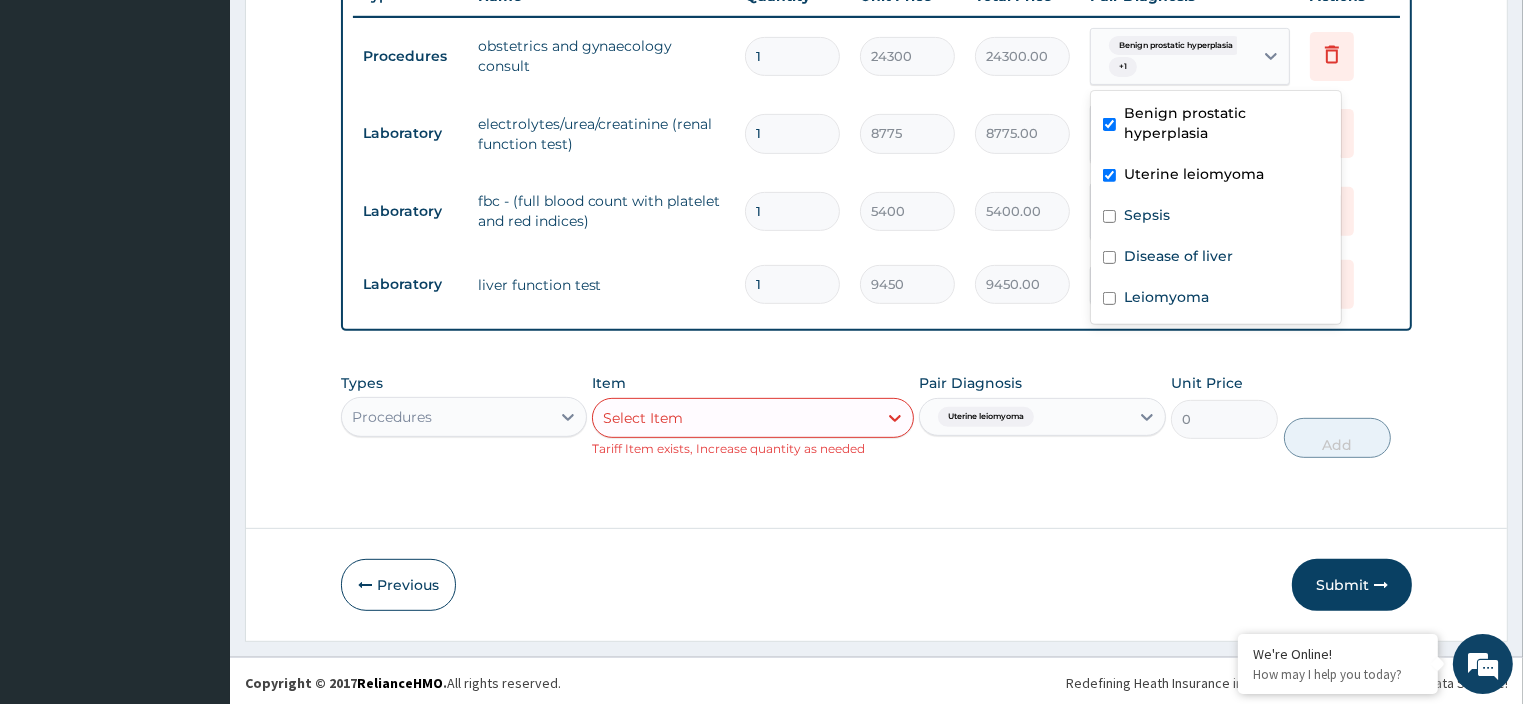 click on "Uterine leiomyoma" at bounding box center [1194, 174] 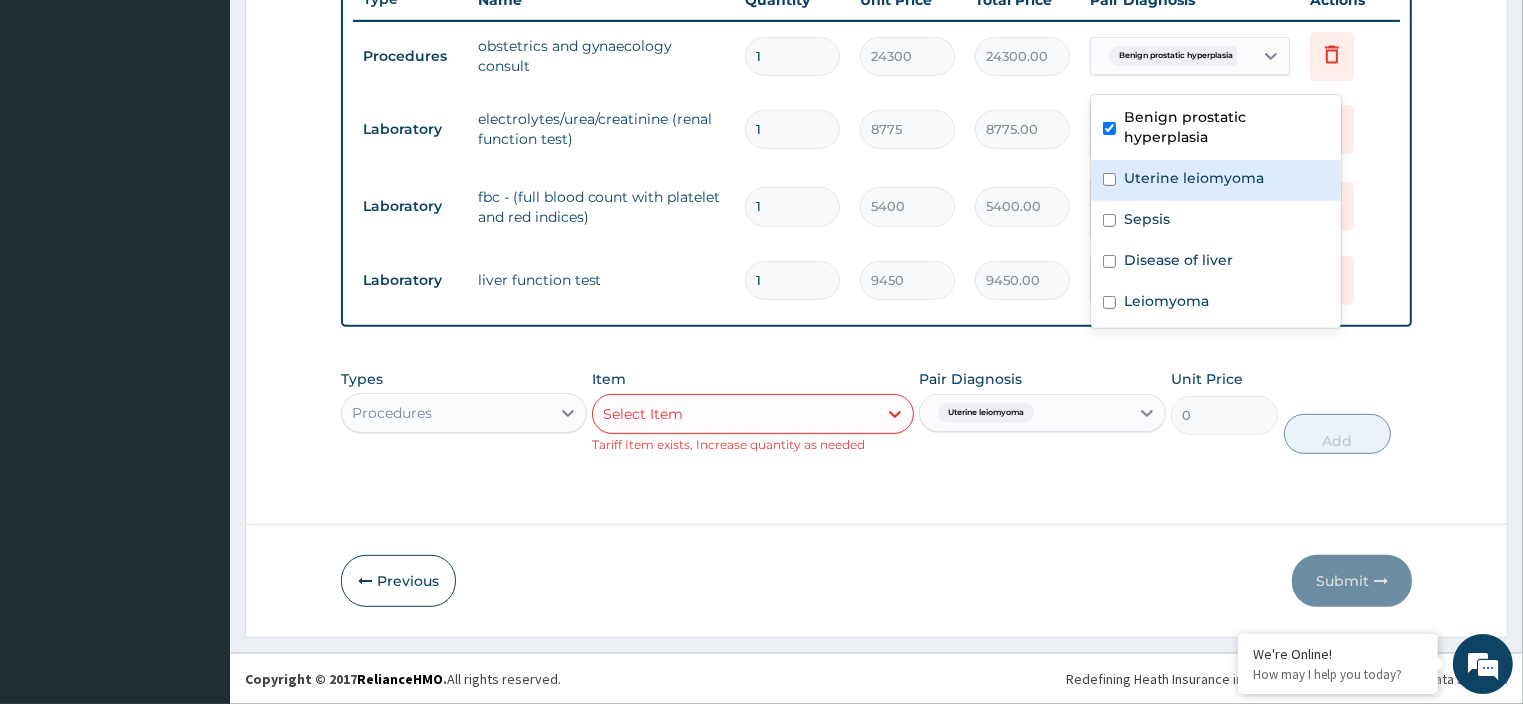 scroll, scrollTop: 772, scrollLeft: 0, axis: vertical 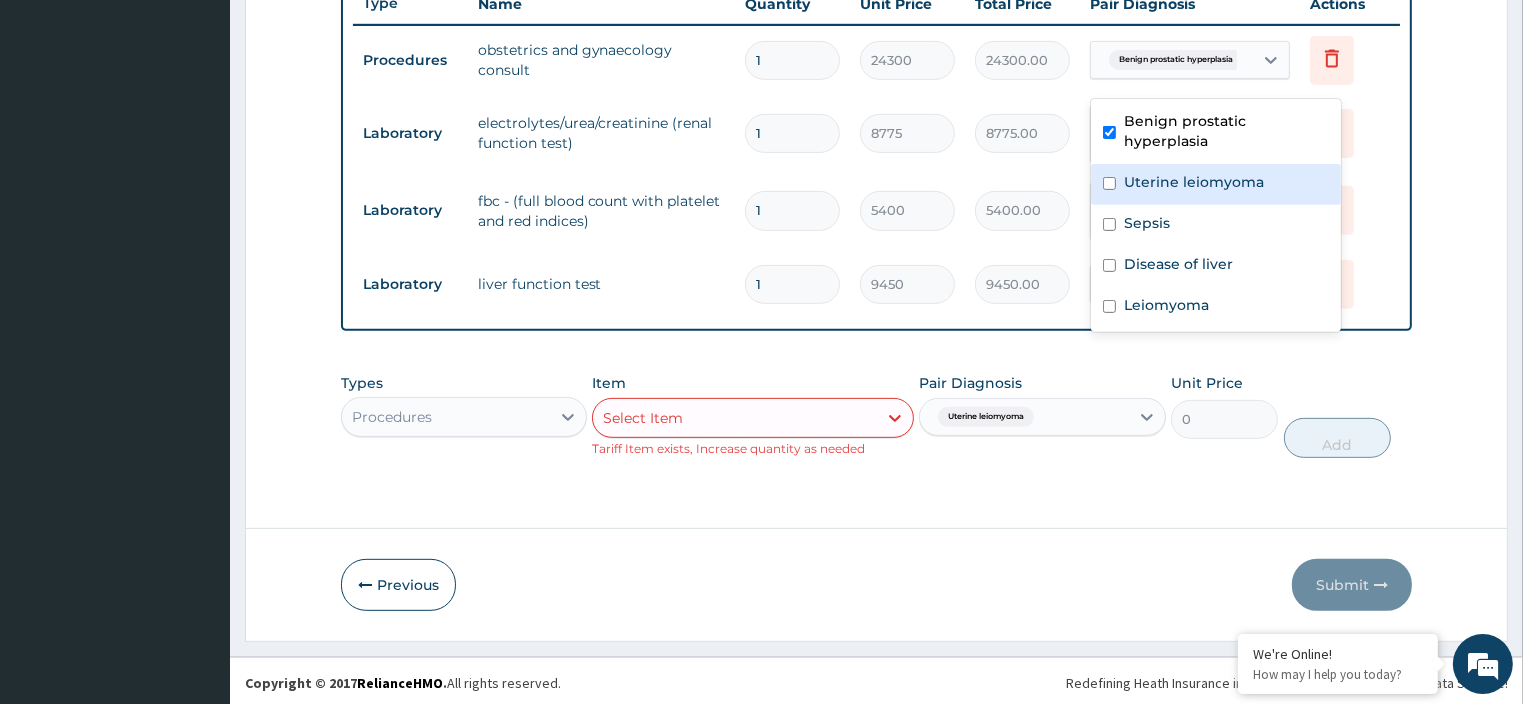 click on "Uterine leiomyoma" at bounding box center (1216, 184) 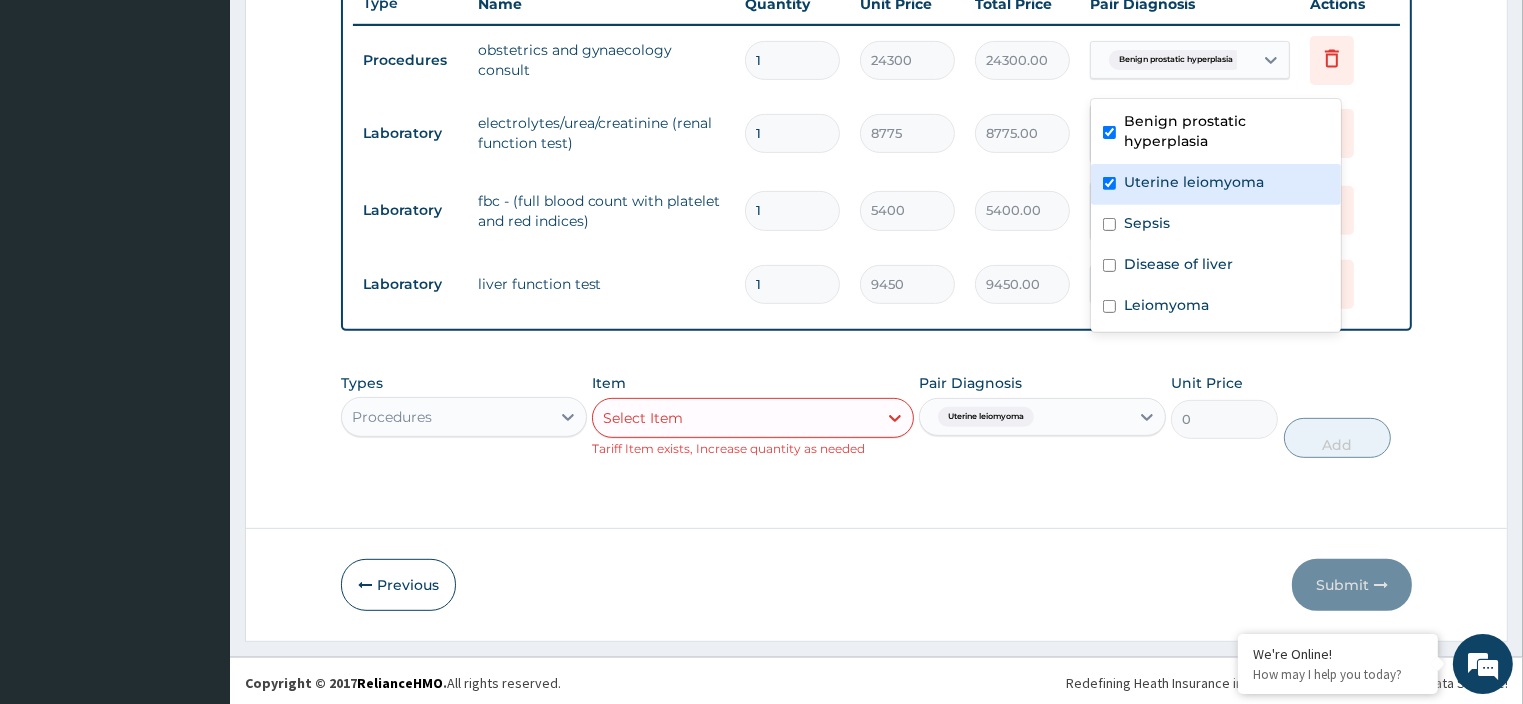 checkbox on "true" 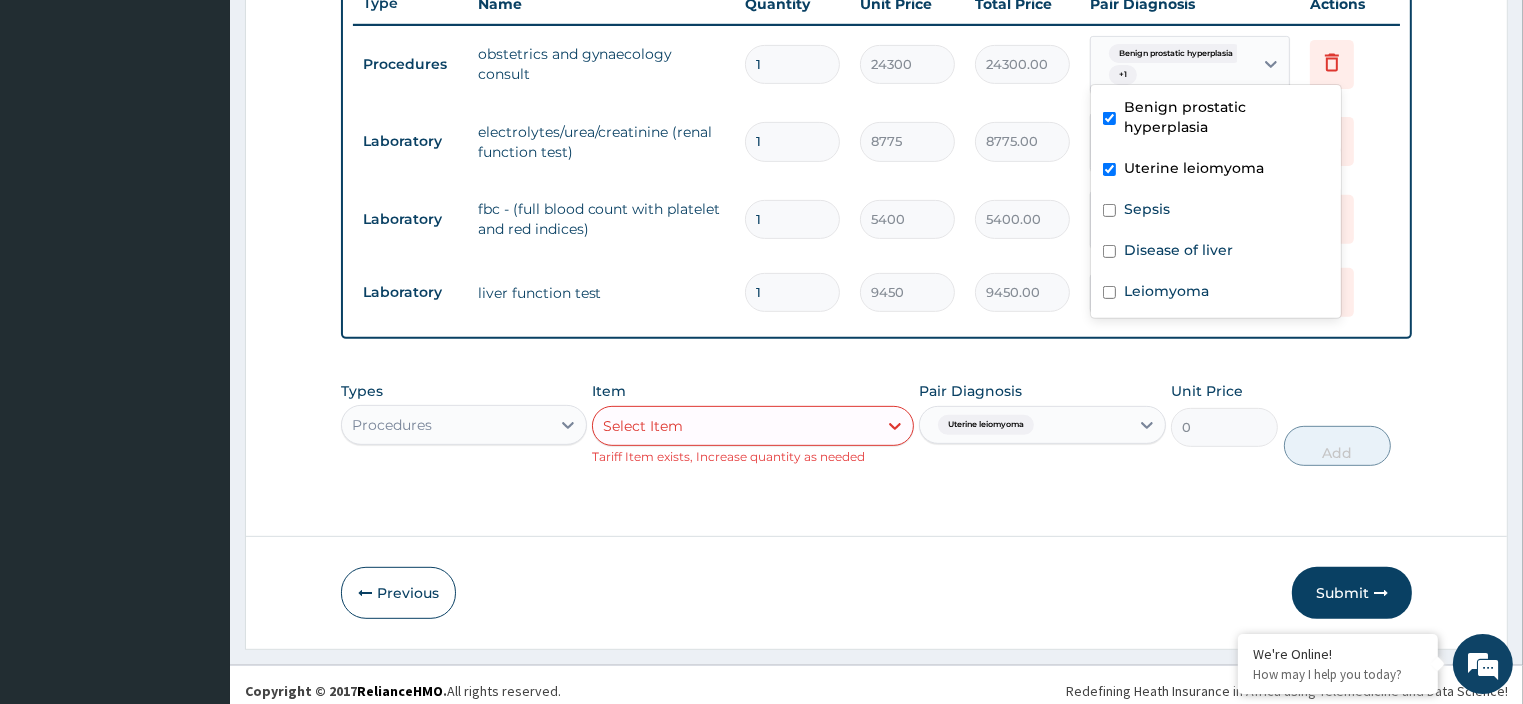 scroll, scrollTop: 780, scrollLeft: 0, axis: vertical 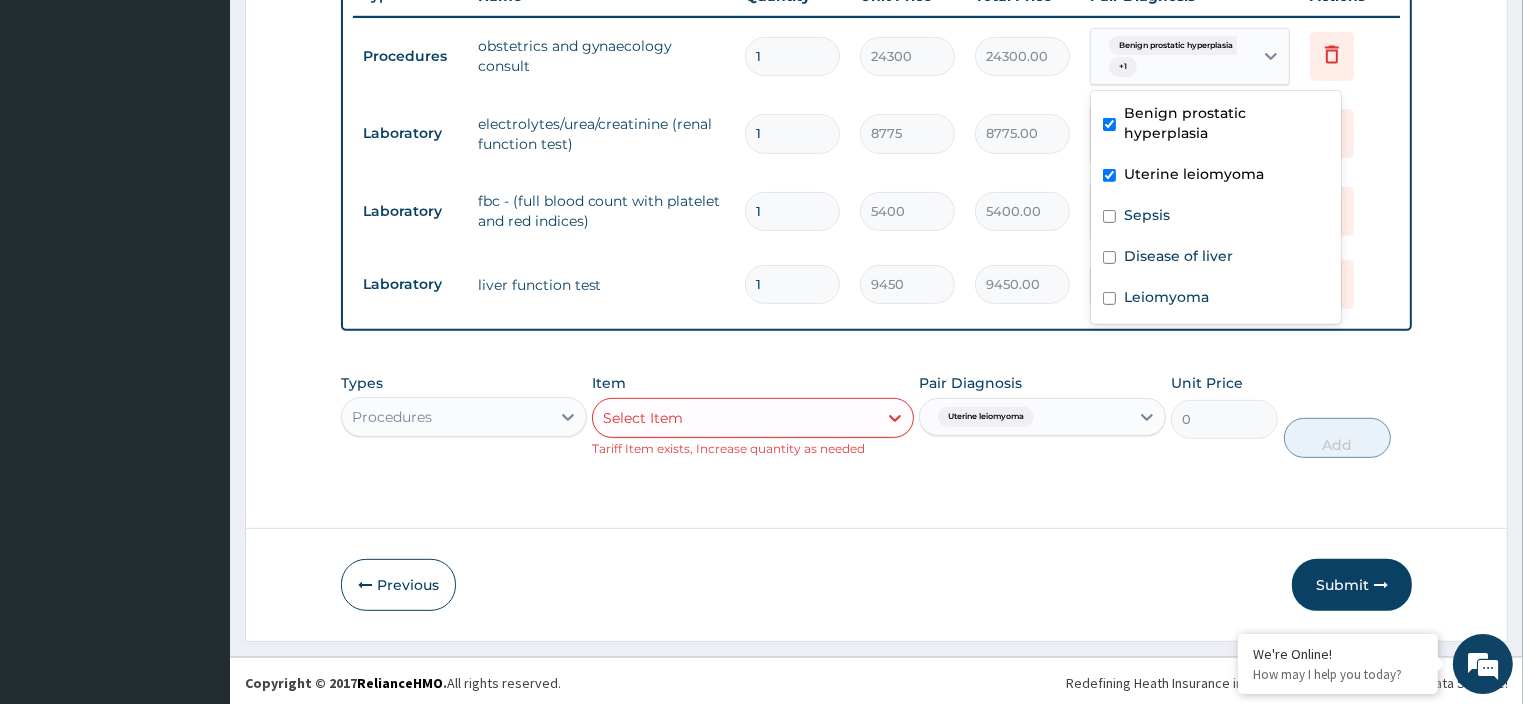click at bounding box center (1109, 124) 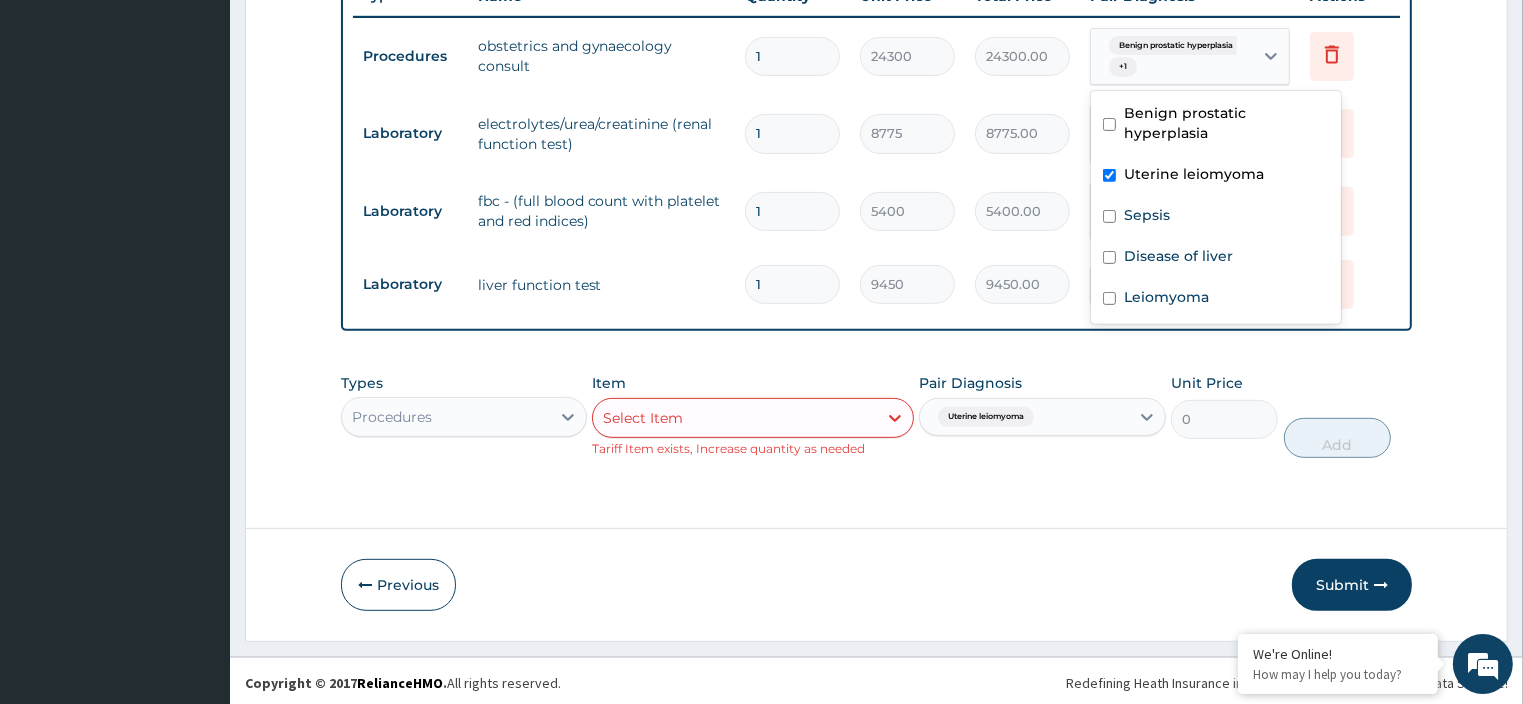 checkbox on "false" 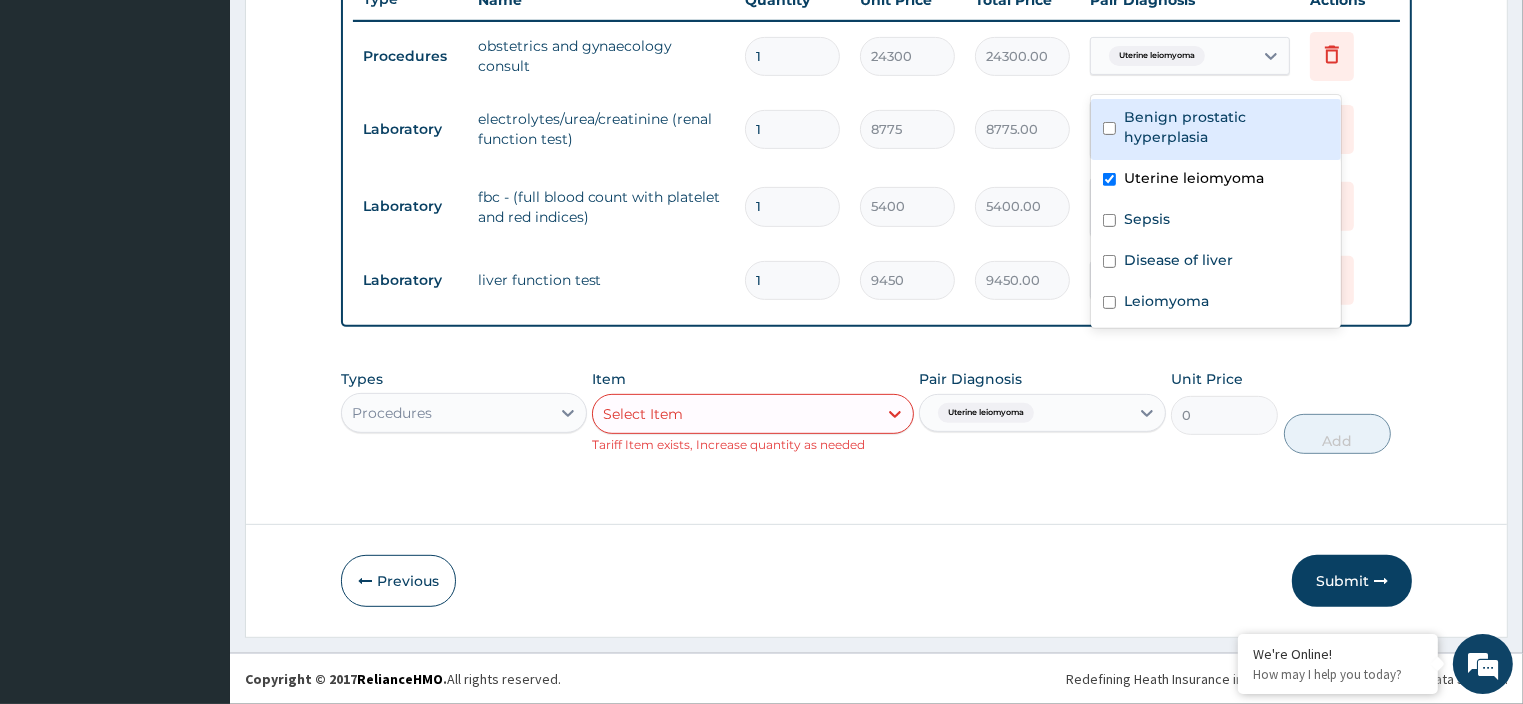 scroll, scrollTop: 772, scrollLeft: 0, axis: vertical 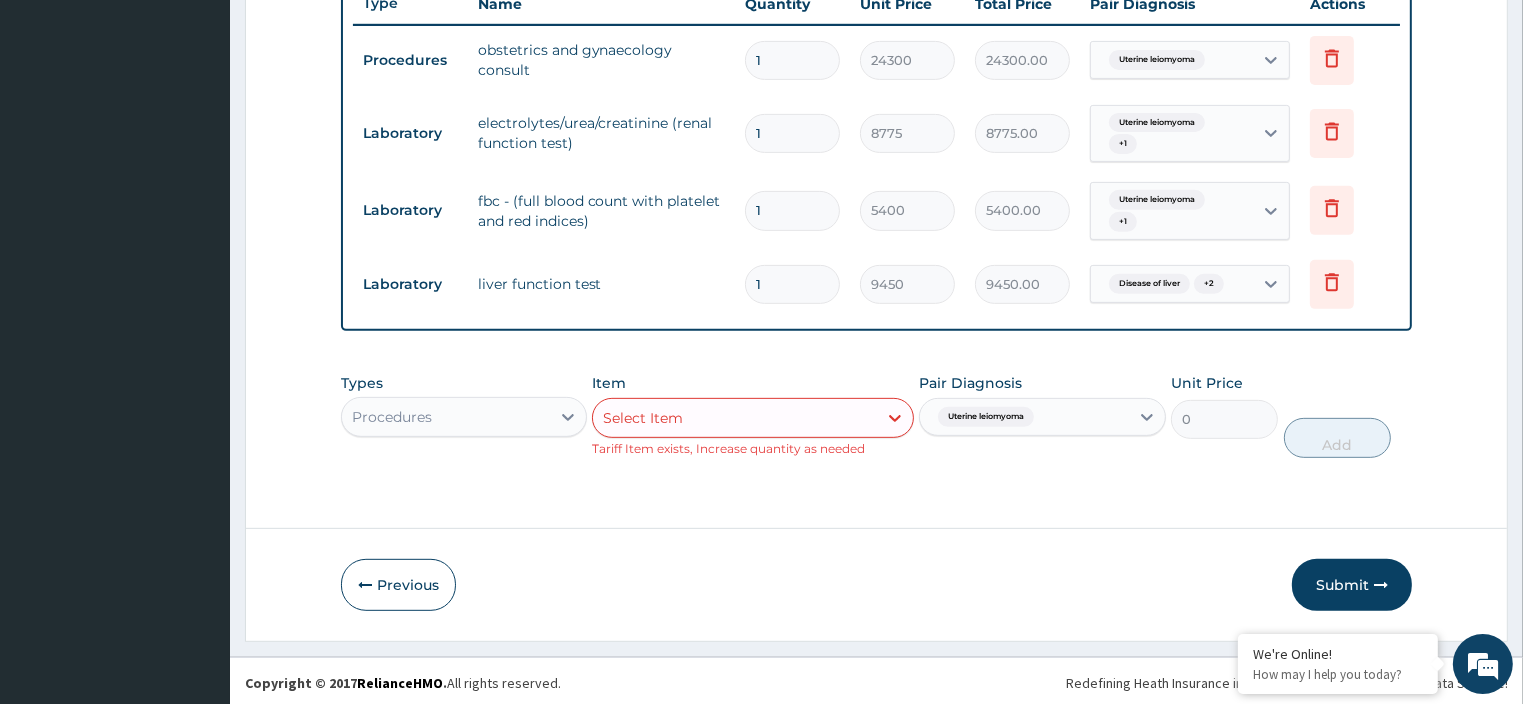 click on "Delete" at bounding box center (1350, 60) 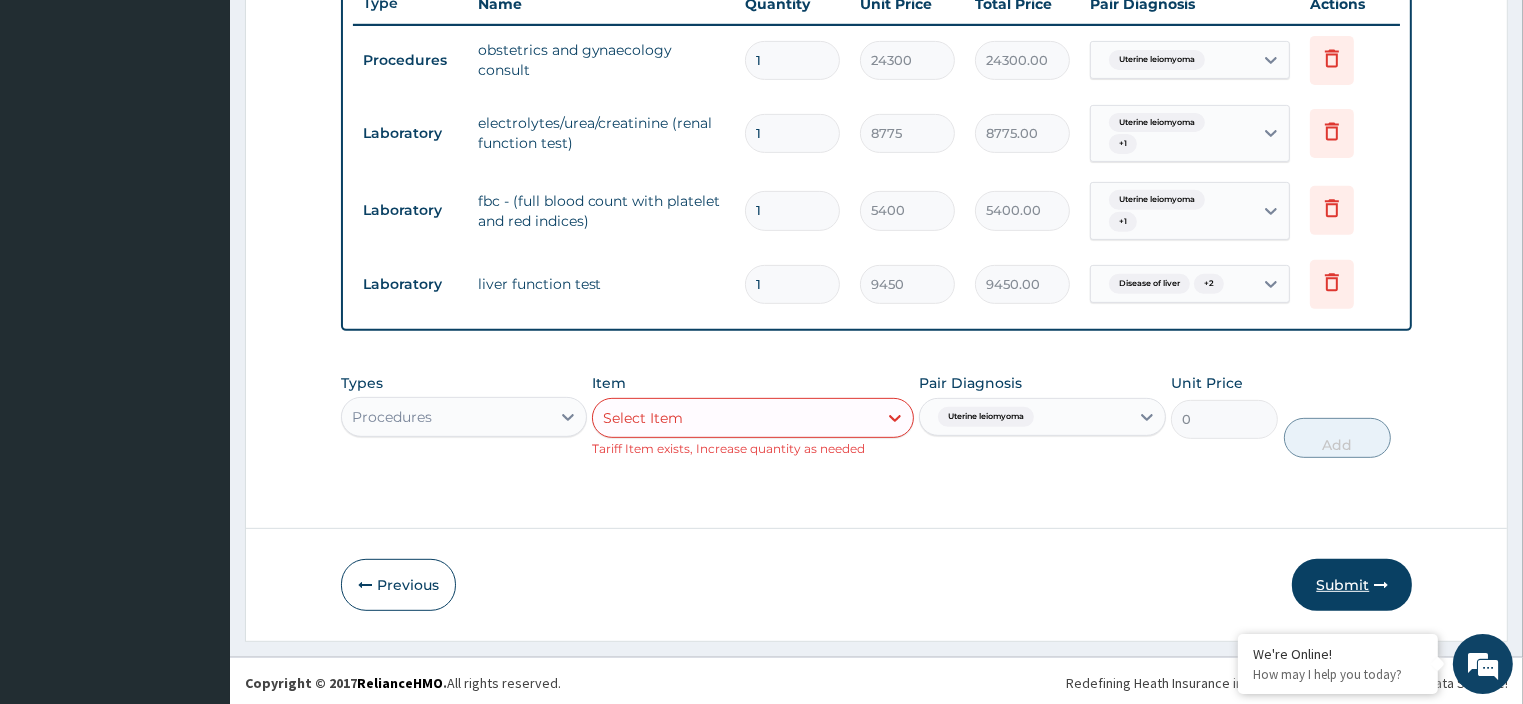 click on "Submit" at bounding box center [1352, 585] 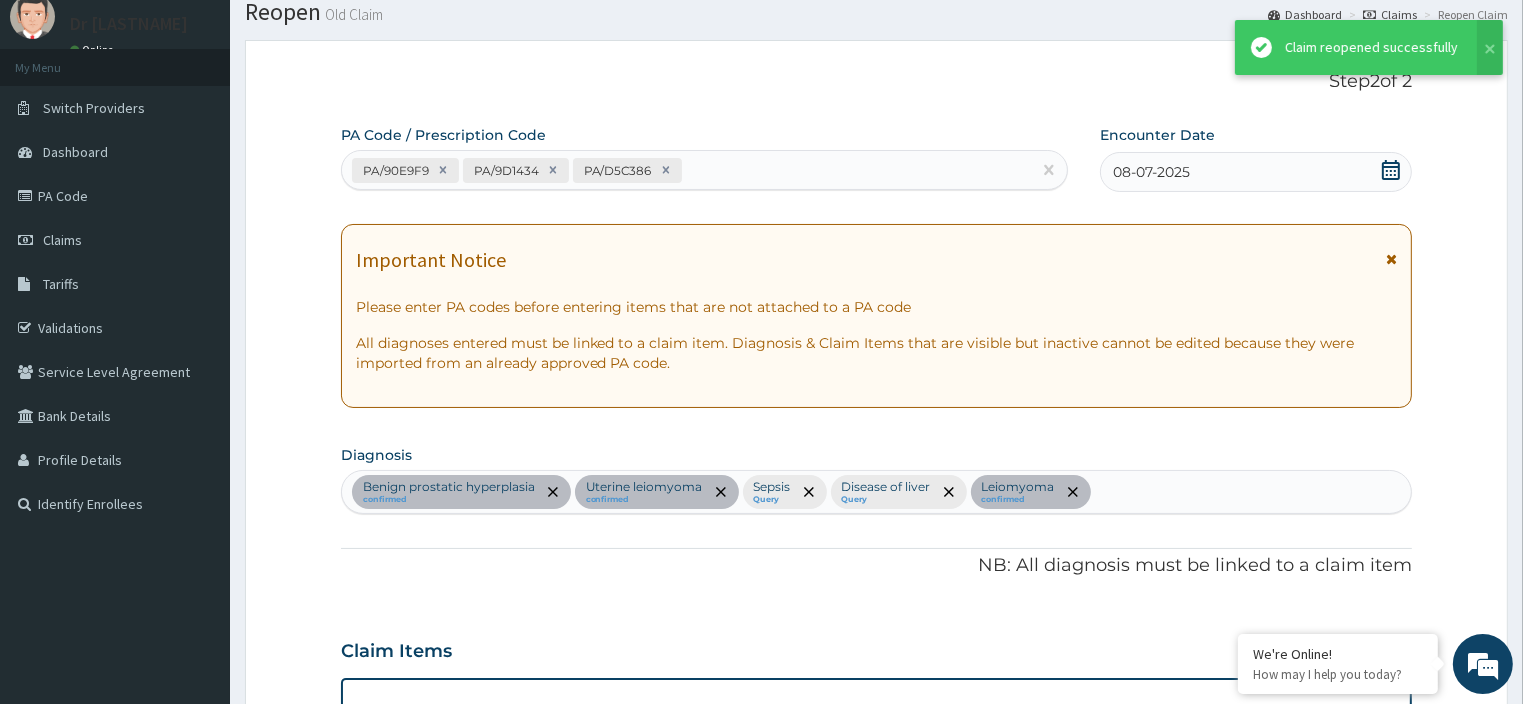 scroll, scrollTop: 752, scrollLeft: 0, axis: vertical 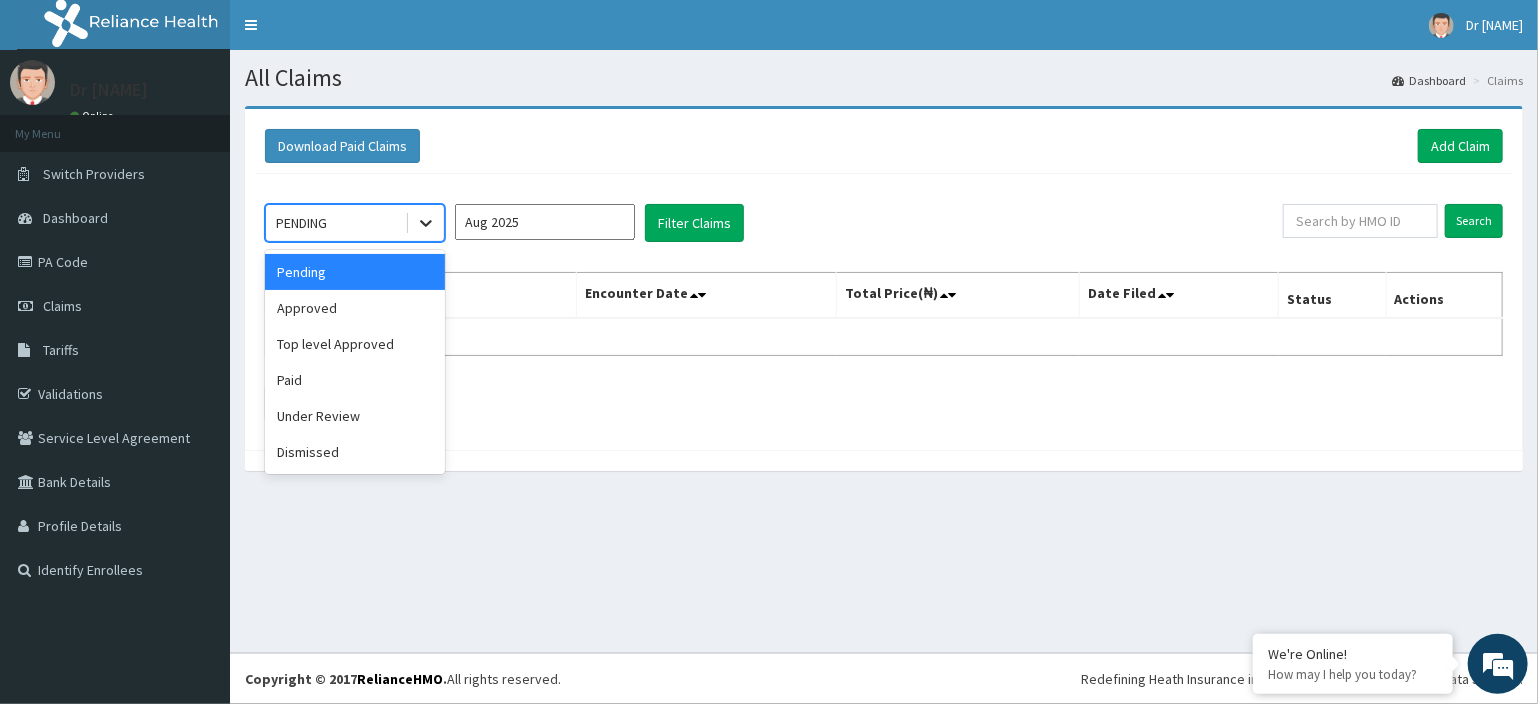 click 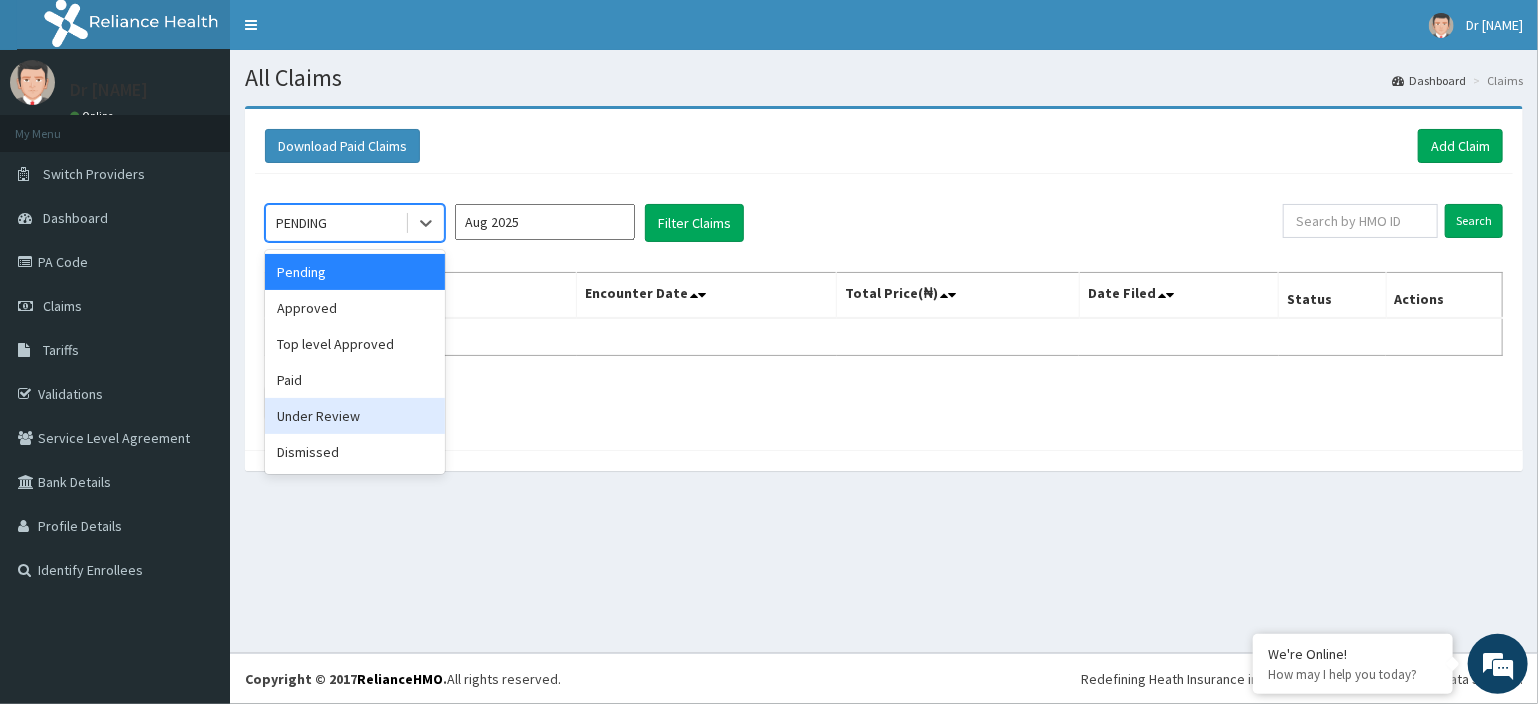 click on "Under Review" at bounding box center [355, 416] 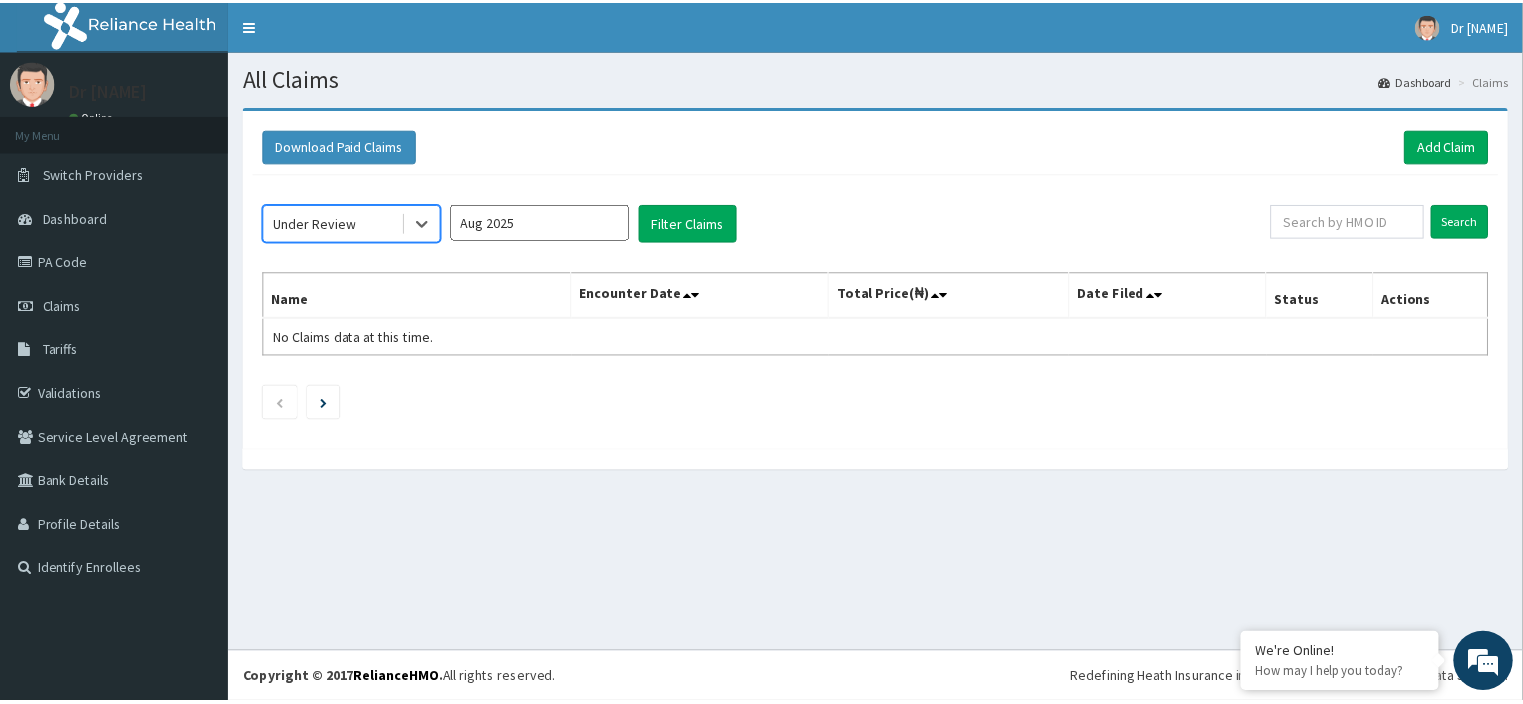 scroll, scrollTop: 0, scrollLeft: 0, axis: both 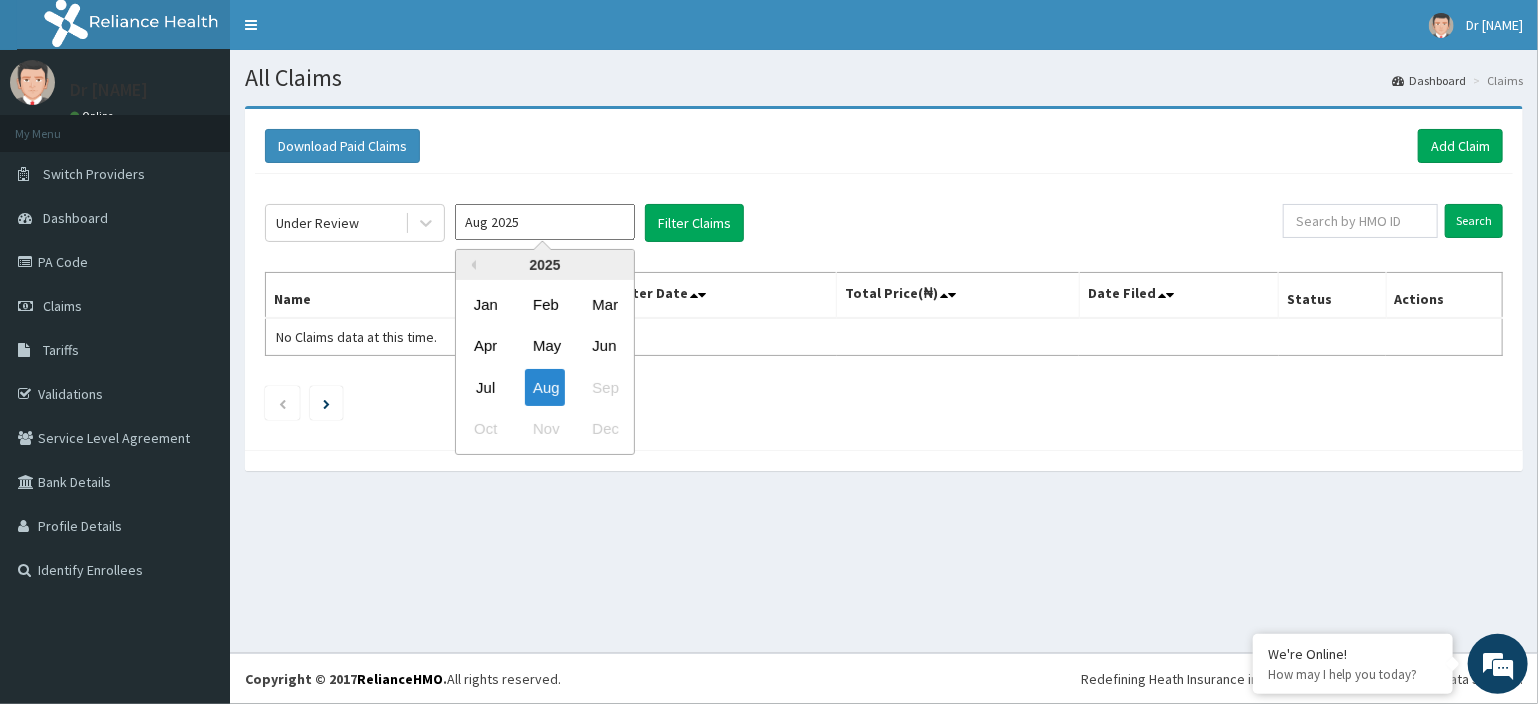 click on "Aug 2025" at bounding box center [545, 222] 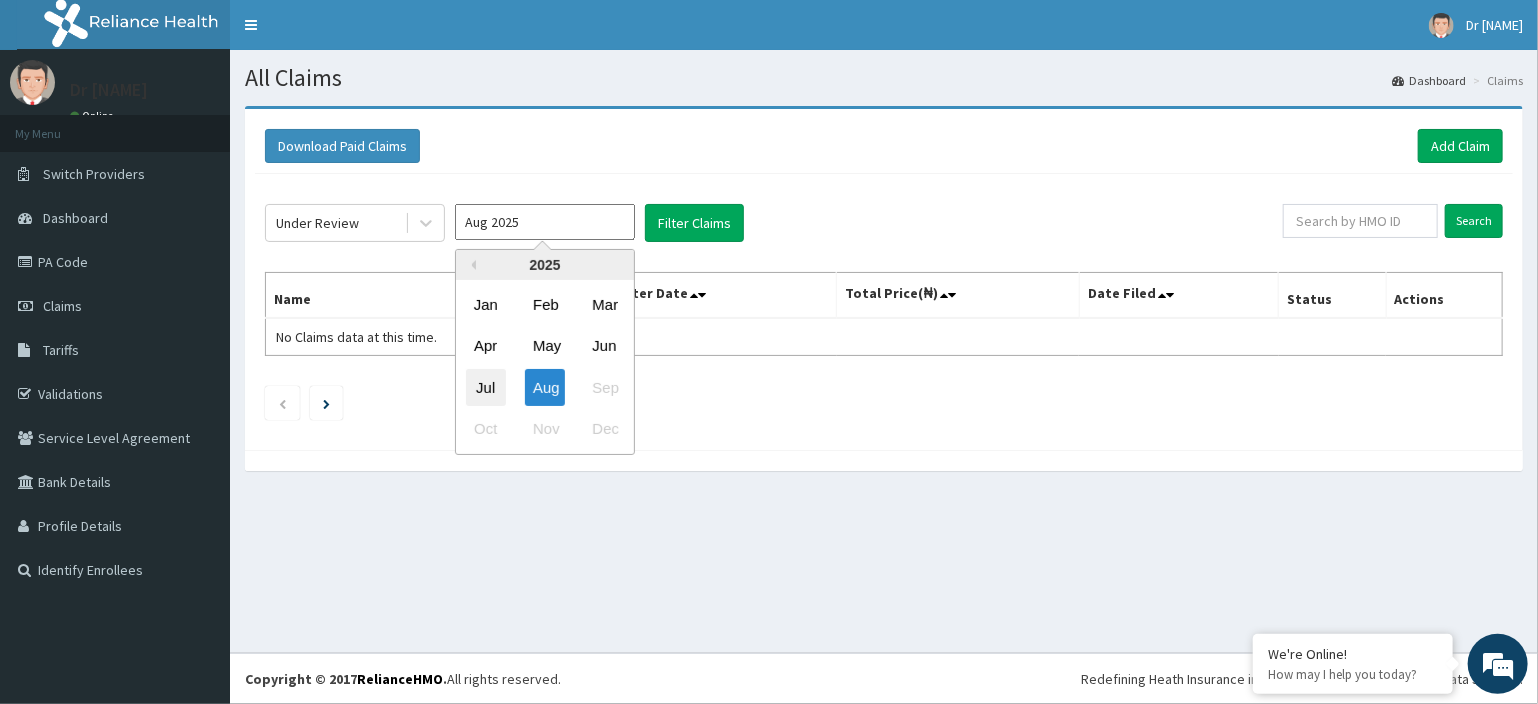 click on "Jul" at bounding box center [486, 387] 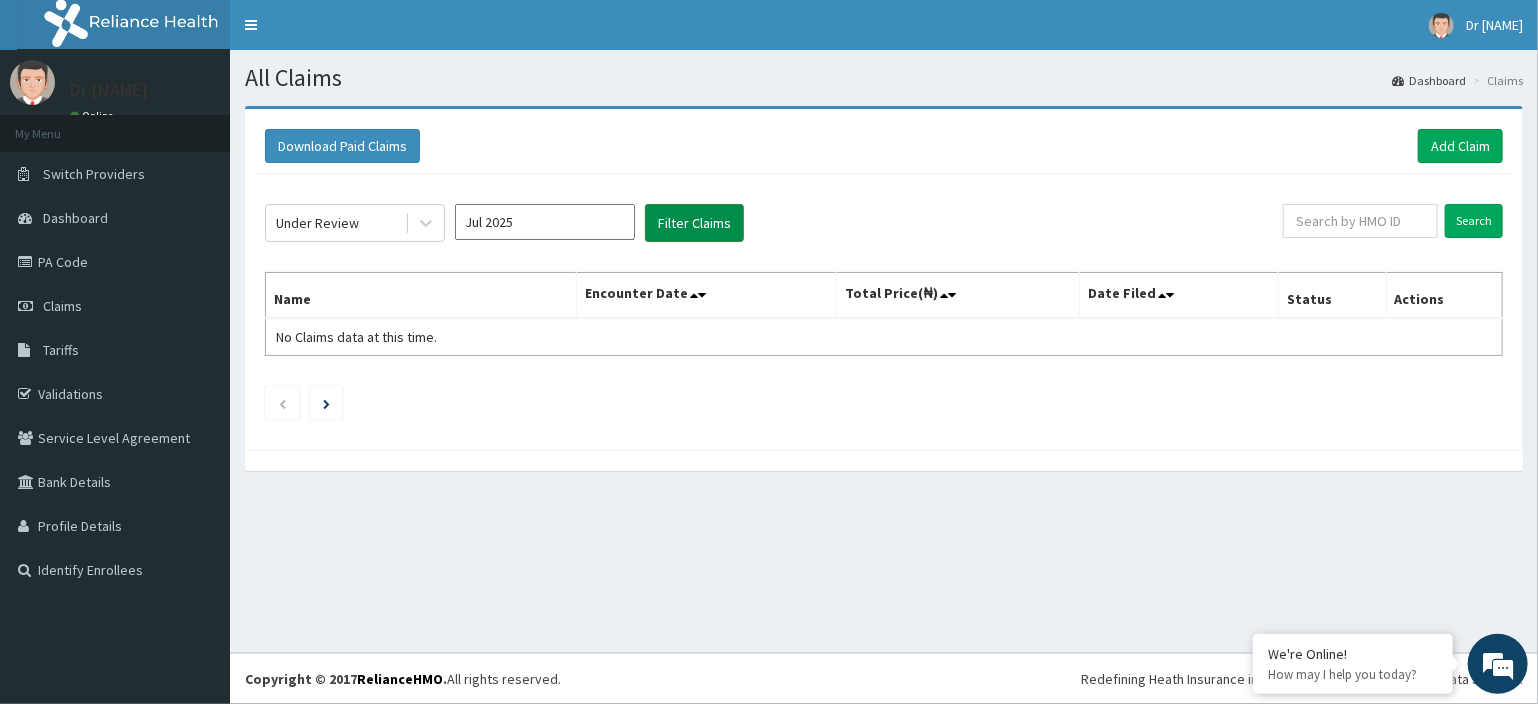 click on "Filter Claims" at bounding box center [694, 223] 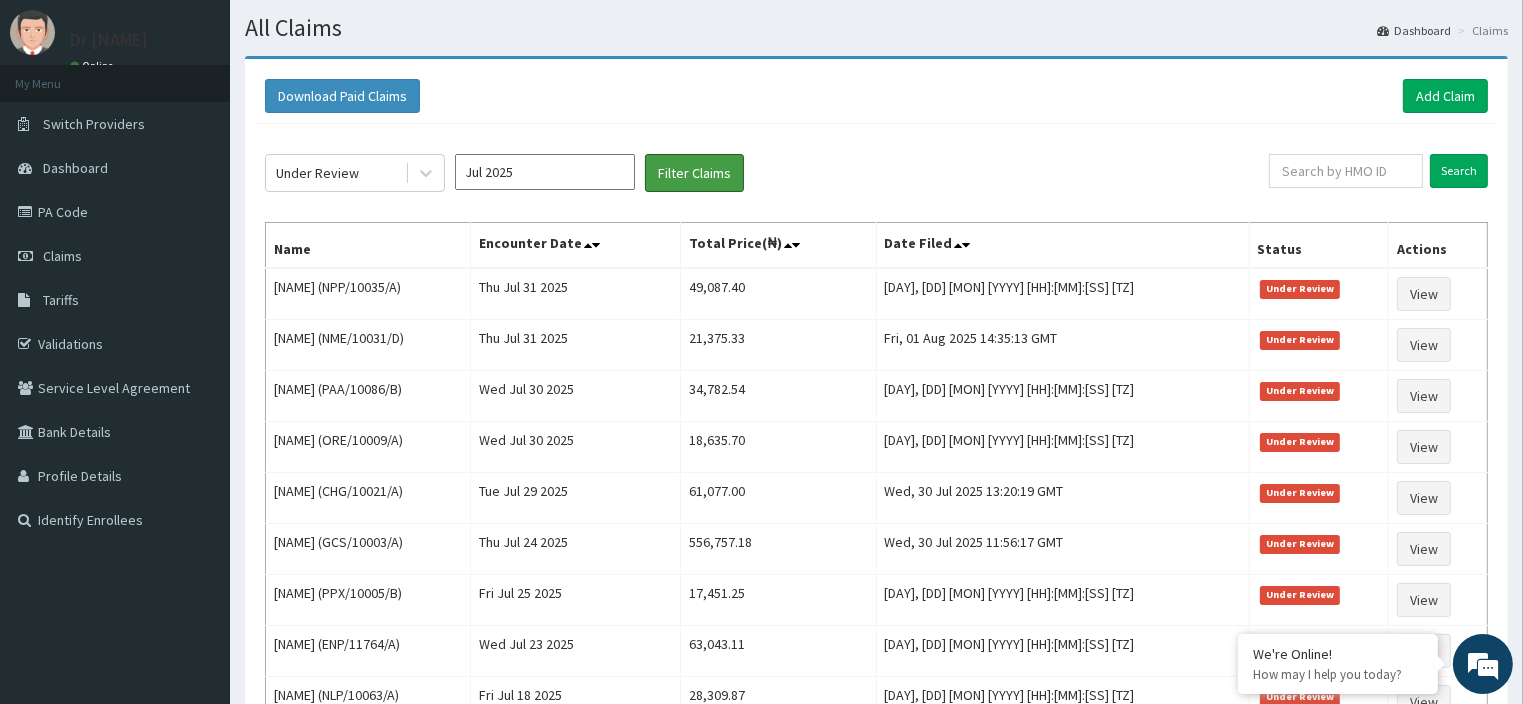 scroll, scrollTop: 0, scrollLeft: 0, axis: both 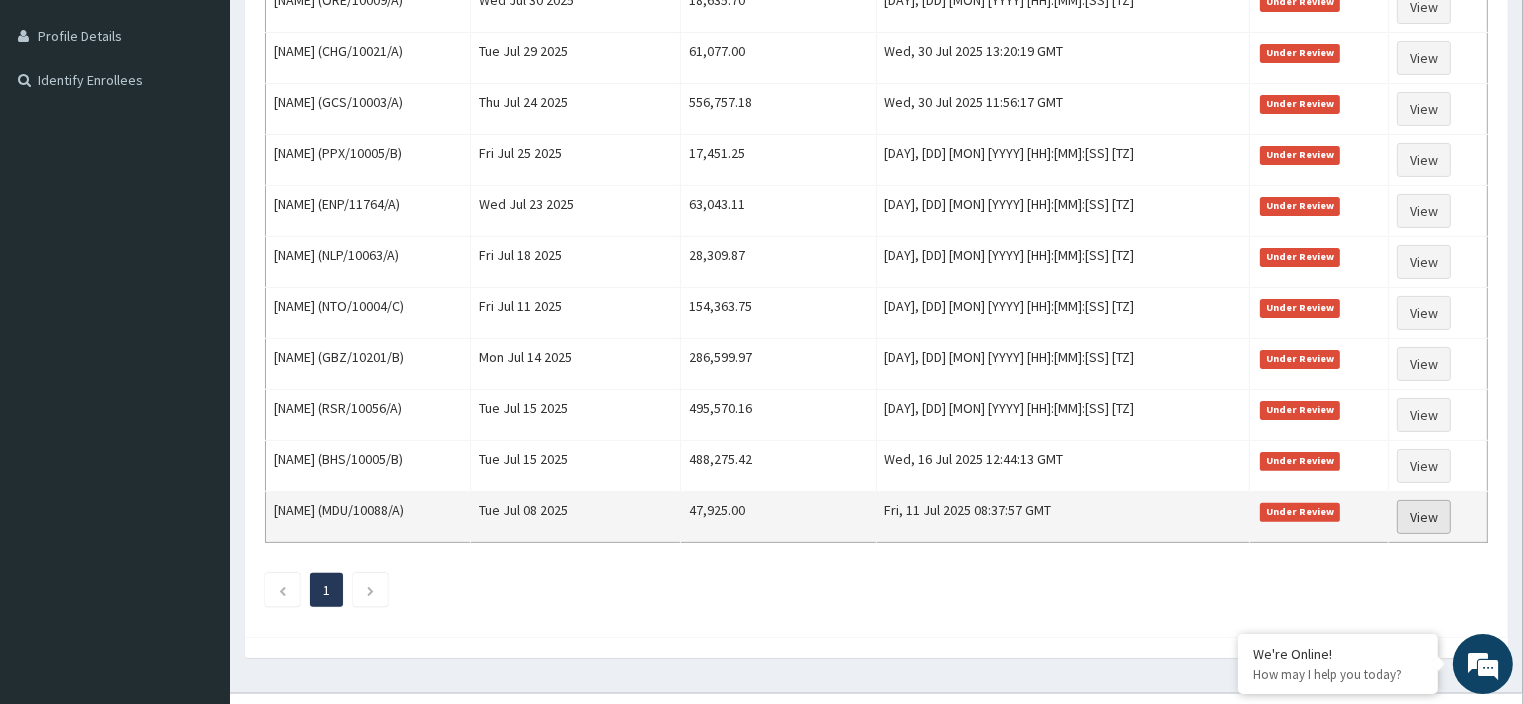 click on "View" at bounding box center [1424, 517] 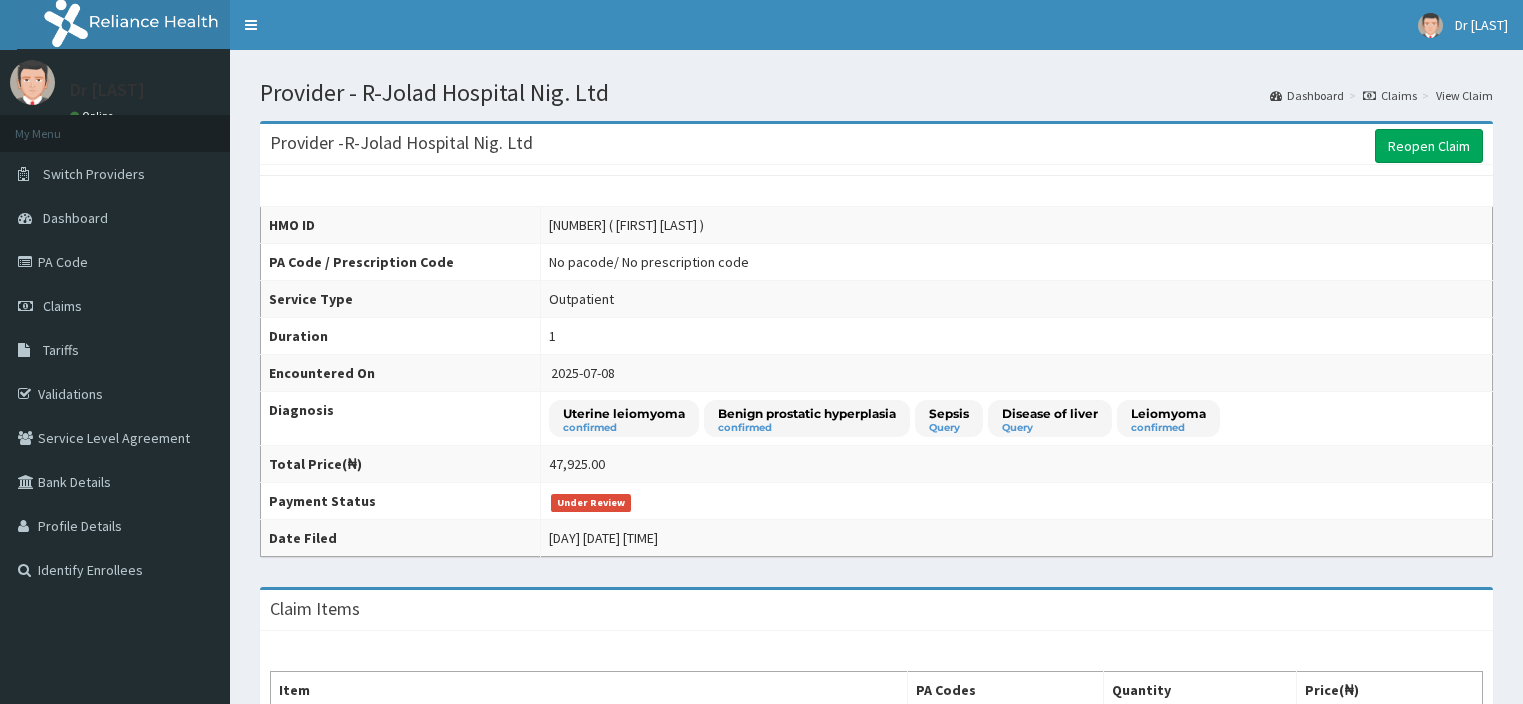scroll, scrollTop: 0, scrollLeft: 0, axis: both 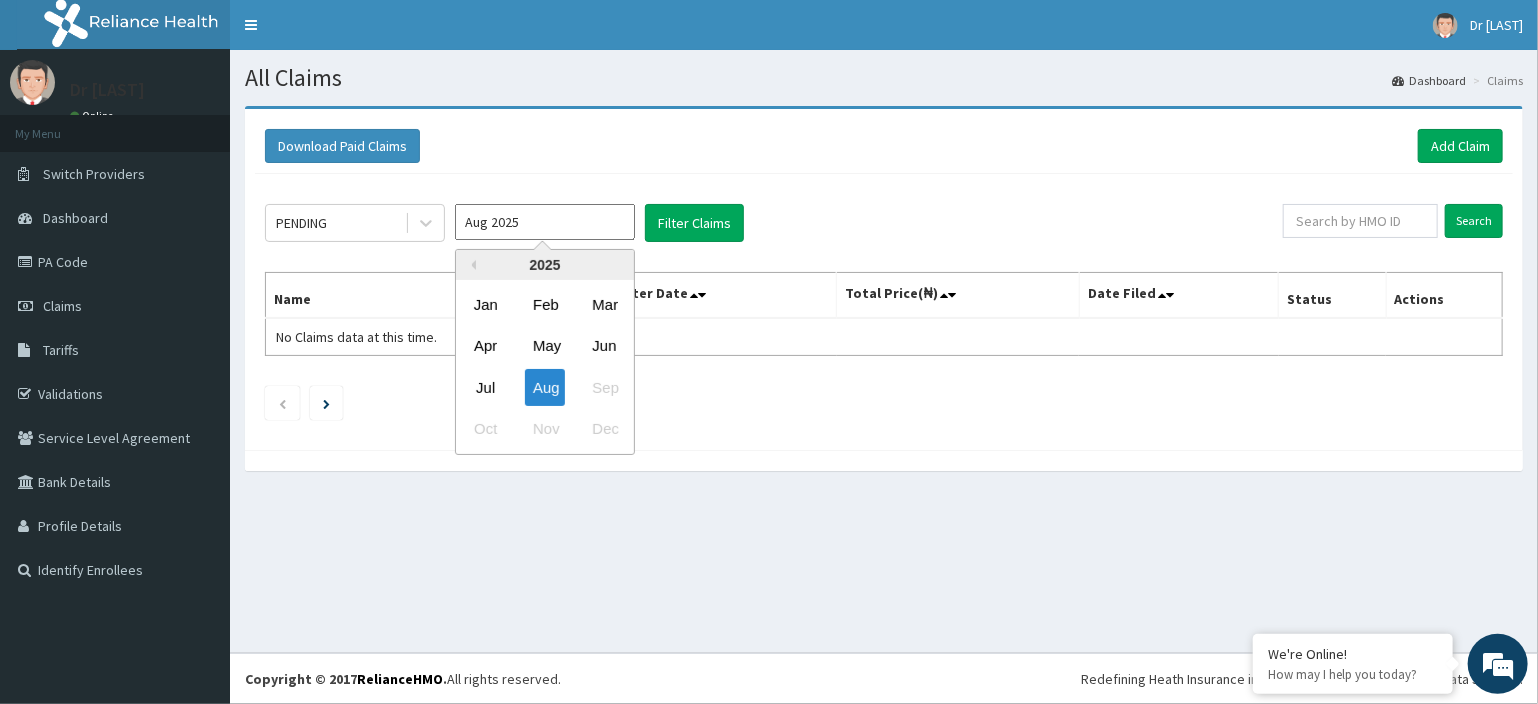 click on "Aug 2025" at bounding box center [545, 222] 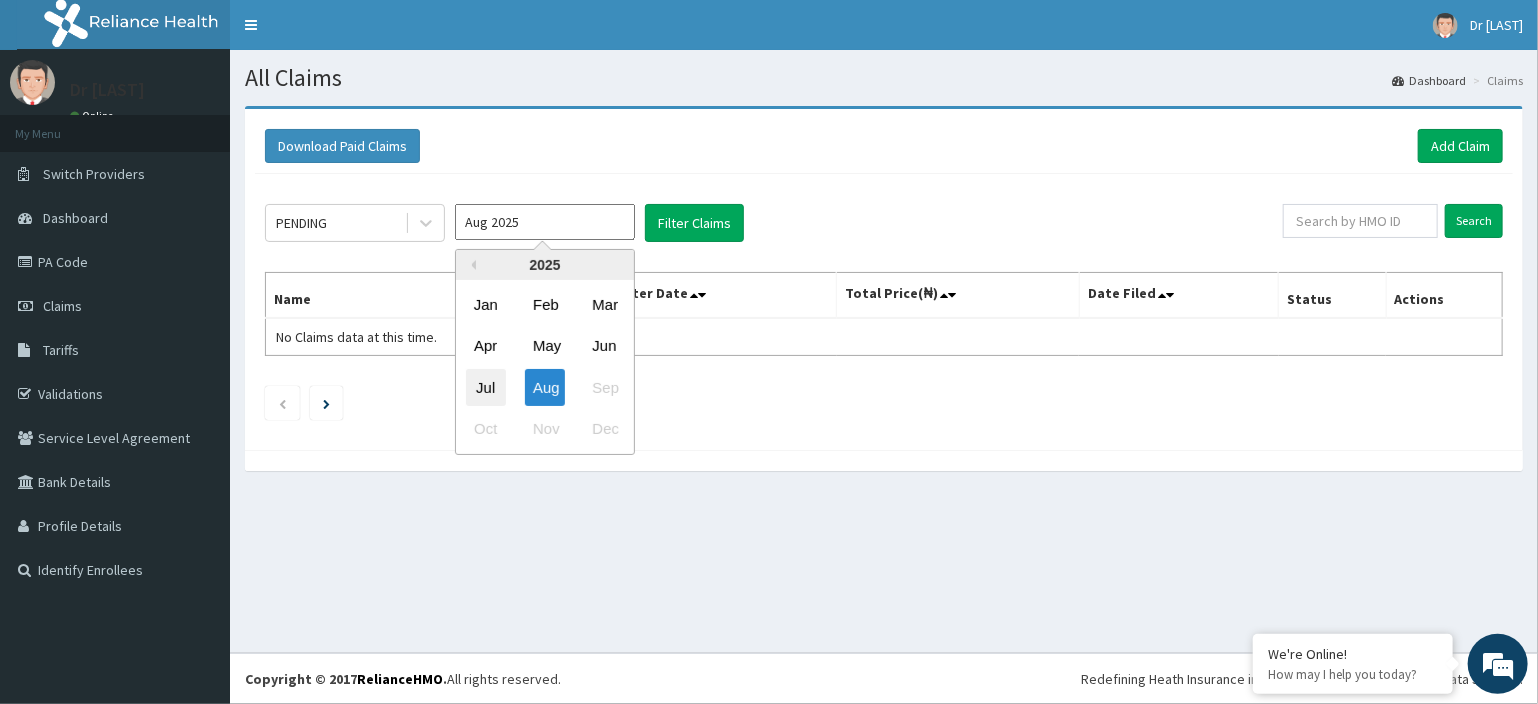 click on "Jul" at bounding box center [486, 387] 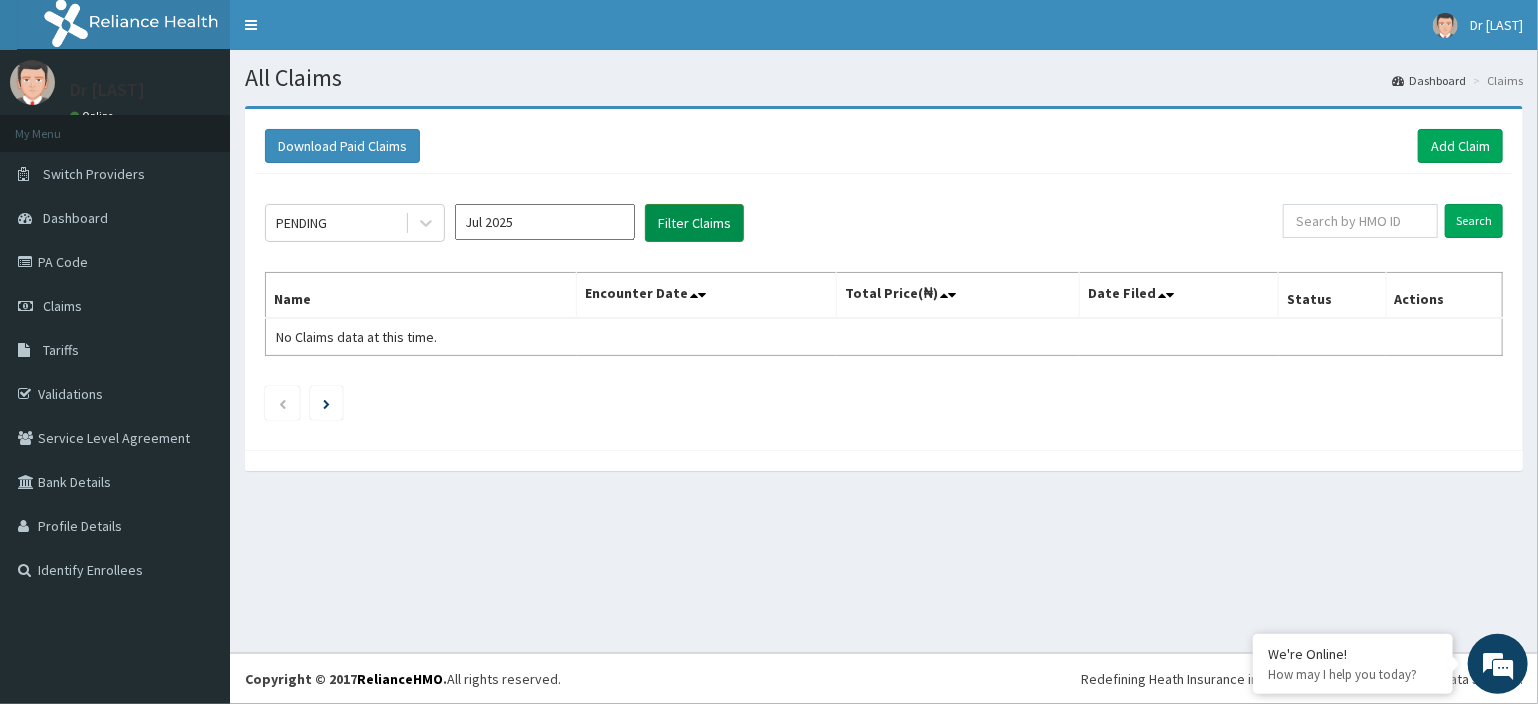 click on "Filter Claims" at bounding box center [694, 223] 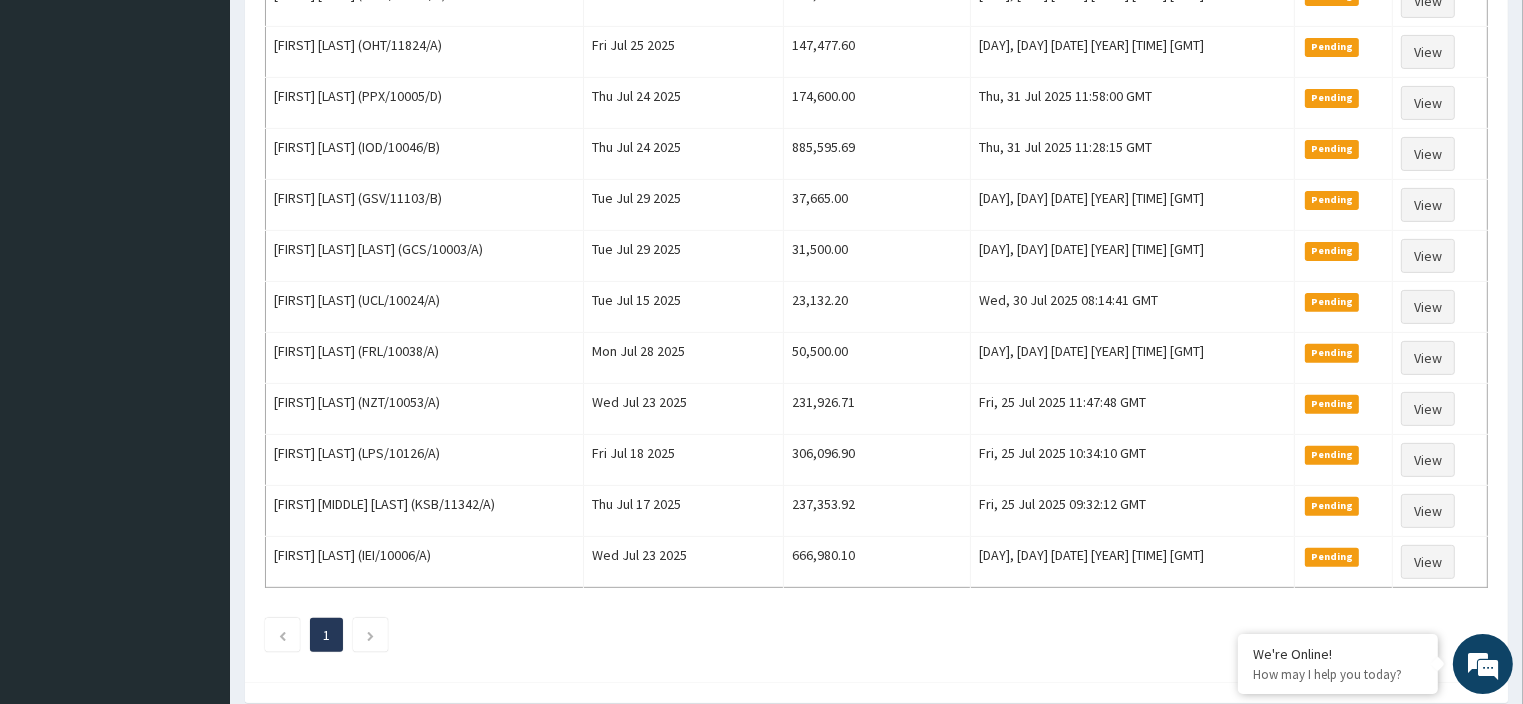 scroll, scrollTop: 651, scrollLeft: 0, axis: vertical 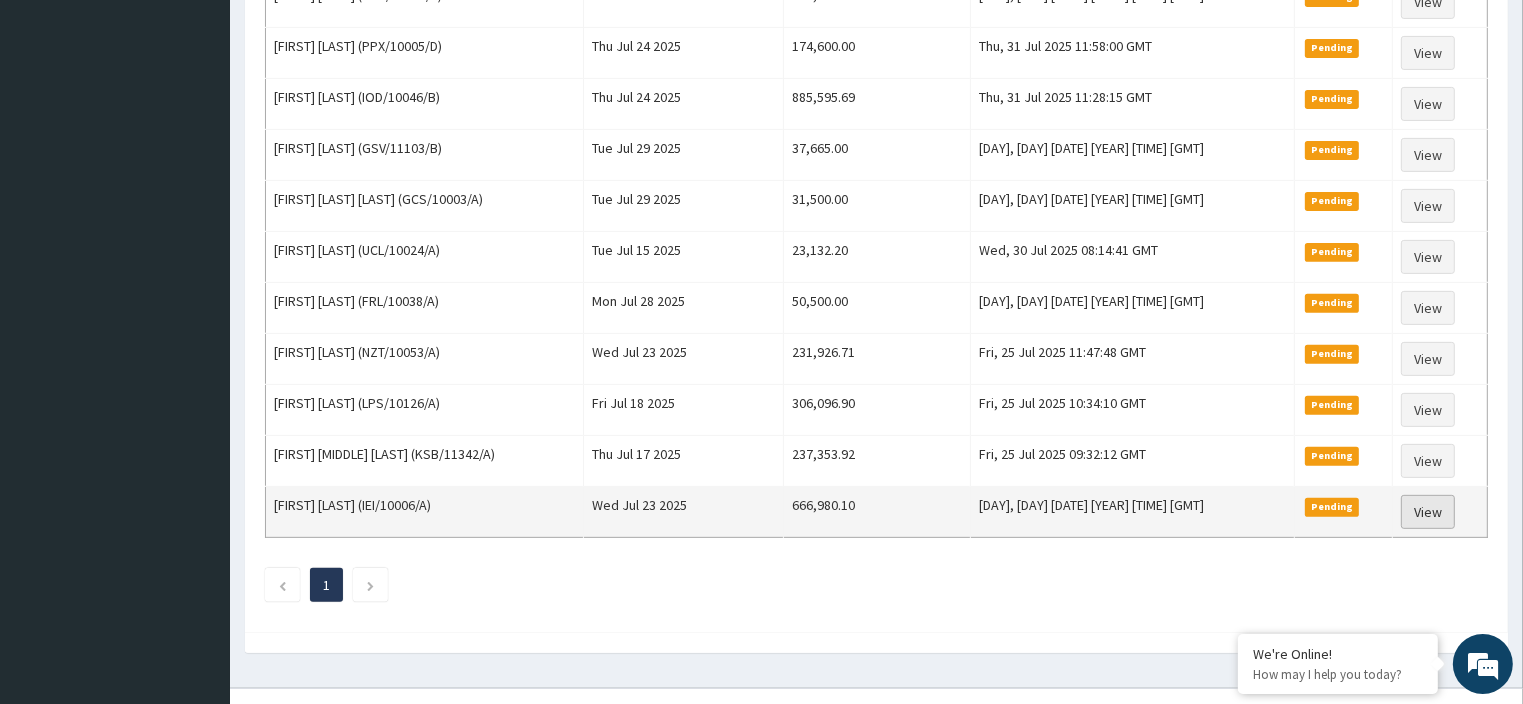 click on "View" at bounding box center (1428, 512) 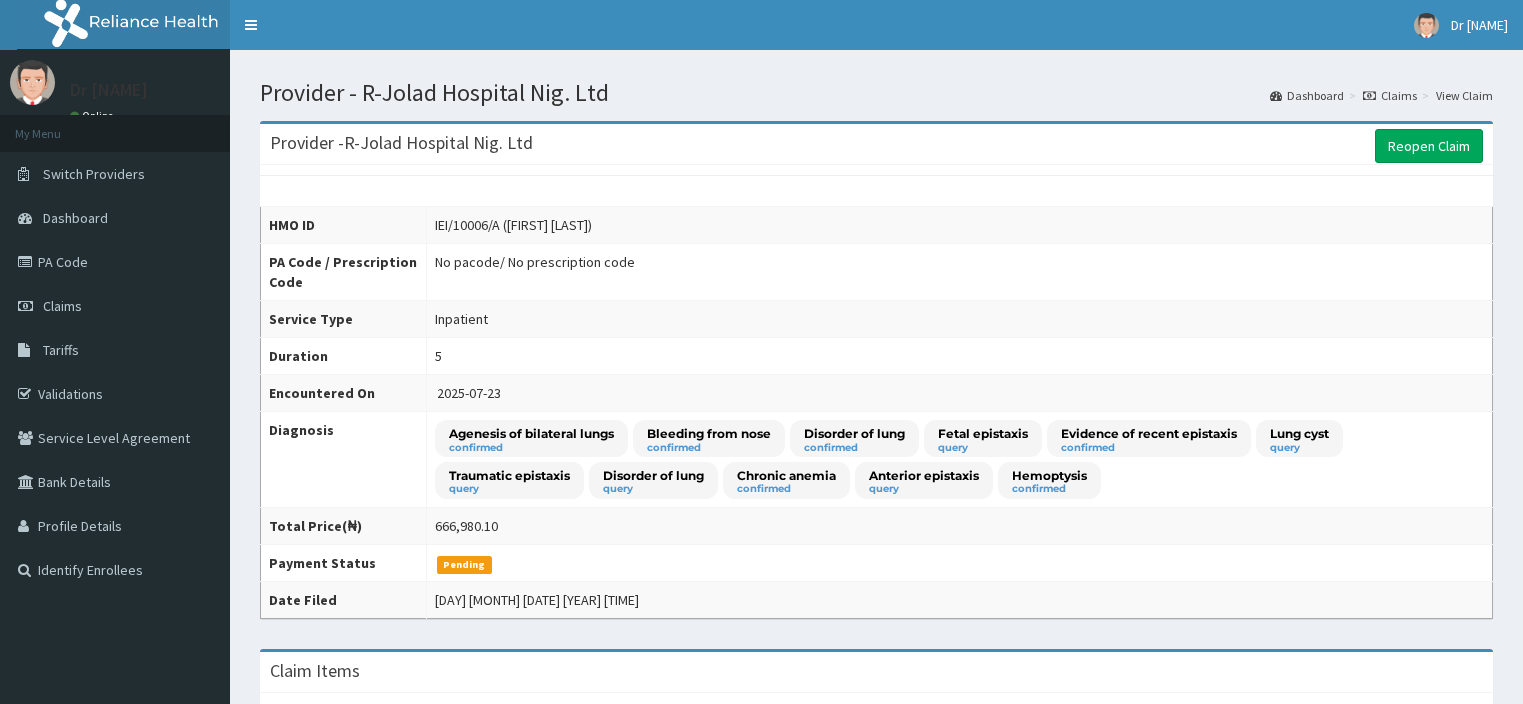 scroll, scrollTop: 0, scrollLeft: 0, axis: both 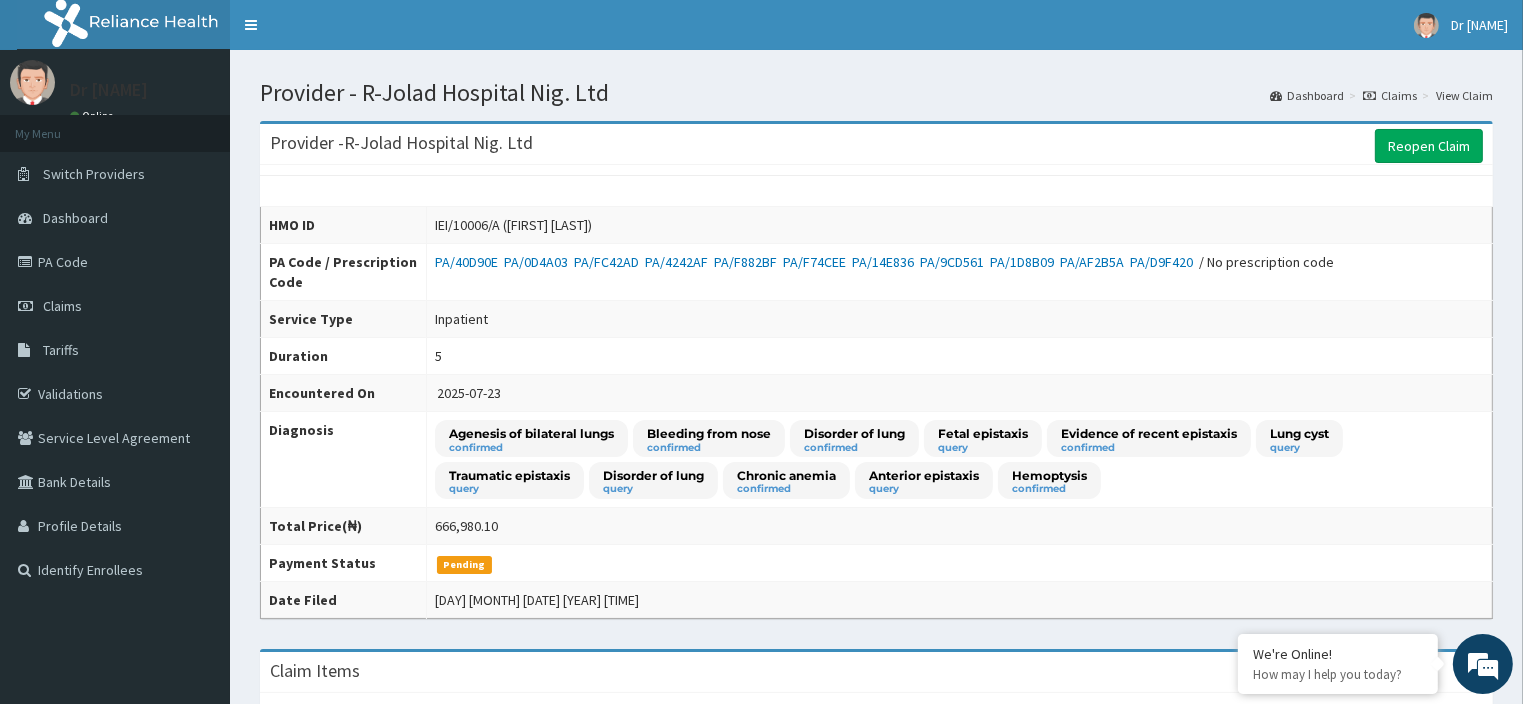 click on "Inpatient" at bounding box center [960, 319] 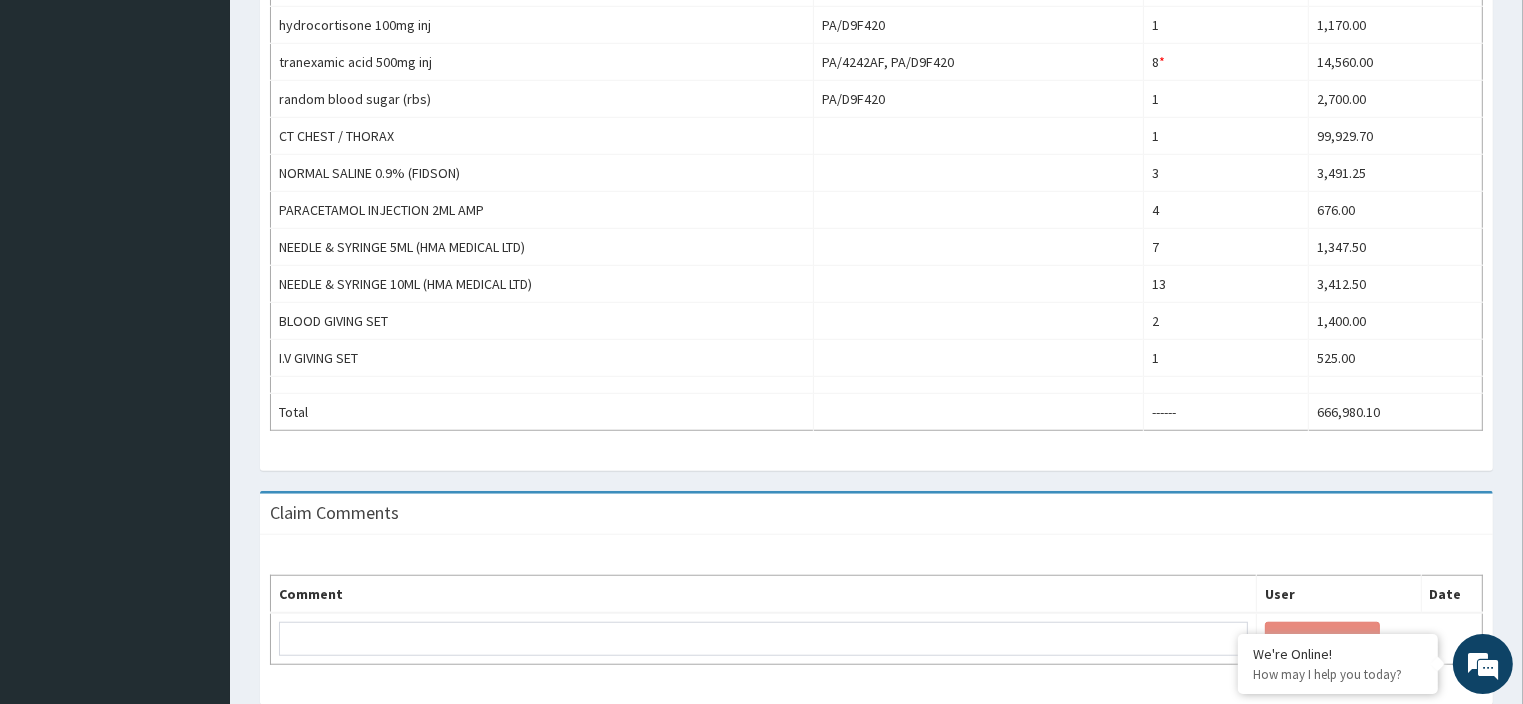 scroll, scrollTop: 1527, scrollLeft: 0, axis: vertical 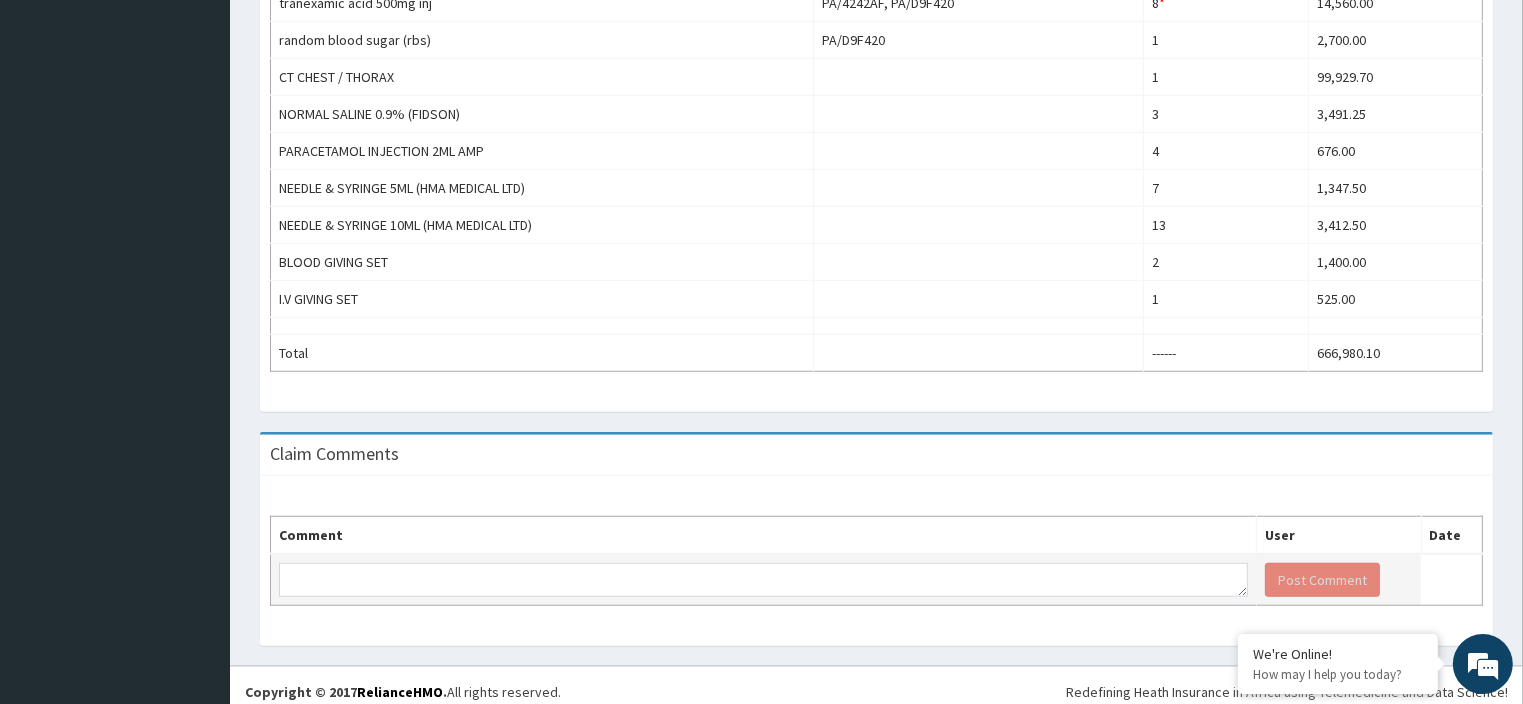 click at bounding box center (764, 580) 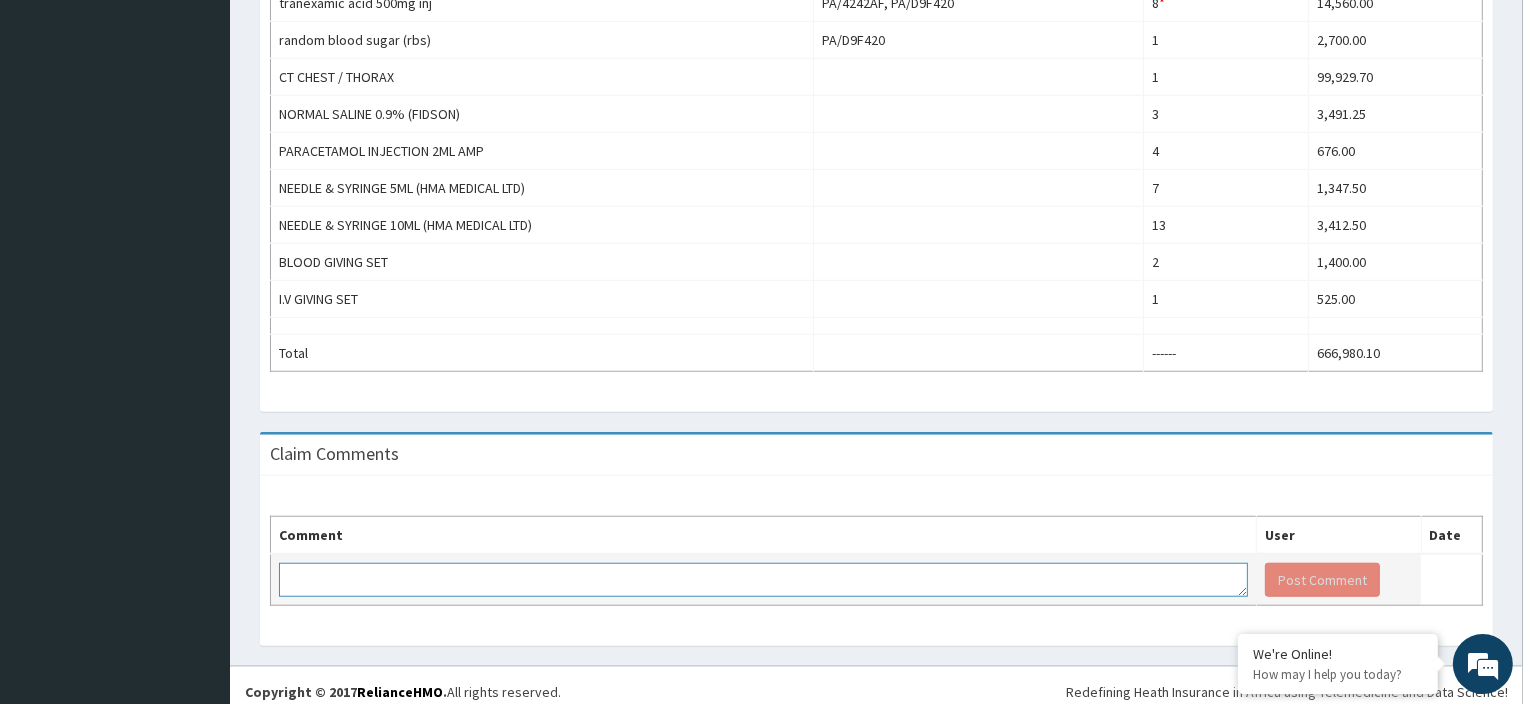 click at bounding box center [763, 580] 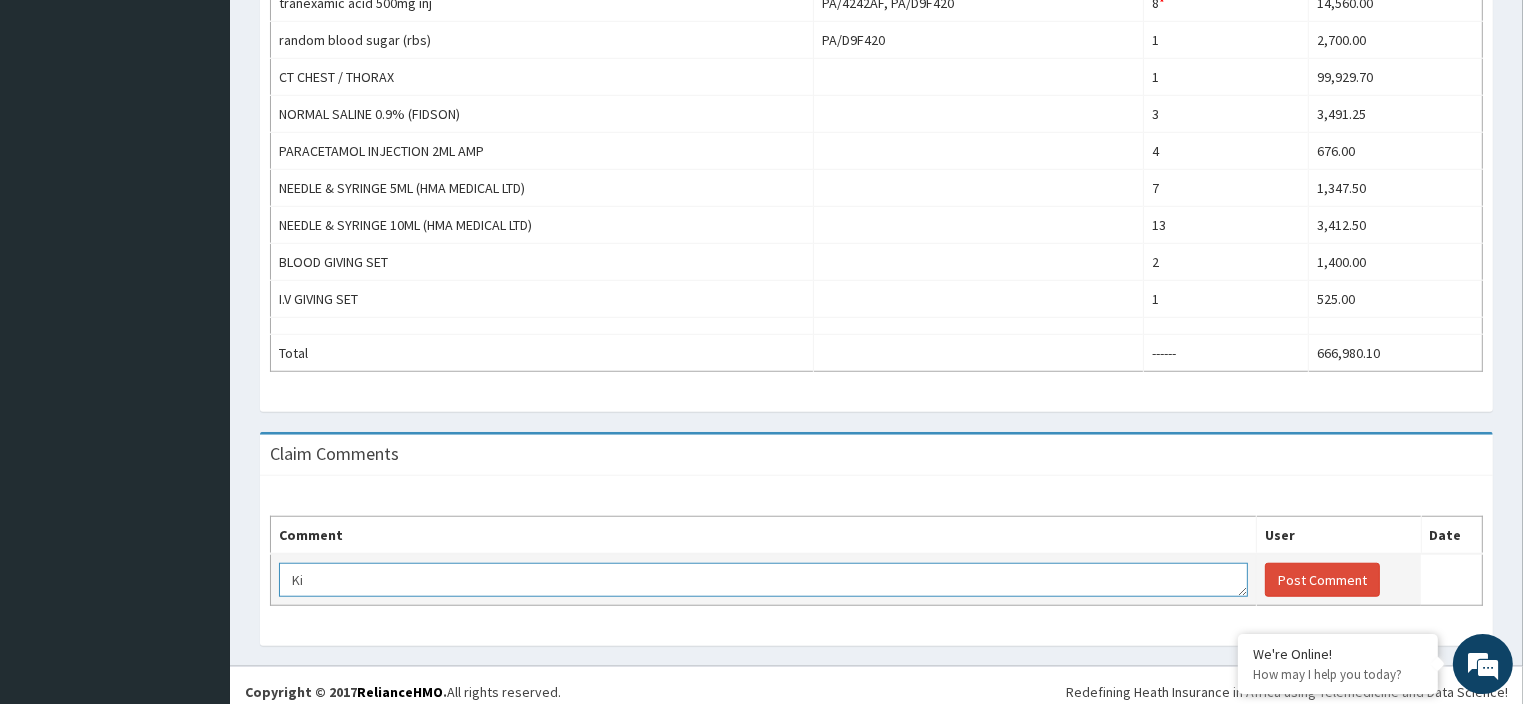 type on "K" 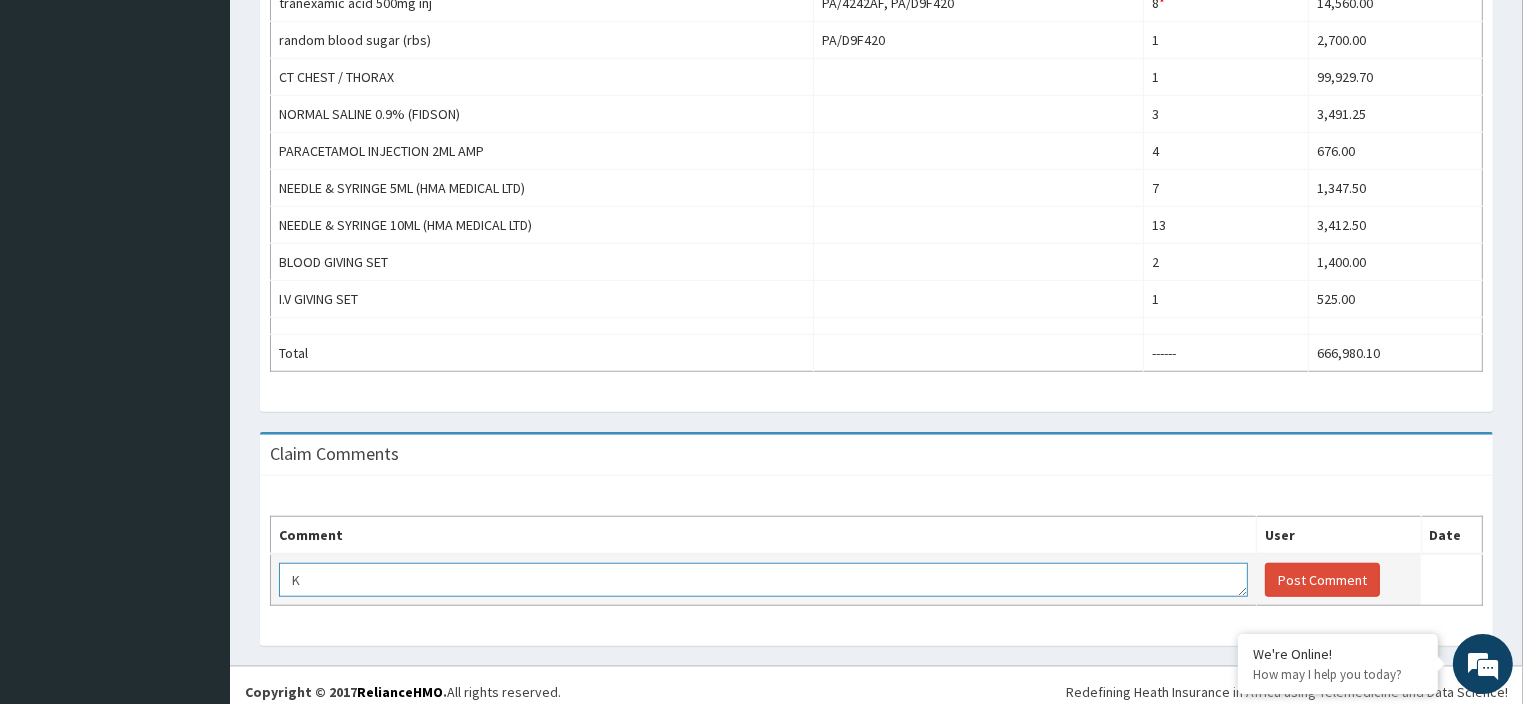 type 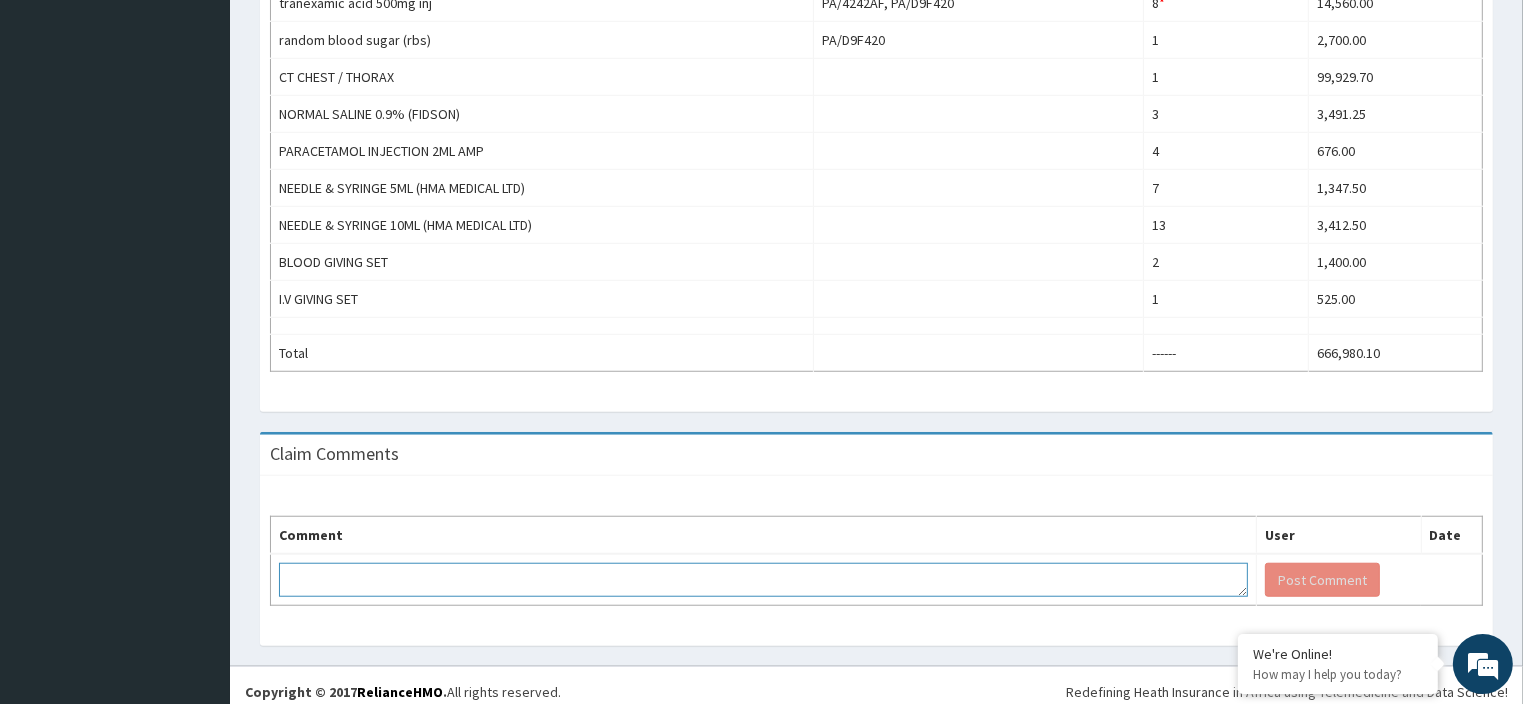 scroll, scrollTop: 911, scrollLeft: 0, axis: vertical 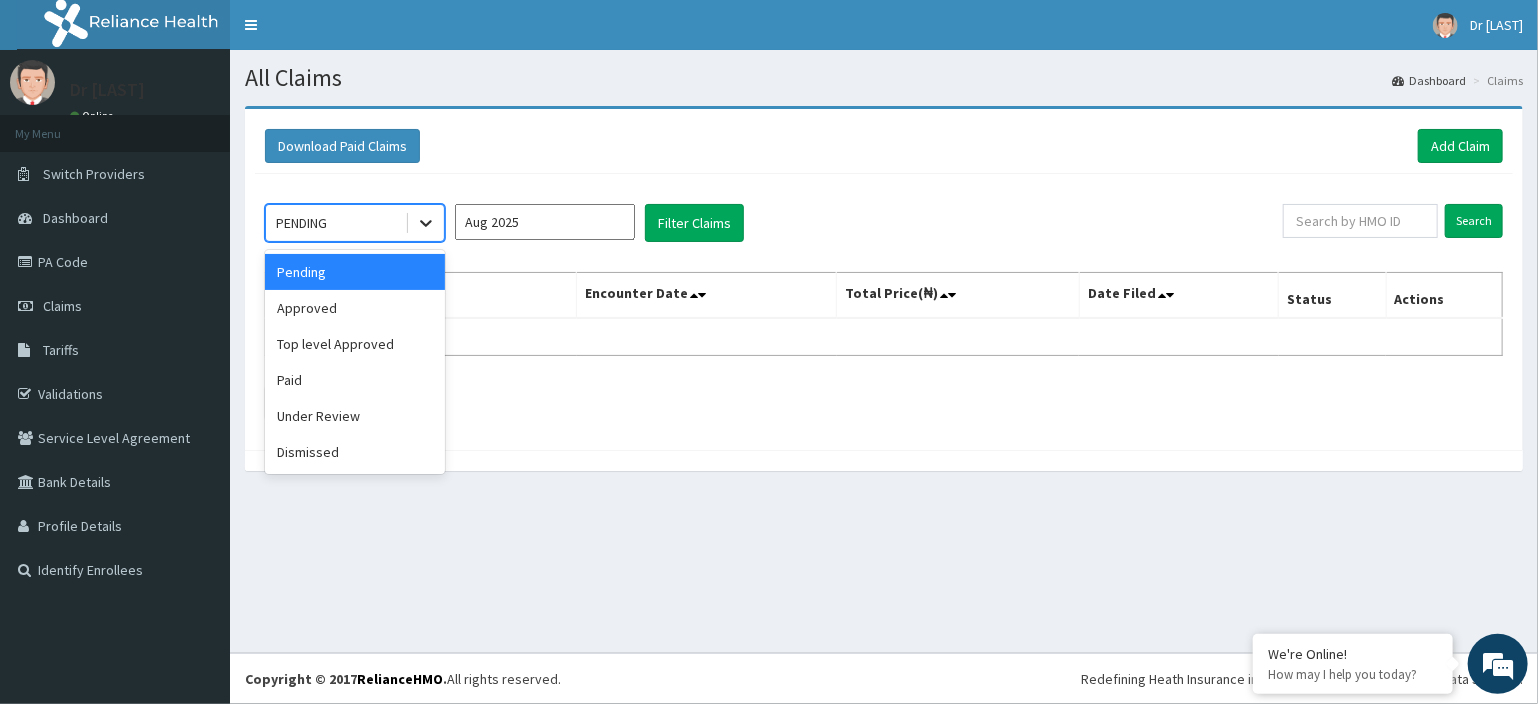 click 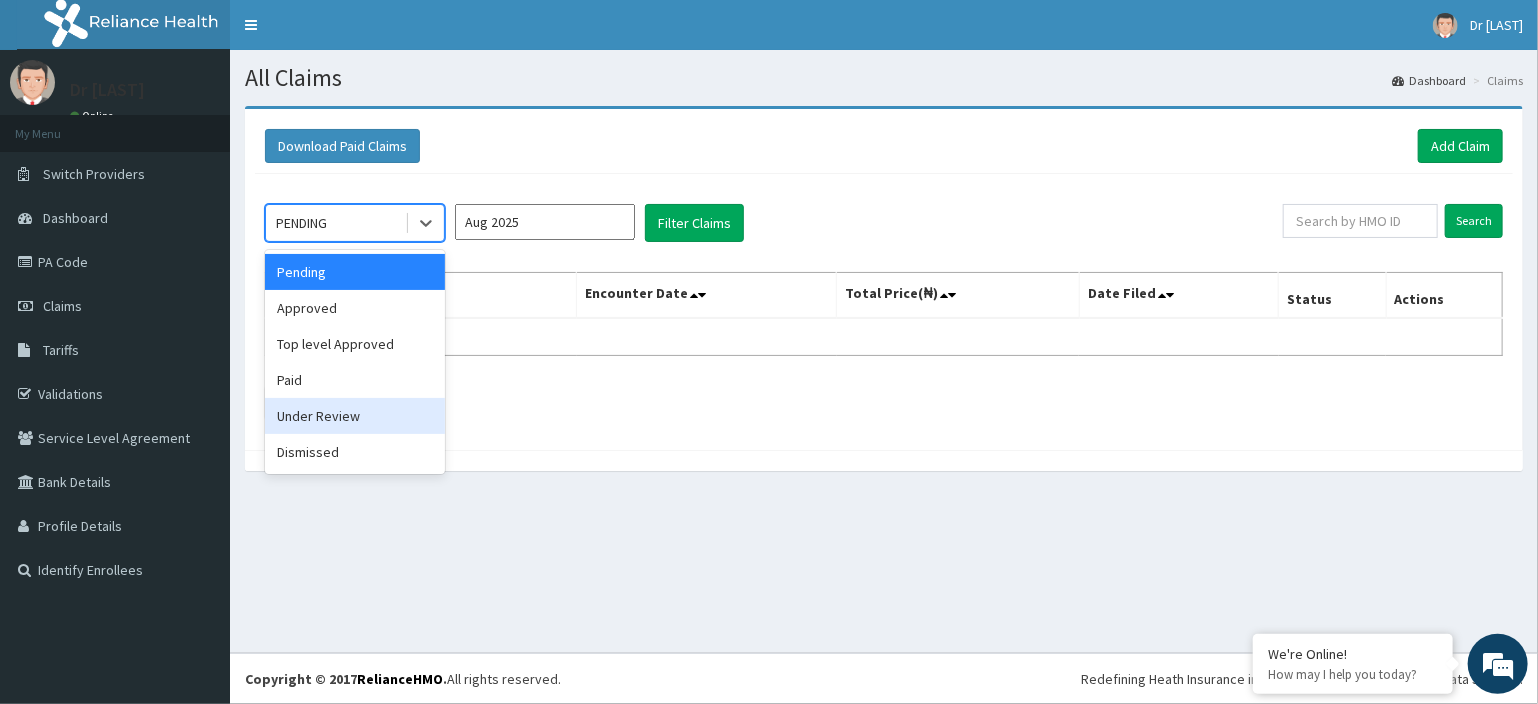 click on "Under Review" at bounding box center (355, 416) 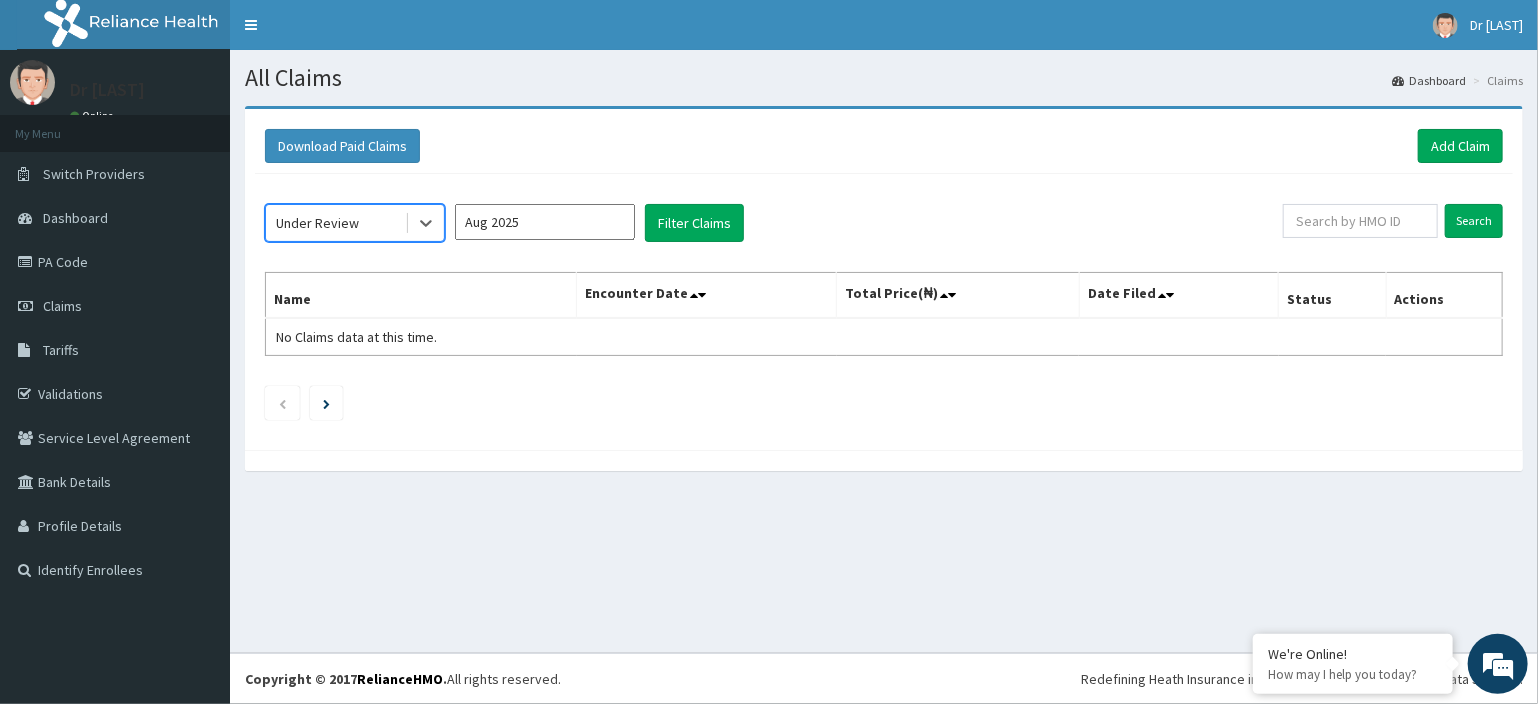 click on "Aug 2025" at bounding box center [545, 222] 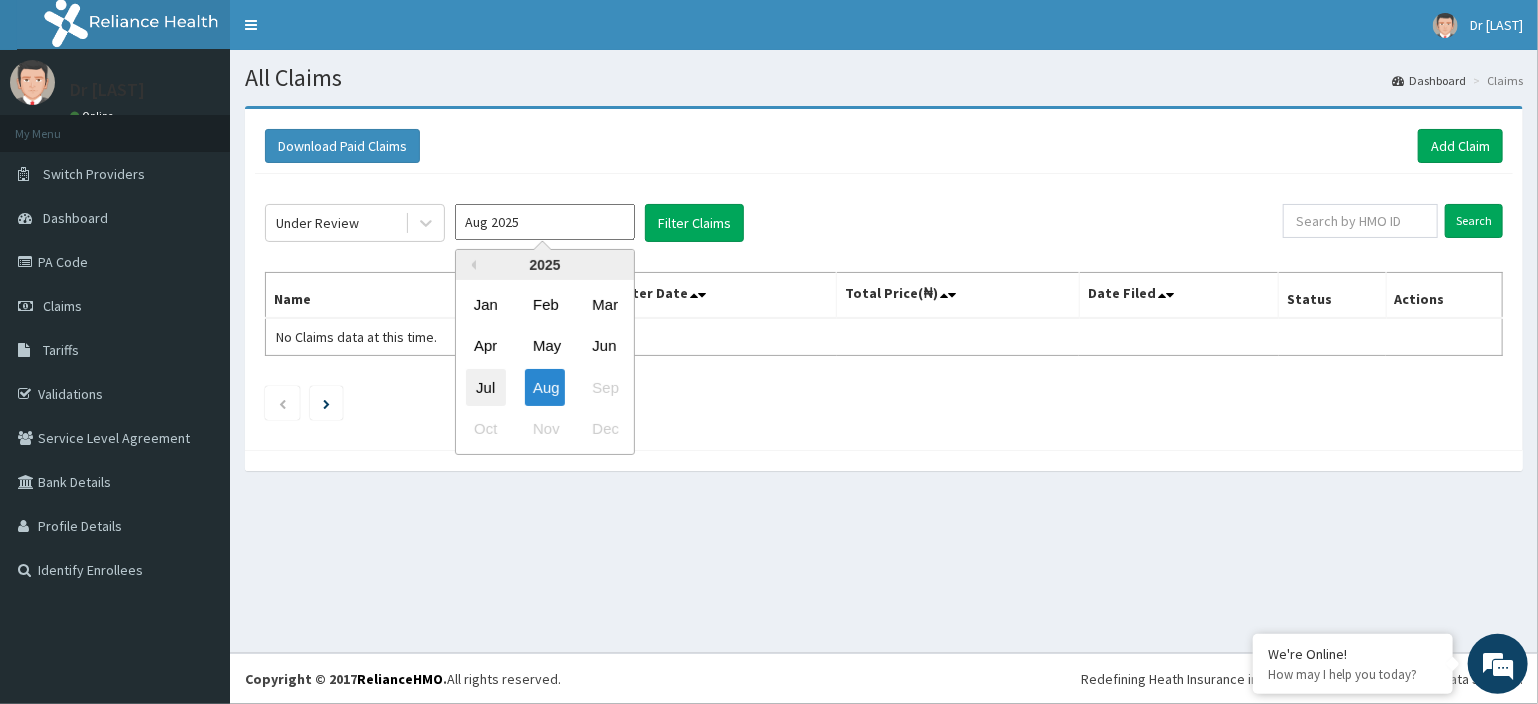 click on "Jul" at bounding box center [486, 387] 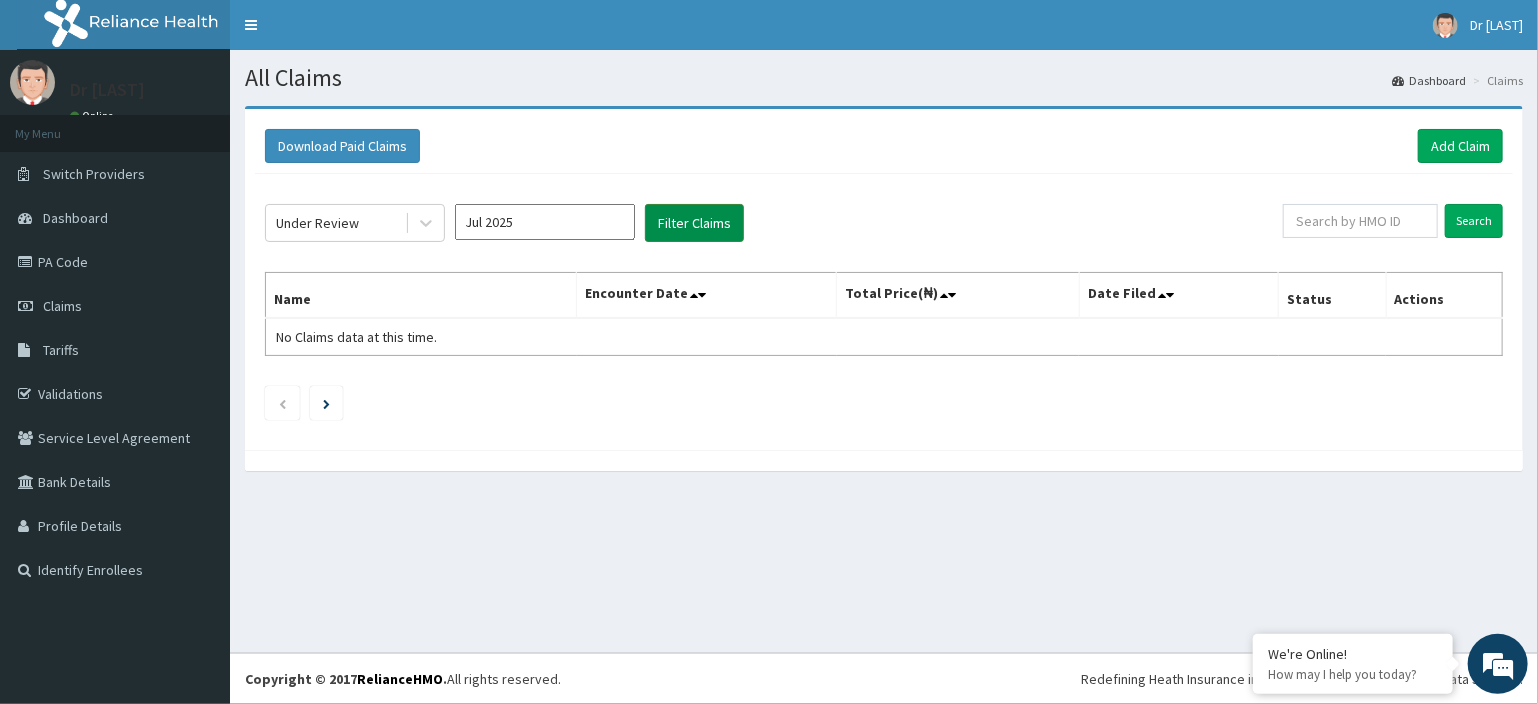 scroll, scrollTop: 0, scrollLeft: 0, axis: both 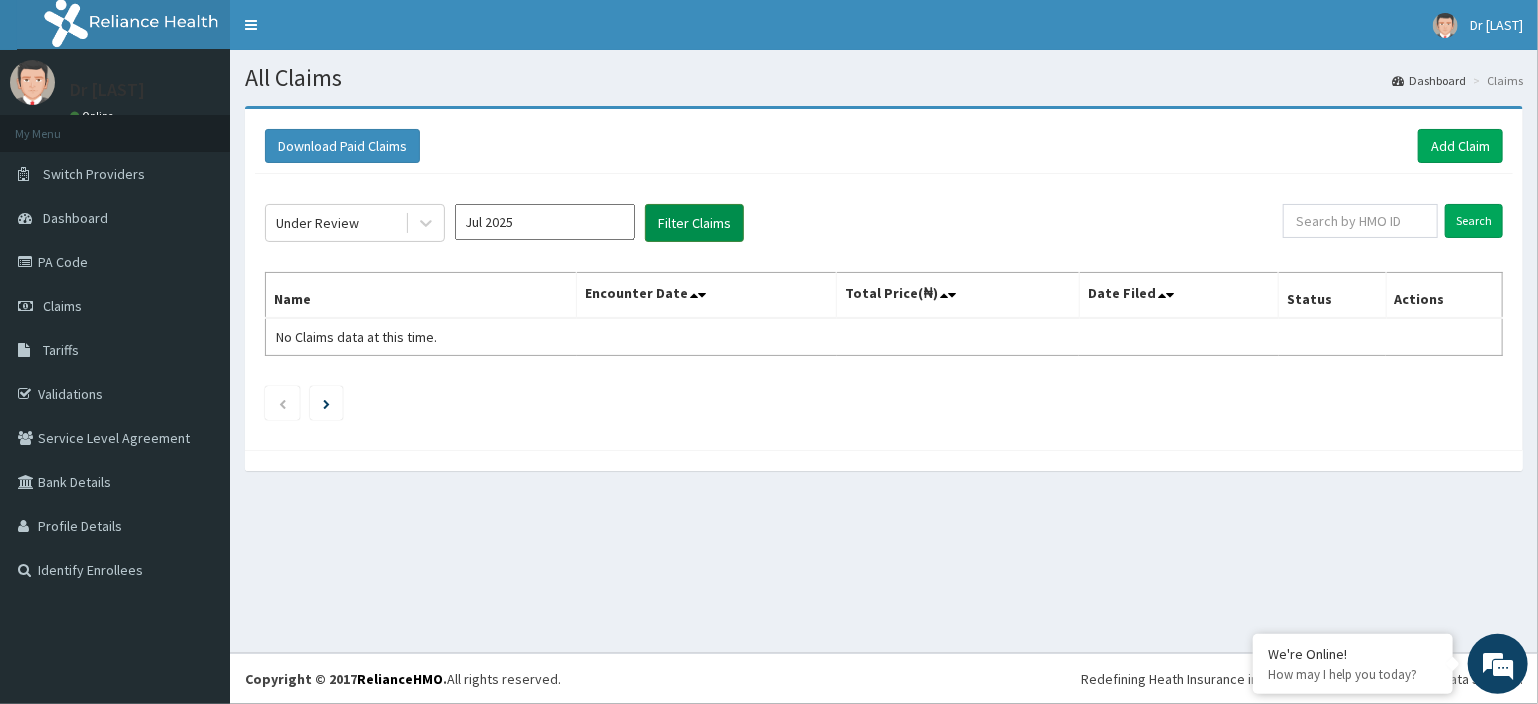 click on "Filter Claims" at bounding box center (694, 223) 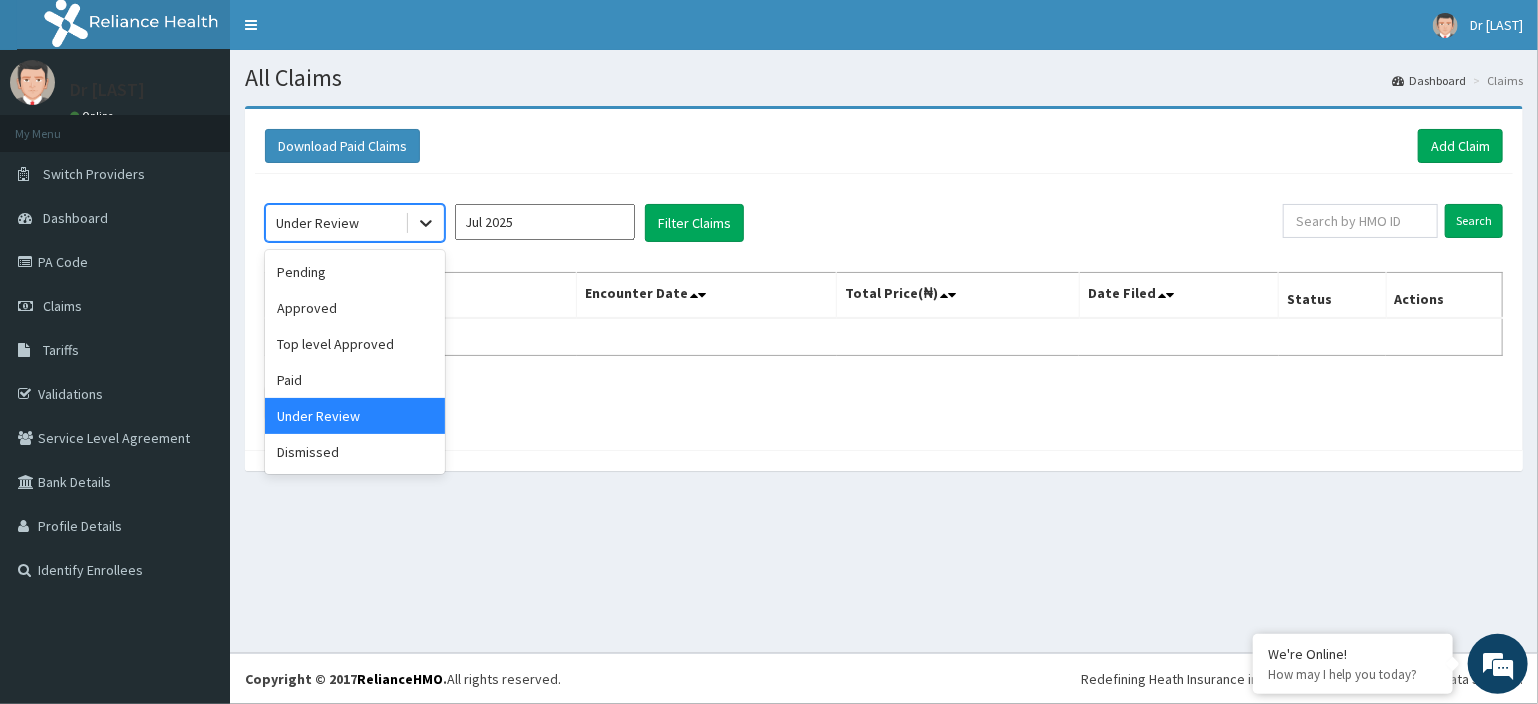 click 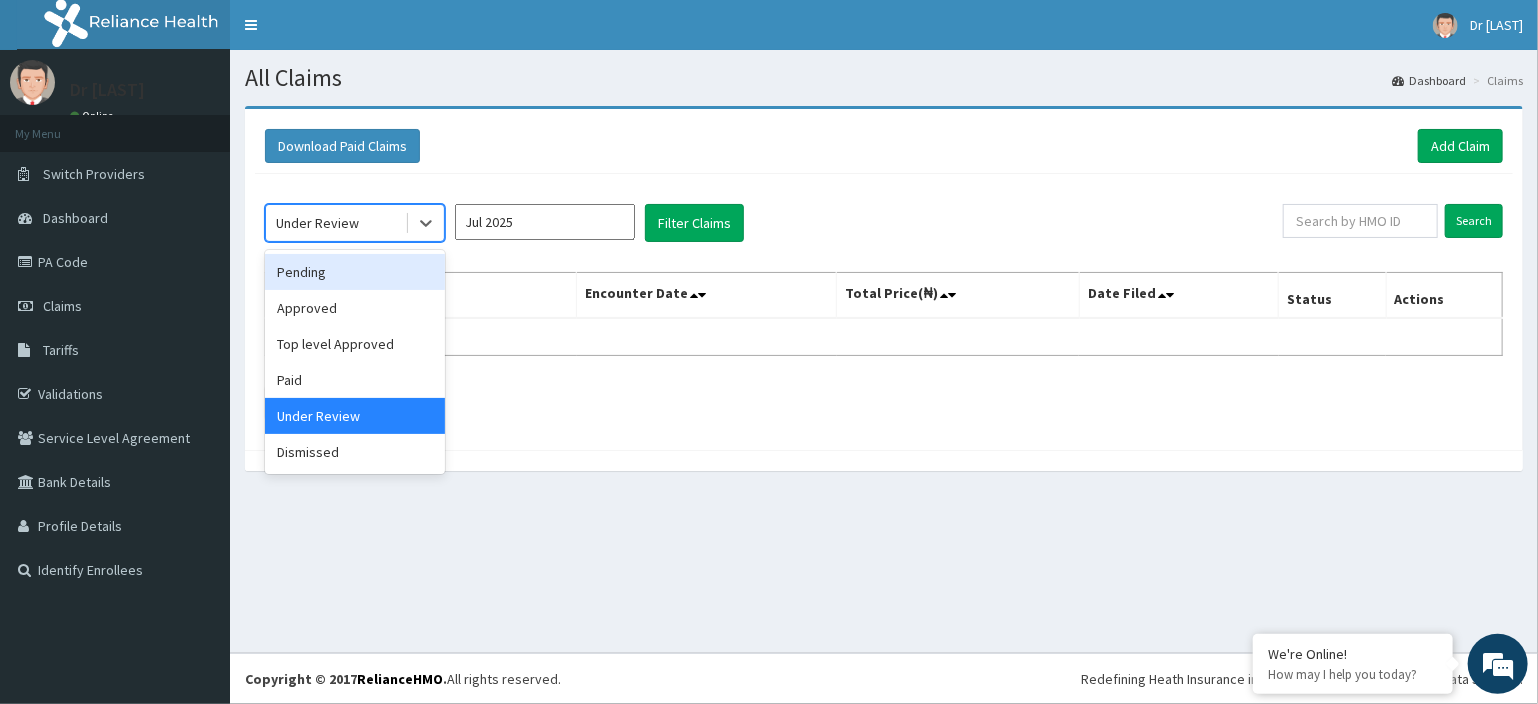 click on "Pending" at bounding box center [355, 272] 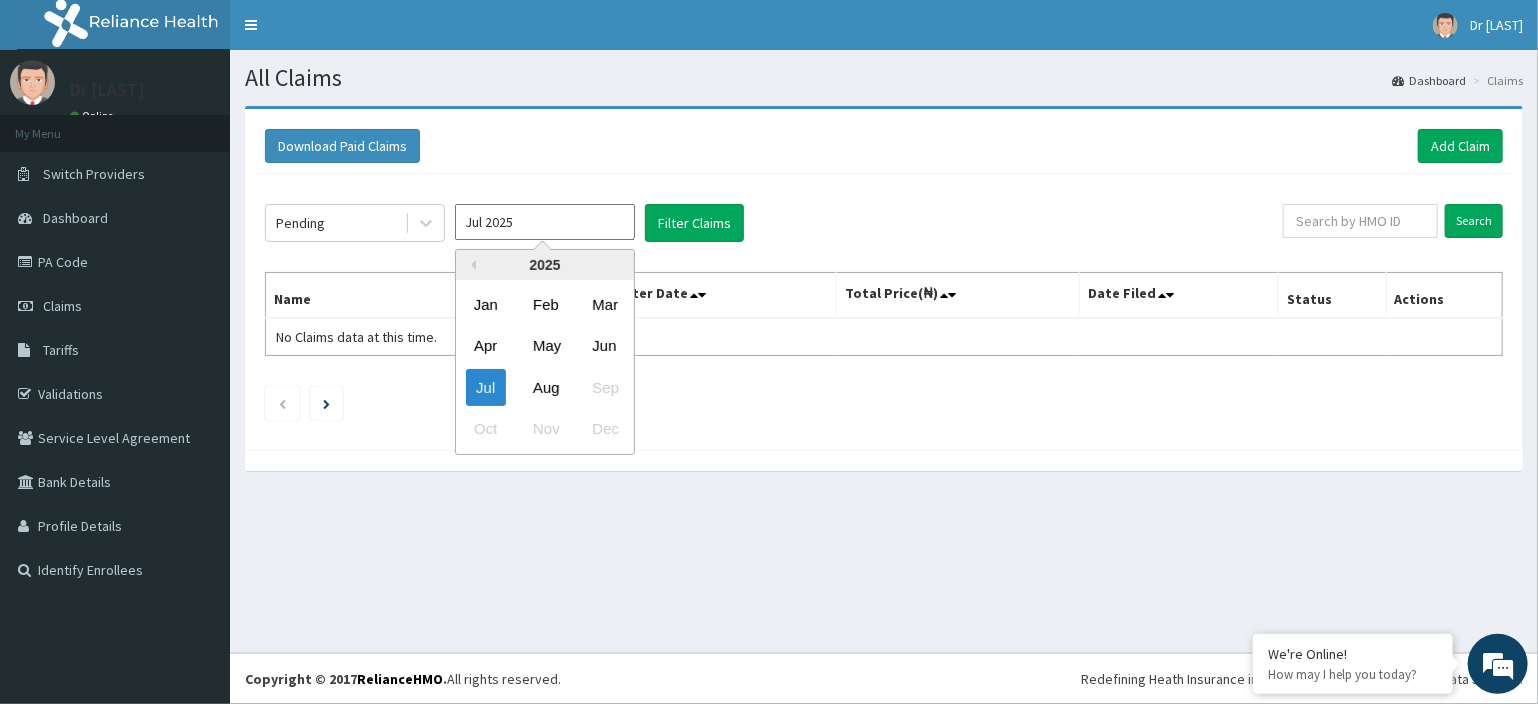 click on "Jul 2025" at bounding box center (545, 222) 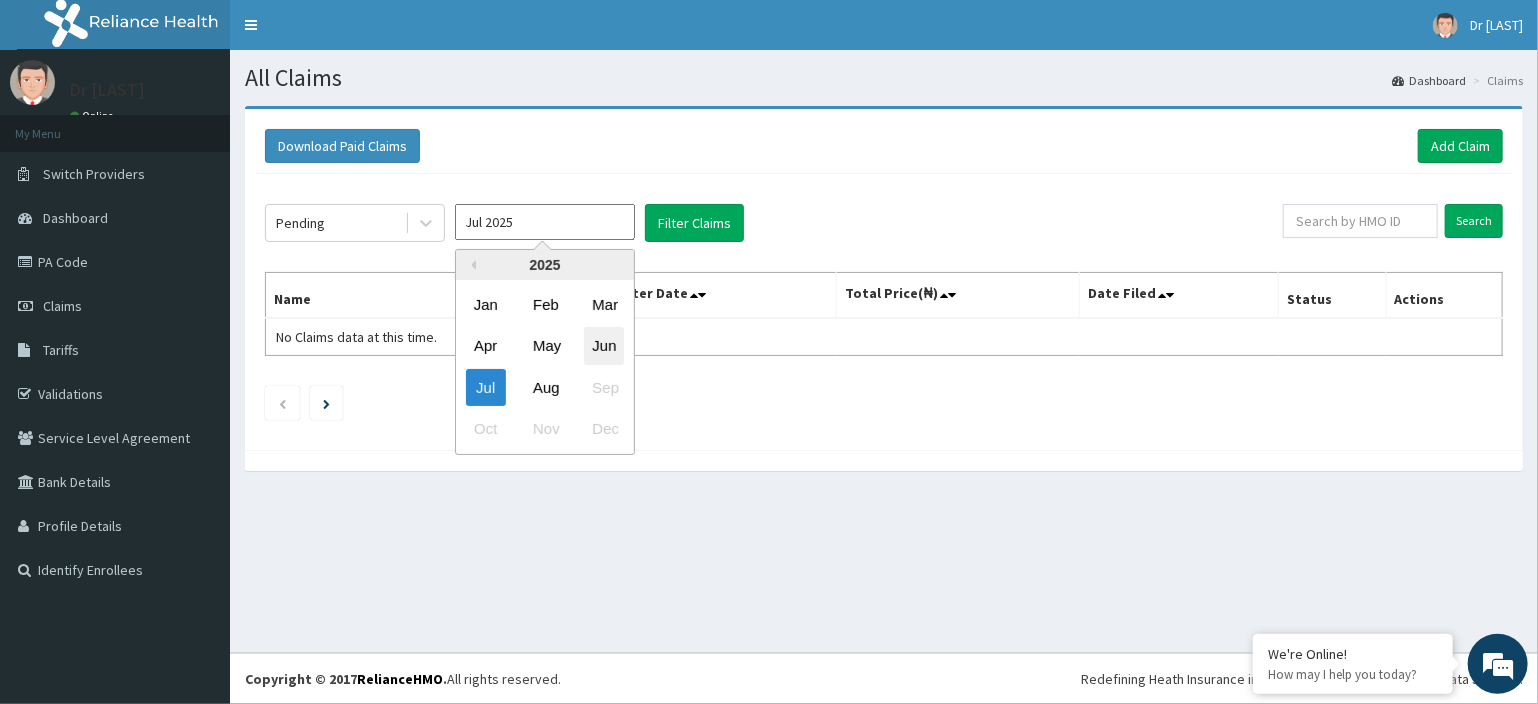 click on "Jun" at bounding box center [604, 346] 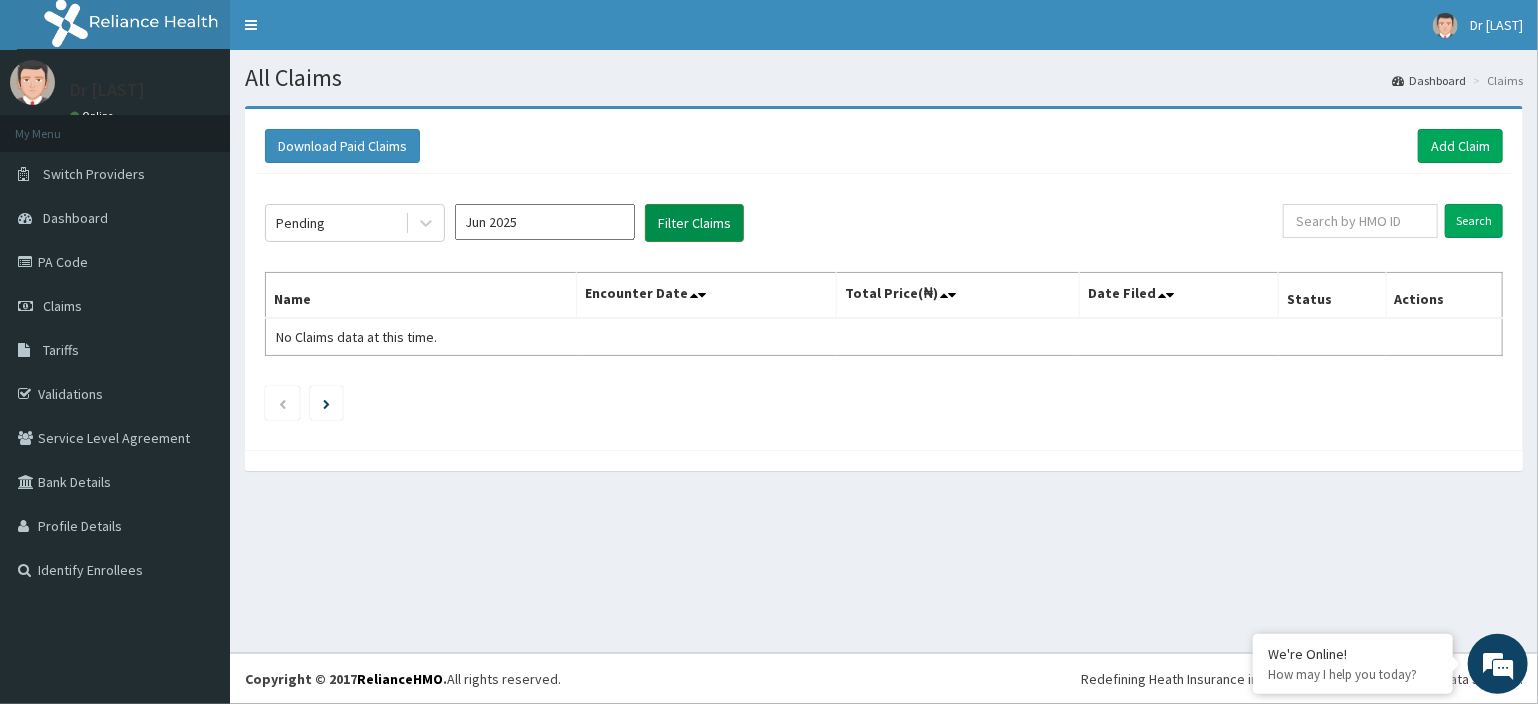 click on "Filter Claims" at bounding box center [694, 223] 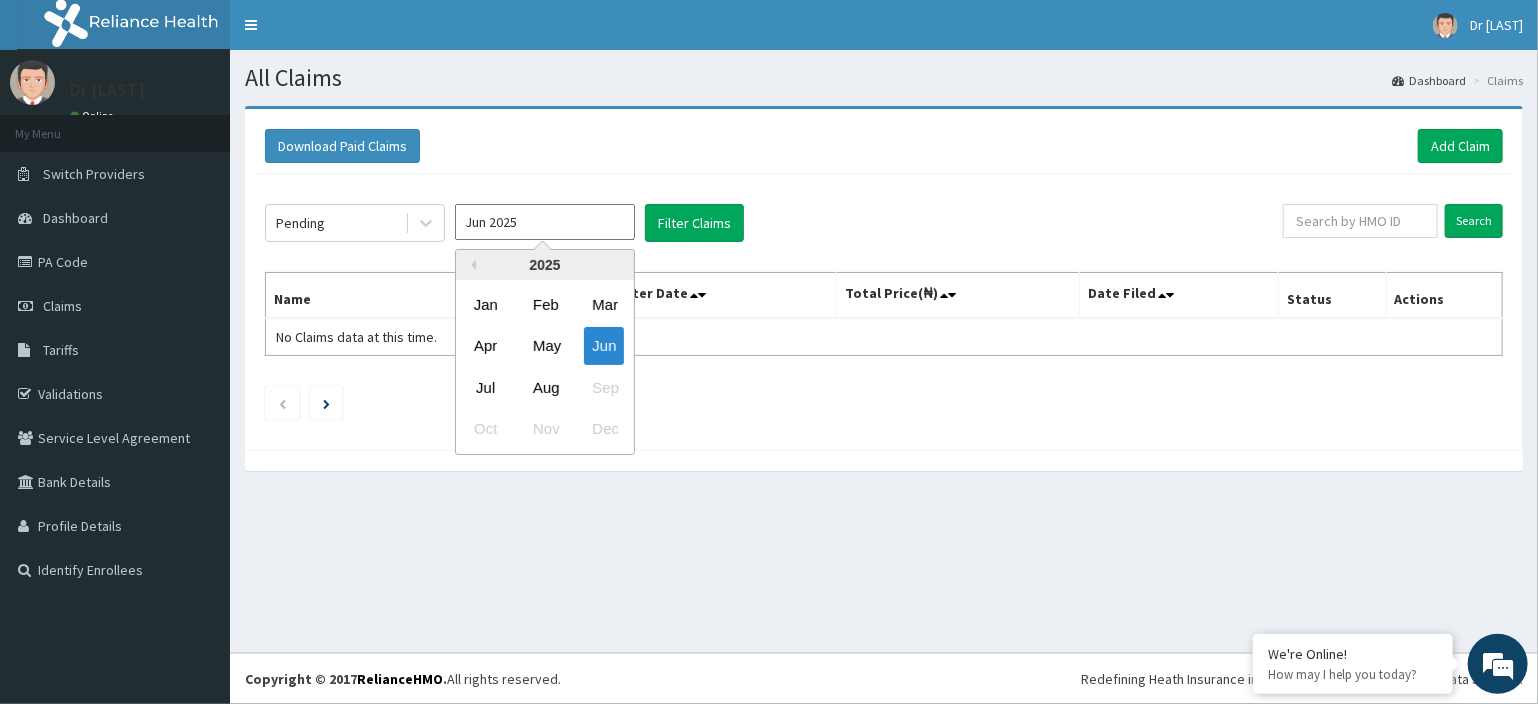 click on "Jun 2025" at bounding box center [545, 222] 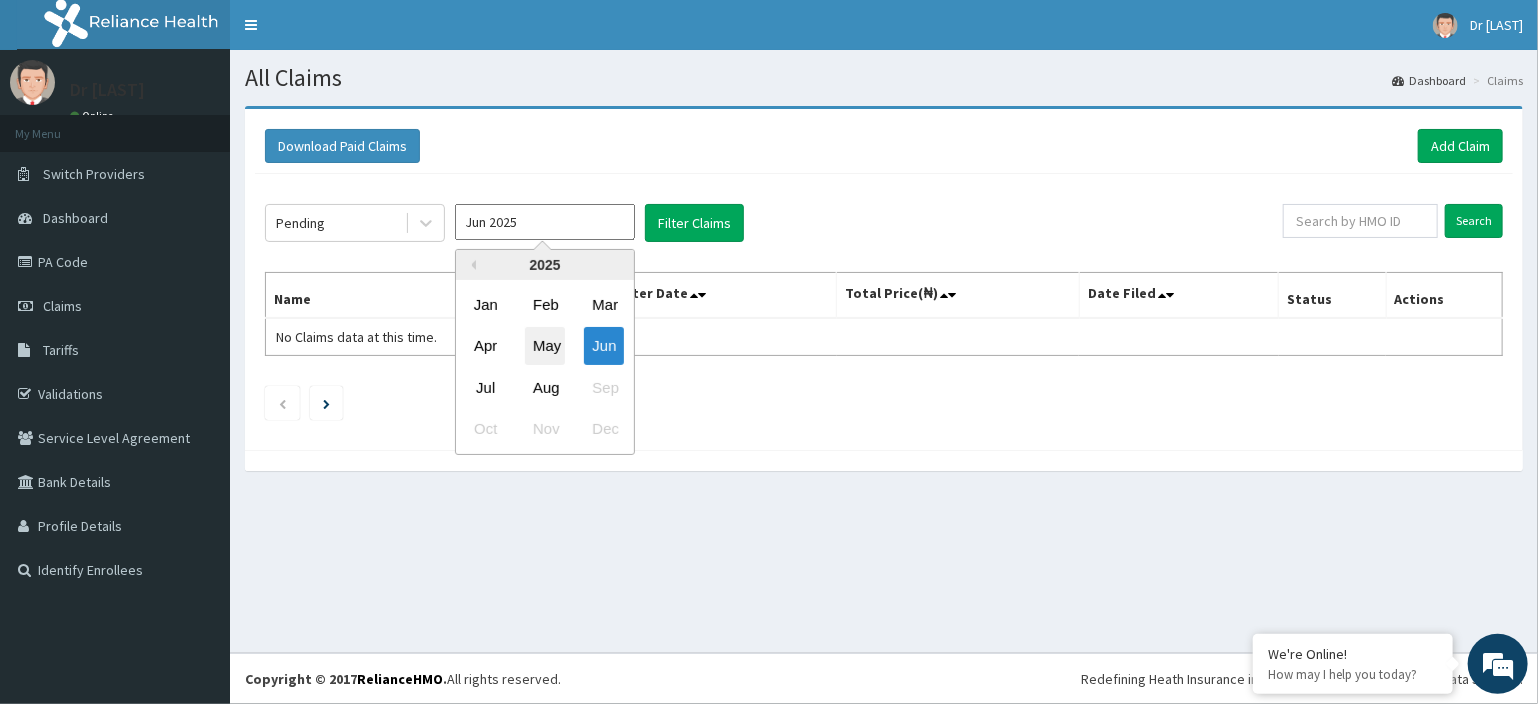 click on "May" at bounding box center [545, 346] 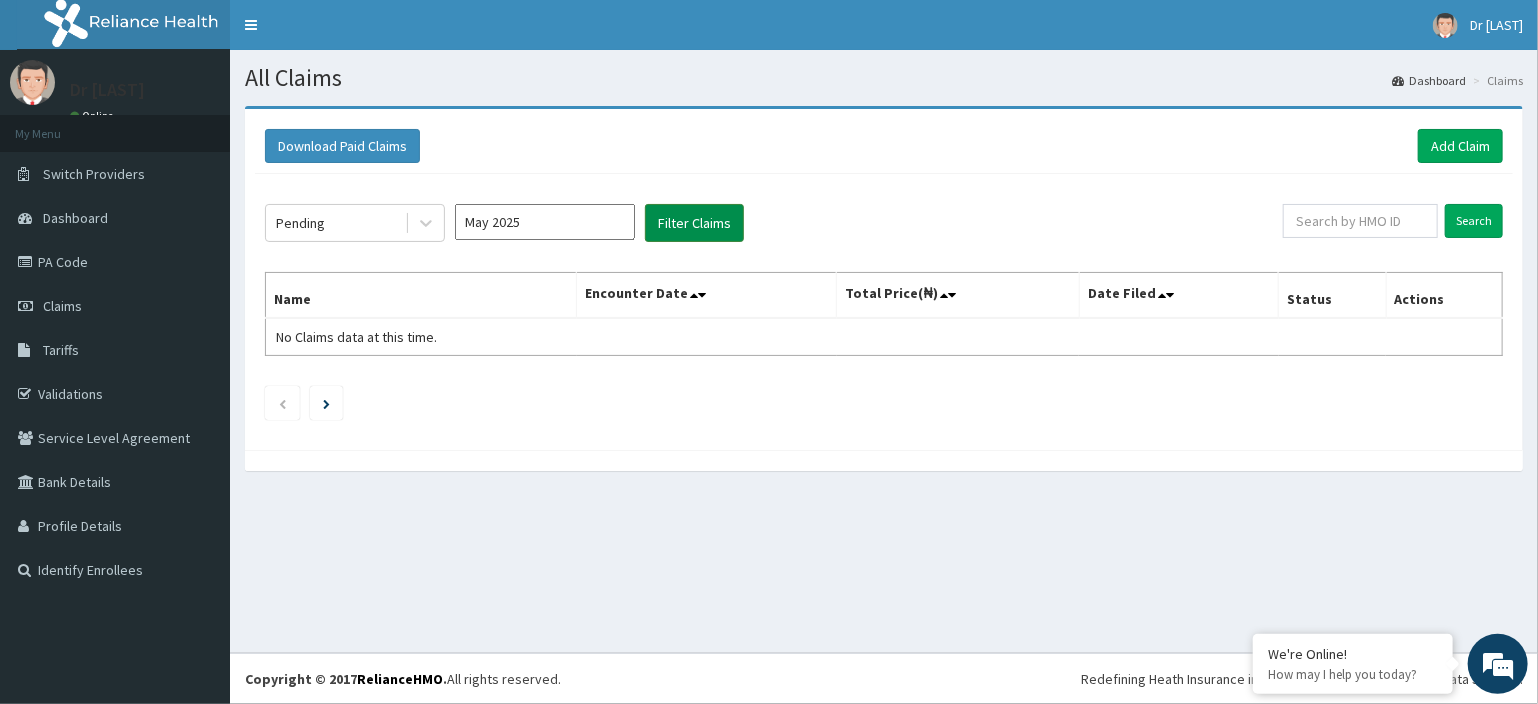 click on "Filter Claims" at bounding box center (694, 223) 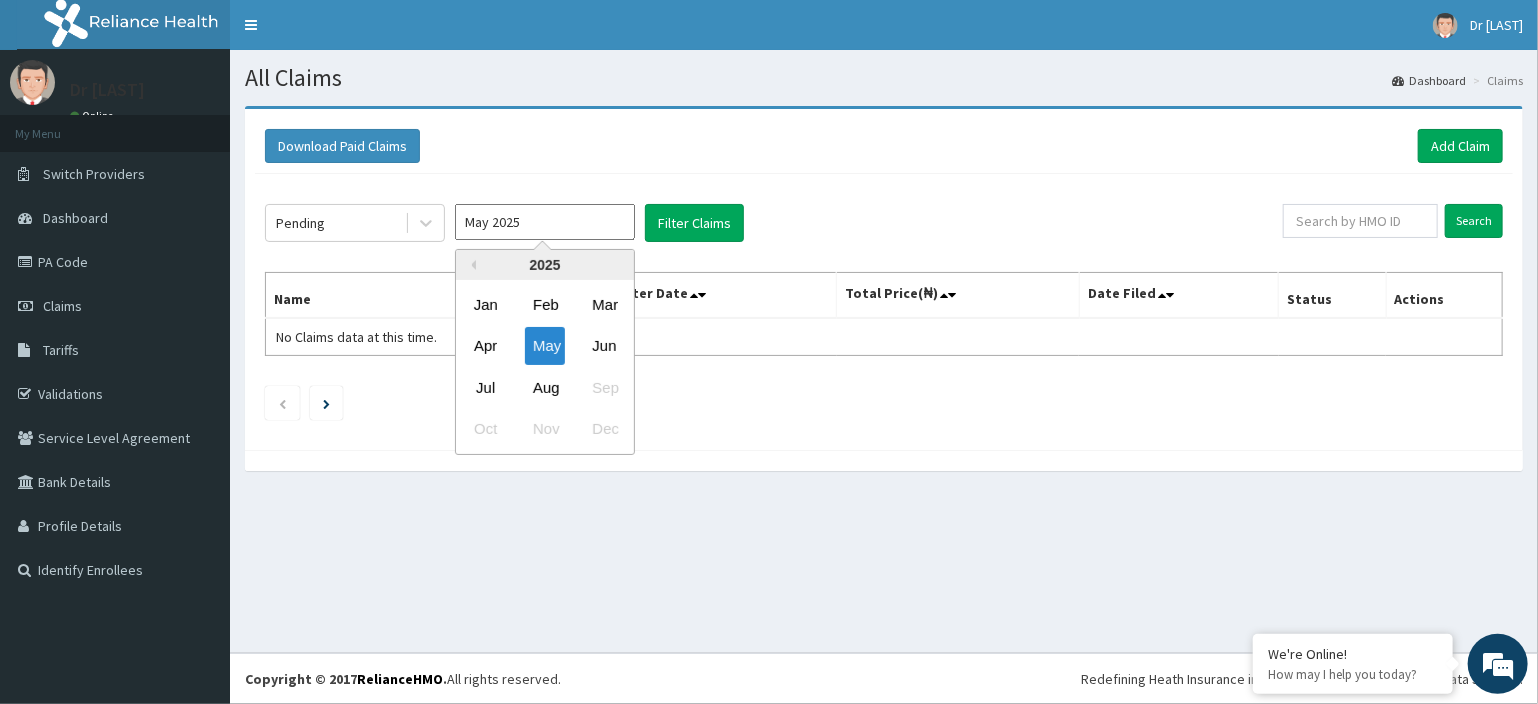 click on "May 2025" at bounding box center [545, 222] 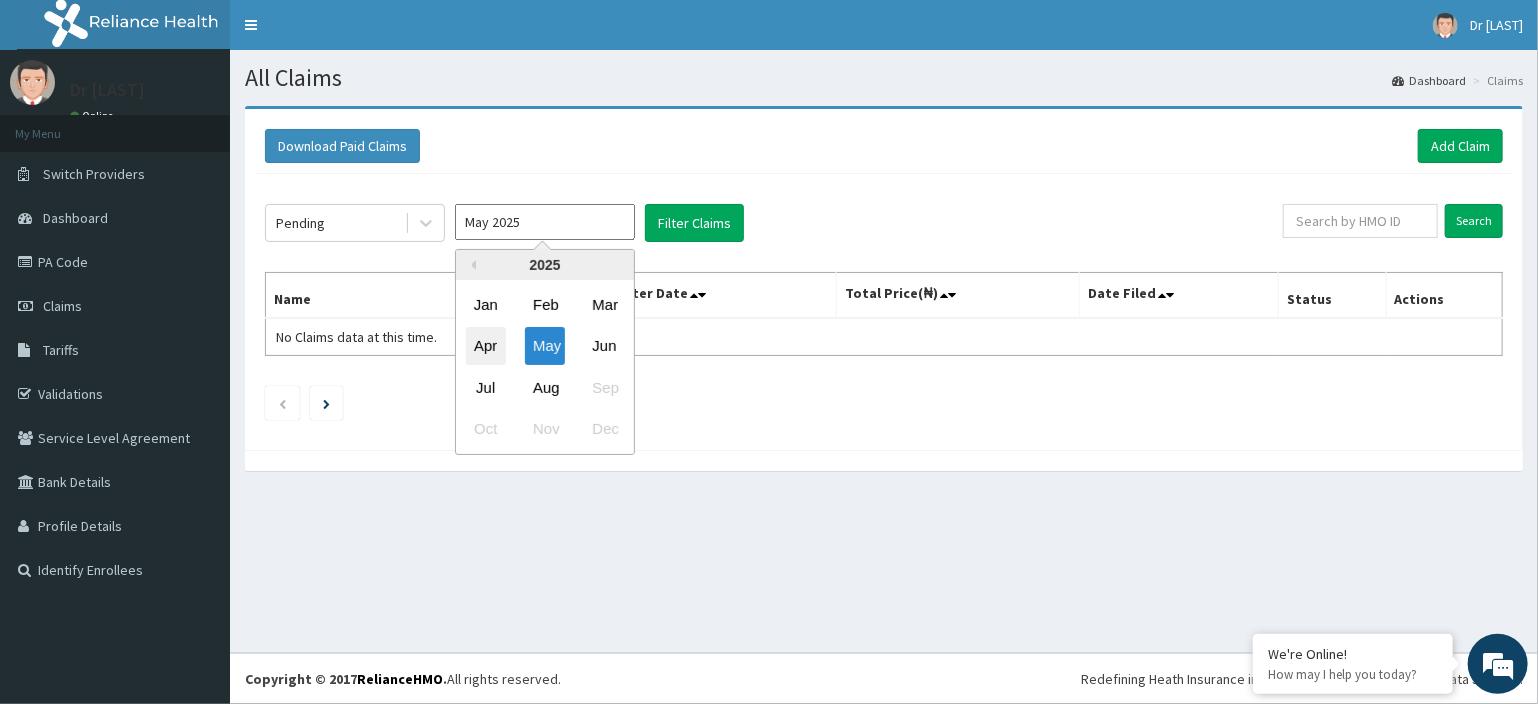 click on "Apr" at bounding box center (486, 346) 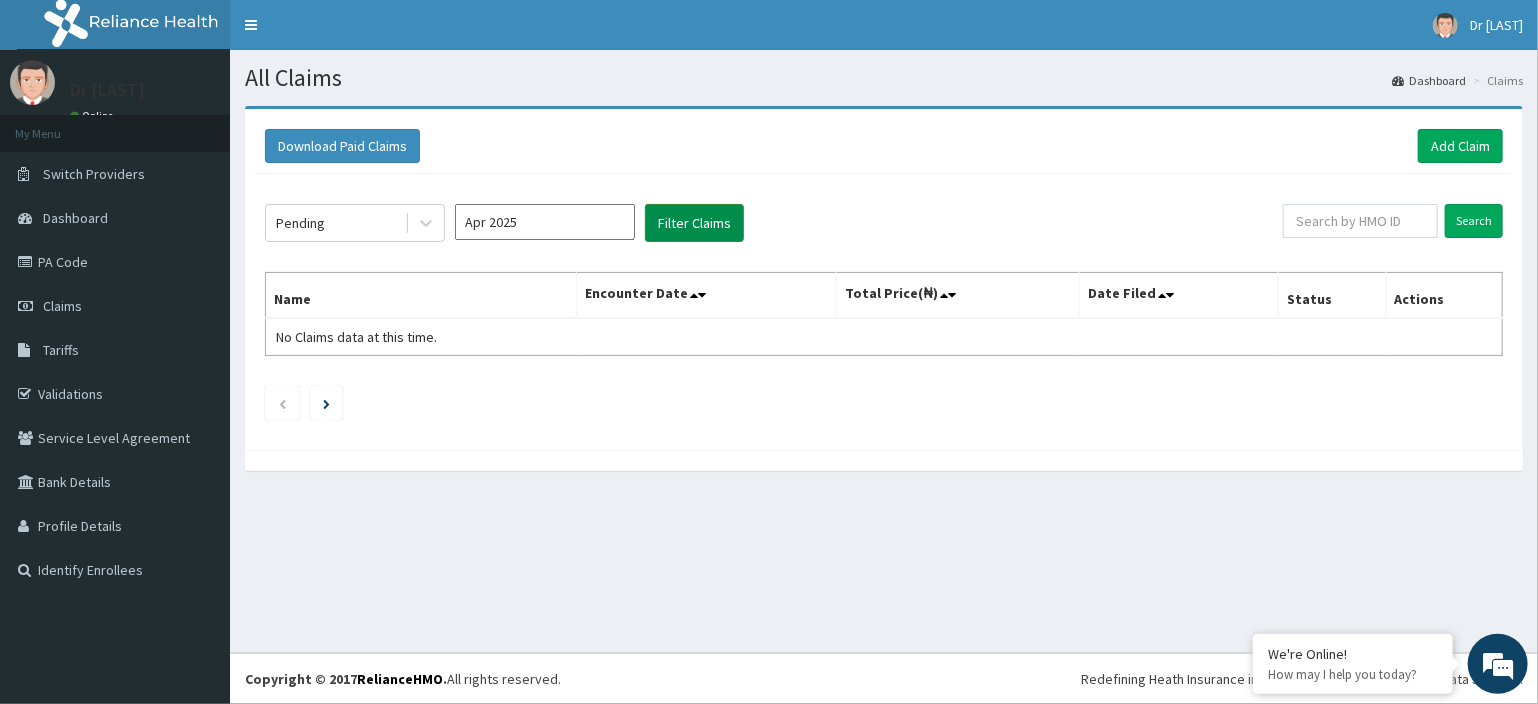 click on "Filter Claims" at bounding box center [694, 223] 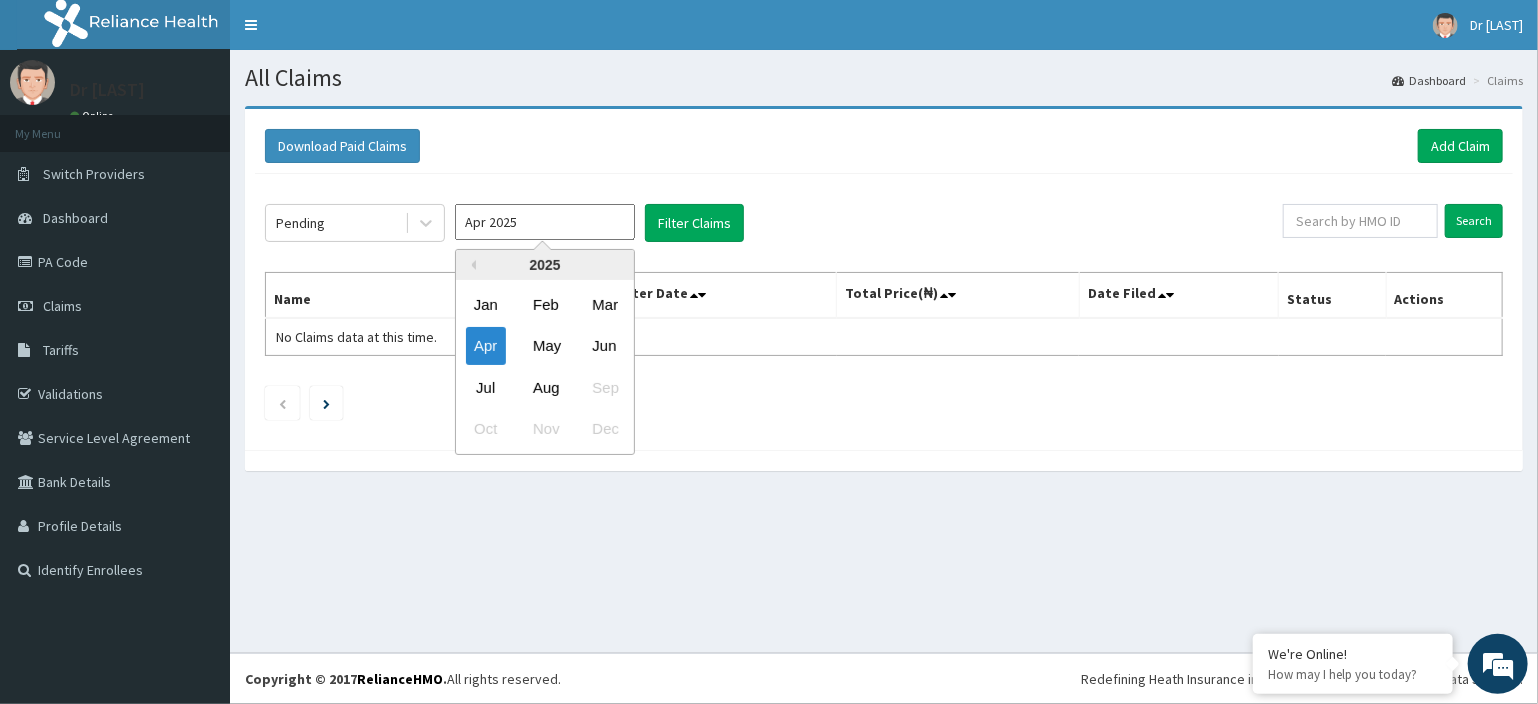 click on "Apr 2025" at bounding box center (545, 222) 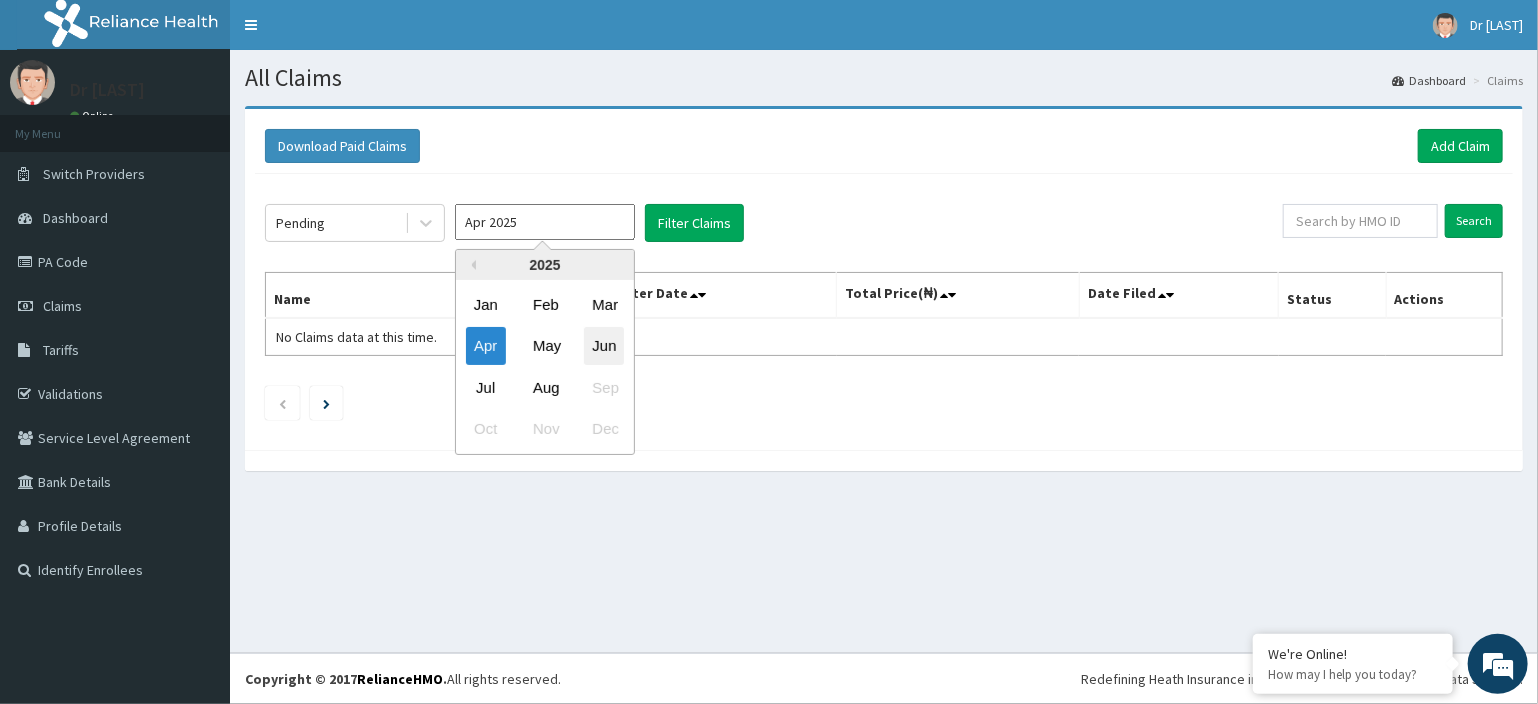click on "Jun" at bounding box center [604, 346] 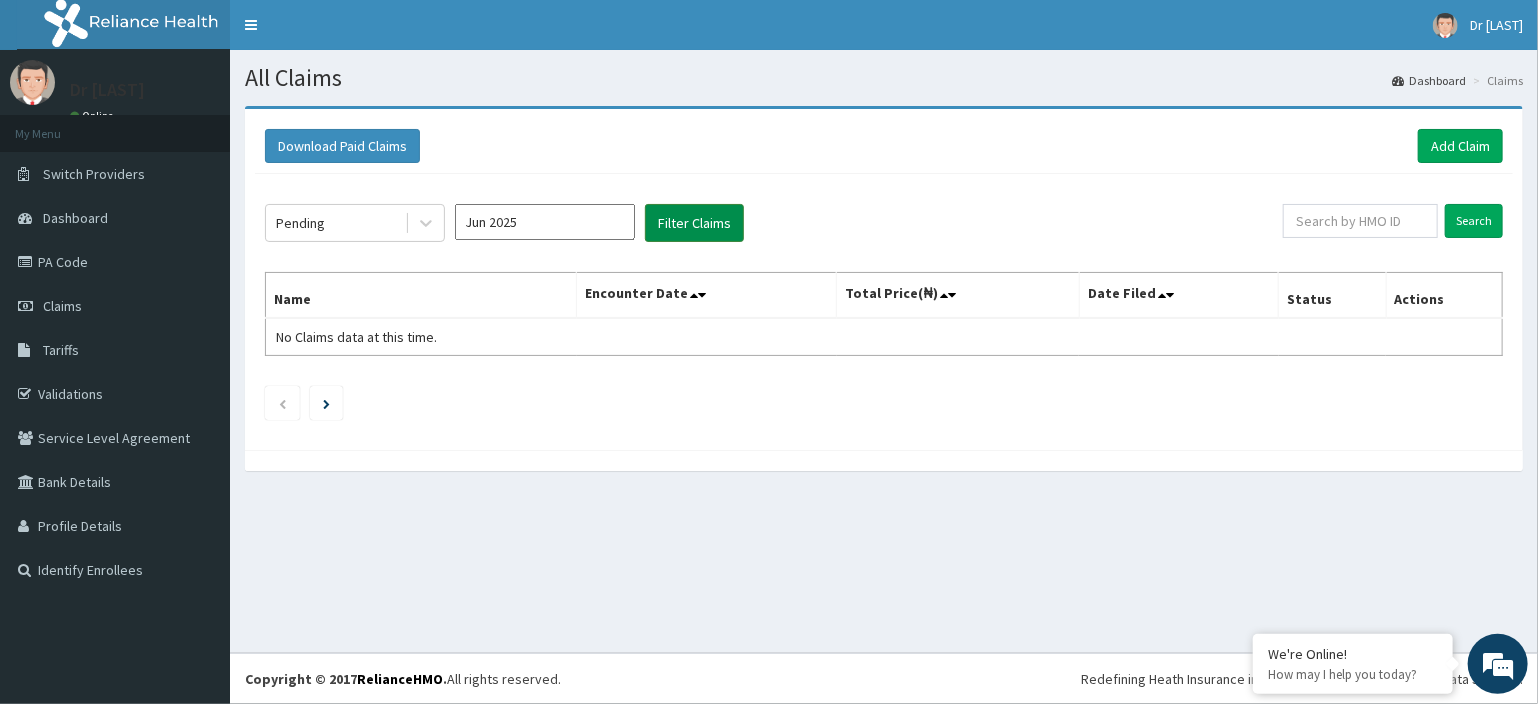 click on "Filter Claims" at bounding box center (694, 223) 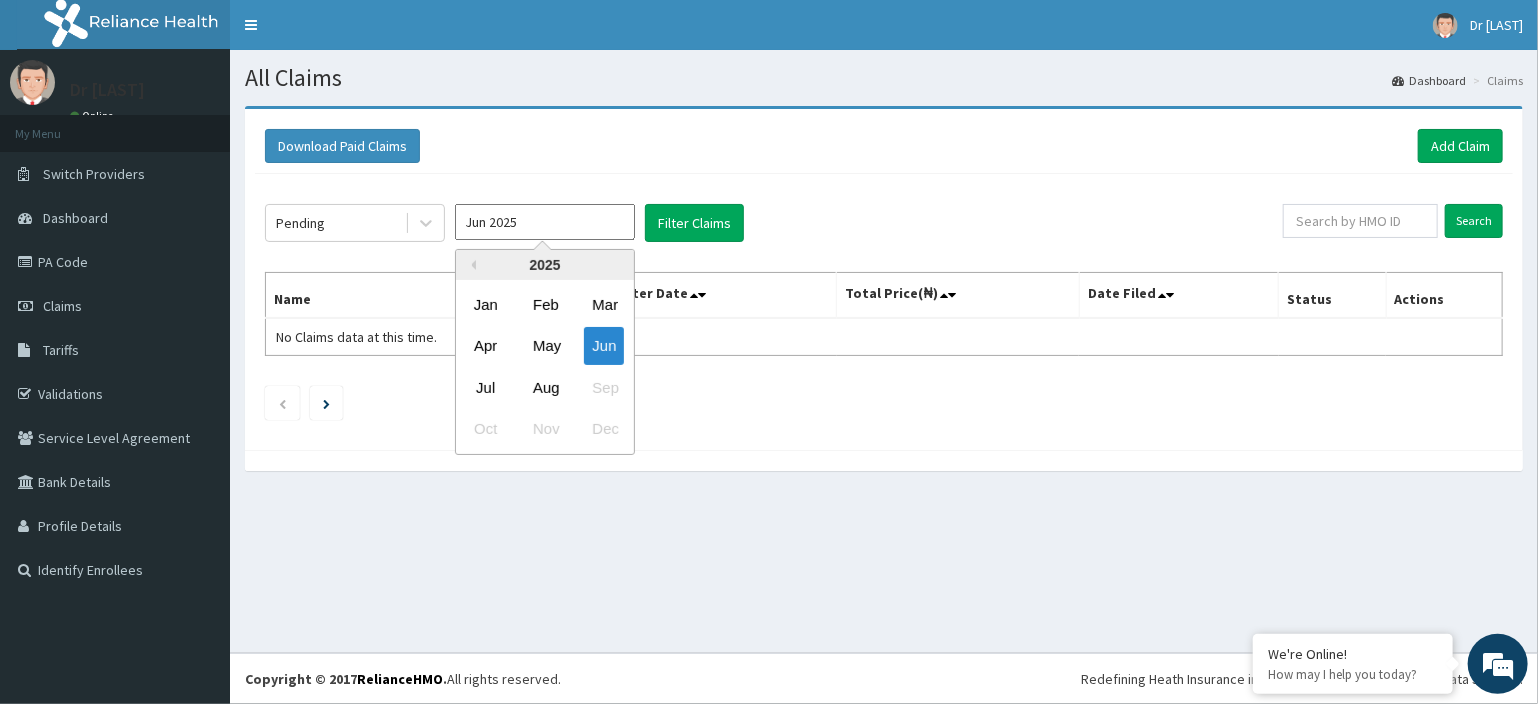 click on "Jun 2025" at bounding box center (545, 222) 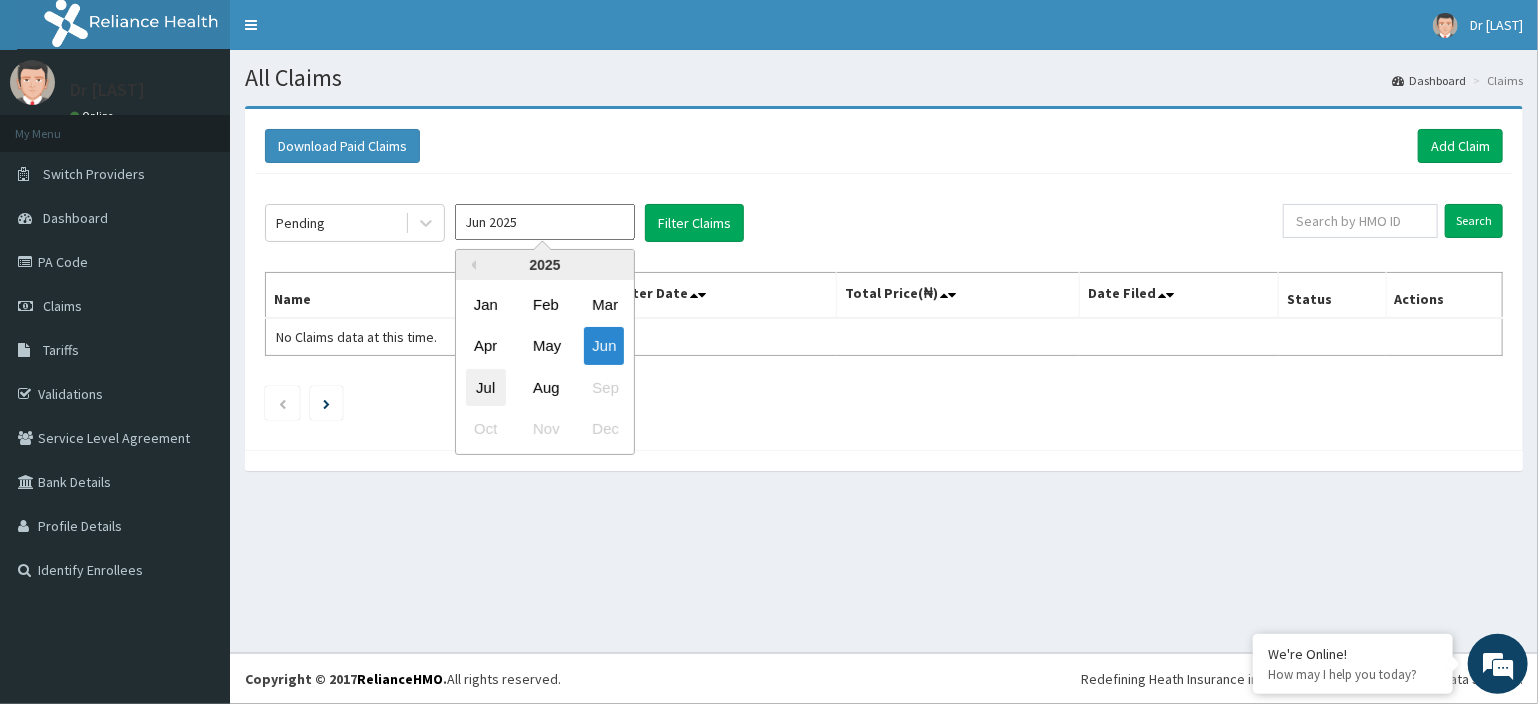 click on "Jul" at bounding box center [486, 387] 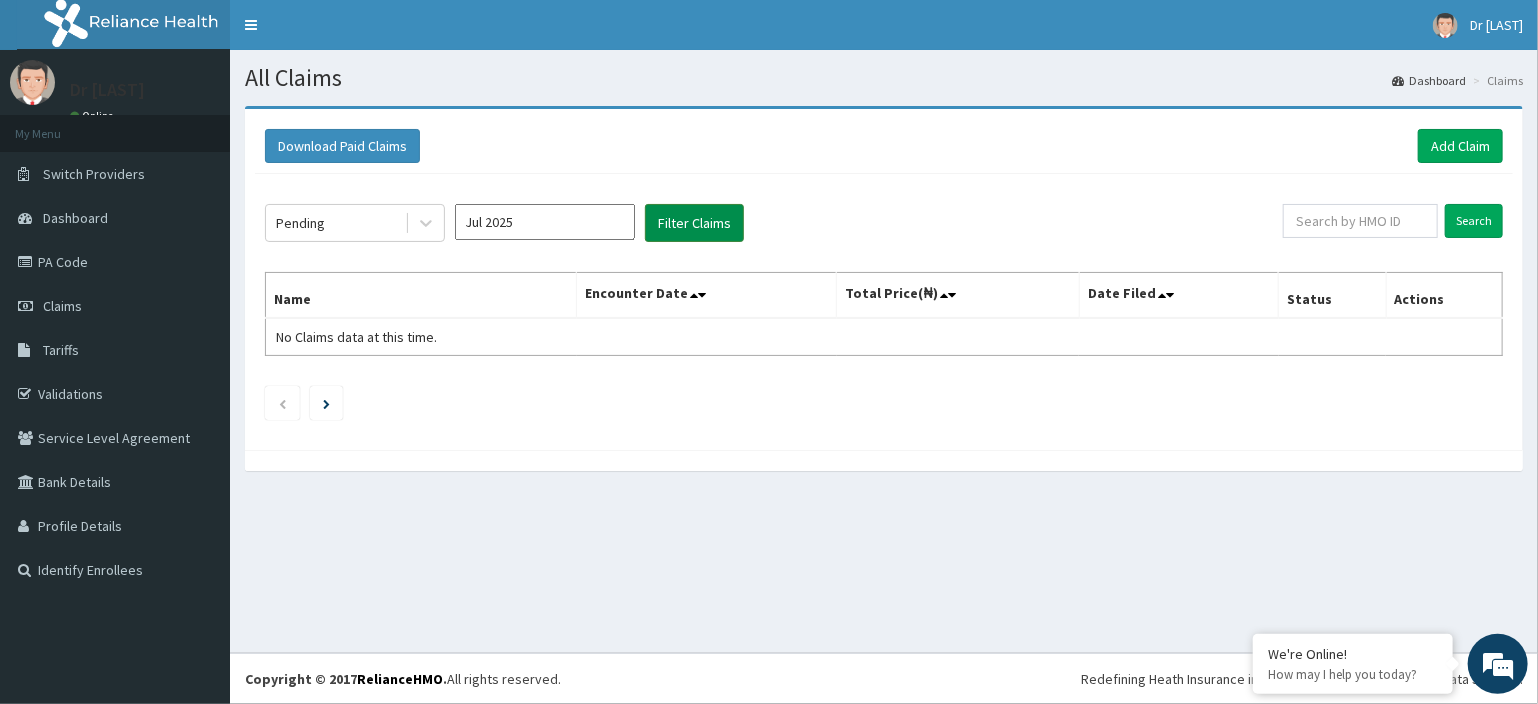 click on "Filter Claims" at bounding box center (694, 223) 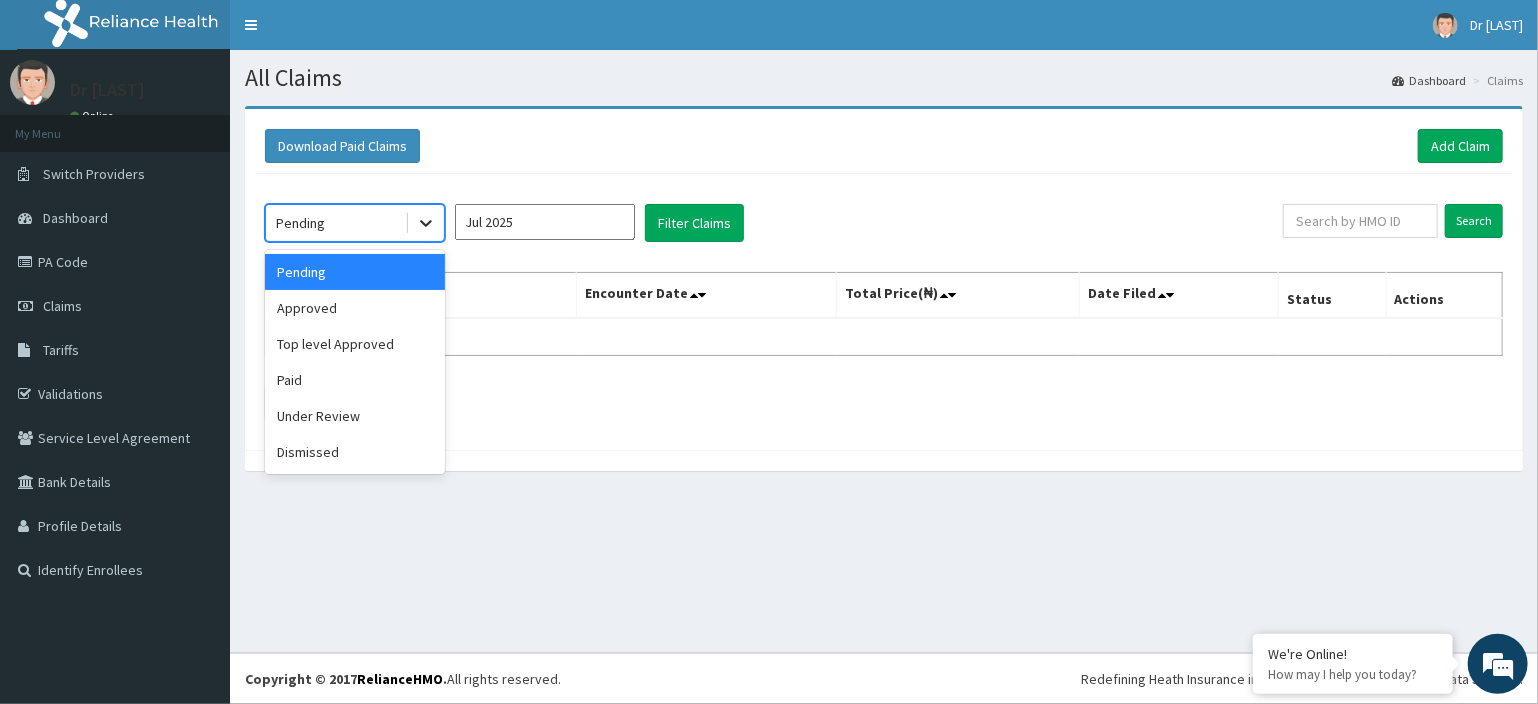 click 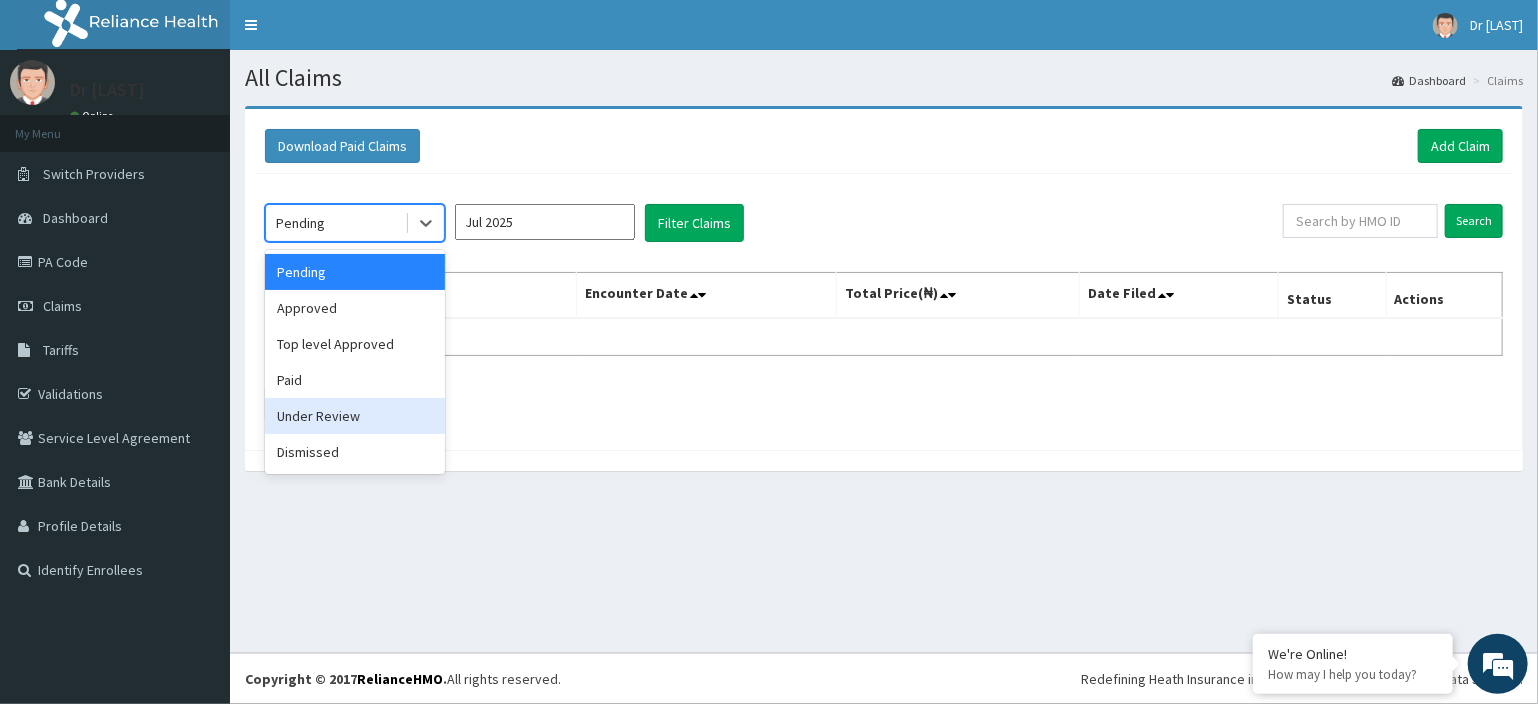 click on "Under Review" at bounding box center (355, 416) 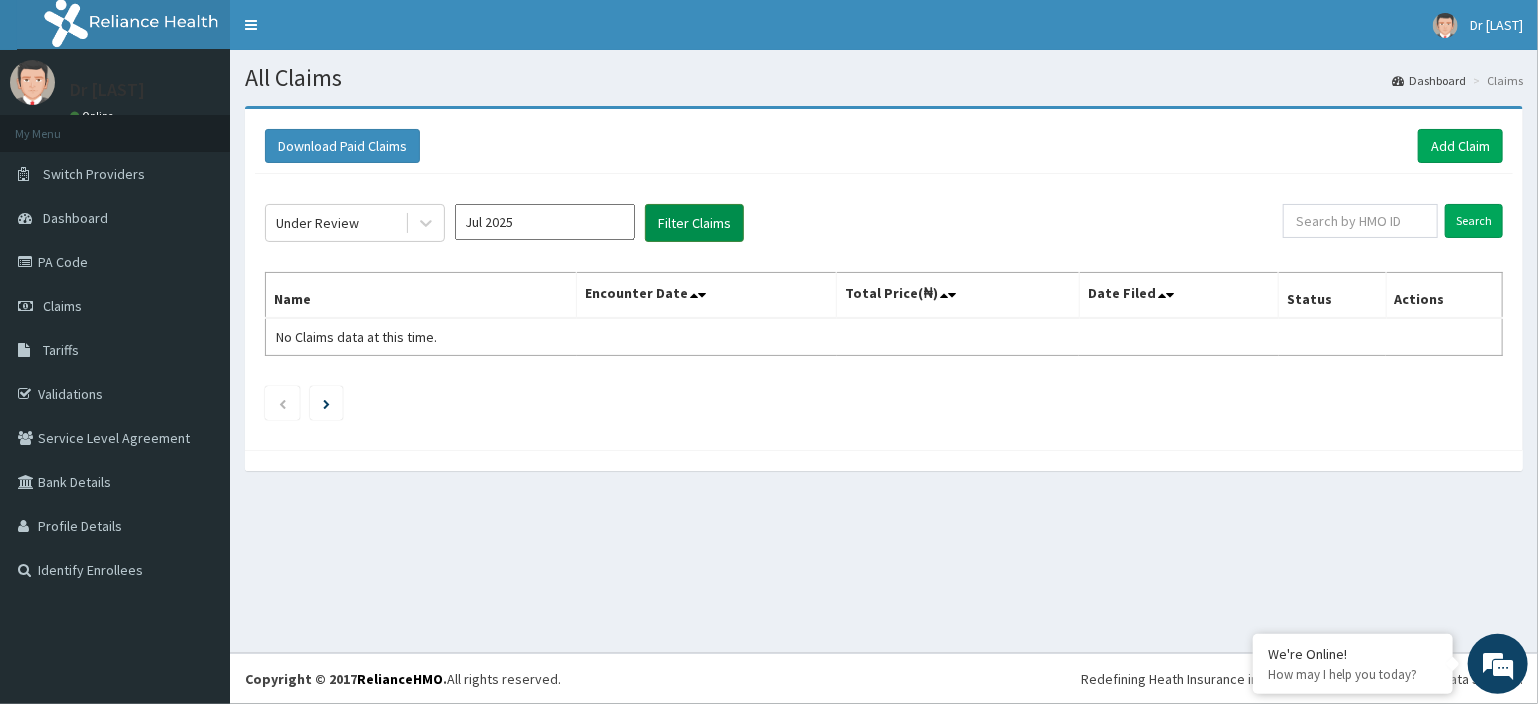 click on "Filter Claims" at bounding box center (694, 223) 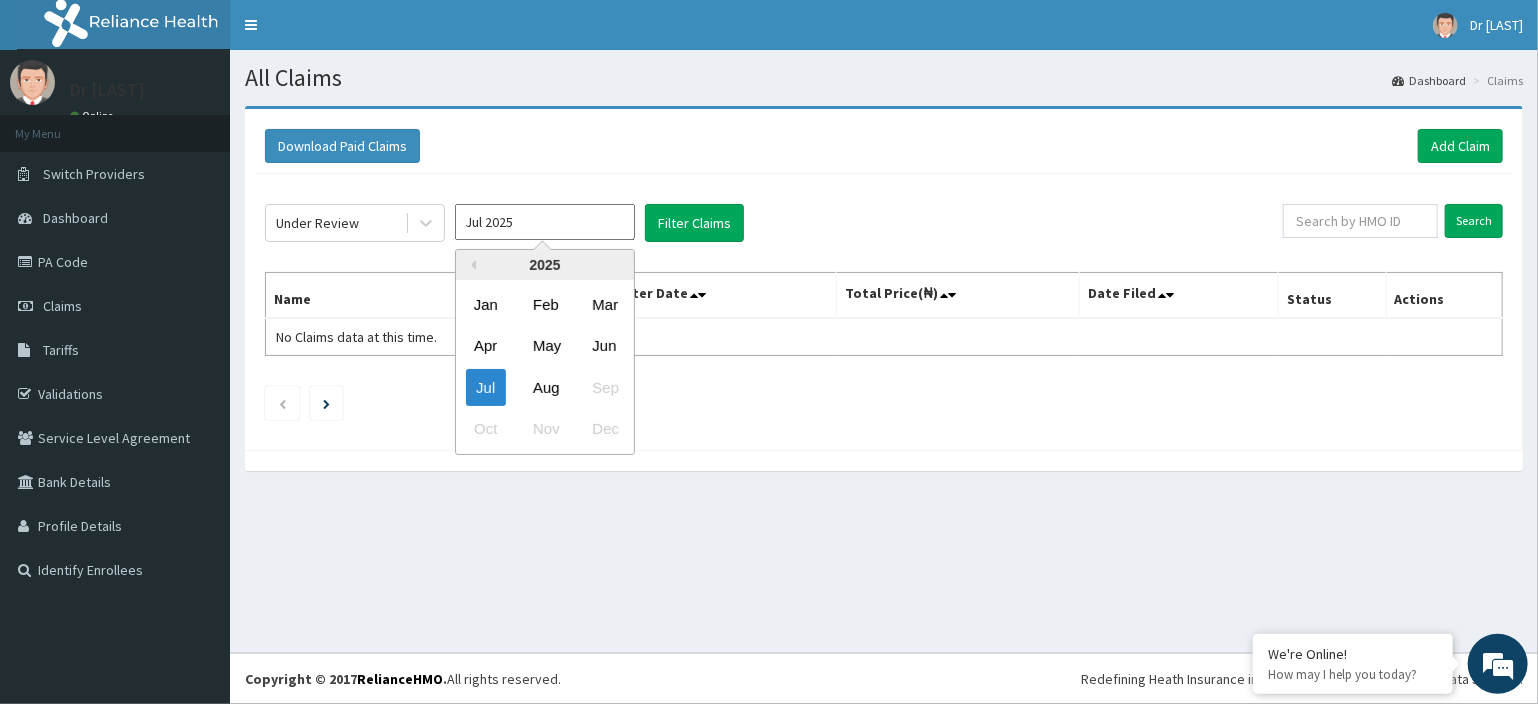 click on "Jul 2025" at bounding box center [545, 222] 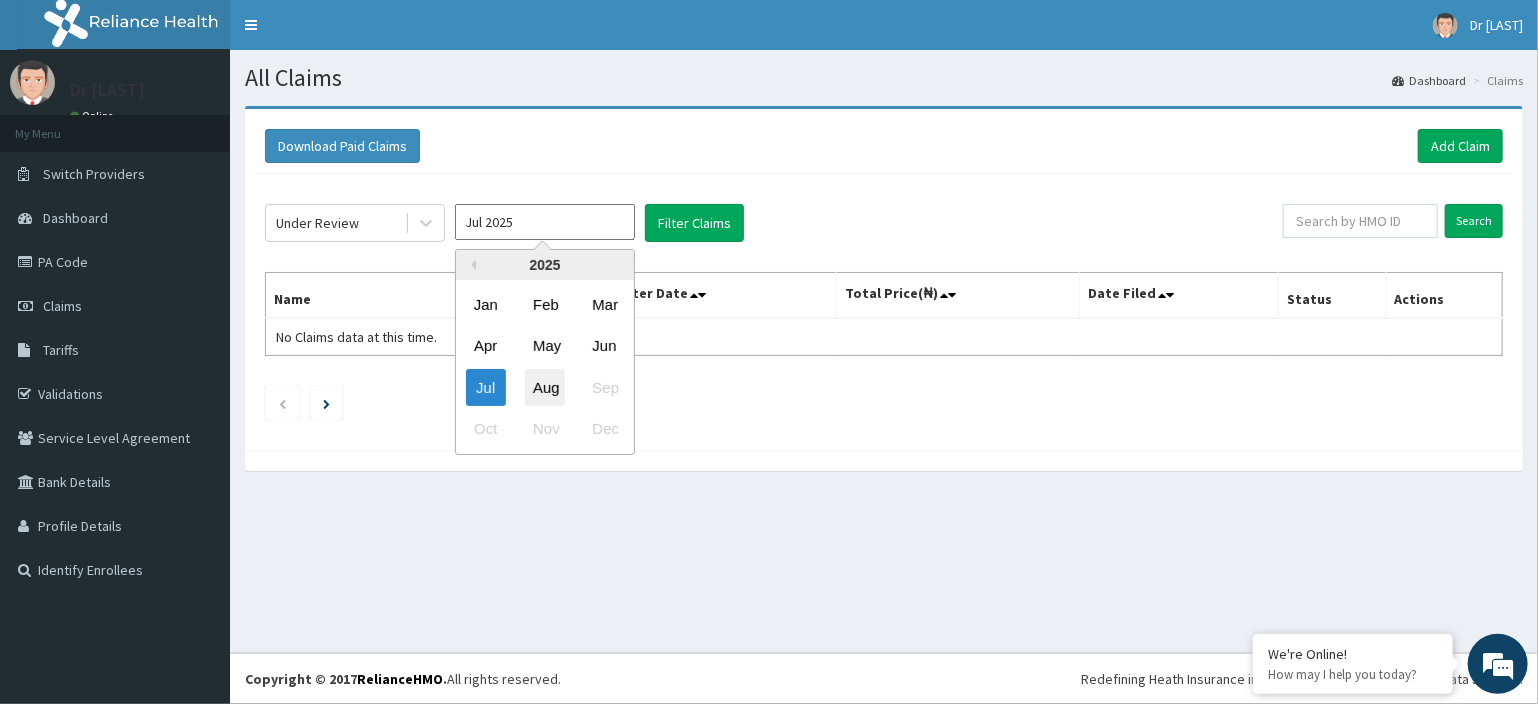 click on "Aug" at bounding box center (545, 387) 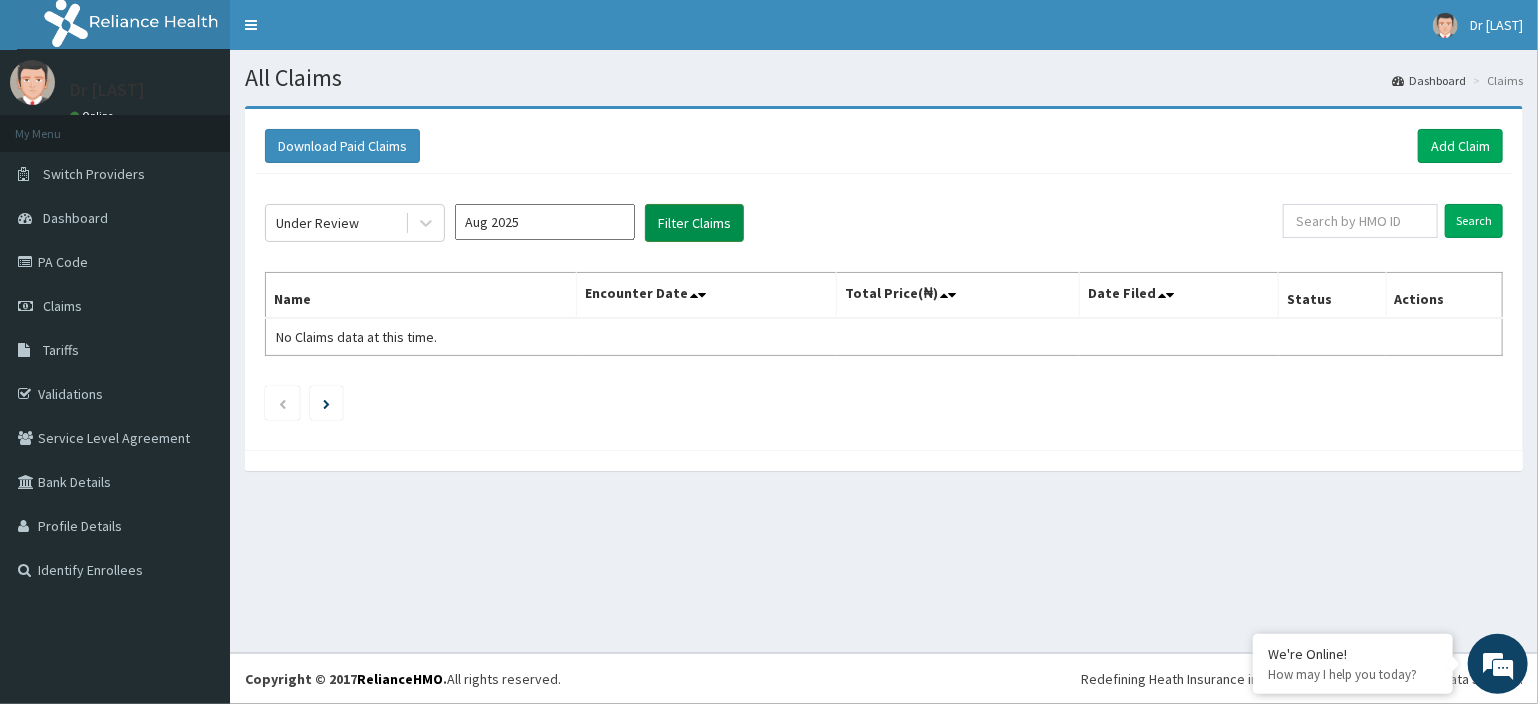 click on "Filter Claims" at bounding box center (694, 223) 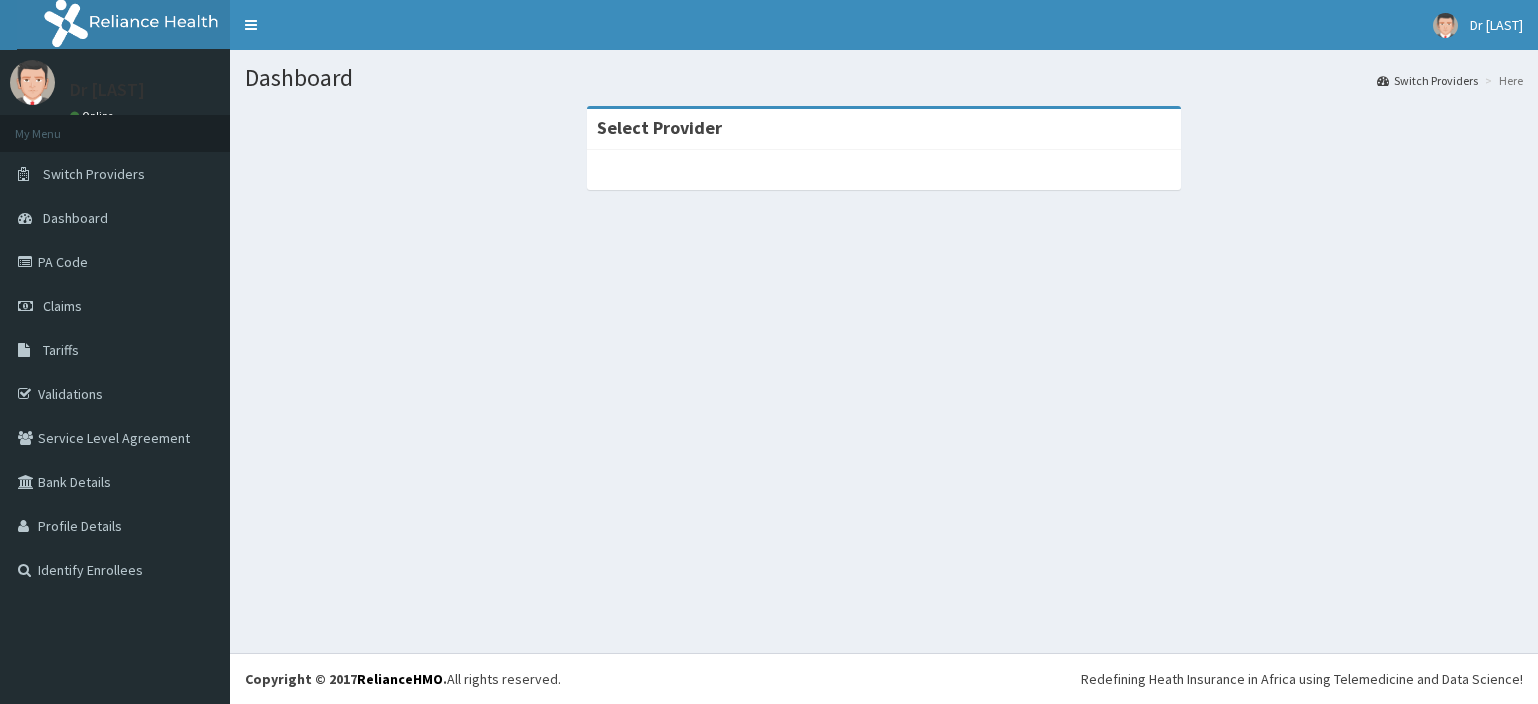 scroll, scrollTop: 0, scrollLeft: 0, axis: both 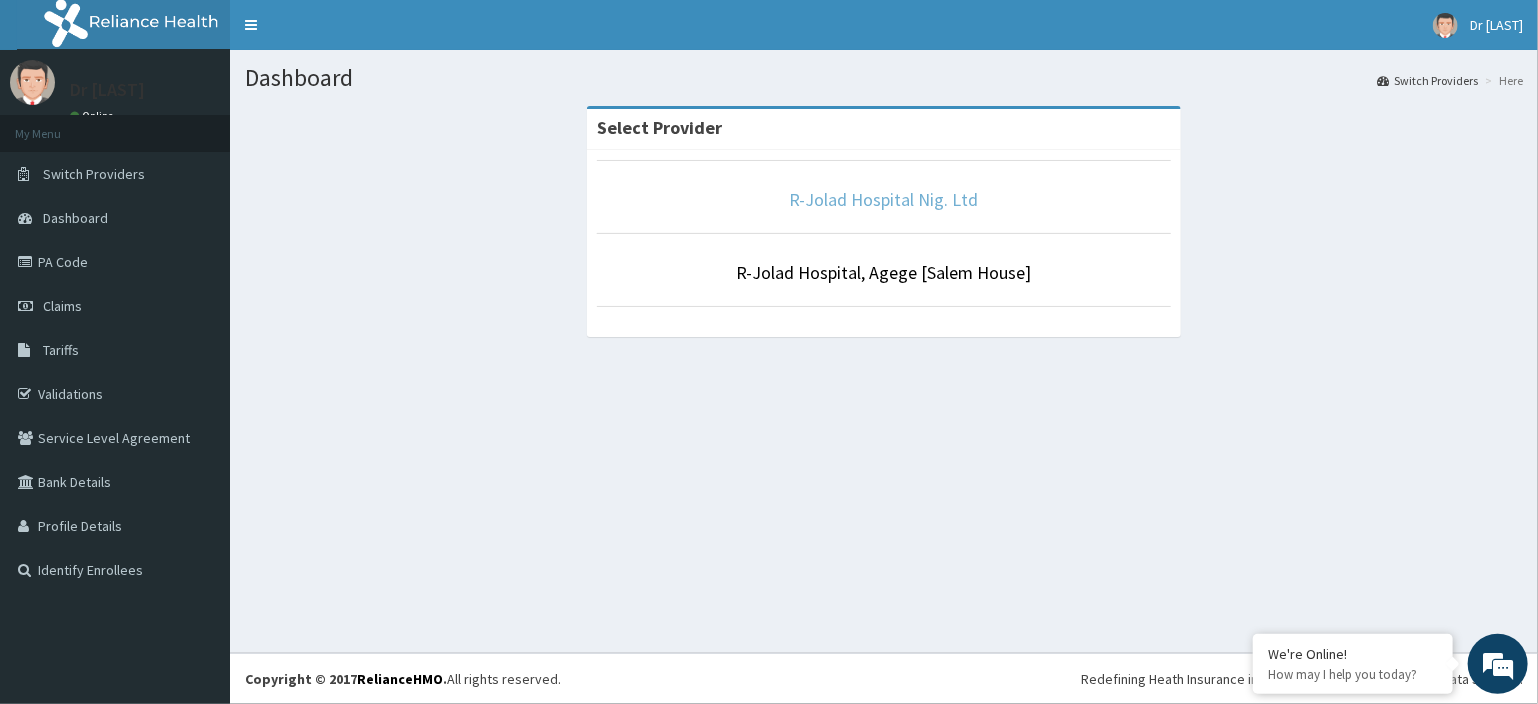 click on "R-Jolad Hospital Nig. Ltd" at bounding box center (884, 199) 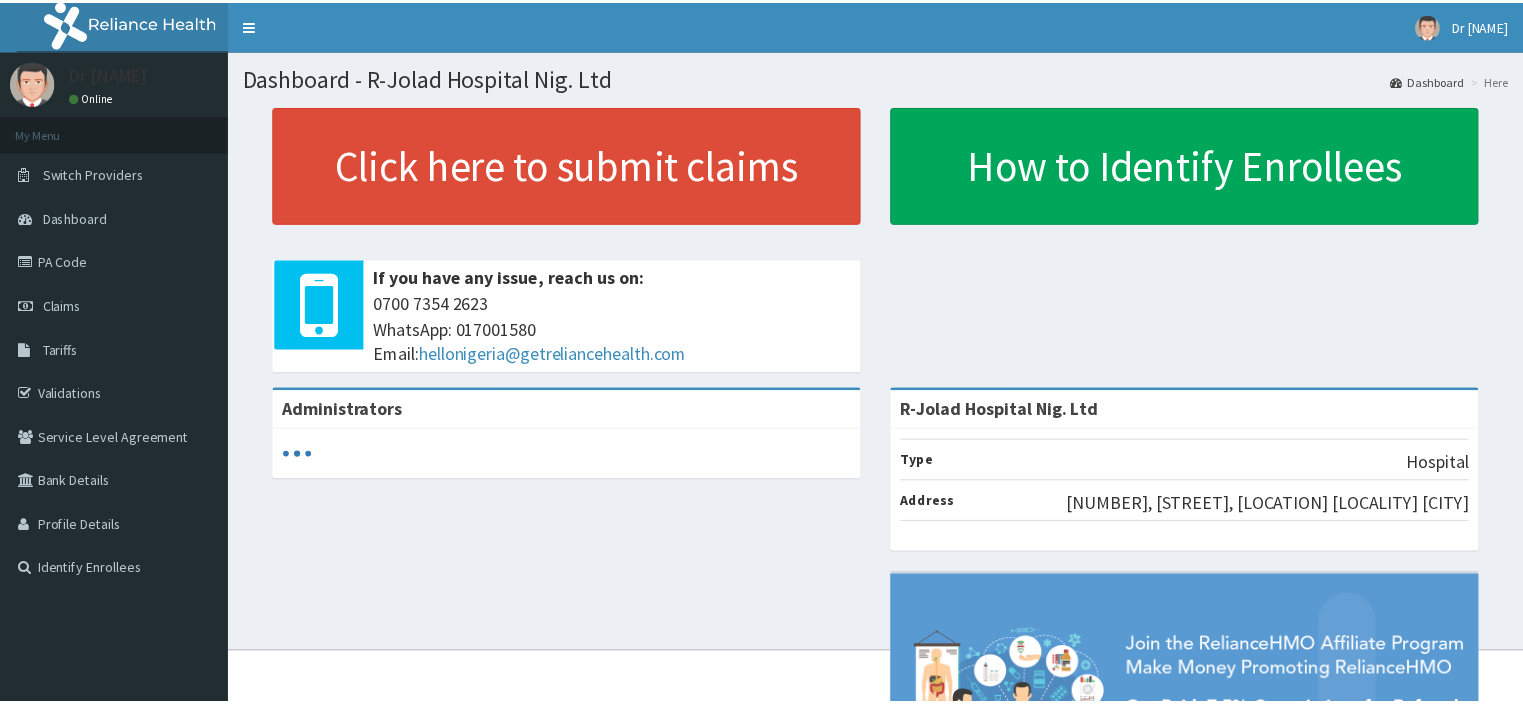 scroll, scrollTop: 0, scrollLeft: 0, axis: both 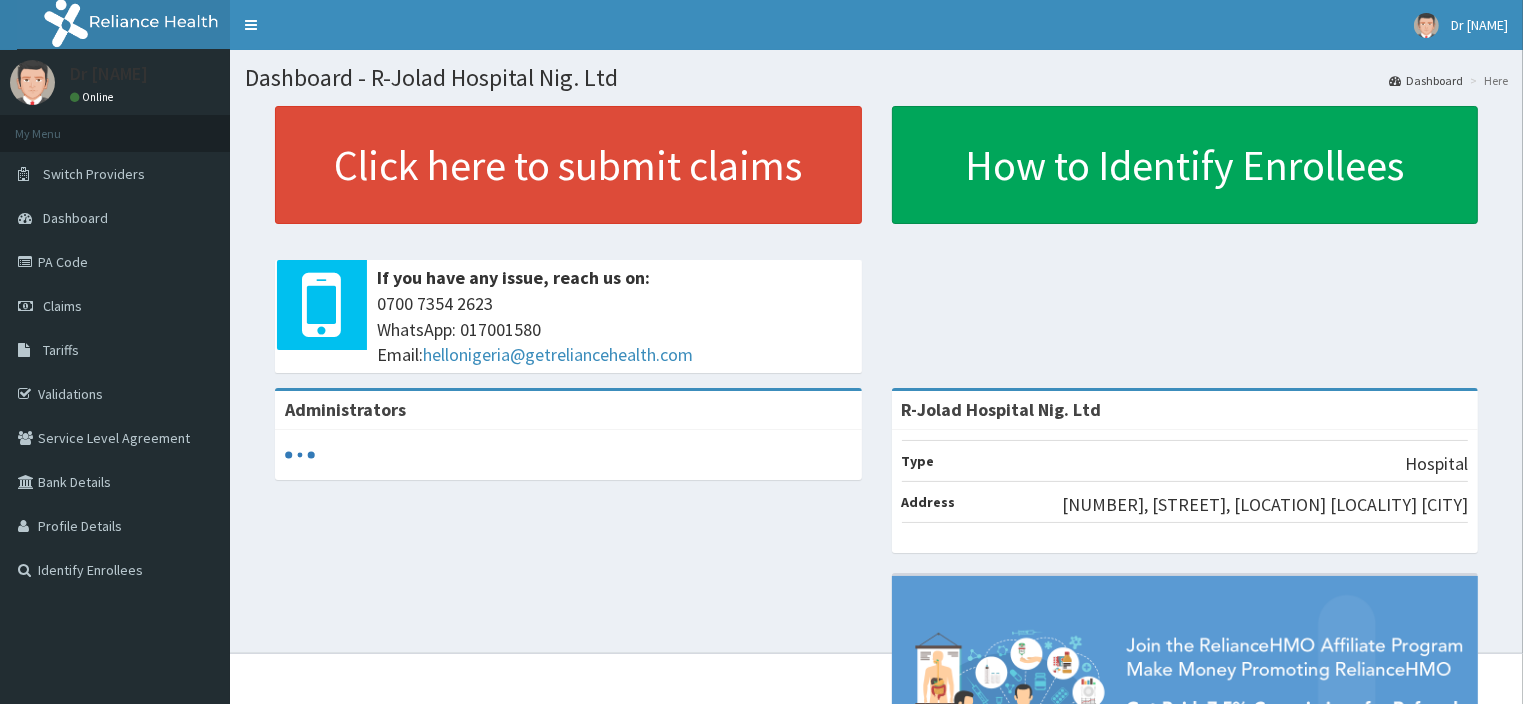 click on "Claims" at bounding box center (115, 306) 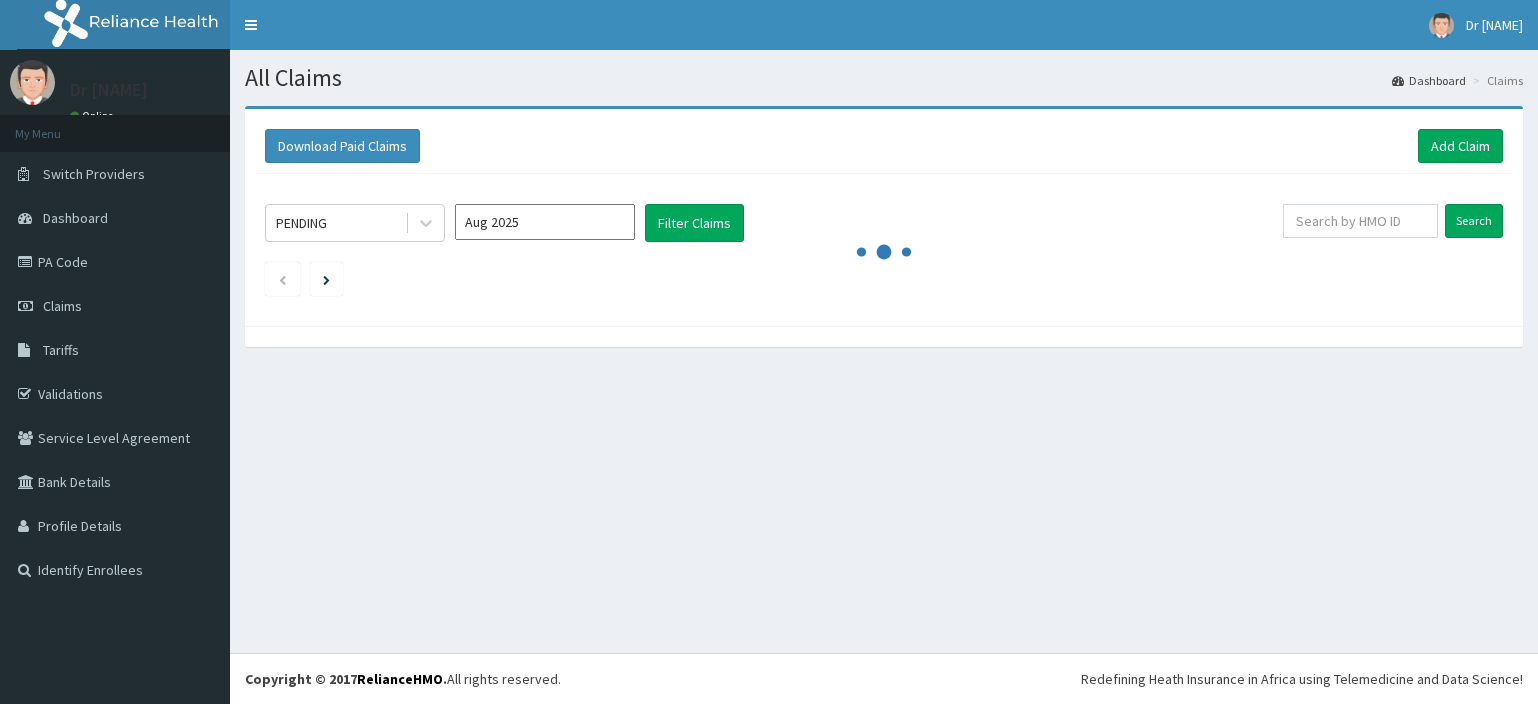 scroll, scrollTop: 0, scrollLeft: 0, axis: both 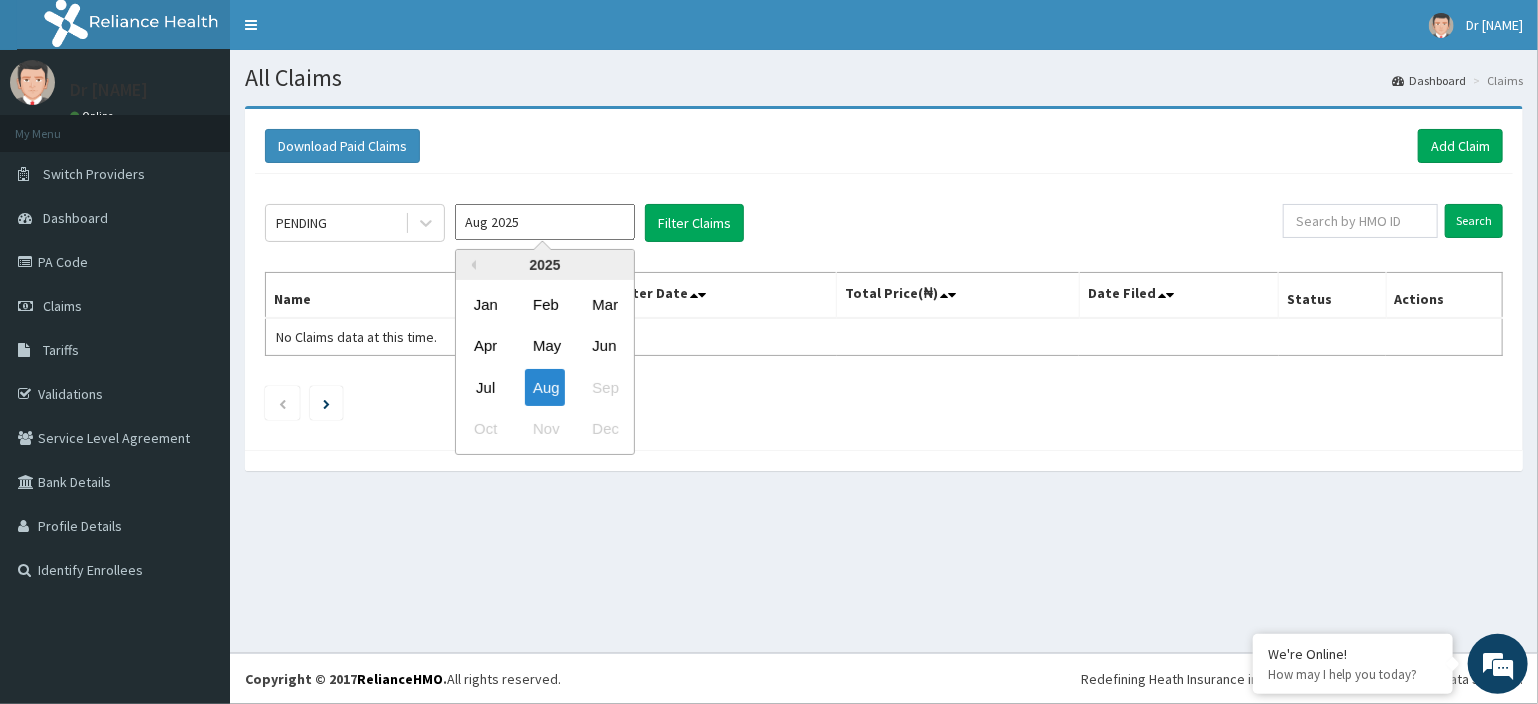 click on "Aug 2025" at bounding box center (545, 222) 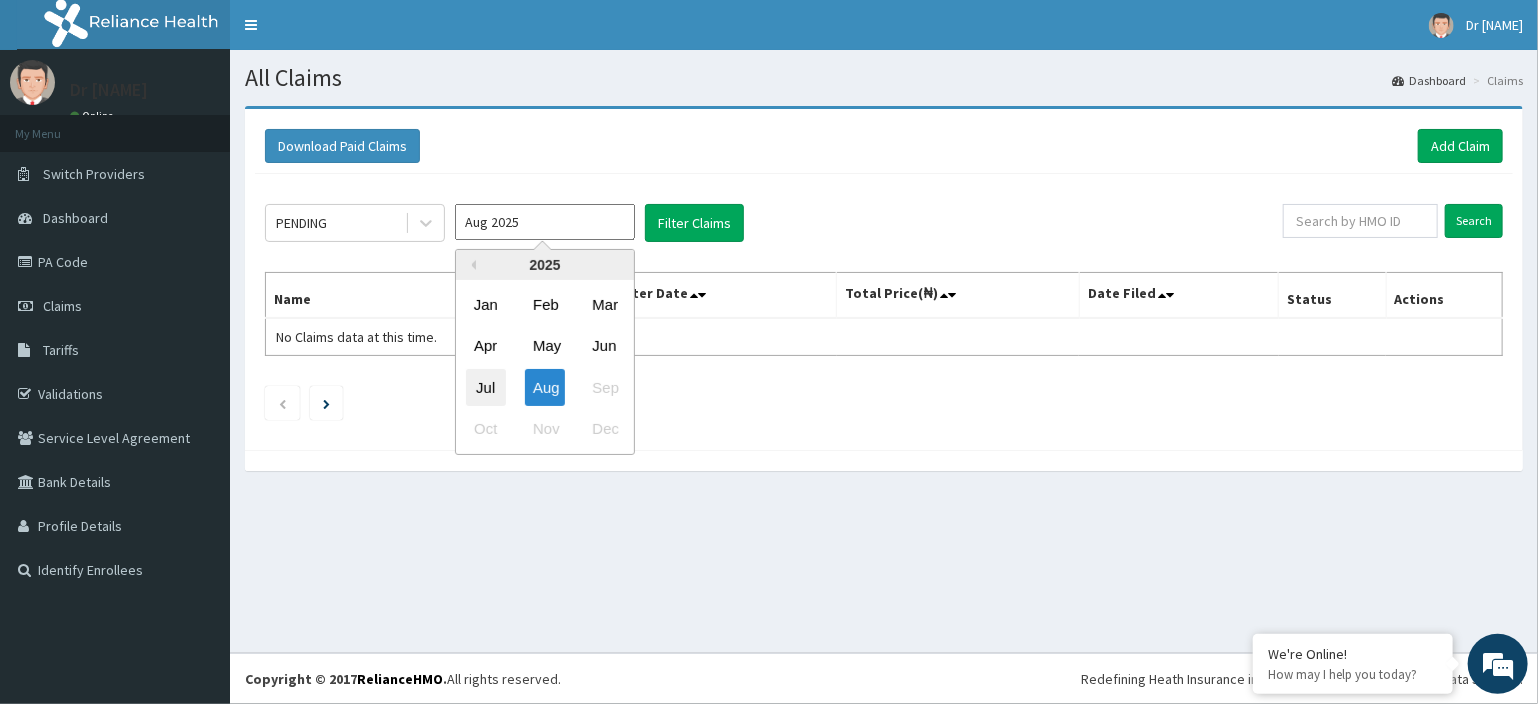 click on "Jul" at bounding box center (486, 387) 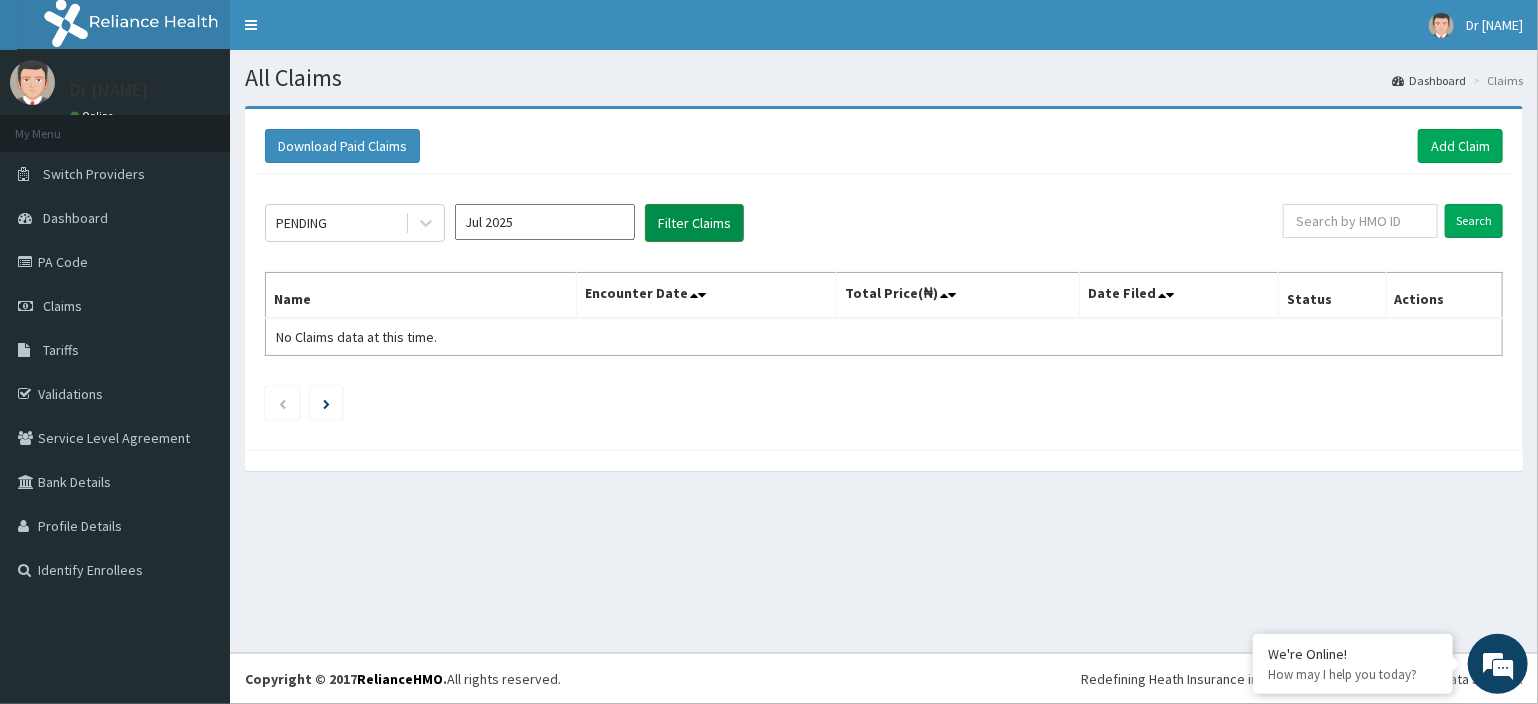 click on "Filter Claims" at bounding box center [694, 223] 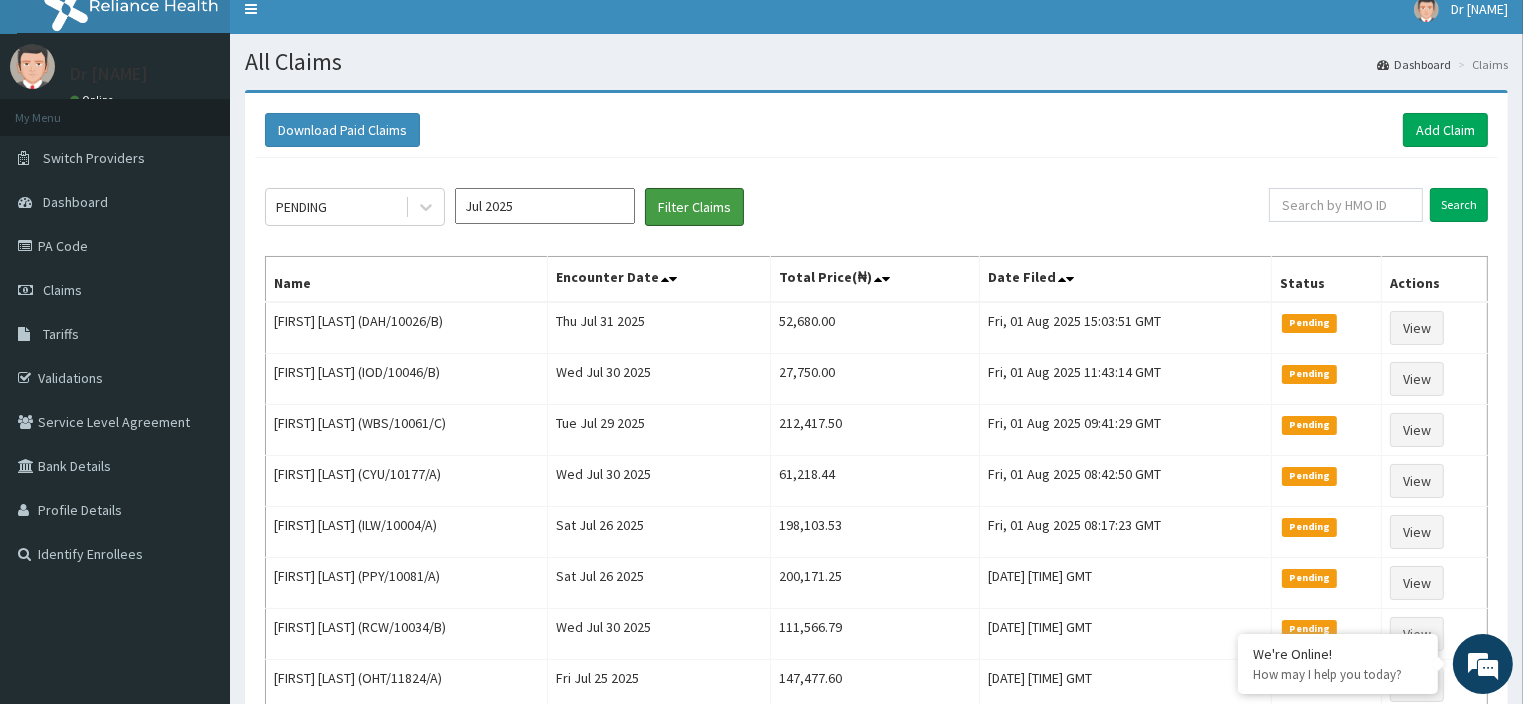 scroll, scrollTop: 0, scrollLeft: 0, axis: both 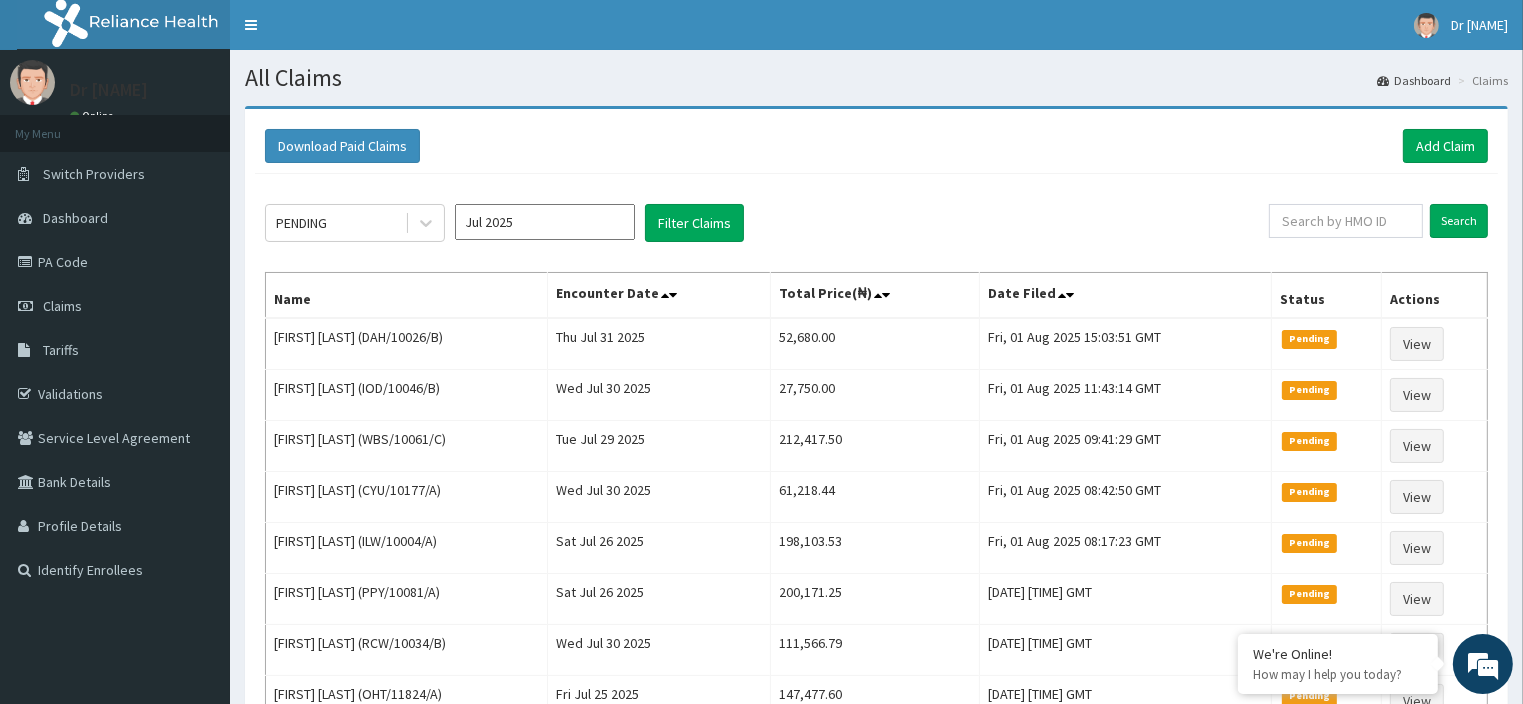 click on "Jul 2025" at bounding box center (545, 222) 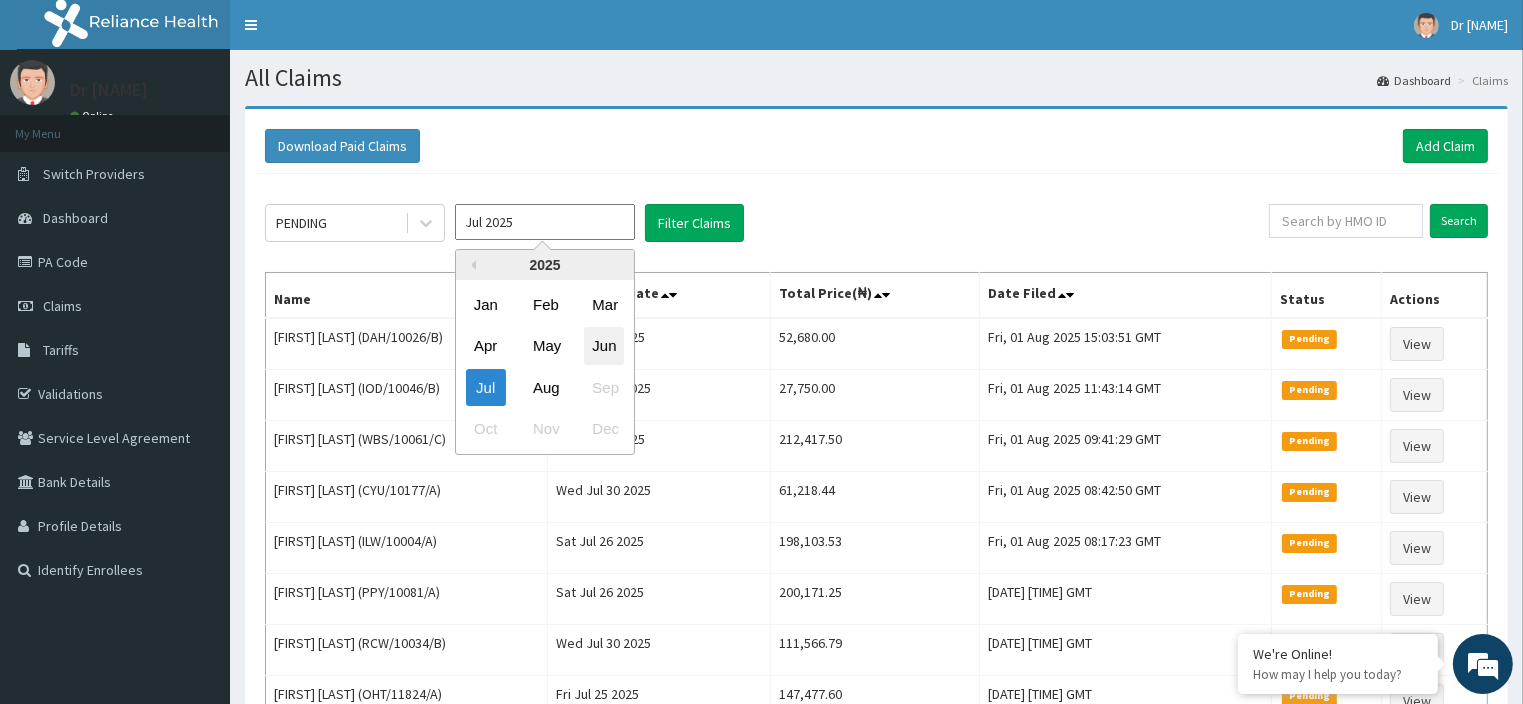 click on "Jun" at bounding box center [604, 346] 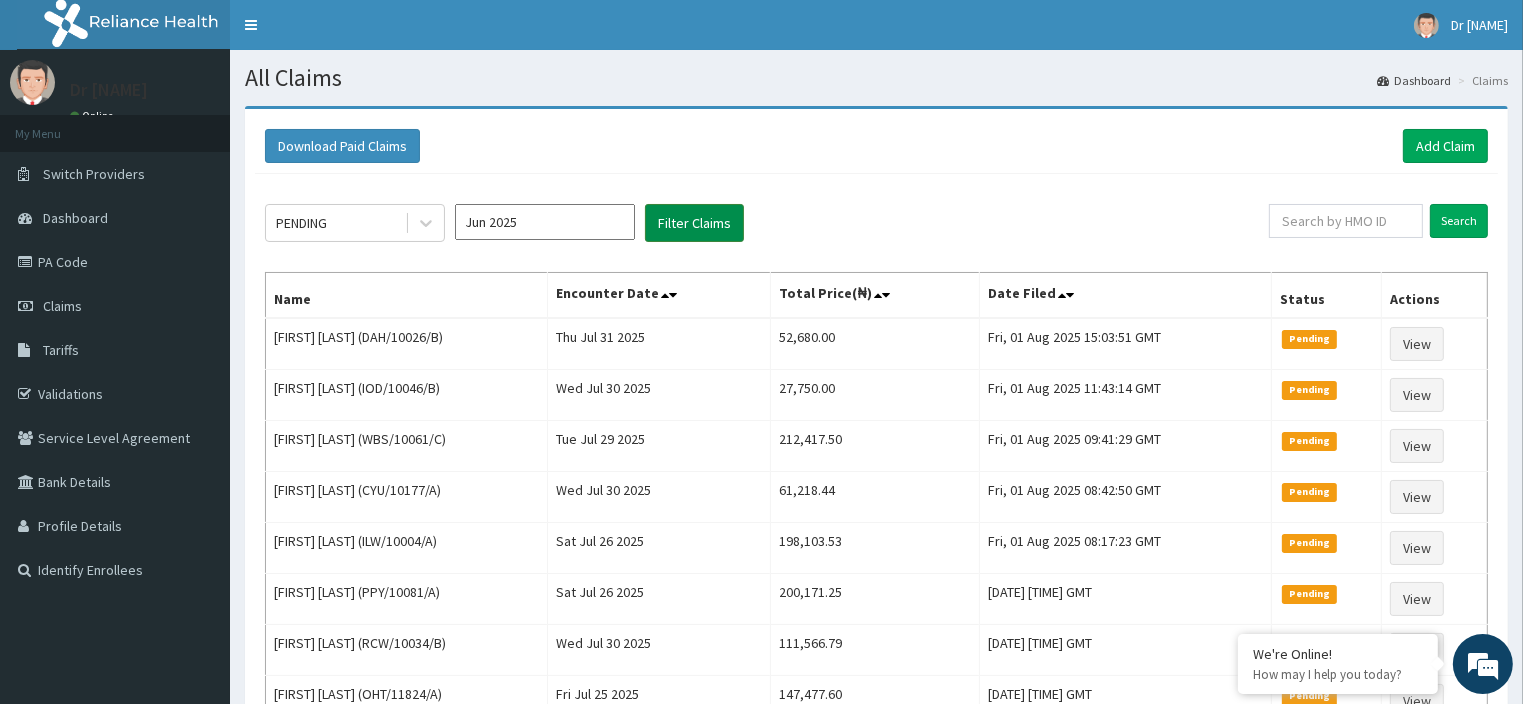 click on "Filter Claims" at bounding box center (694, 223) 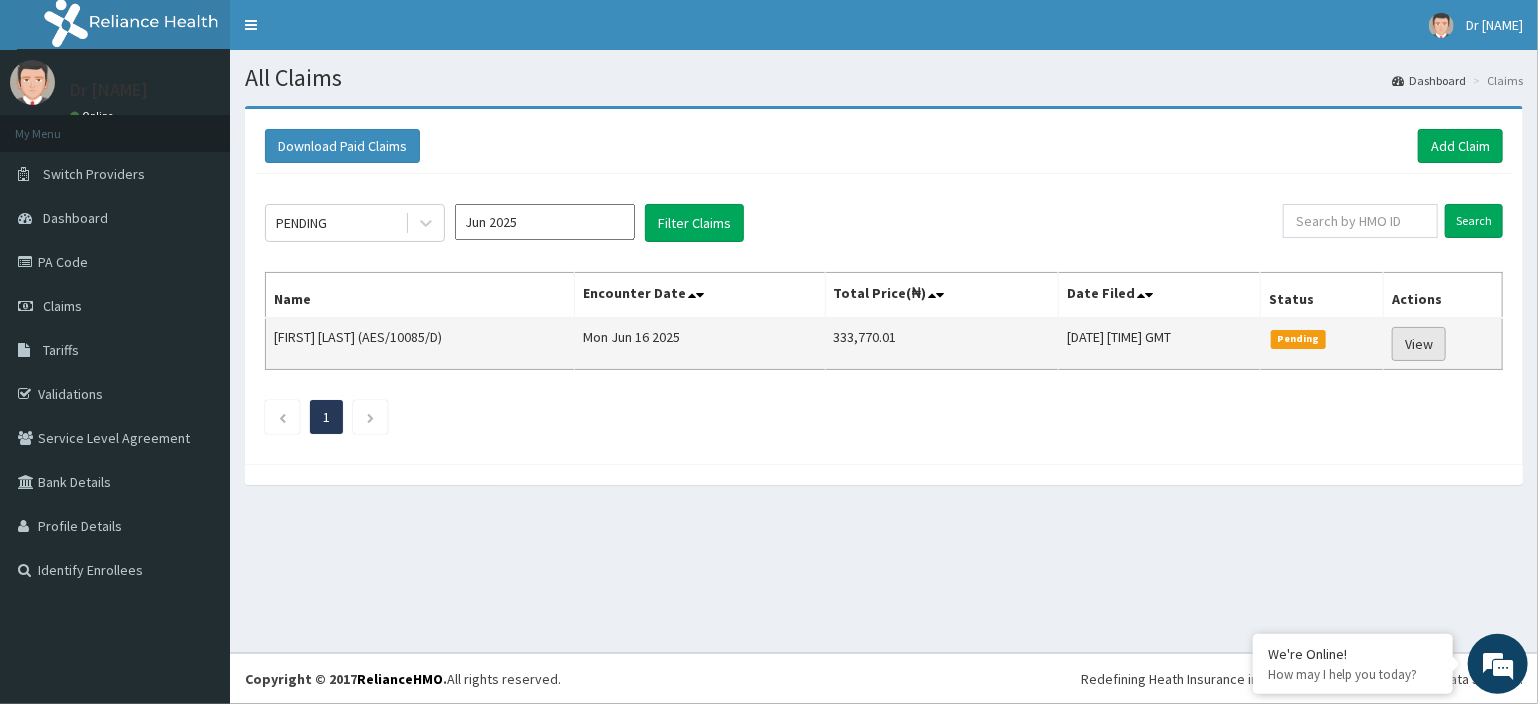 click on "View" at bounding box center [1419, 344] 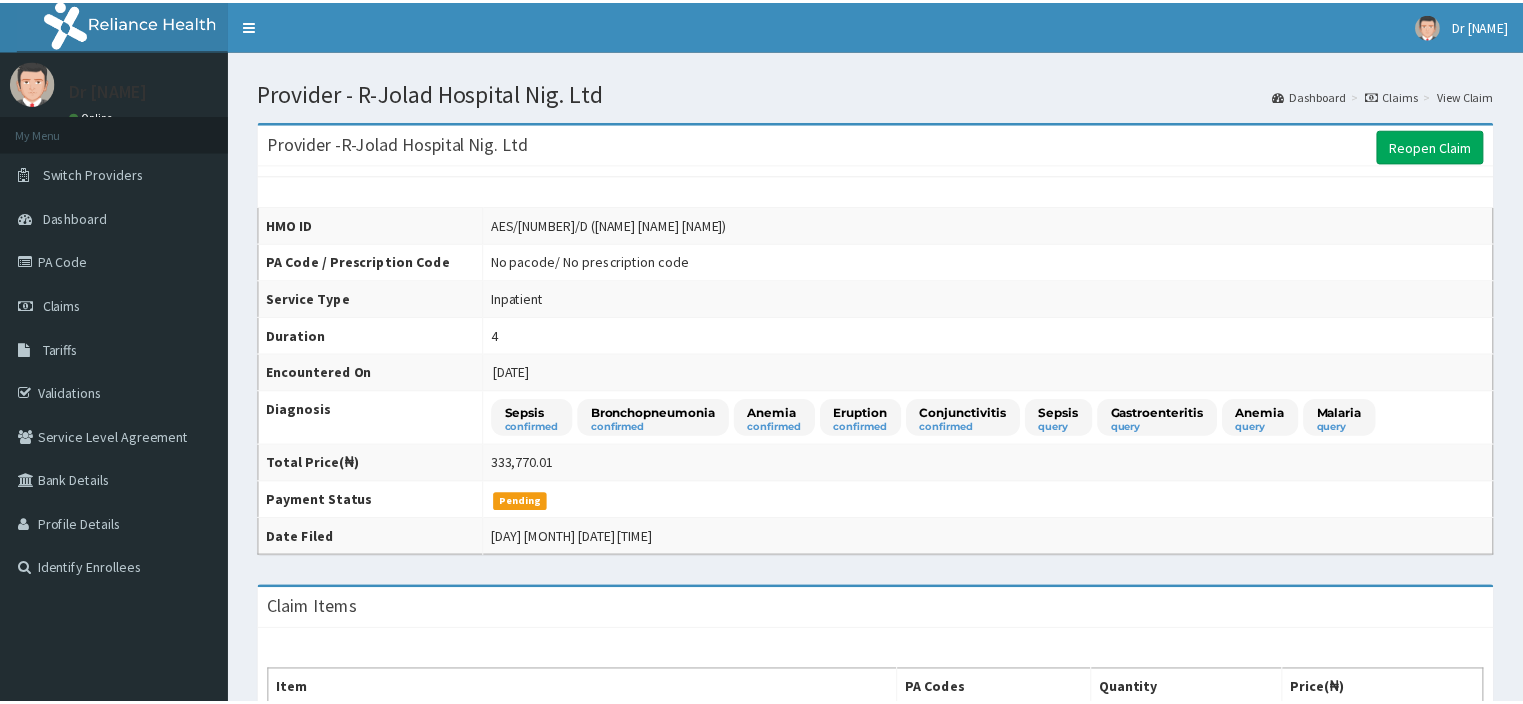 scroll, scrollTop: 0, scrollLeft: 0, axis: both 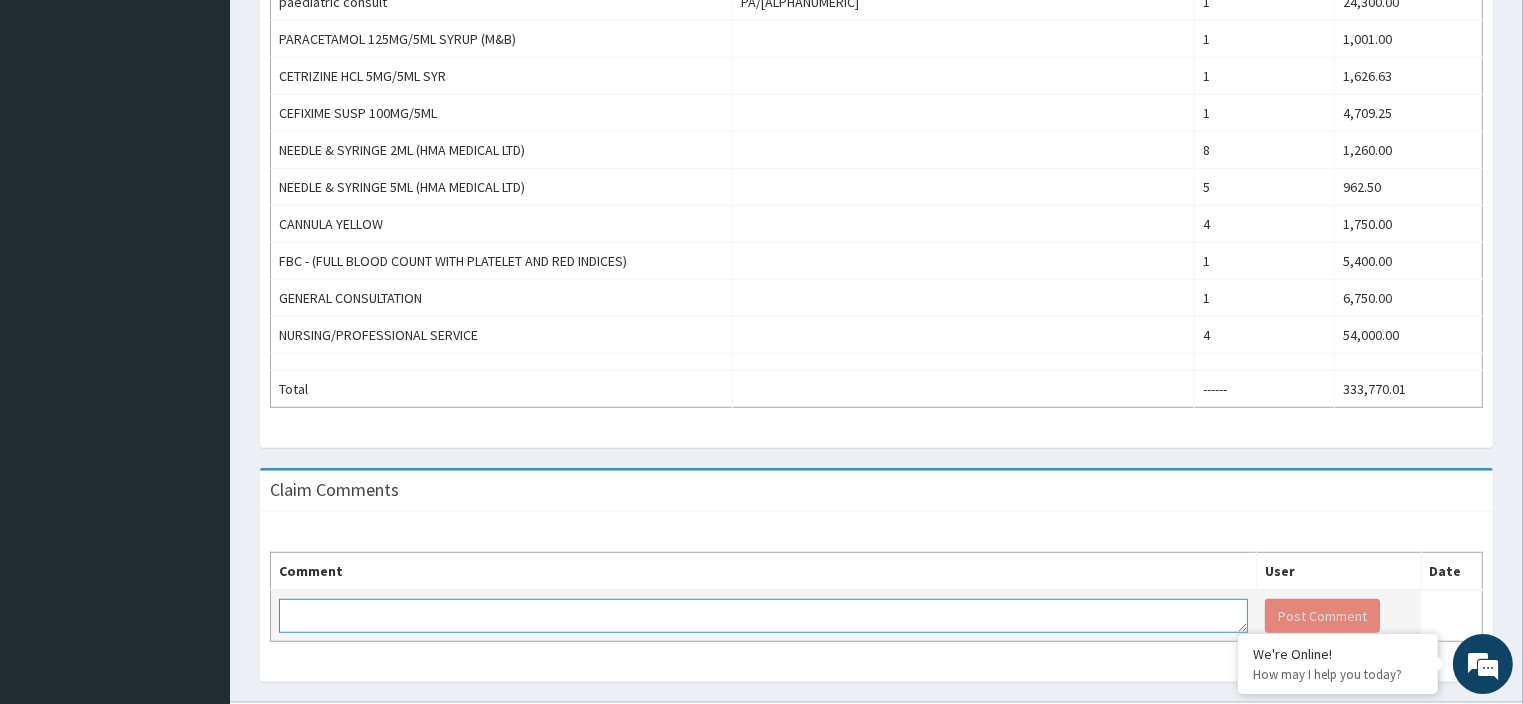 click at bounding box center [763, 616] 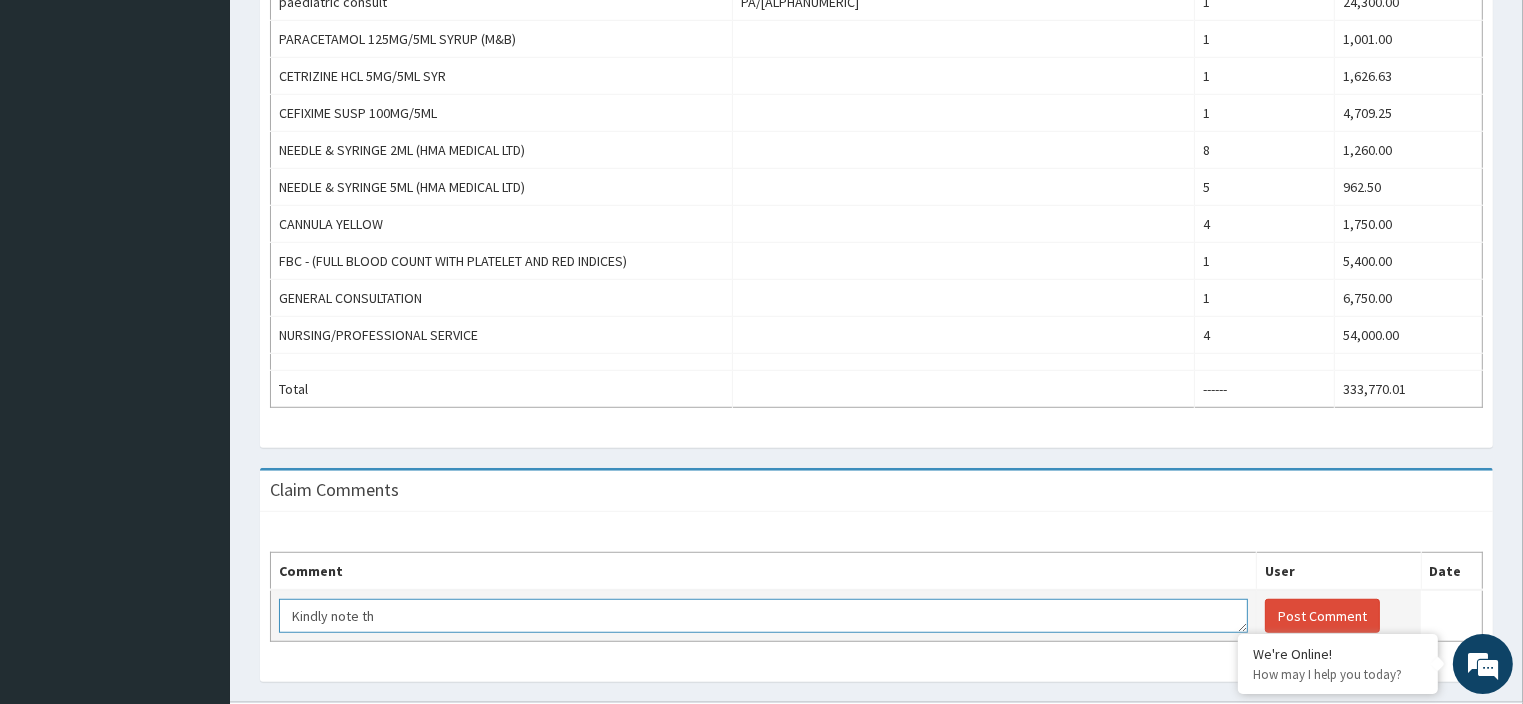 scroll, scrollTop: 0, scrollLeft: 0, axis: both 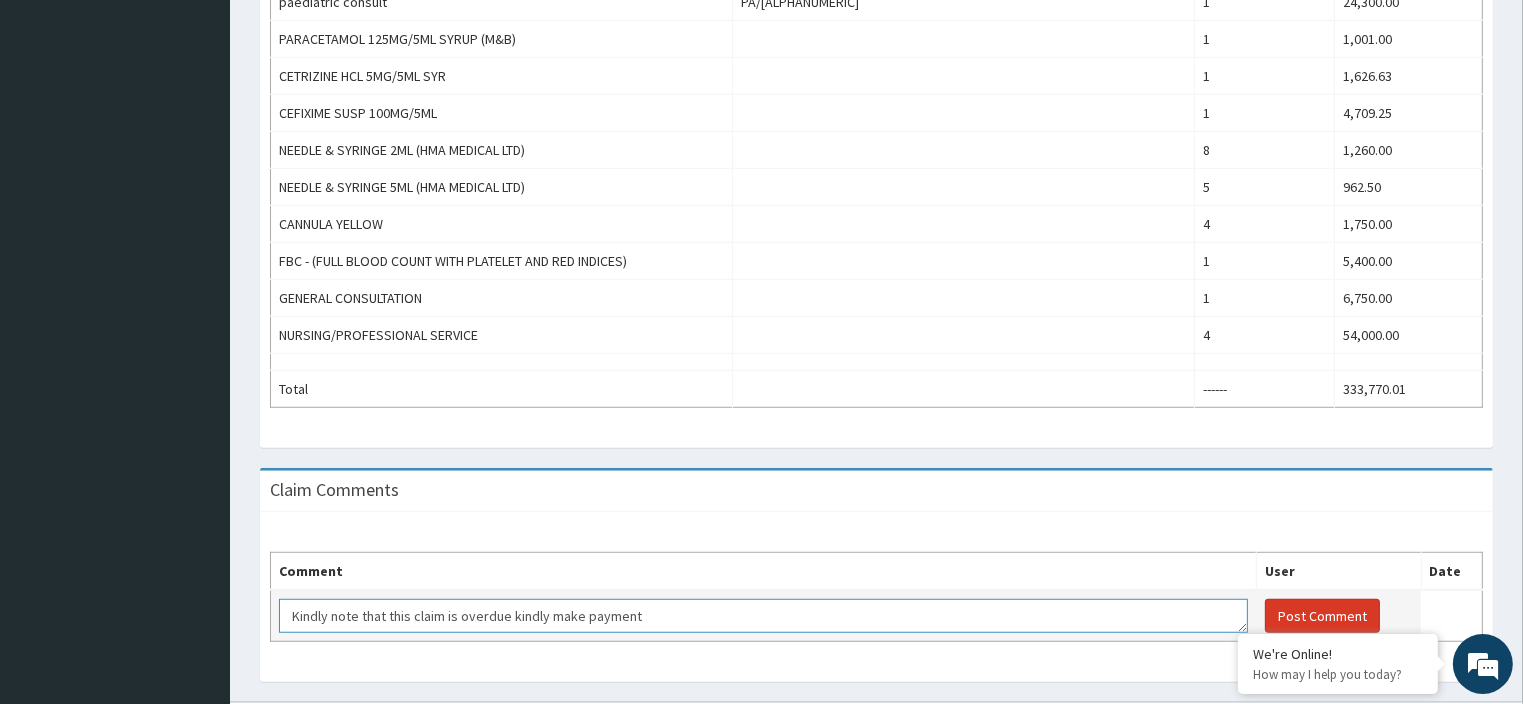 type on "Kindly note that this claim is overdue kindly make payment" 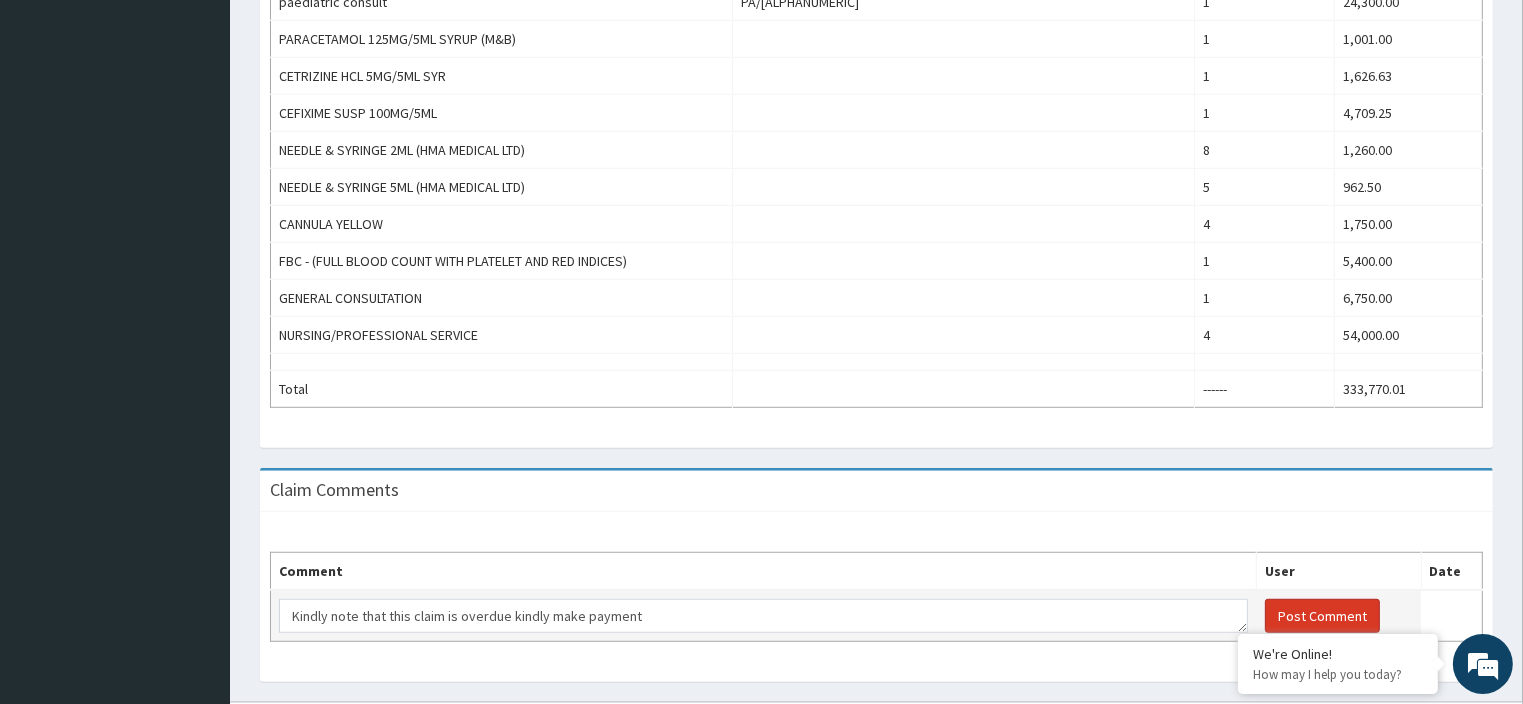 click on "Post Comment" at bounding box center (1322, 616) 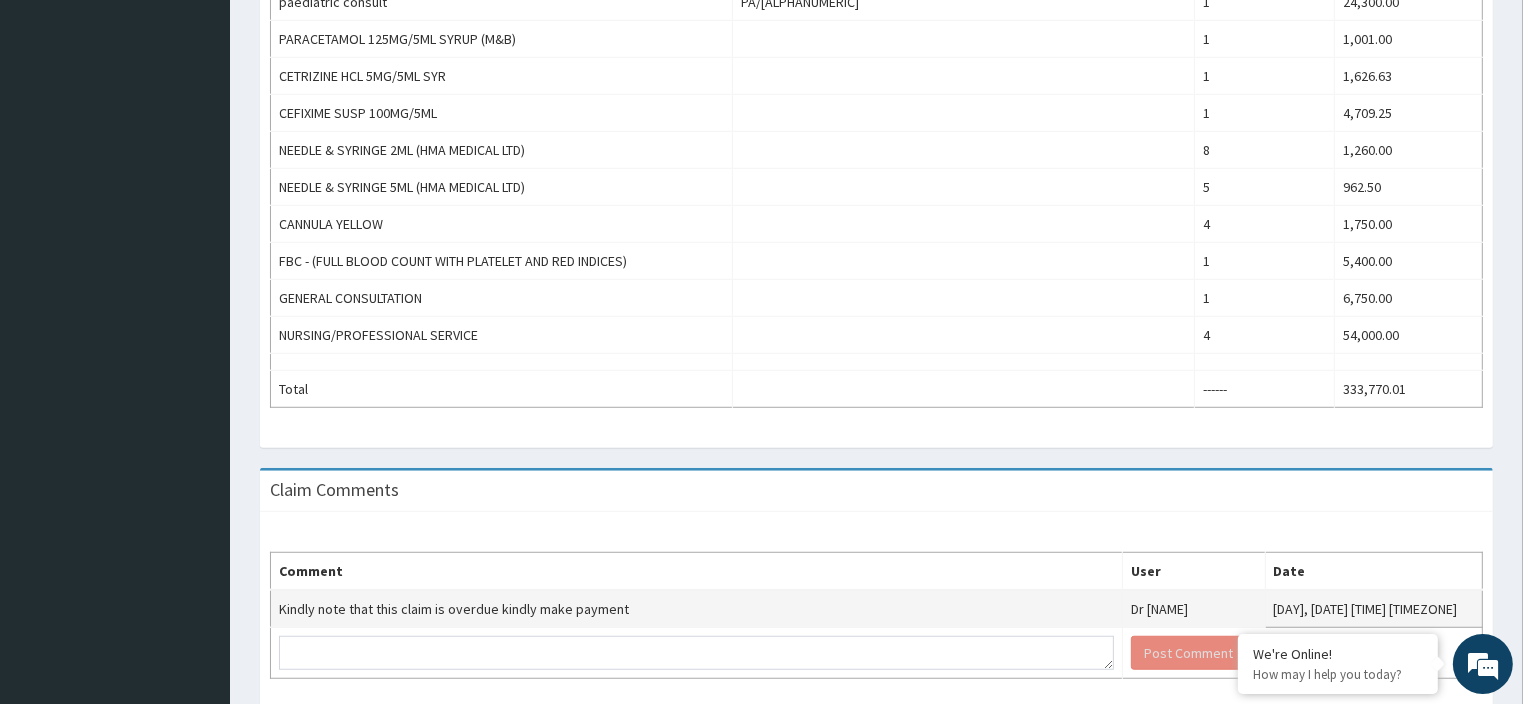 click on "Kindly note that this claim is overdue kindly make payment" at bounding box center [697, 609] 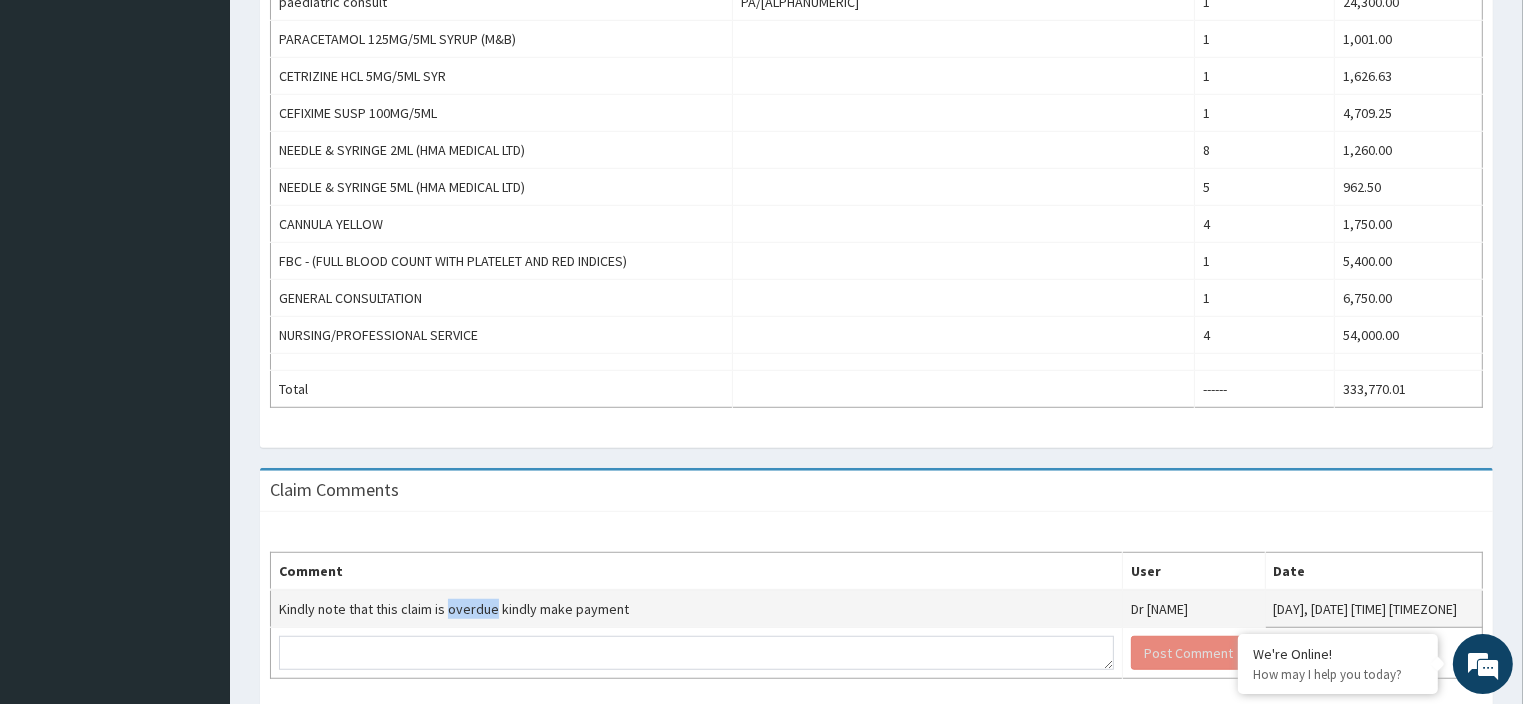 click on "Kindly note that this claim is overdue kindly make payment" at bounding box center (697, 609) 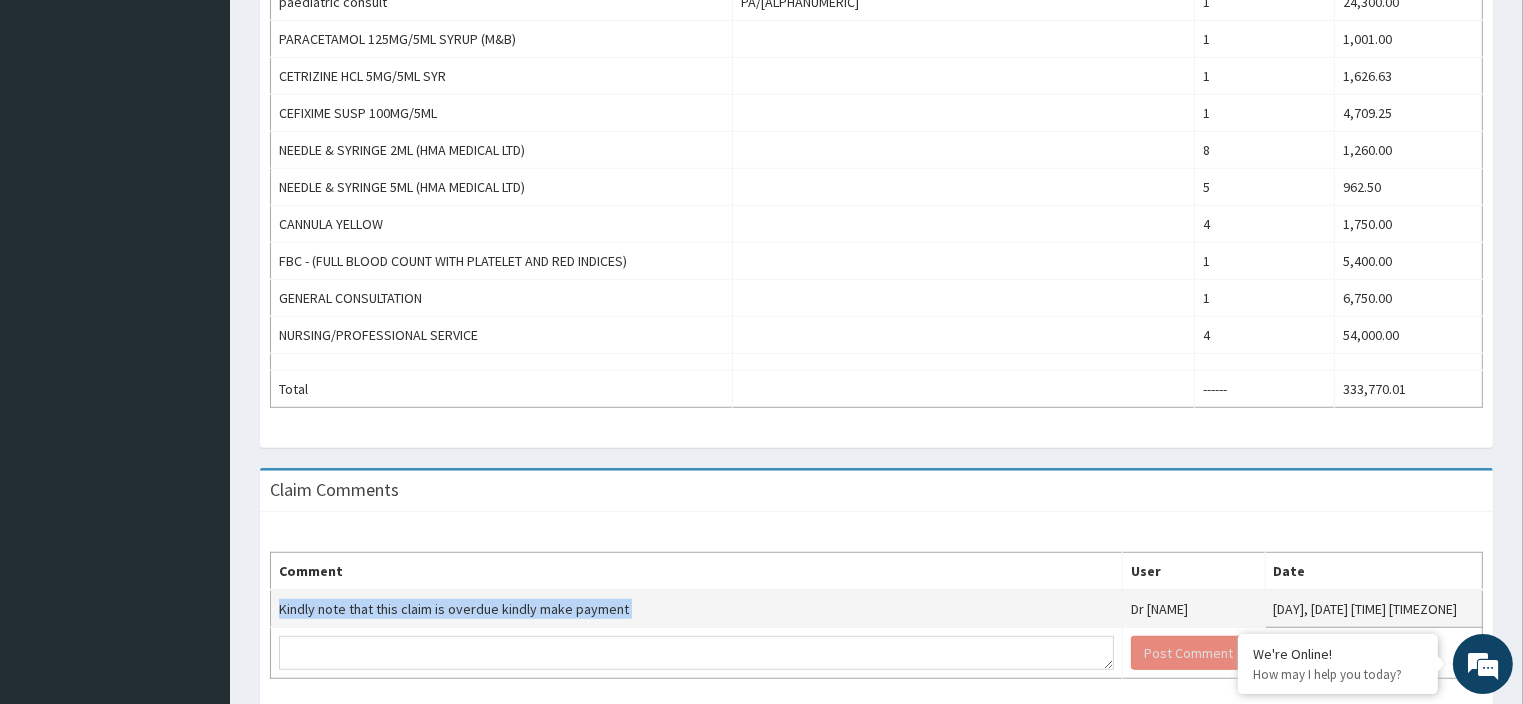 click on "Kindly note that this claim is overdue kindly make payment" at bounding box center (697, 609) 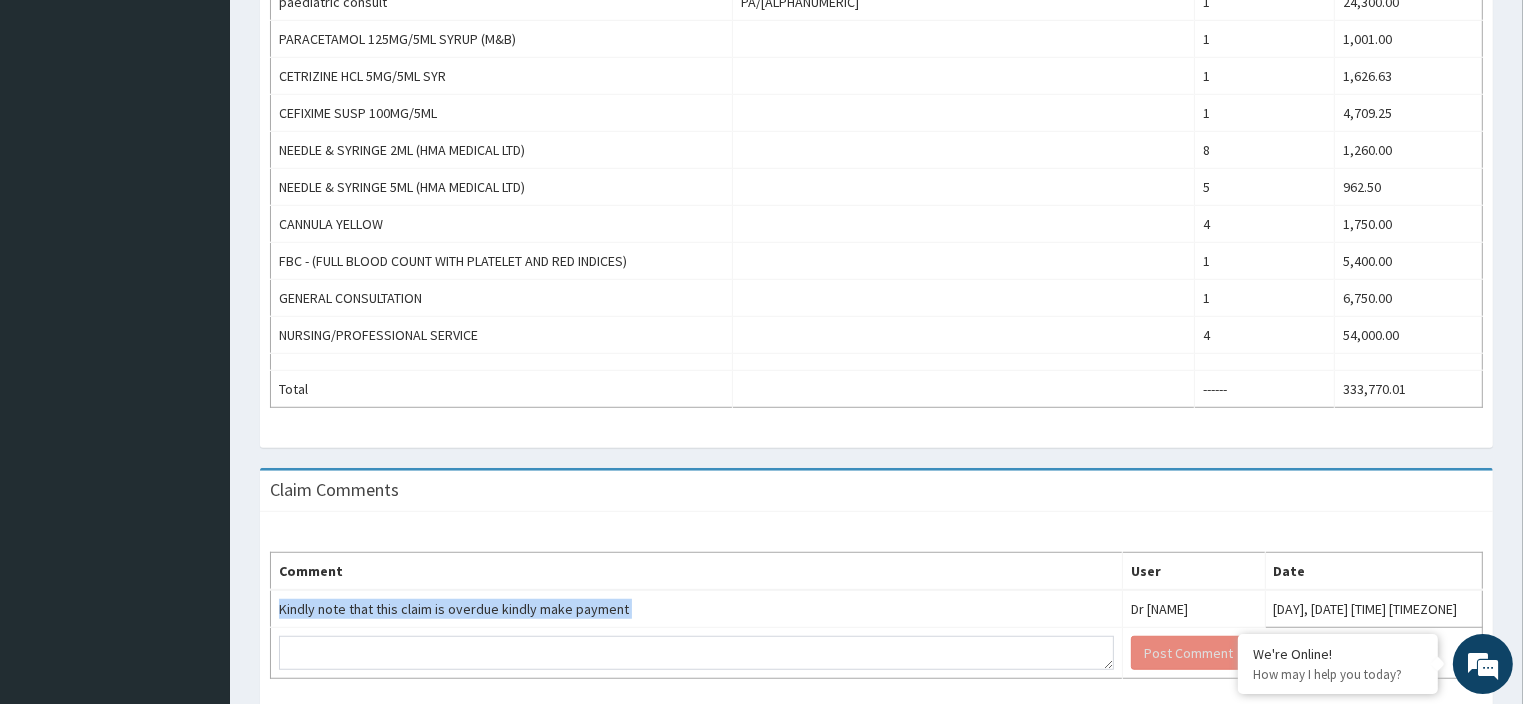 scroll, scrollTop: 631, scrollLeft: 0, axis: vertical 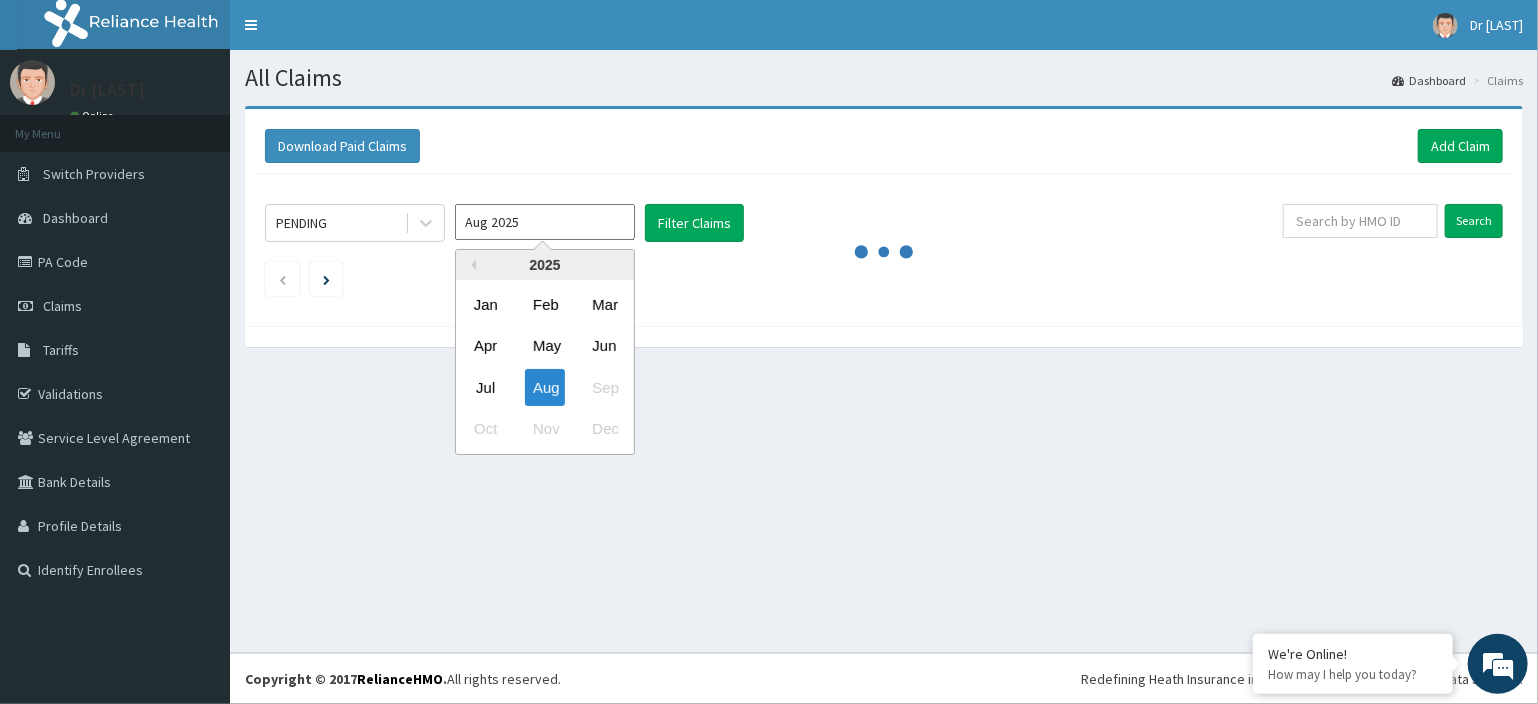 click on "Aug 2025" at bounding box center (545, 222) 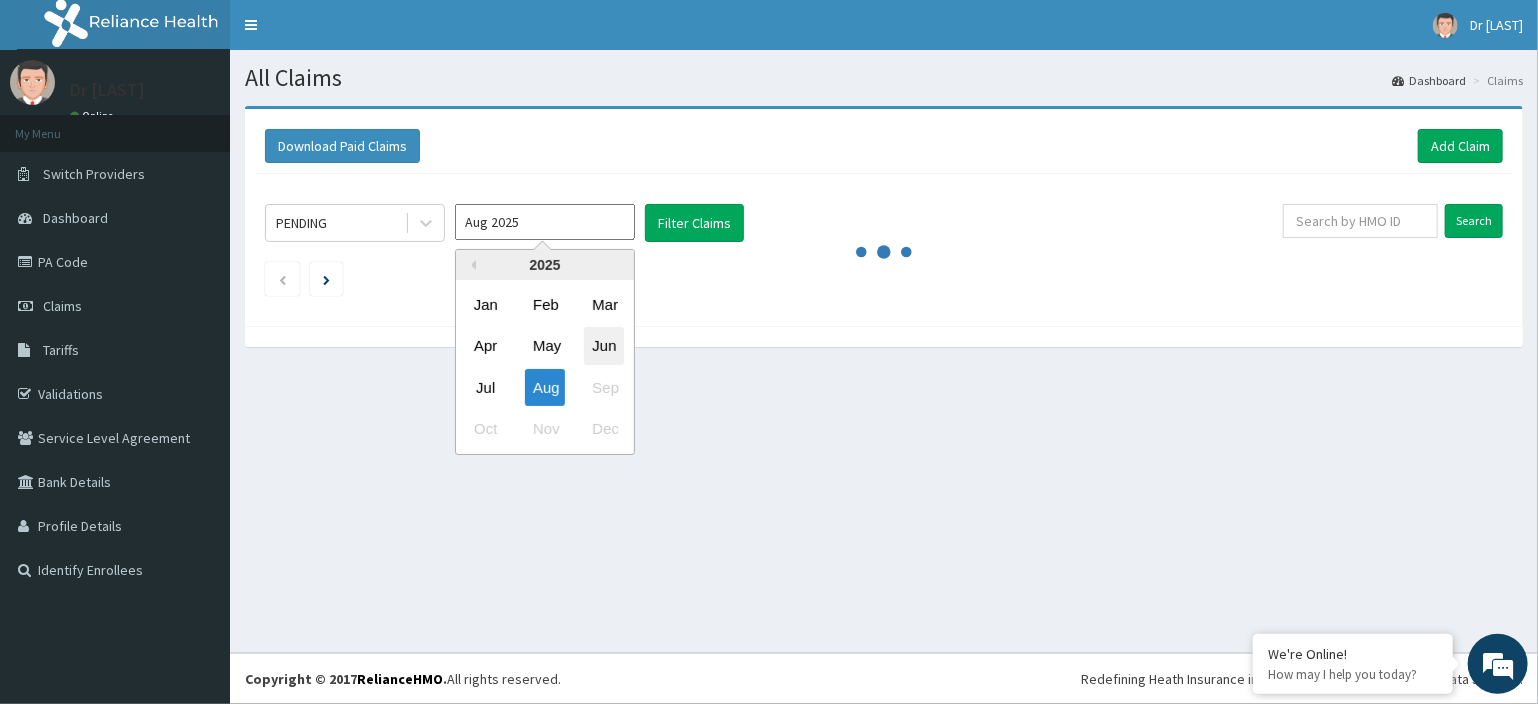 click on "Jun" at bounding box center (604, 346) 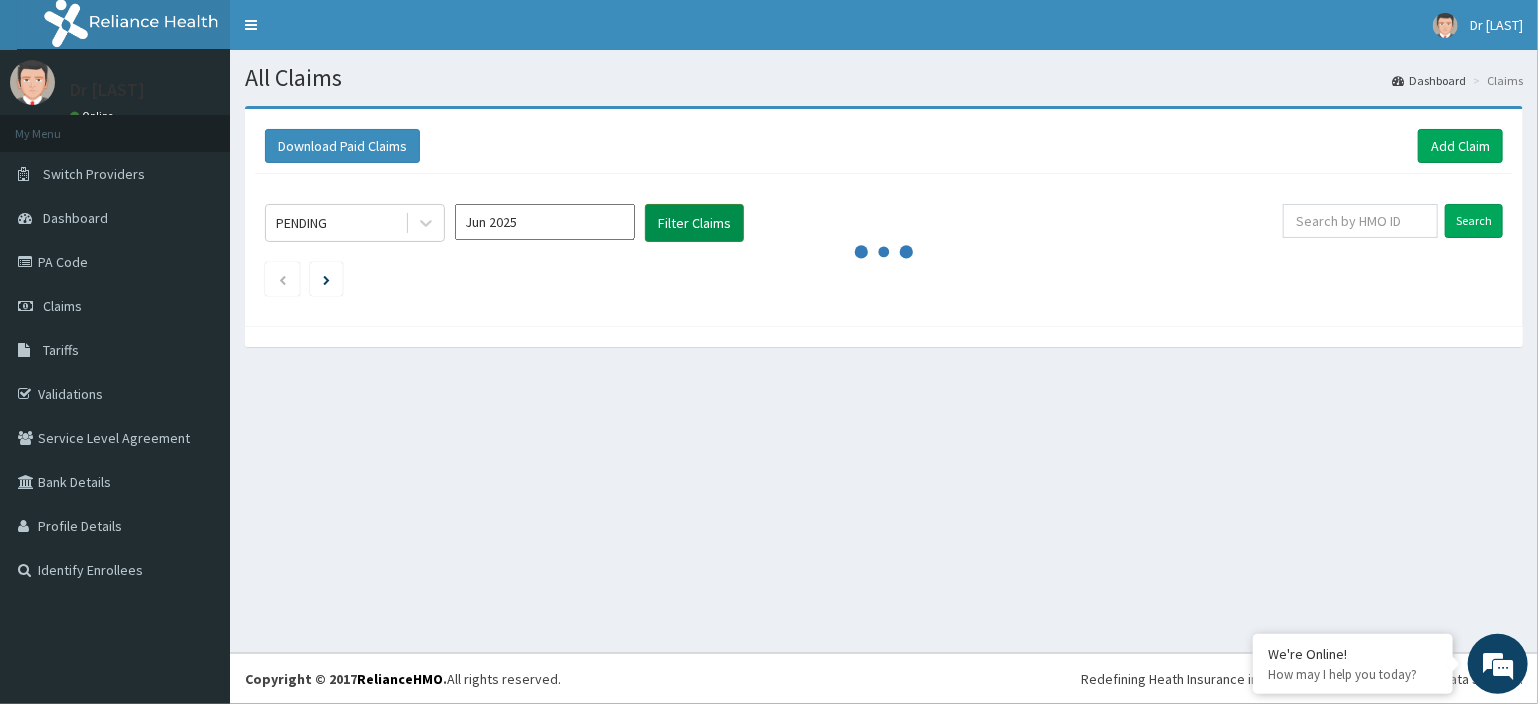click on "Filter Claims" at bounding box center (694, 223) 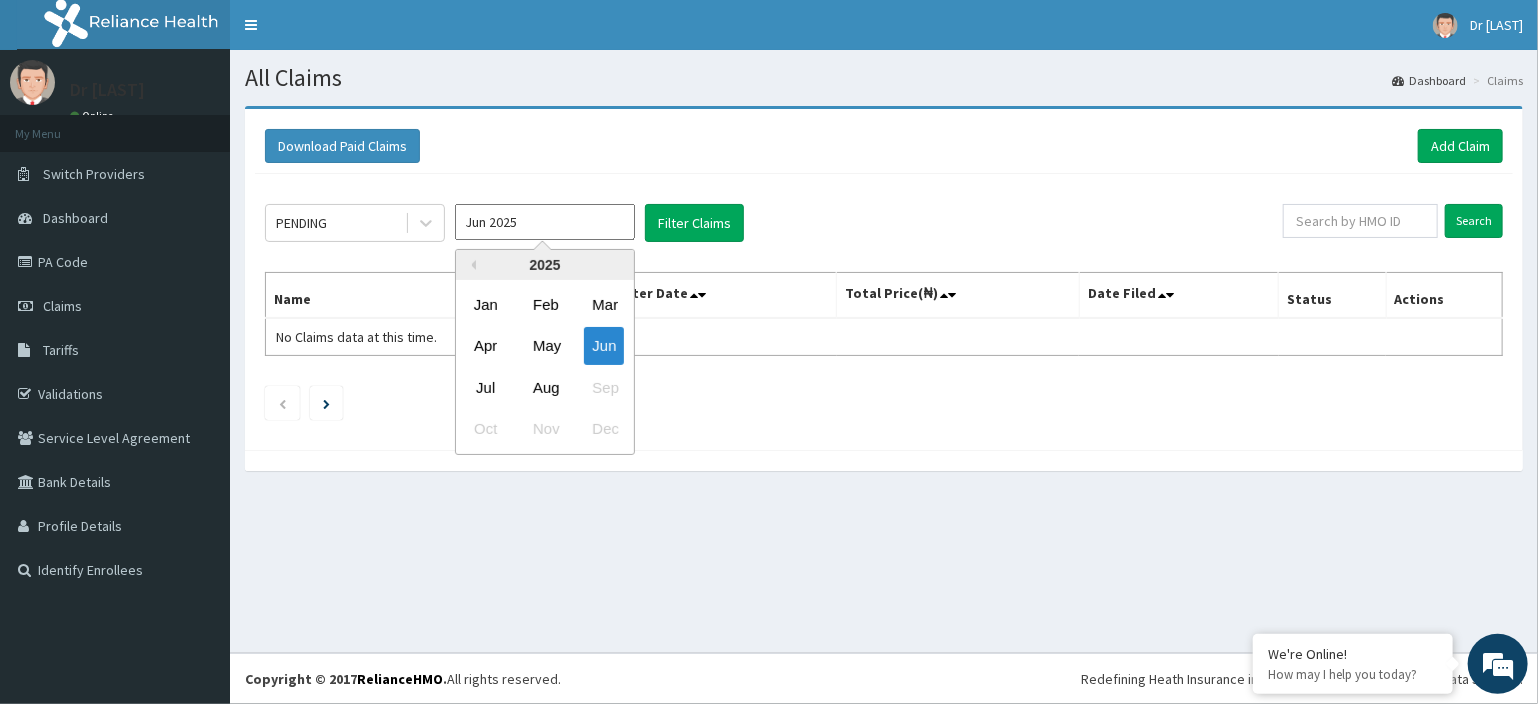 click on "Jun 2025" at bounding box center [545, 222] 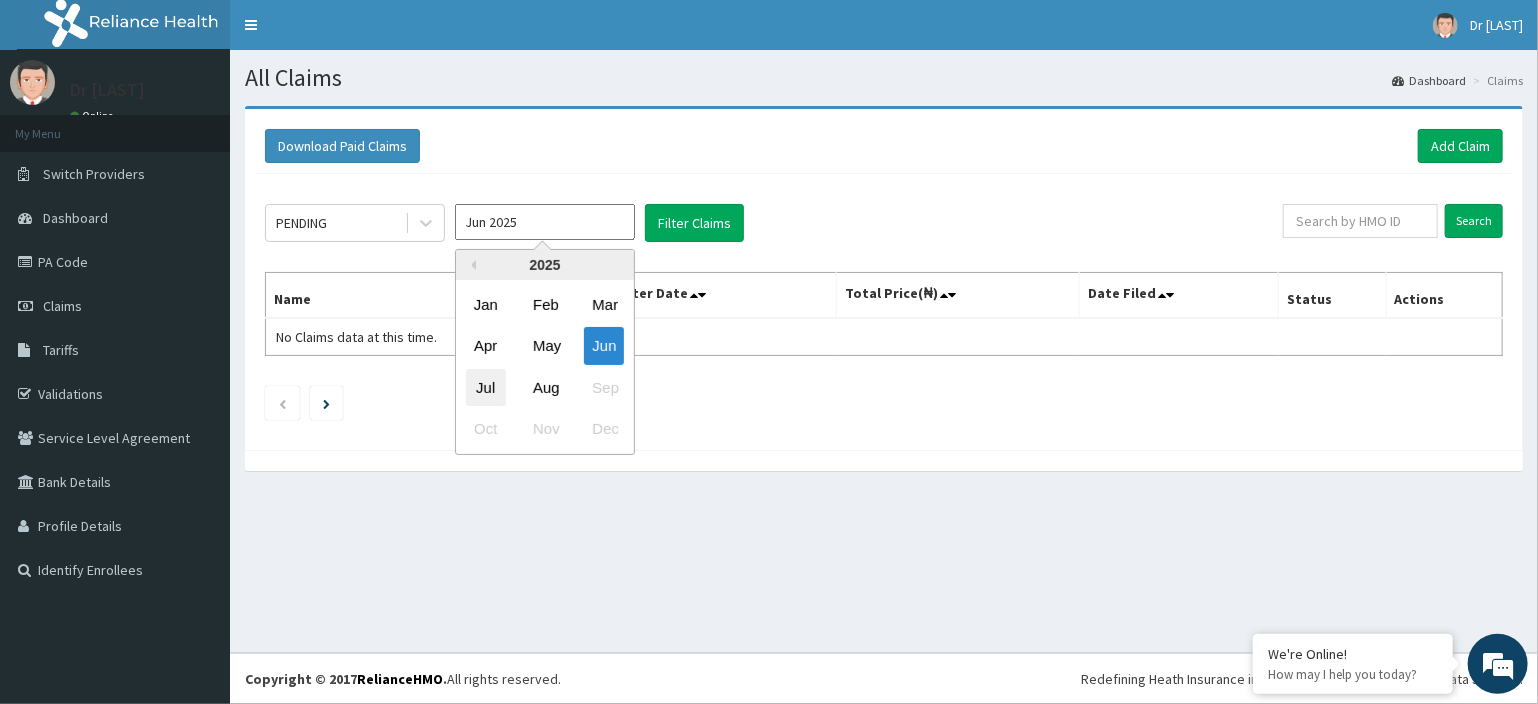 click on "Jul" at bounding box center [486, 387] 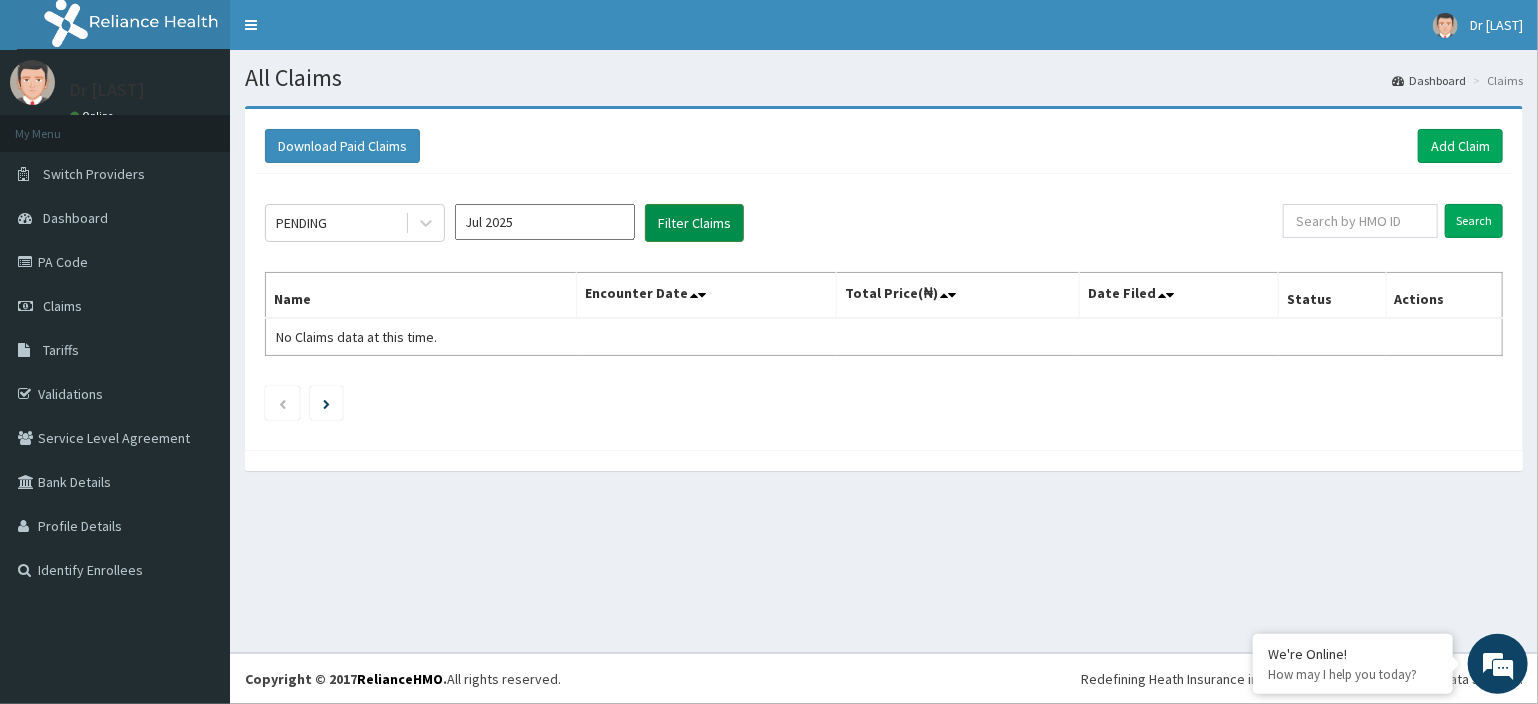 click on "Filter Claims" at bounding box center (694, 223) 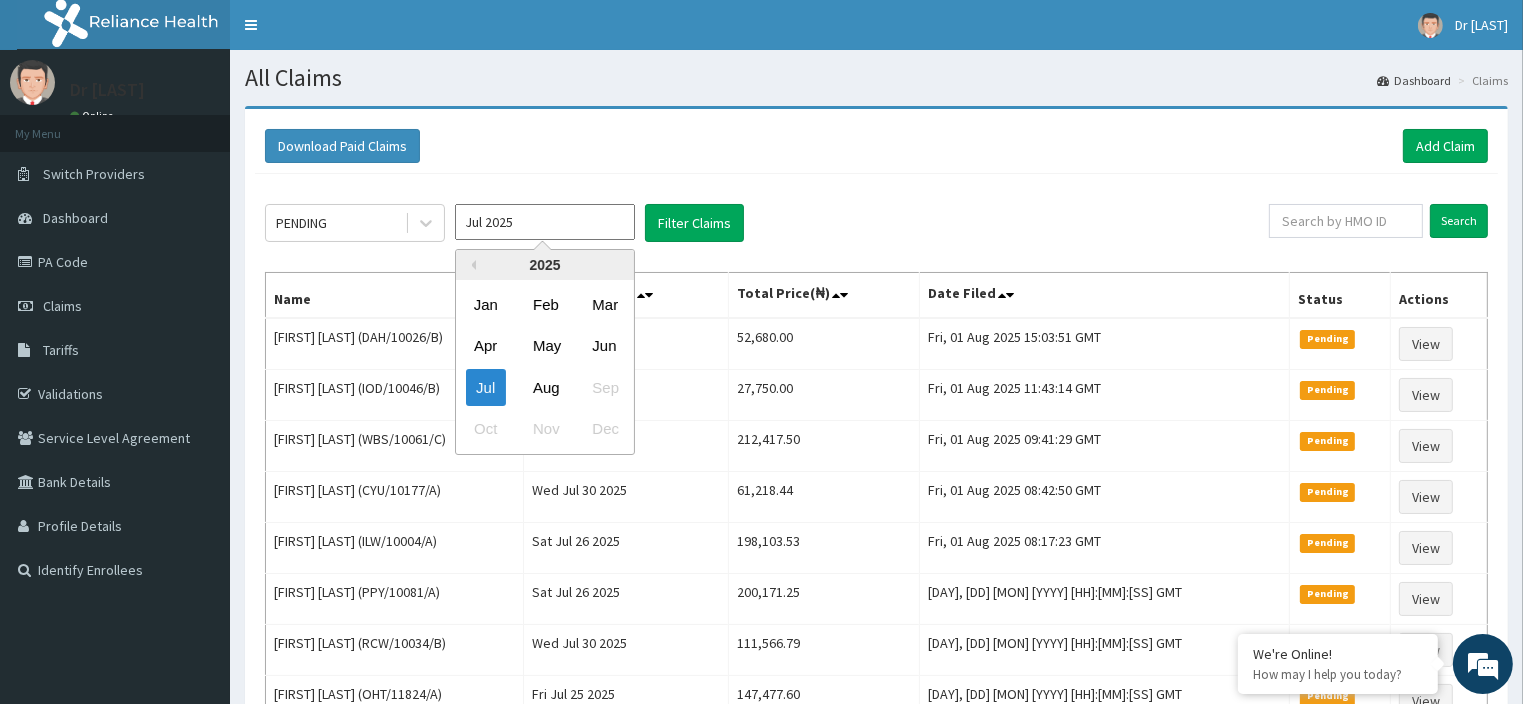 click on "Jul 2025" at bounding box center (545, 222) 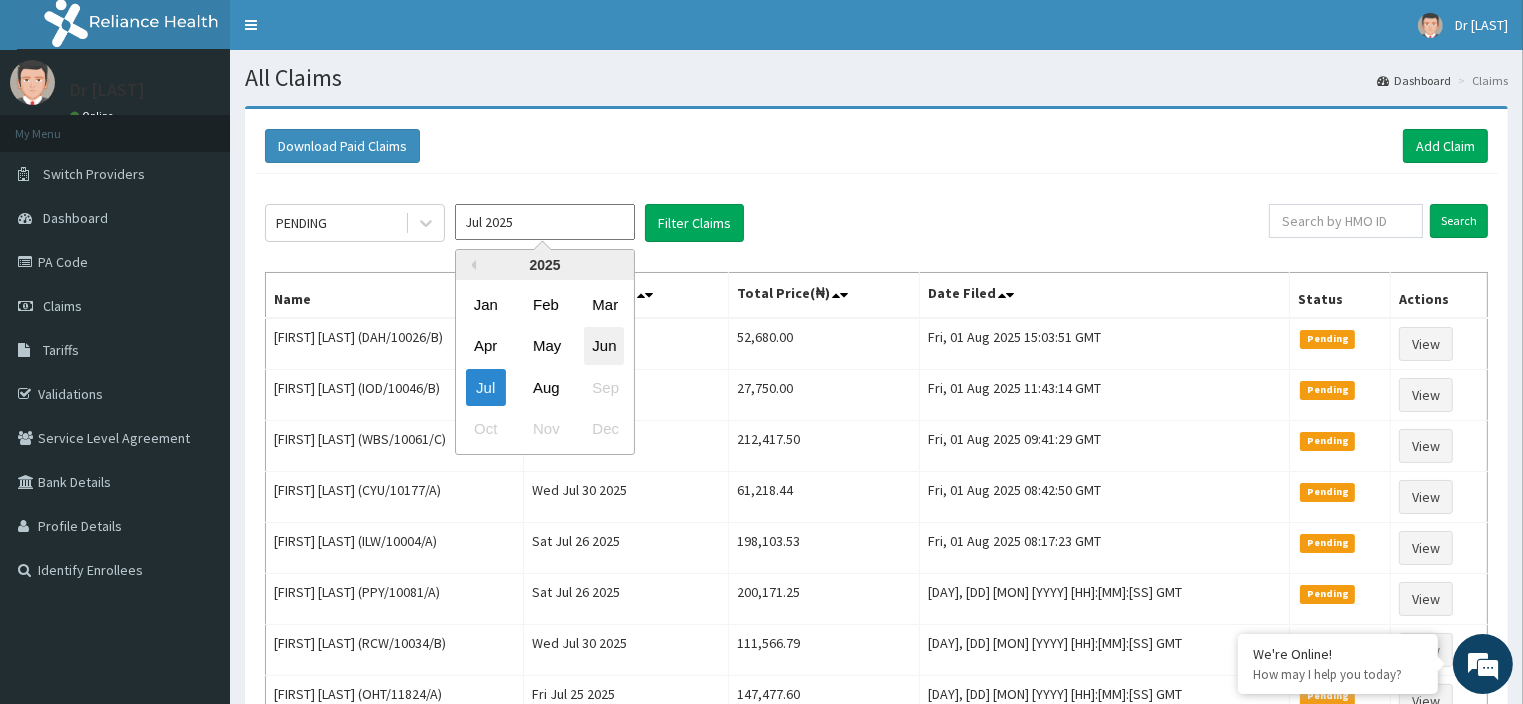 click on "Jun" at bounding box center [604, 346] 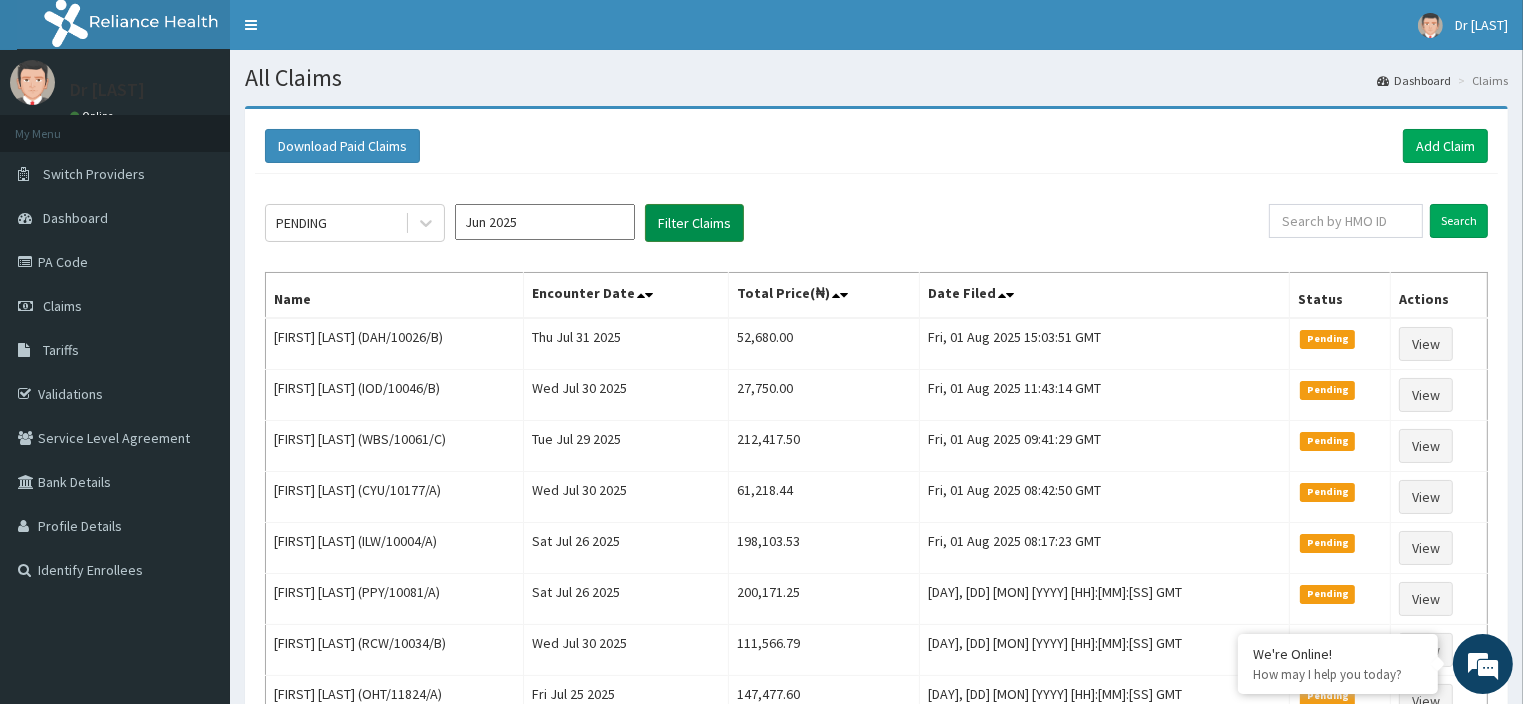 click on "Filter Claims" at bounding box center (694, 223) 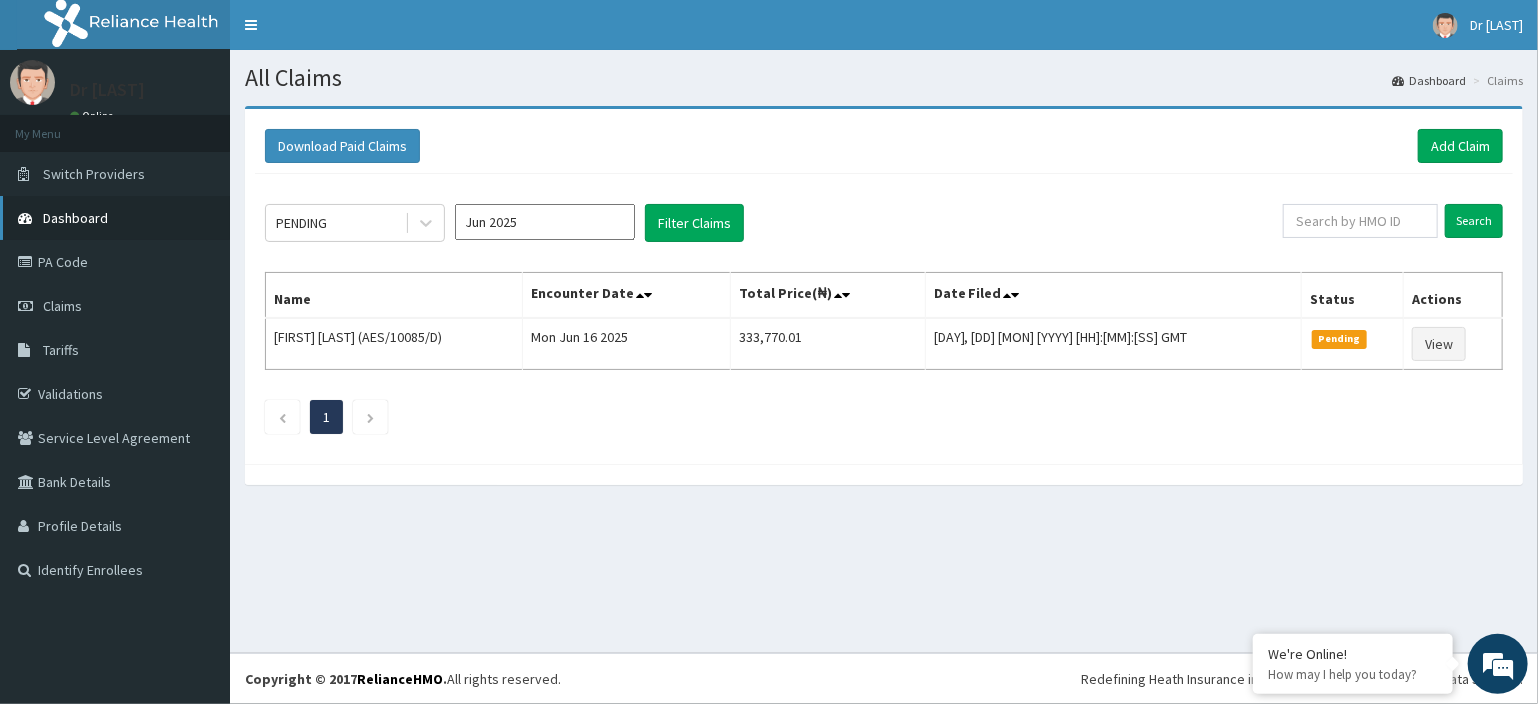 click on "Dashboard" at bounding box center [75, 218] 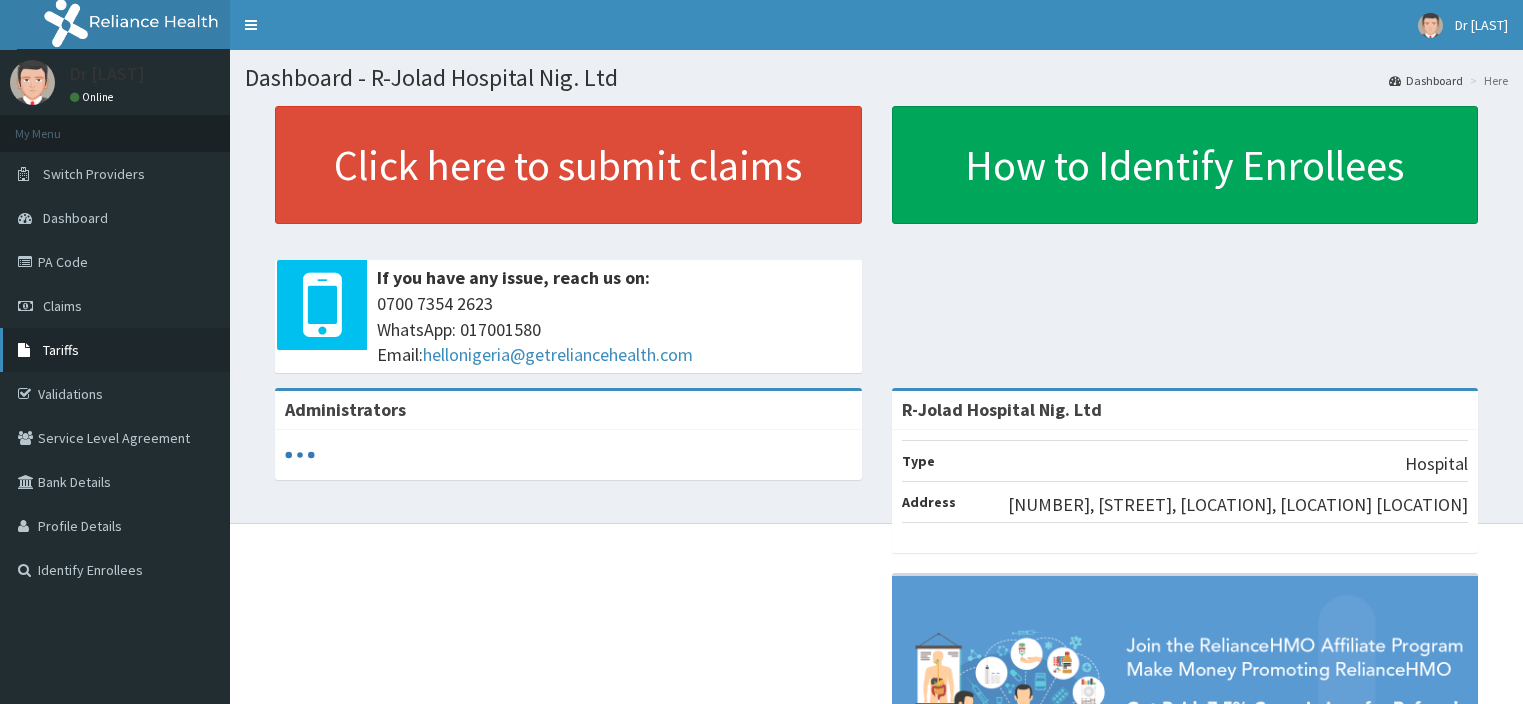scroll, scrollTop: 0, scrollLeft: 0, axis: both 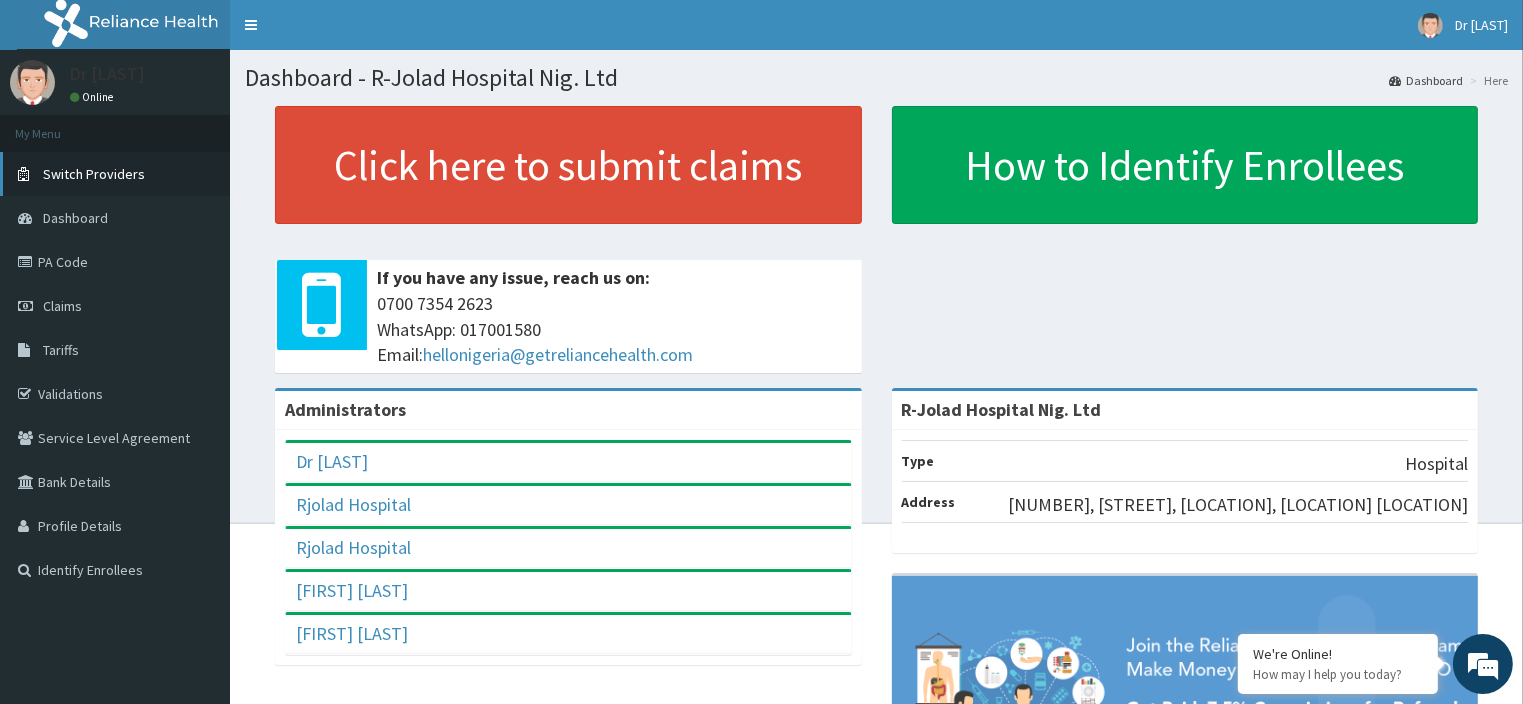 click on "Switch Providers" at bounding box center [94, 174] 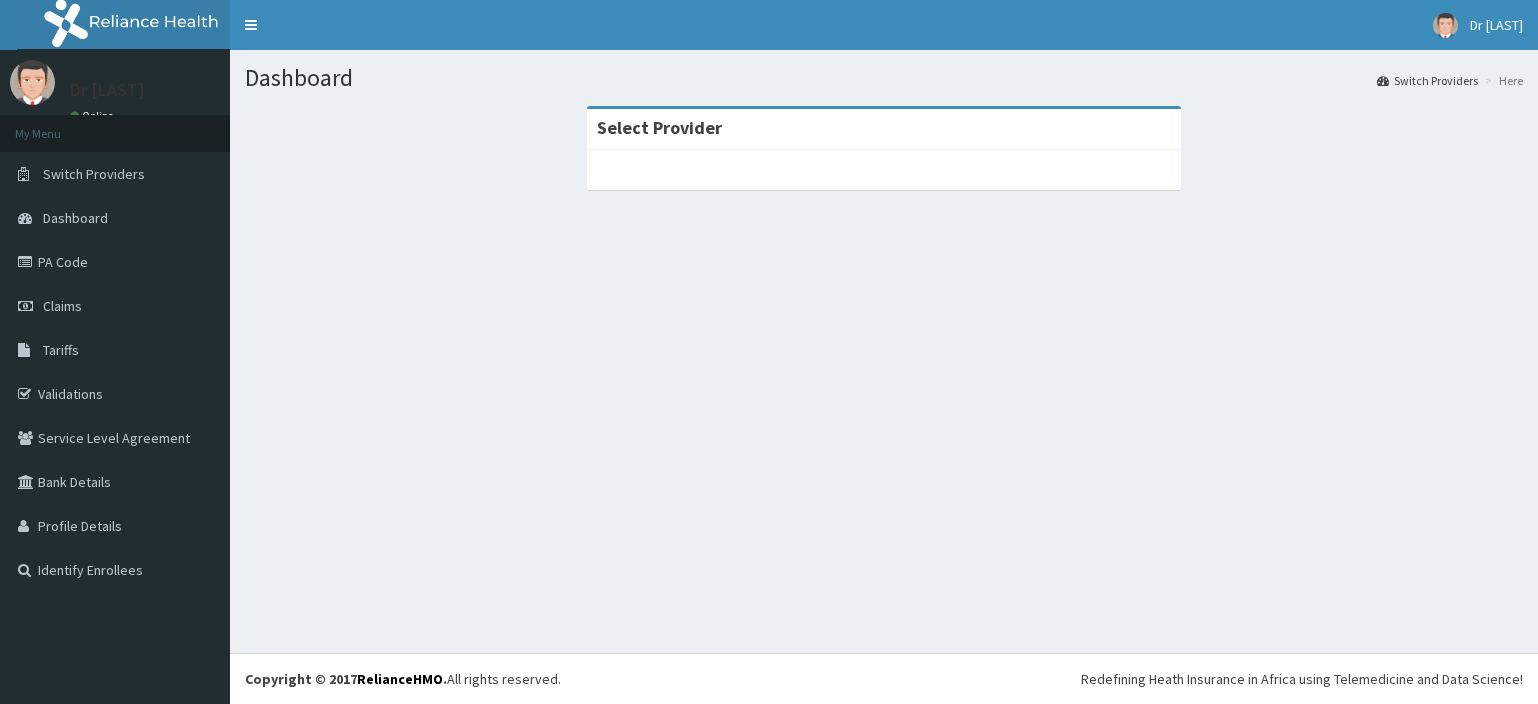 scroll, scrollTop: 0, scrollLeft: 0, axis: both 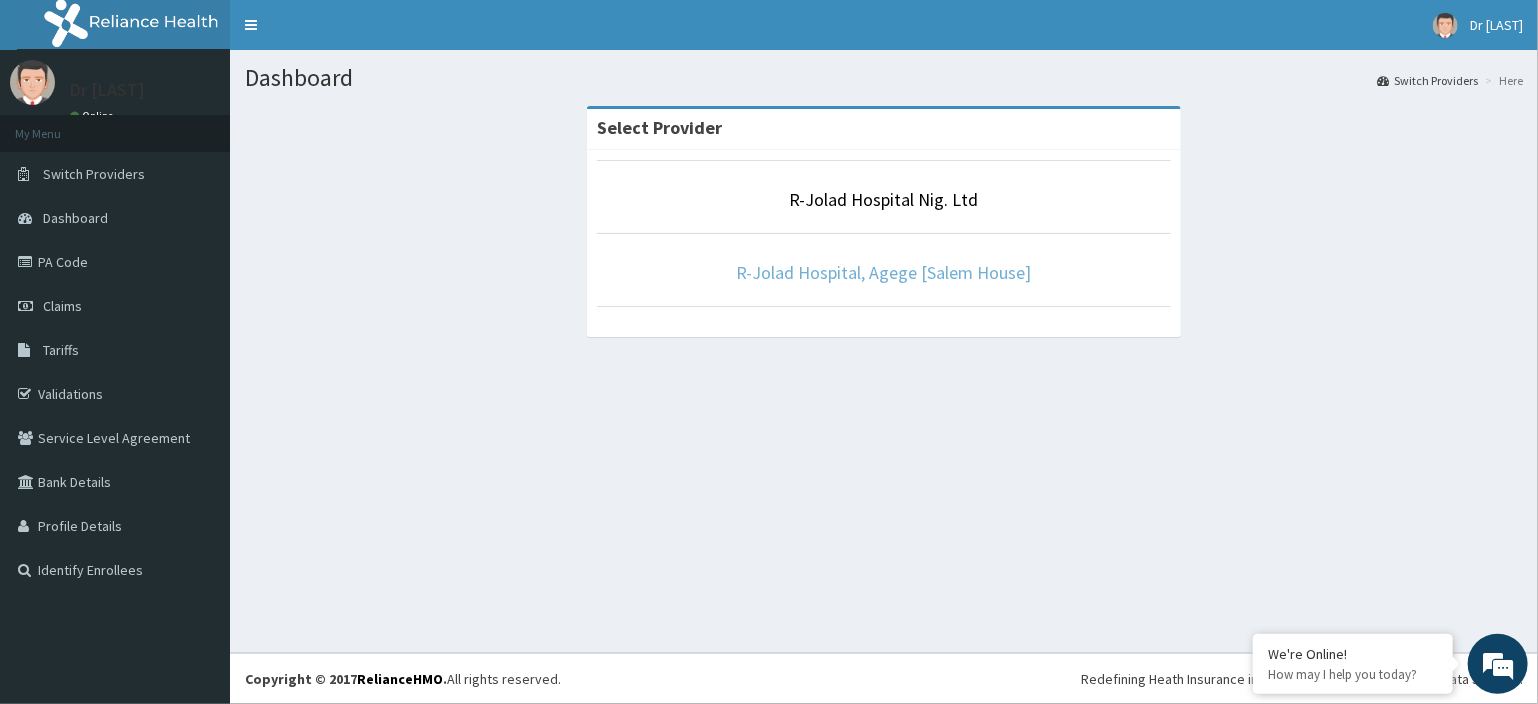 click on "R-Jolad Hospital, Agege [Salem House]" at bounding box center (884, 272) 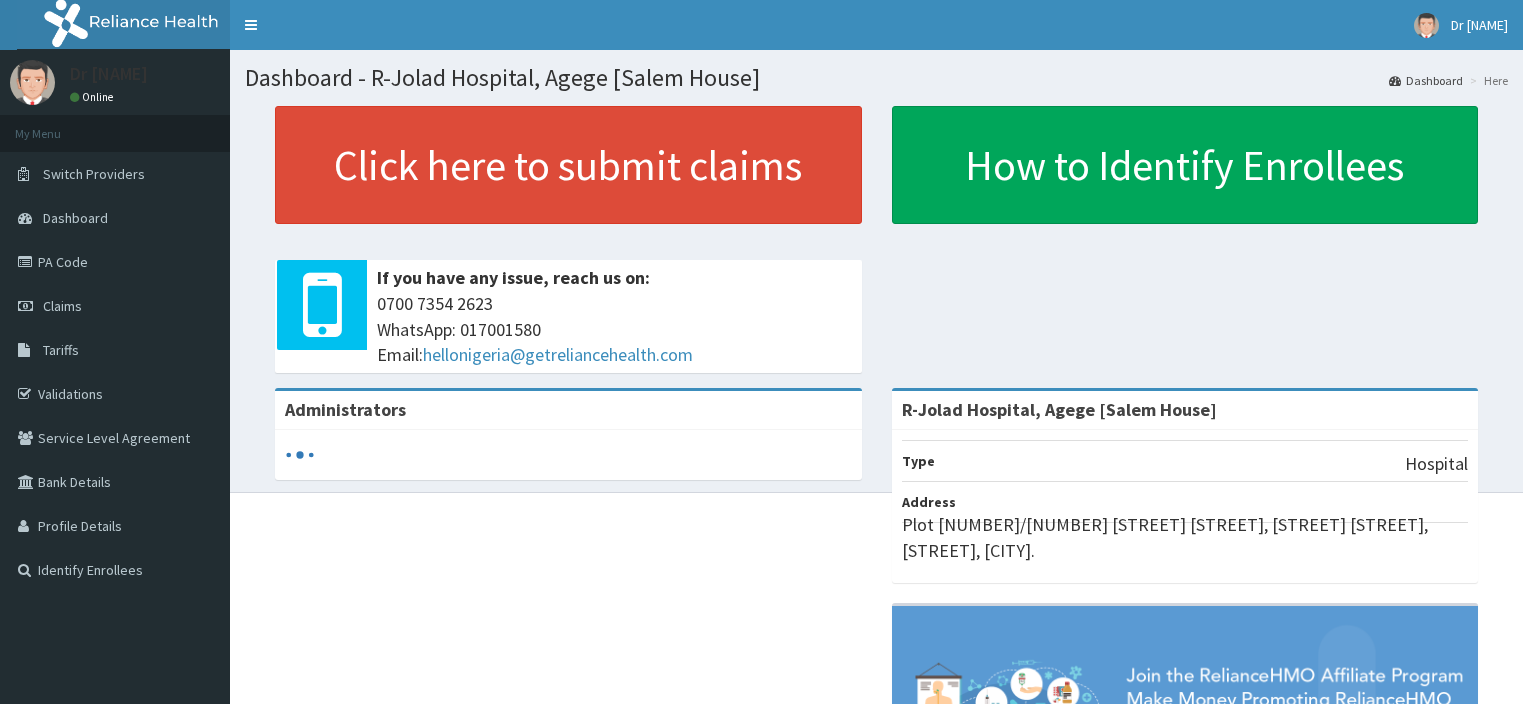 scroll, scrollTop: 0, scrollLeft: 0, axis: both 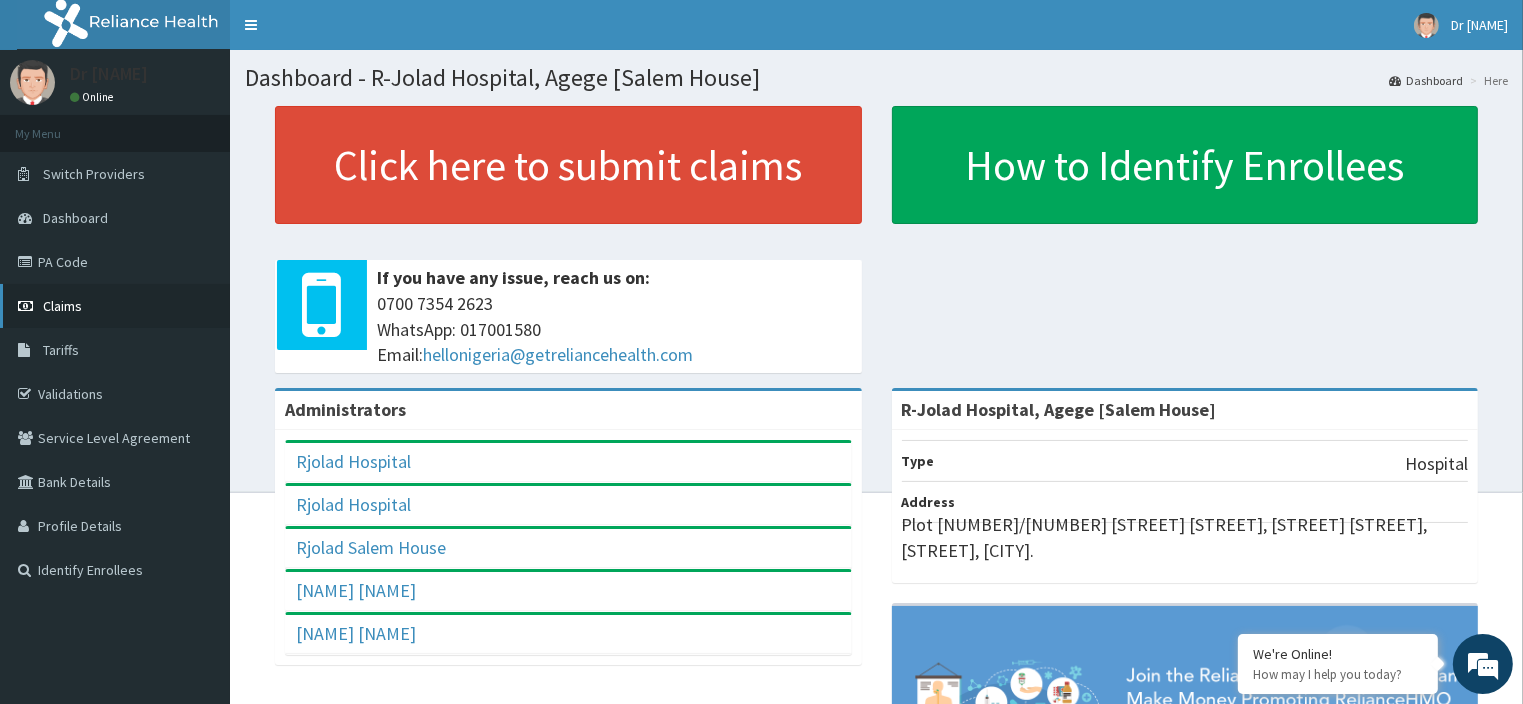click on "Claims" at bounding box center [62, 306] 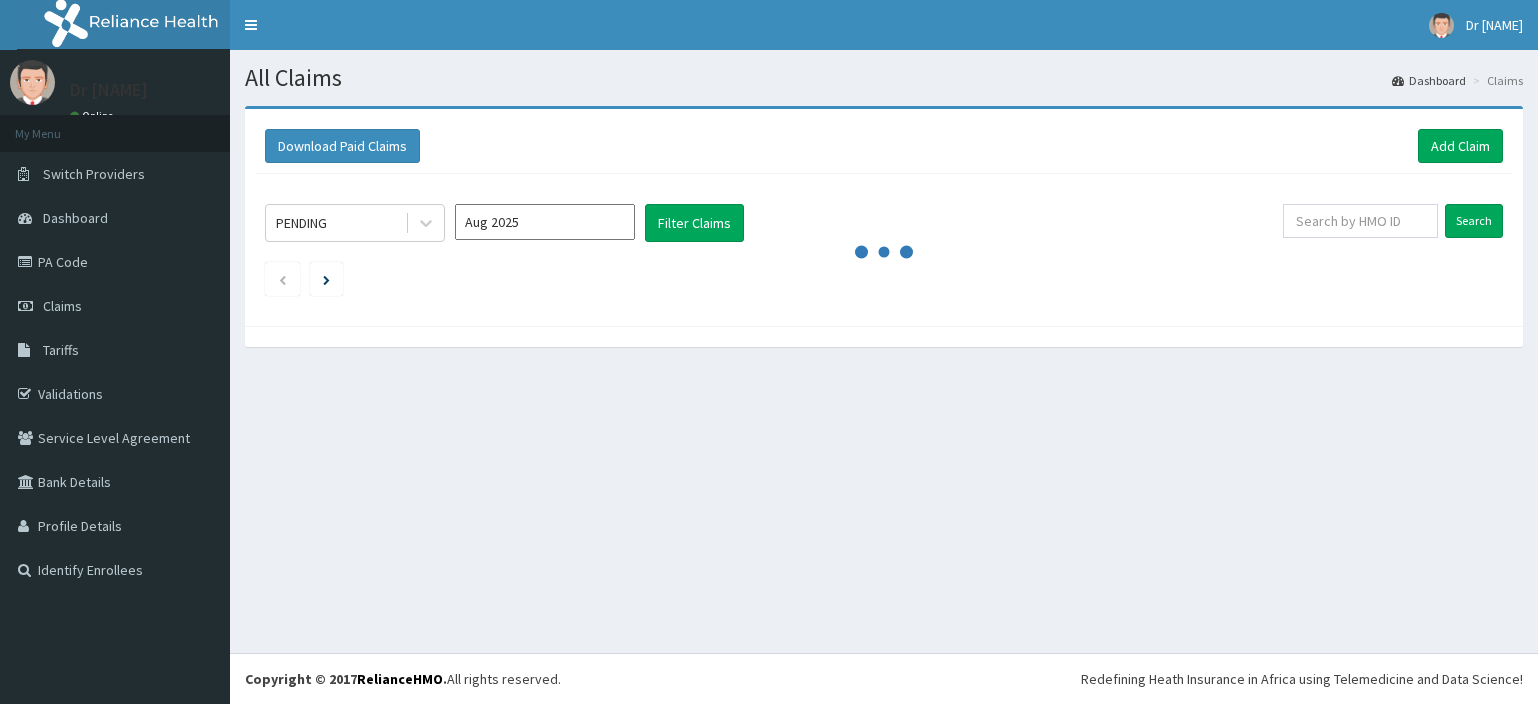 scroll, scrollTop: 0, scrollLeft: 0, axis: both 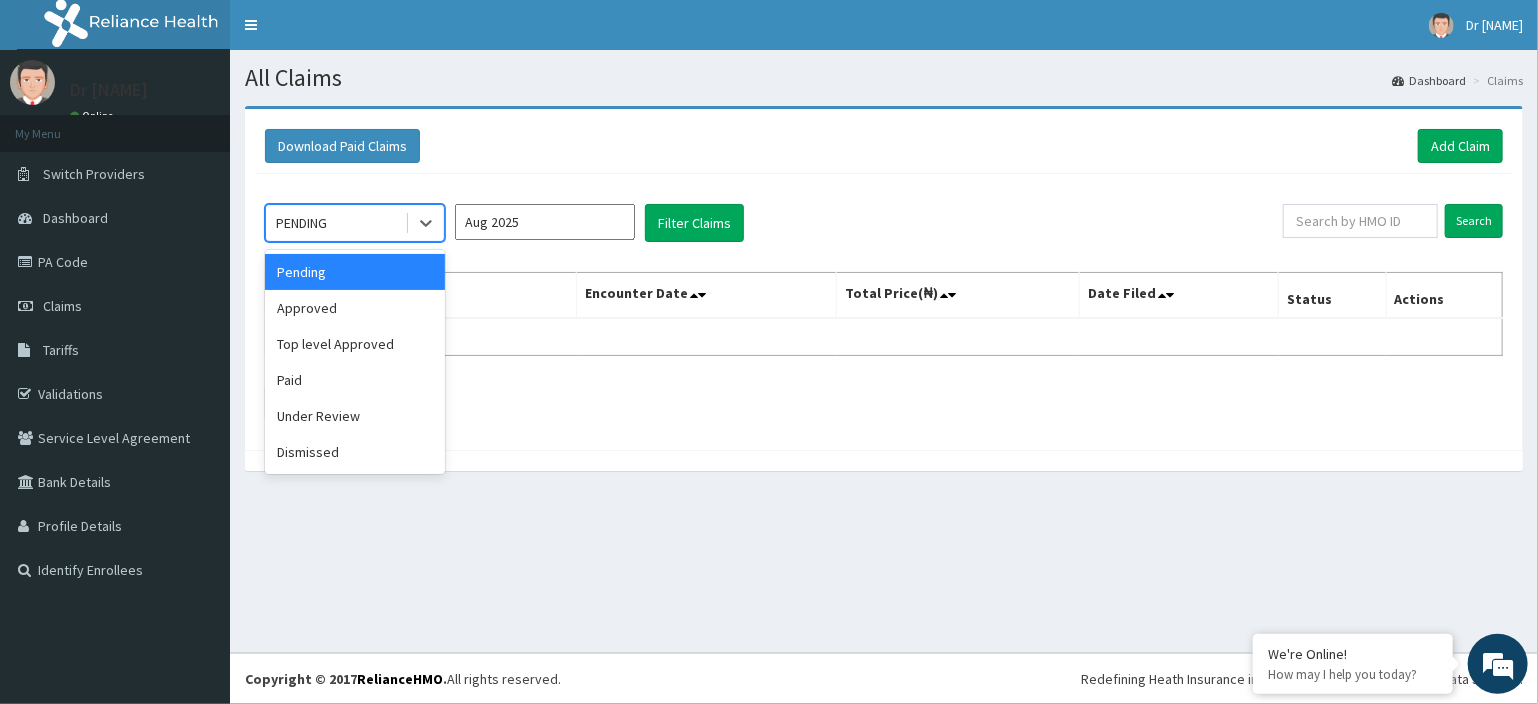 click on "PENDING" at bounding box center [335, 223] 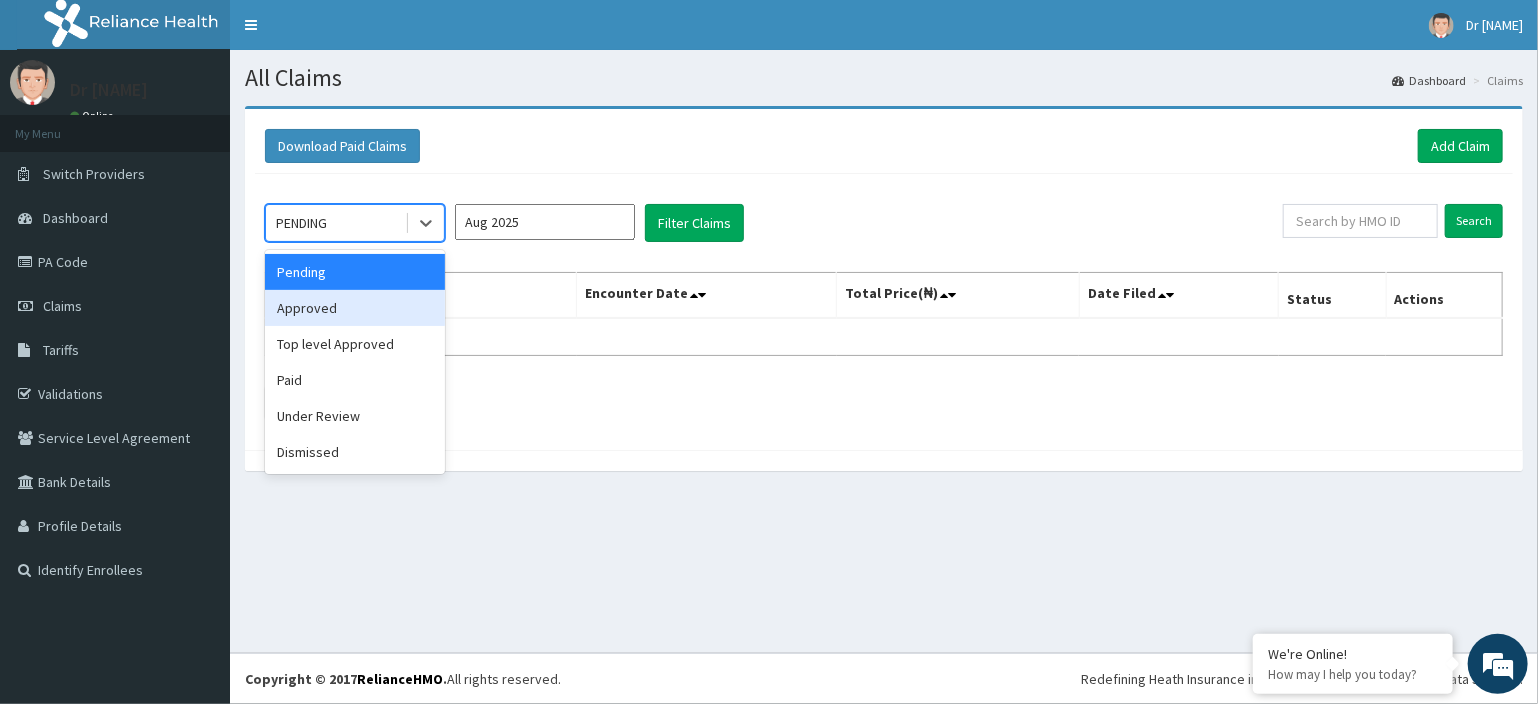 click on "Approved" at bounding box center (355, 308) 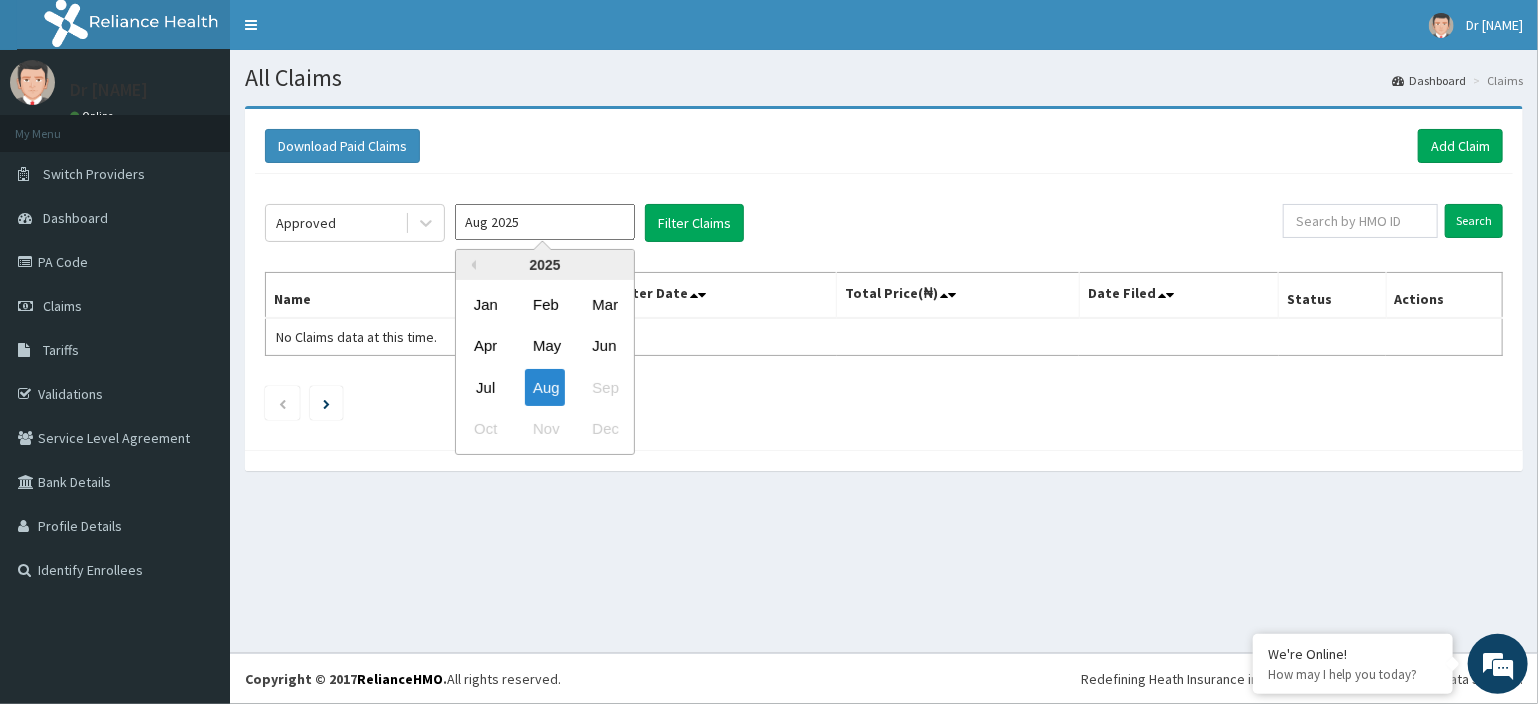 click on "Aug 2025" at bounding box center [545, 222] 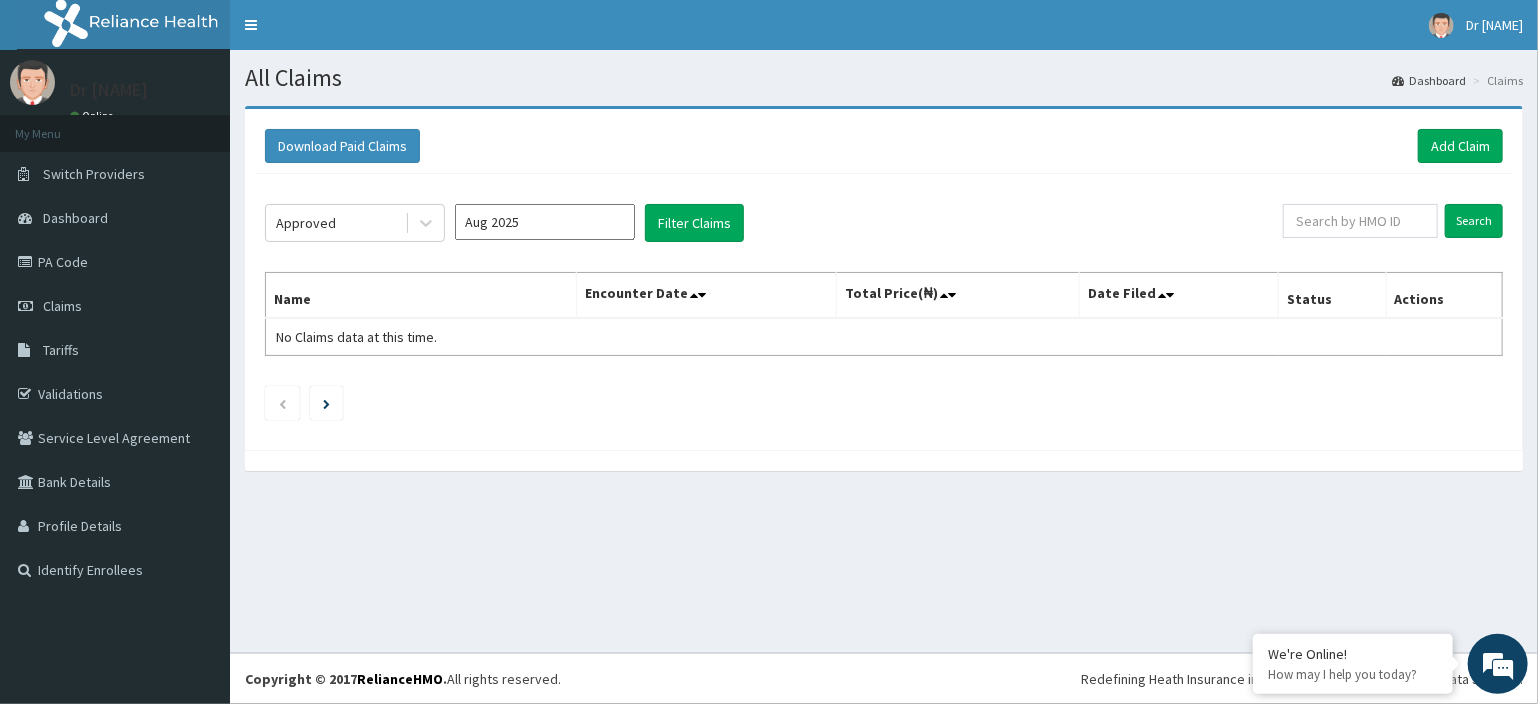 click on "Download Paid Claims Add Claim × Note you can only download claims within a maximum of 1 year and the dates will auto-adjust when you select range that is greater than 1 year From 04-05-2025 To 04-08-2025 Close Download Approved Aug 2025 Filter Claims Search Name Encounter Date Total Price(₦) Date Filed Status Actions No Claims data at this time." at bounding box center [884, 279] 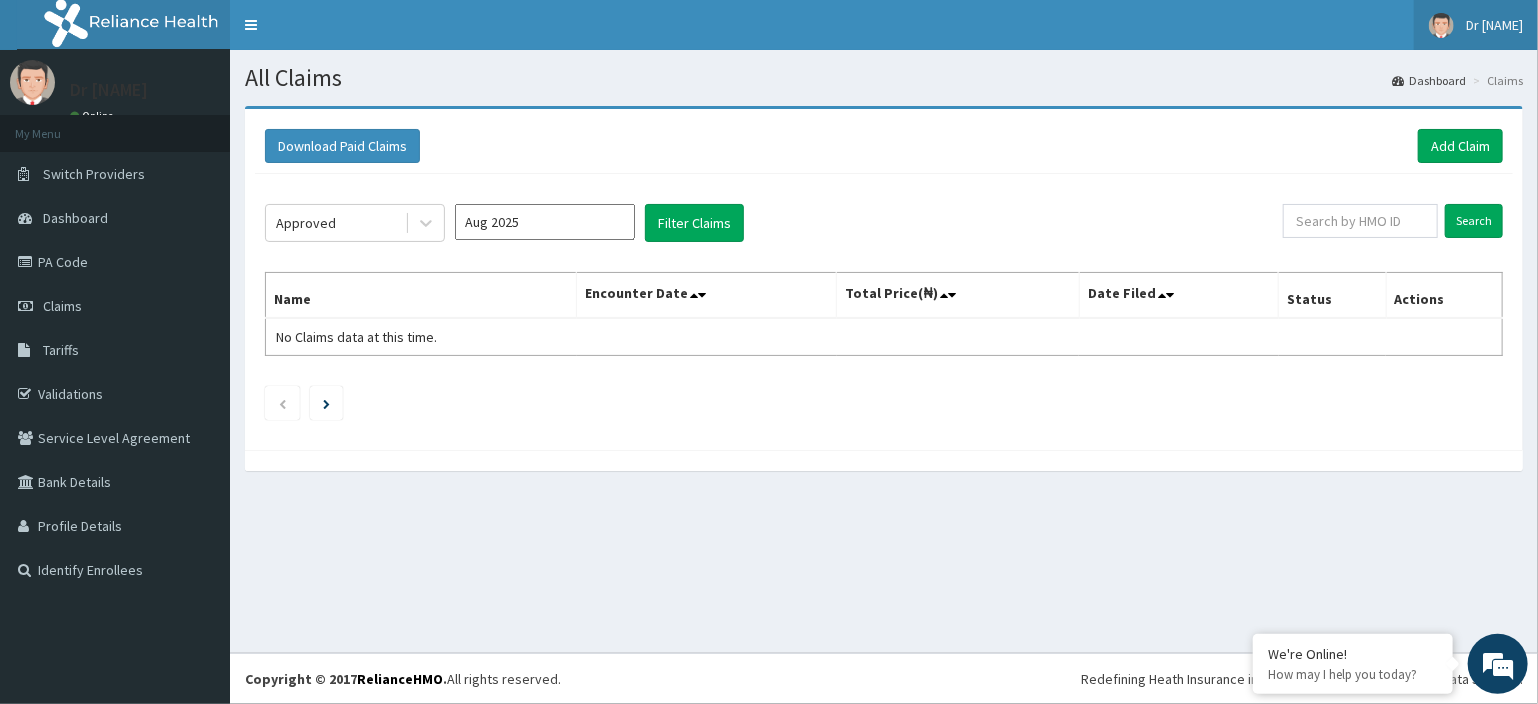 click on "Dr [LAST]" at bounding box center (1494, 25) 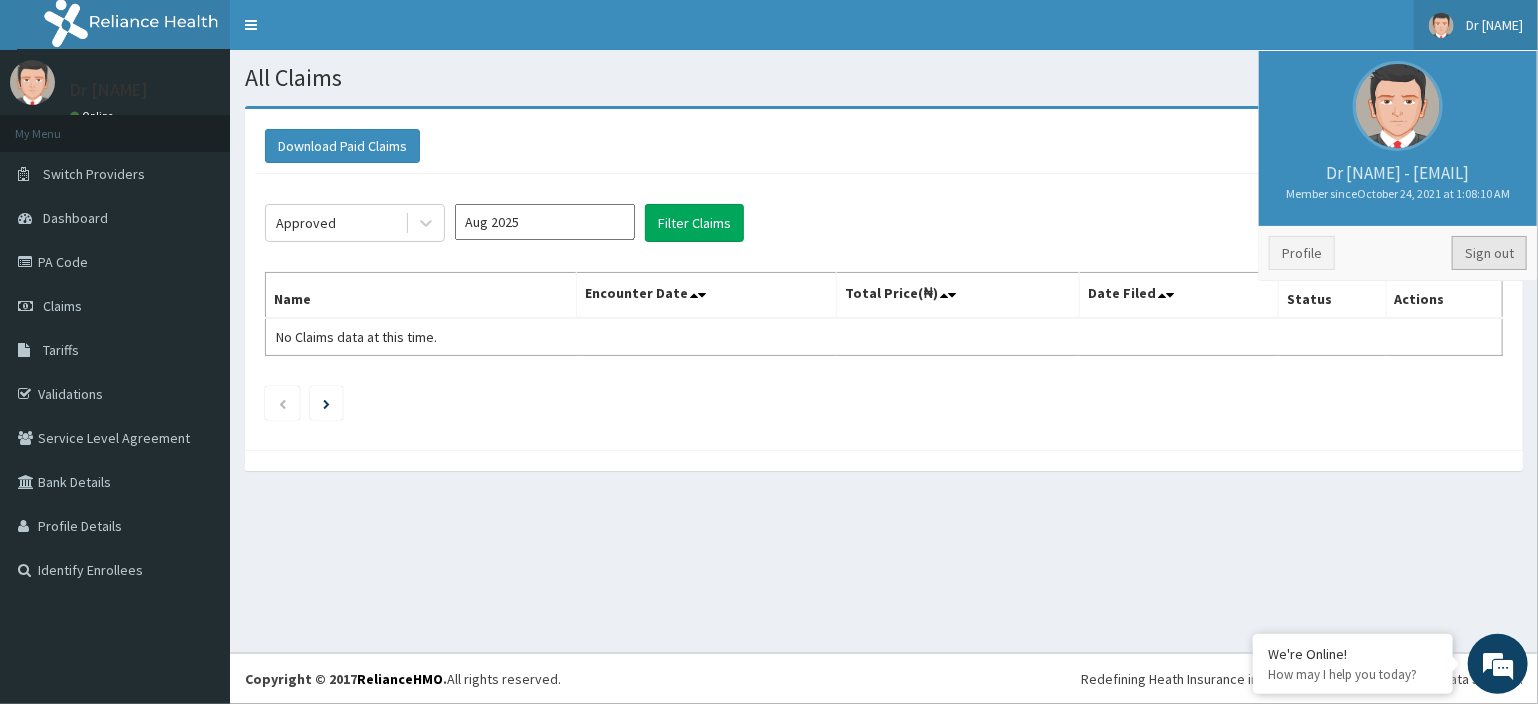 scroll, scrollTop: 0, scrollLeft: 0, axis: both 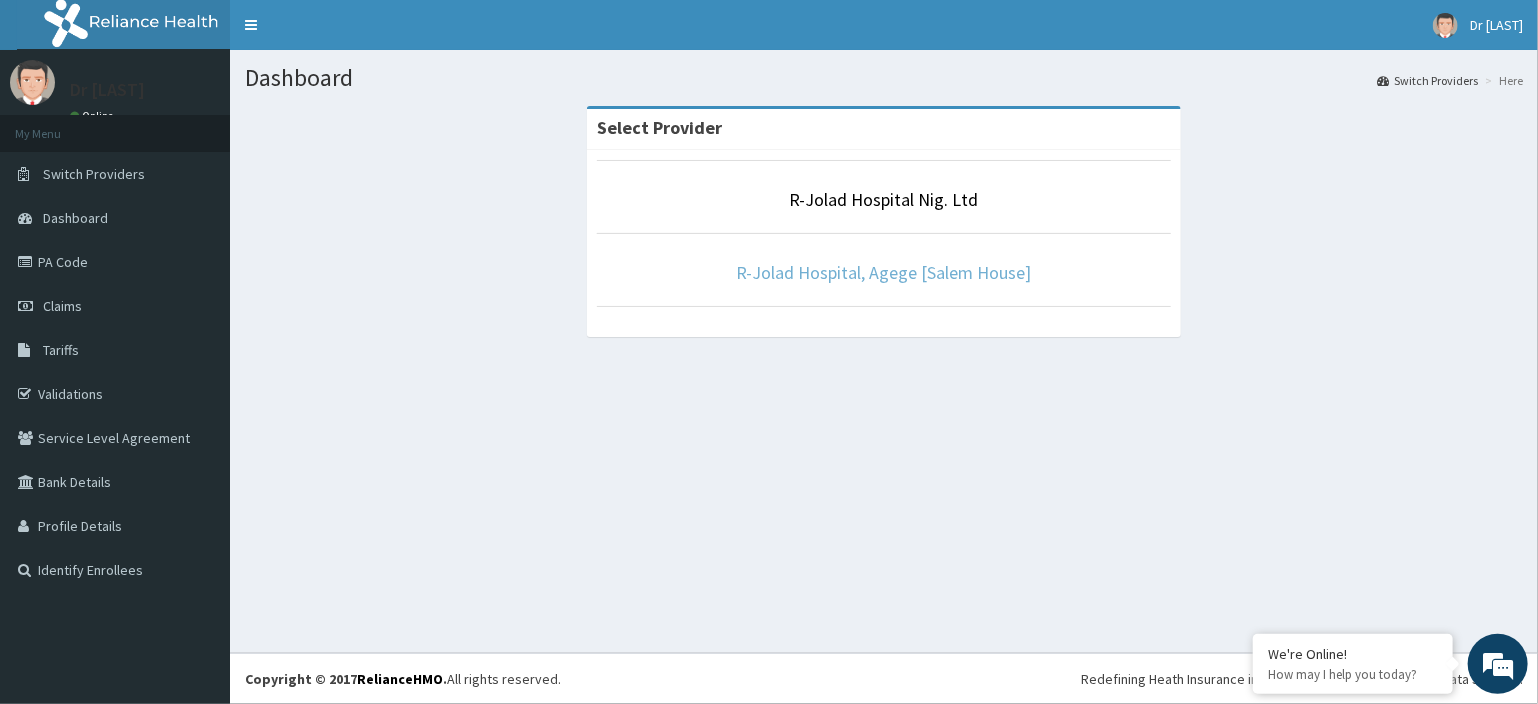 click on "R-Jolad Hospital, Agege [Salem House]" at bounding box center (884, 272) 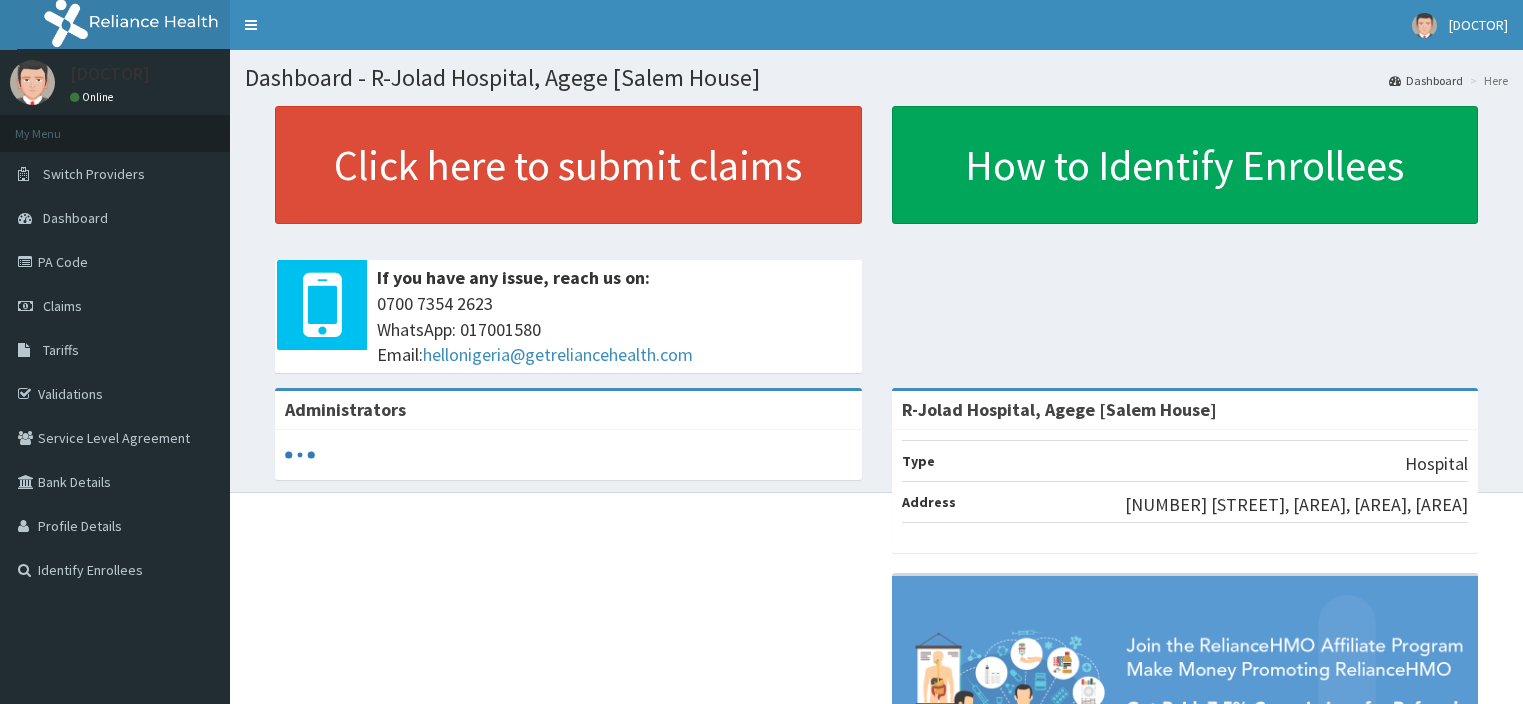 scroll, scrollTop: 0, scrollLeft: 0, axis: both 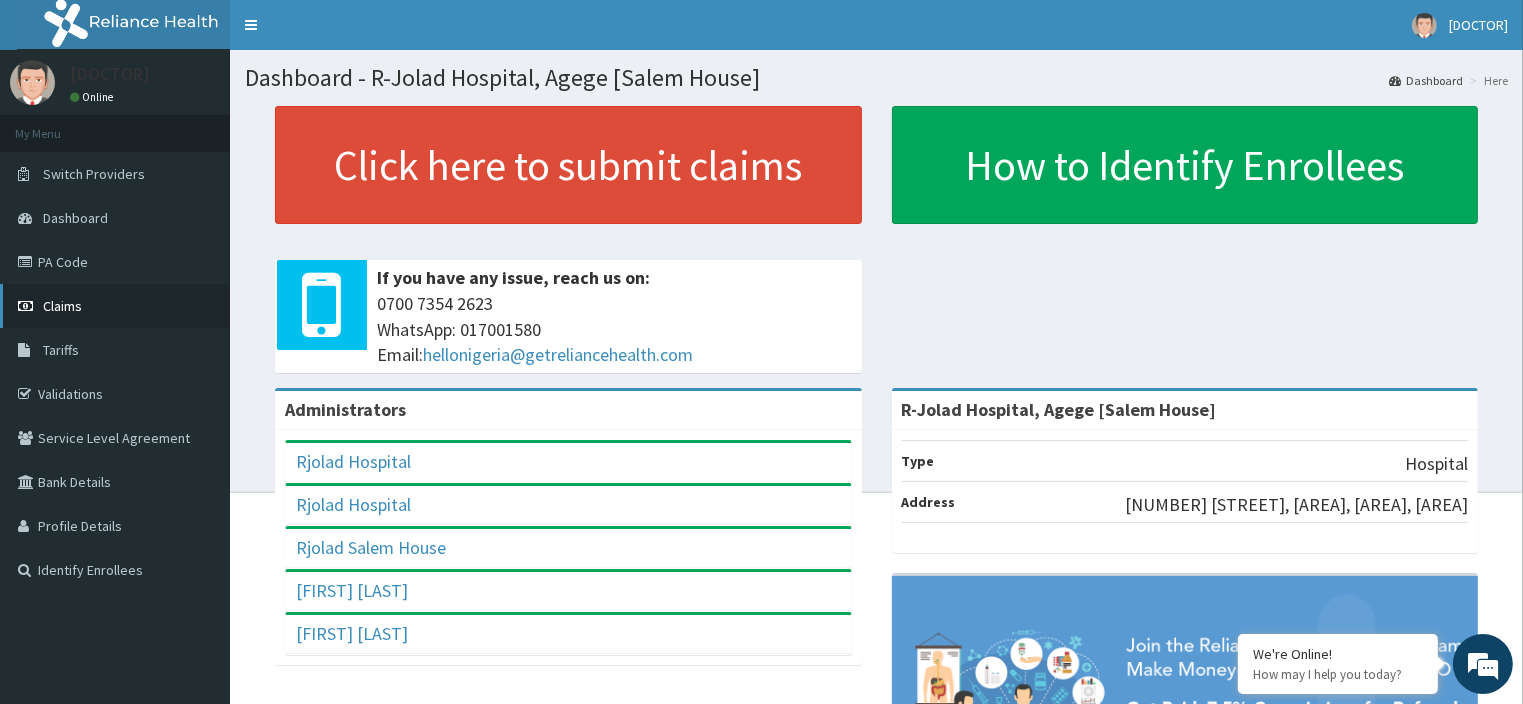 click on "Claims" at bounding box center [62, 306] 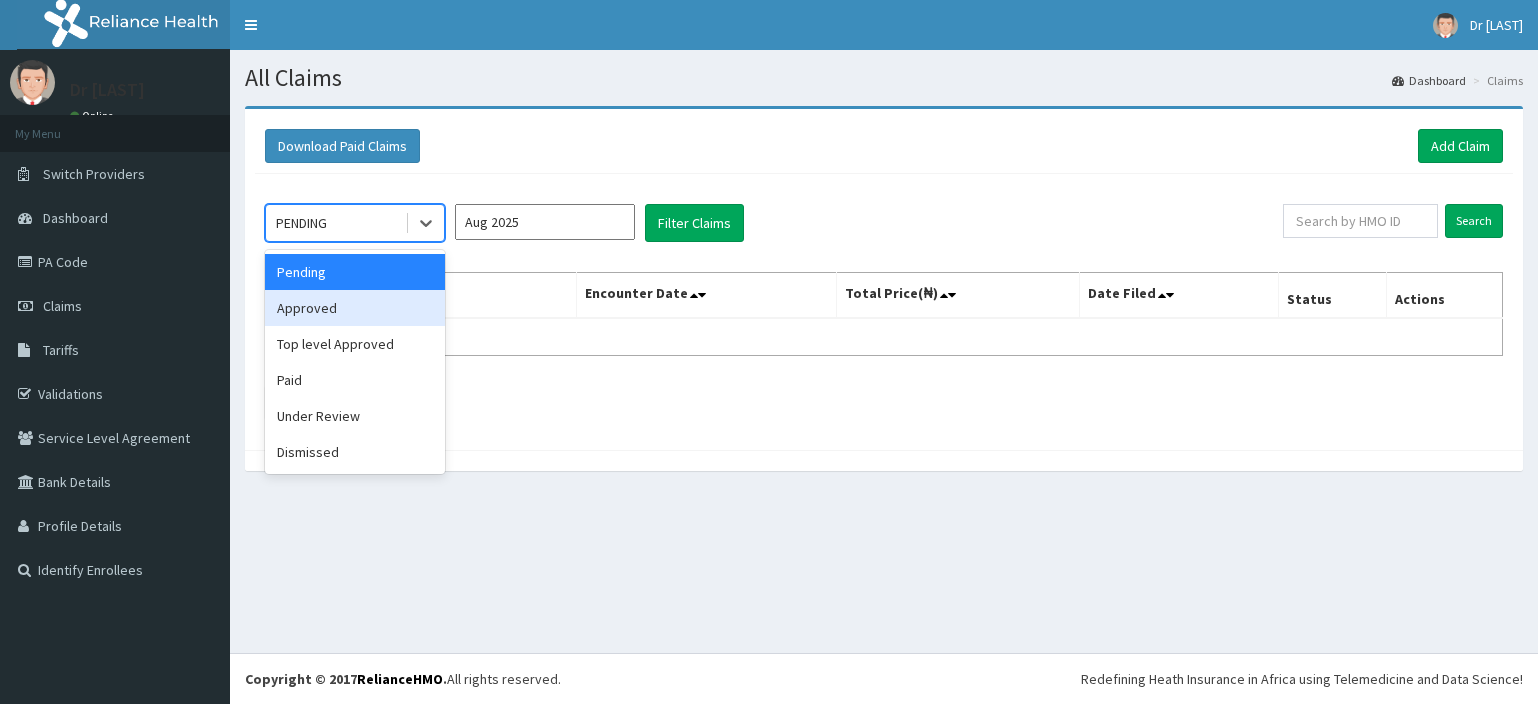 scroll, scrollTop: 0, scrollLeft: 0, axis: both 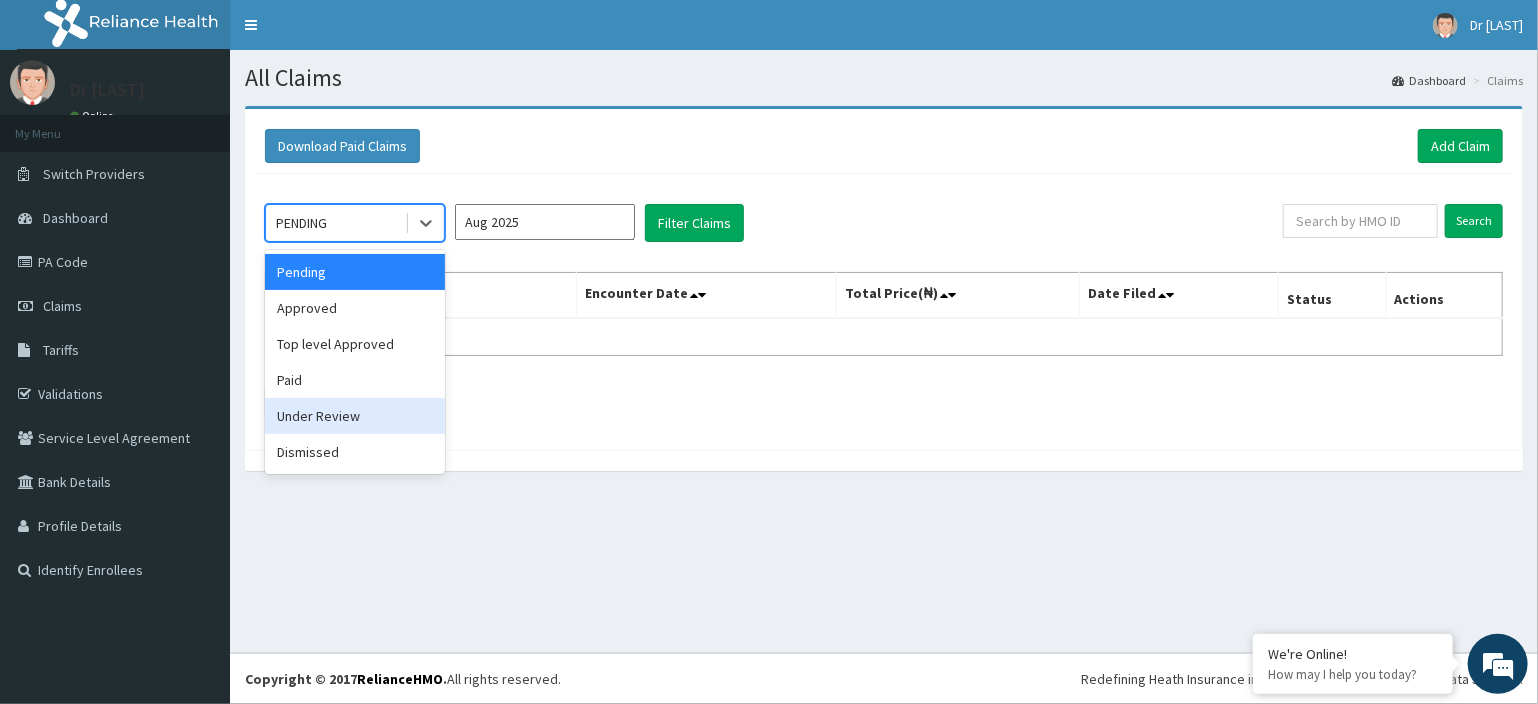 click on "Under Review" at bounding box center [355, 416] 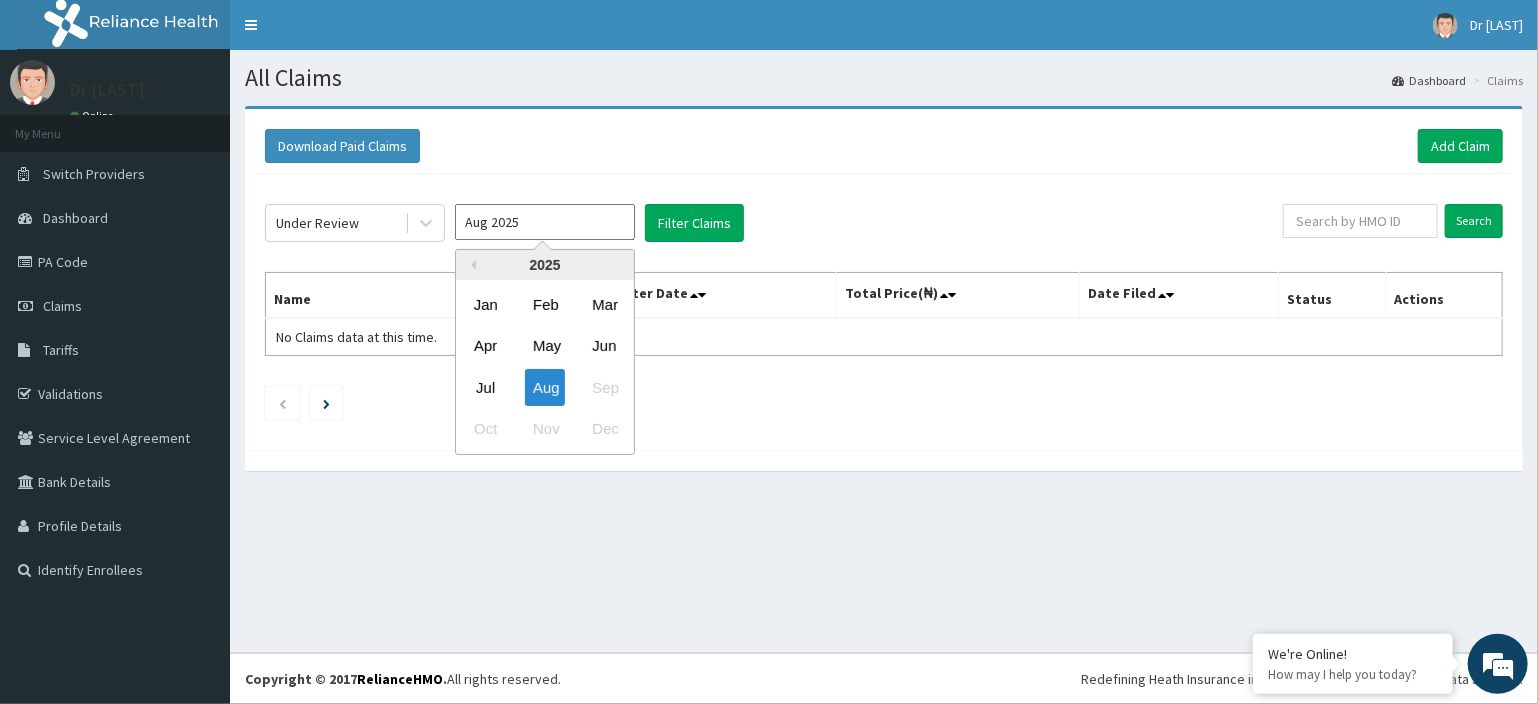 click on "Aug 2025" at bounding box center [545, 222] 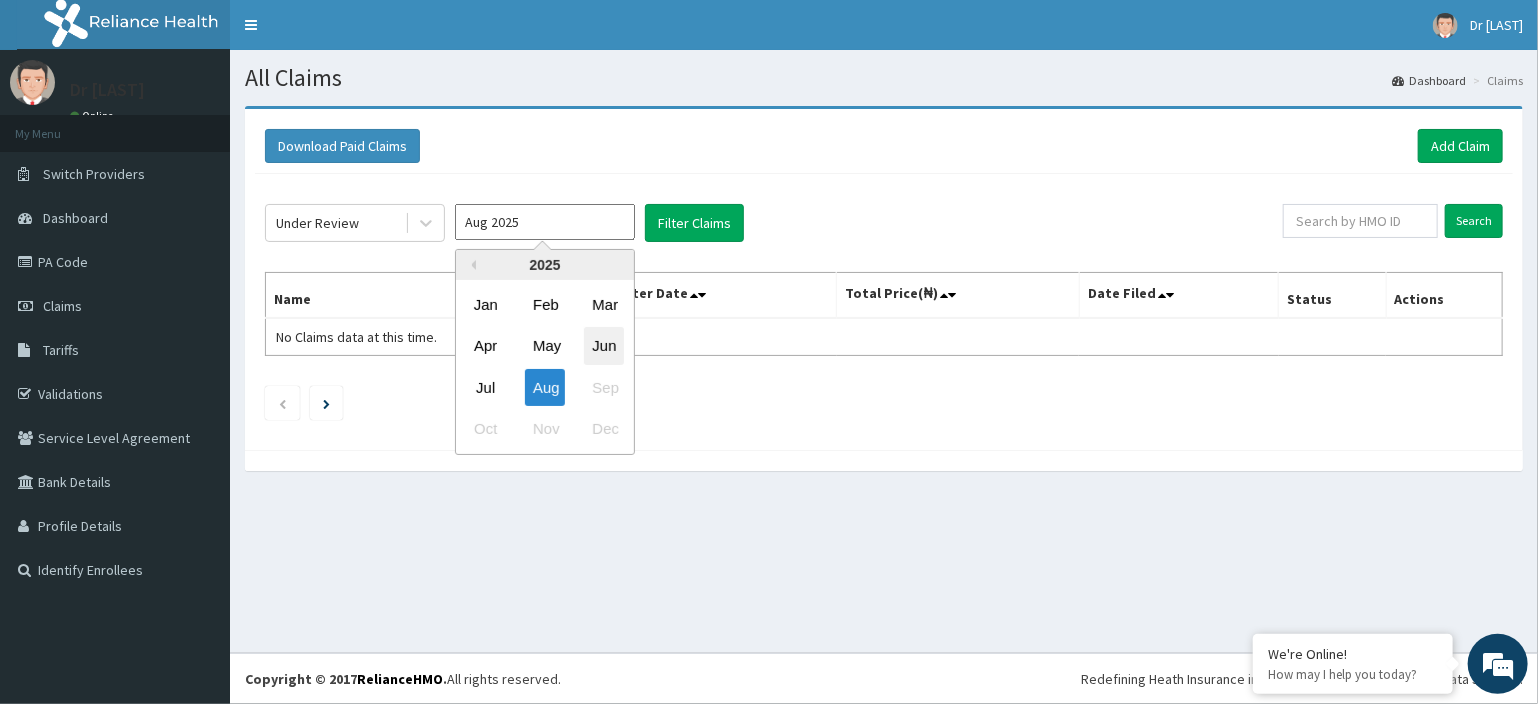 click on "Jun" at bounding box center [604, 346] 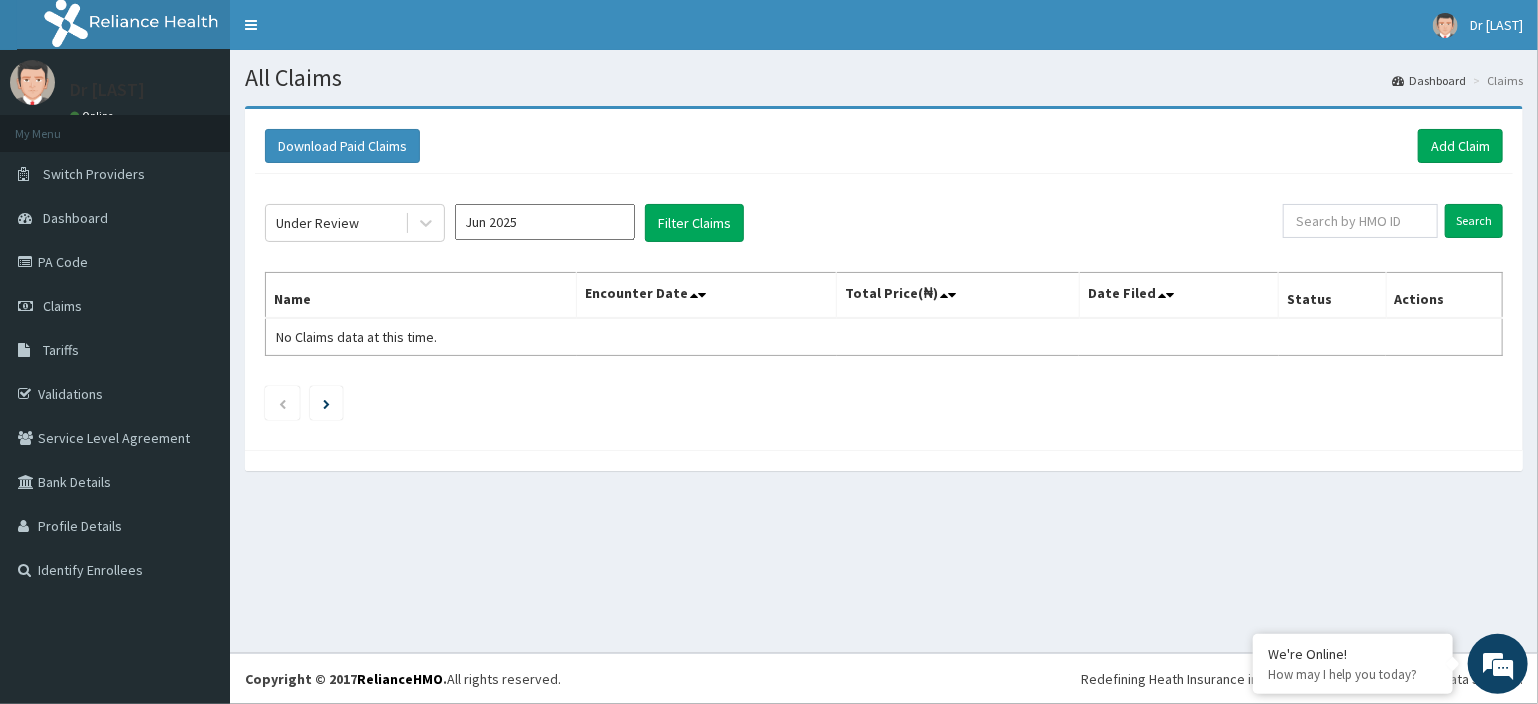scroll, scrollTop: 0, scrollLeft: 0, axis: both 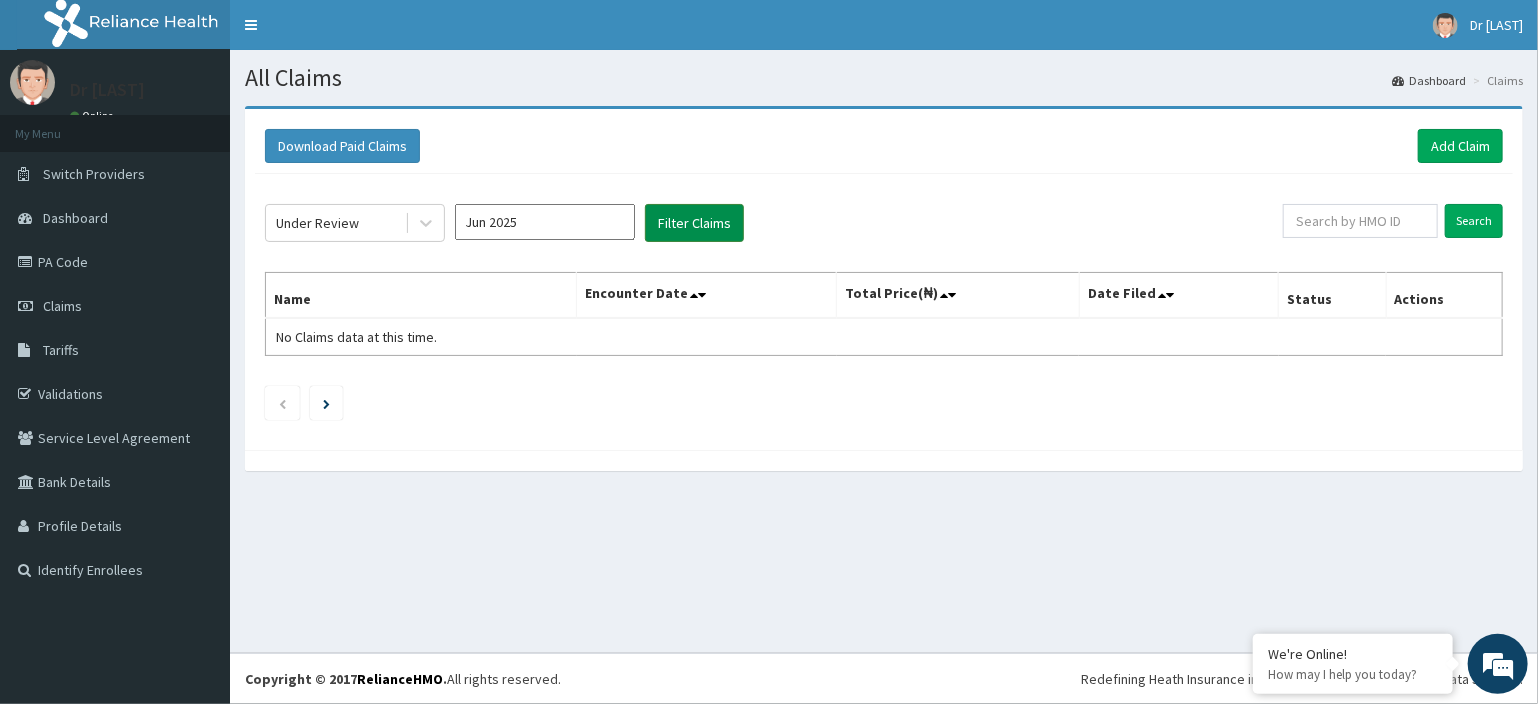 click on "Filter Claims" at bounding box center (694, 223) 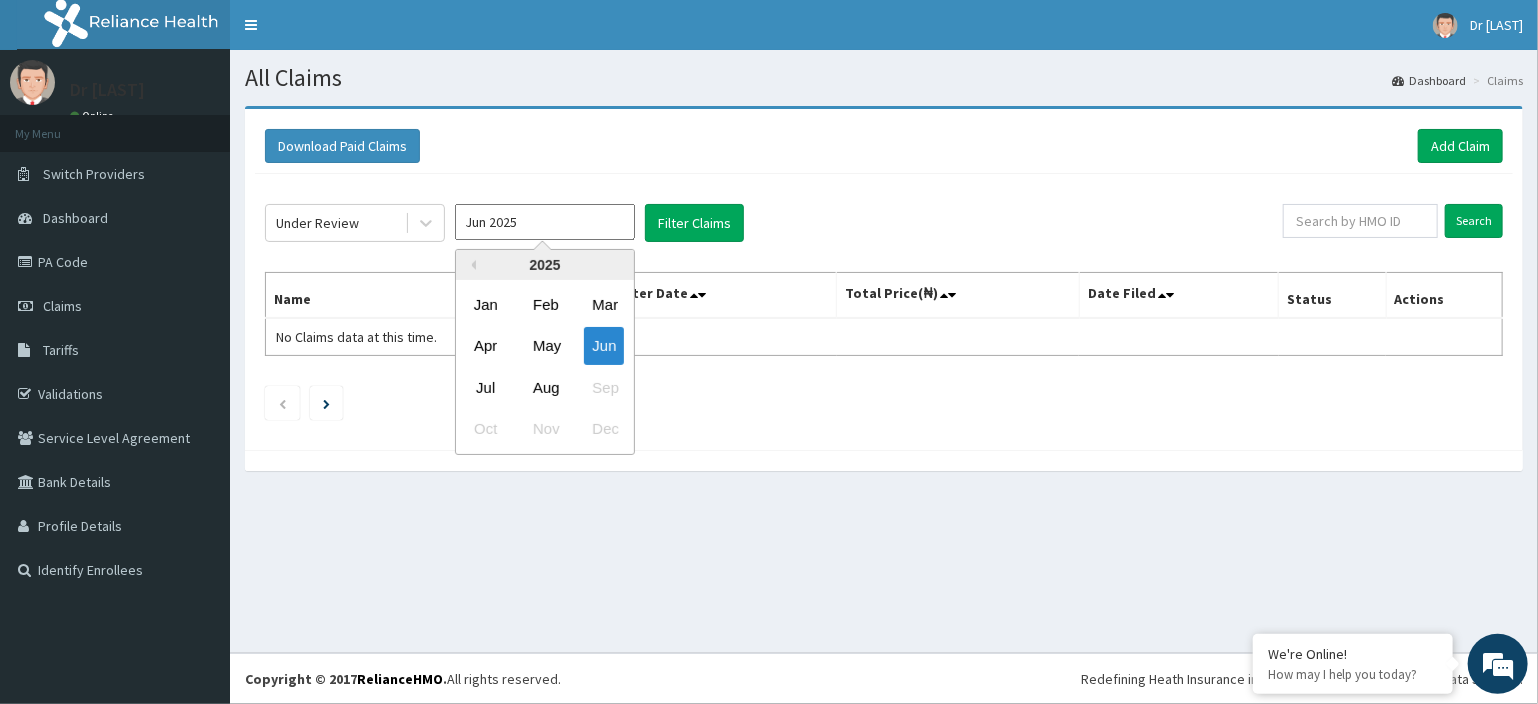 click on "Jun 2025" at bounding box center (545, 222) 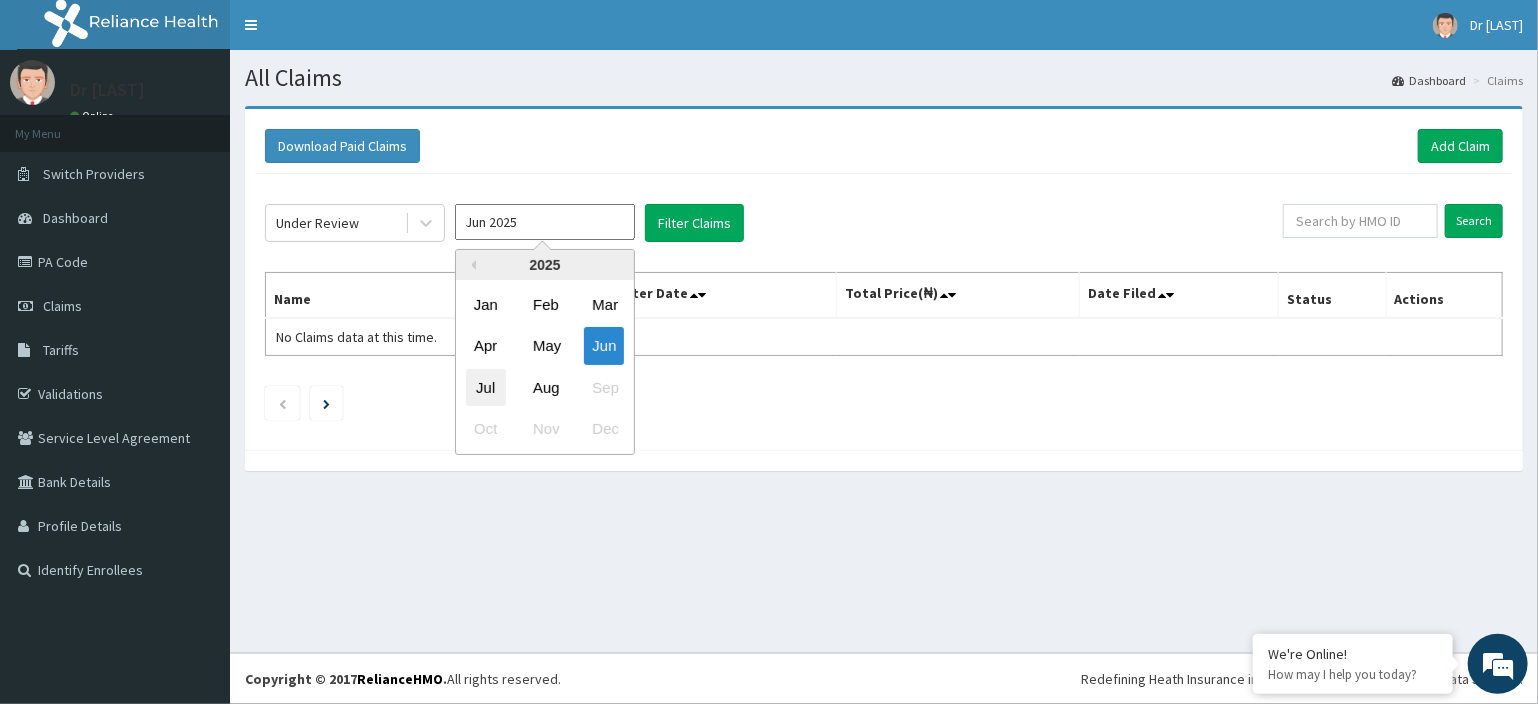 click on "Jul" at bounding box center [486, 387] 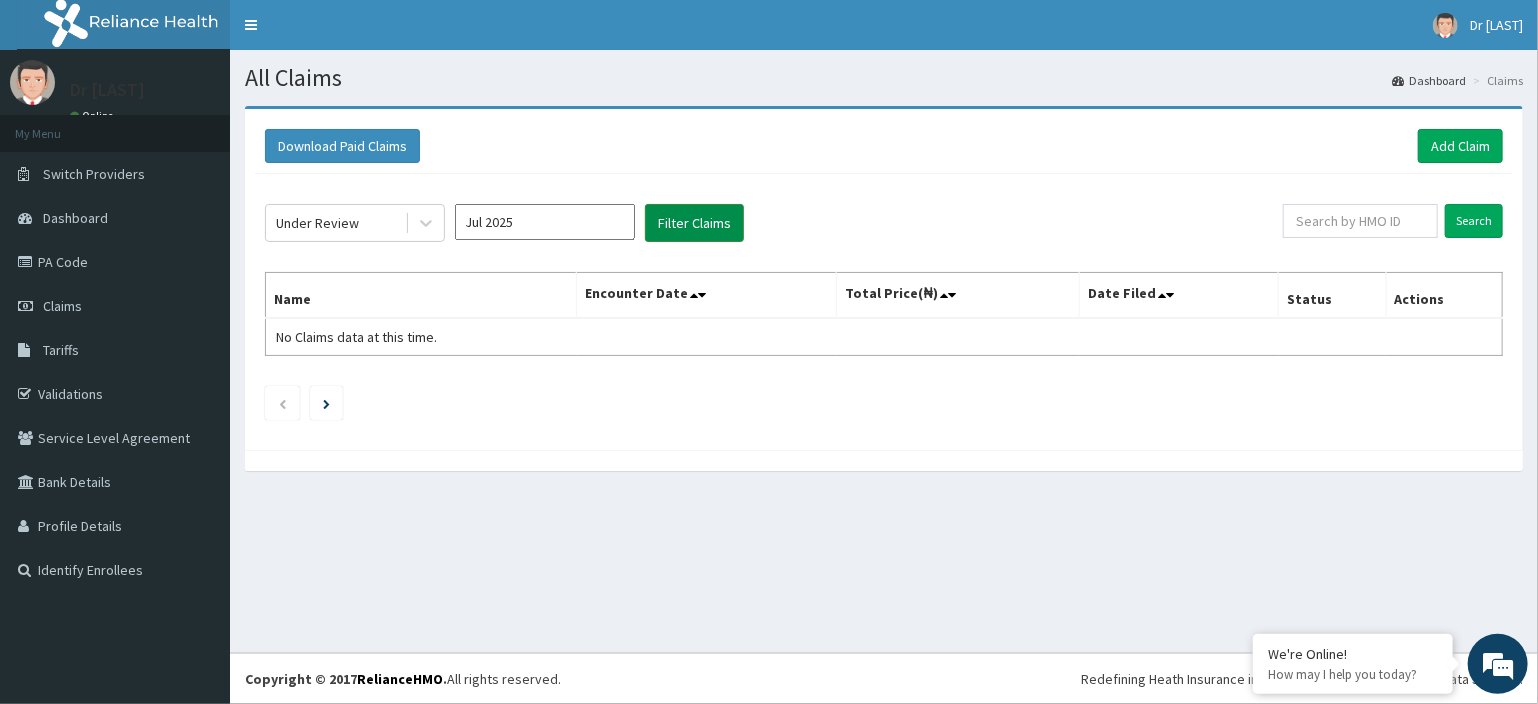 click on "Filter Claims" at bounding box center (694, 223) 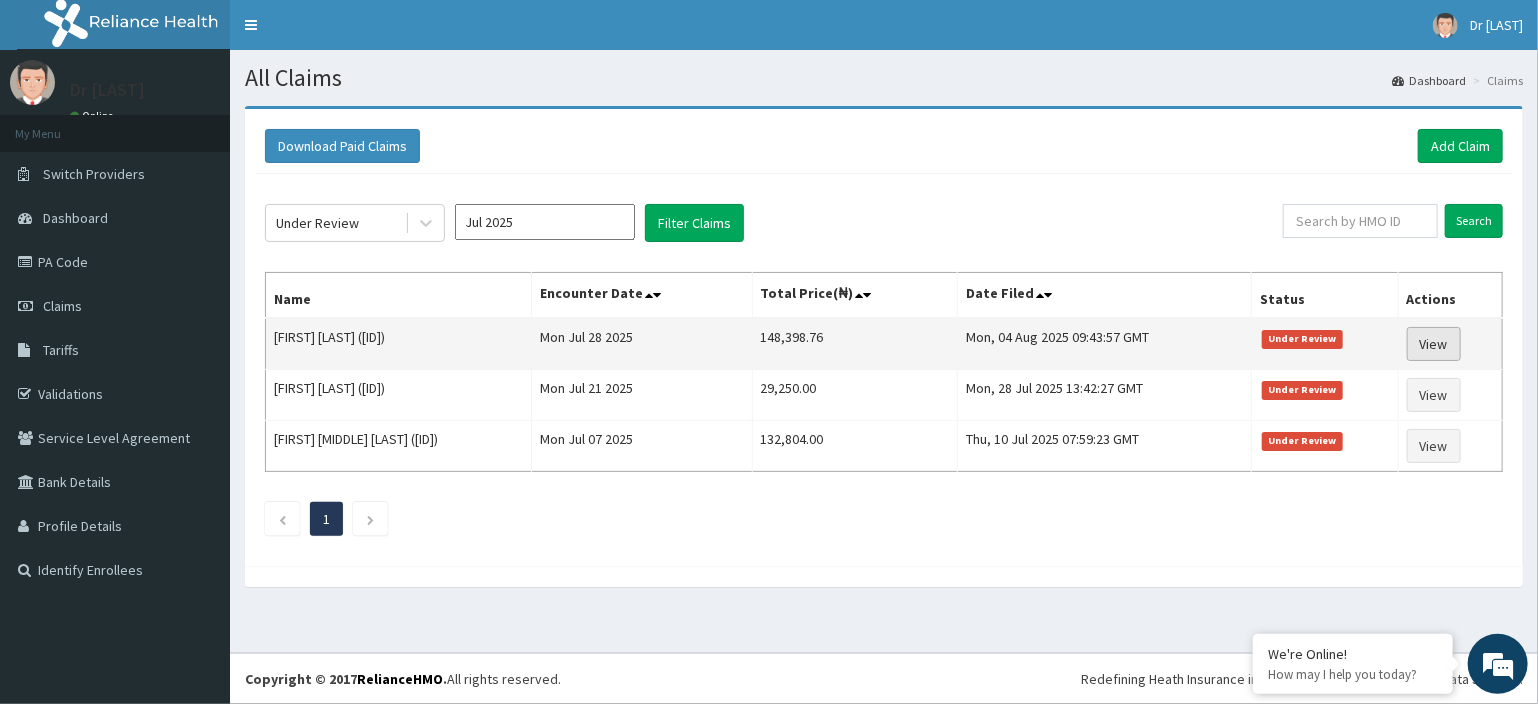 click on "View" at bounding box center (1434, 344) 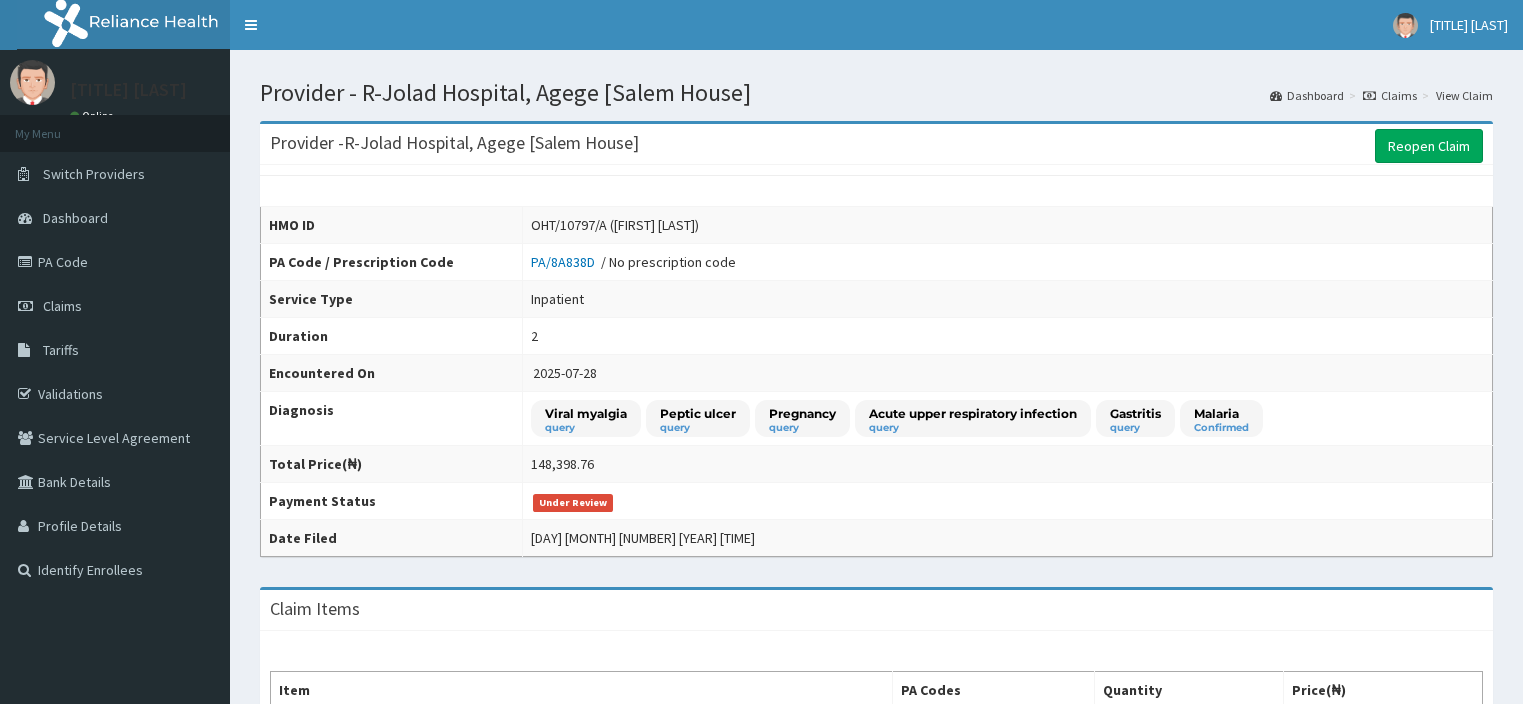scroll, scrollTop: 0, scrollLeft: 0, axis: both 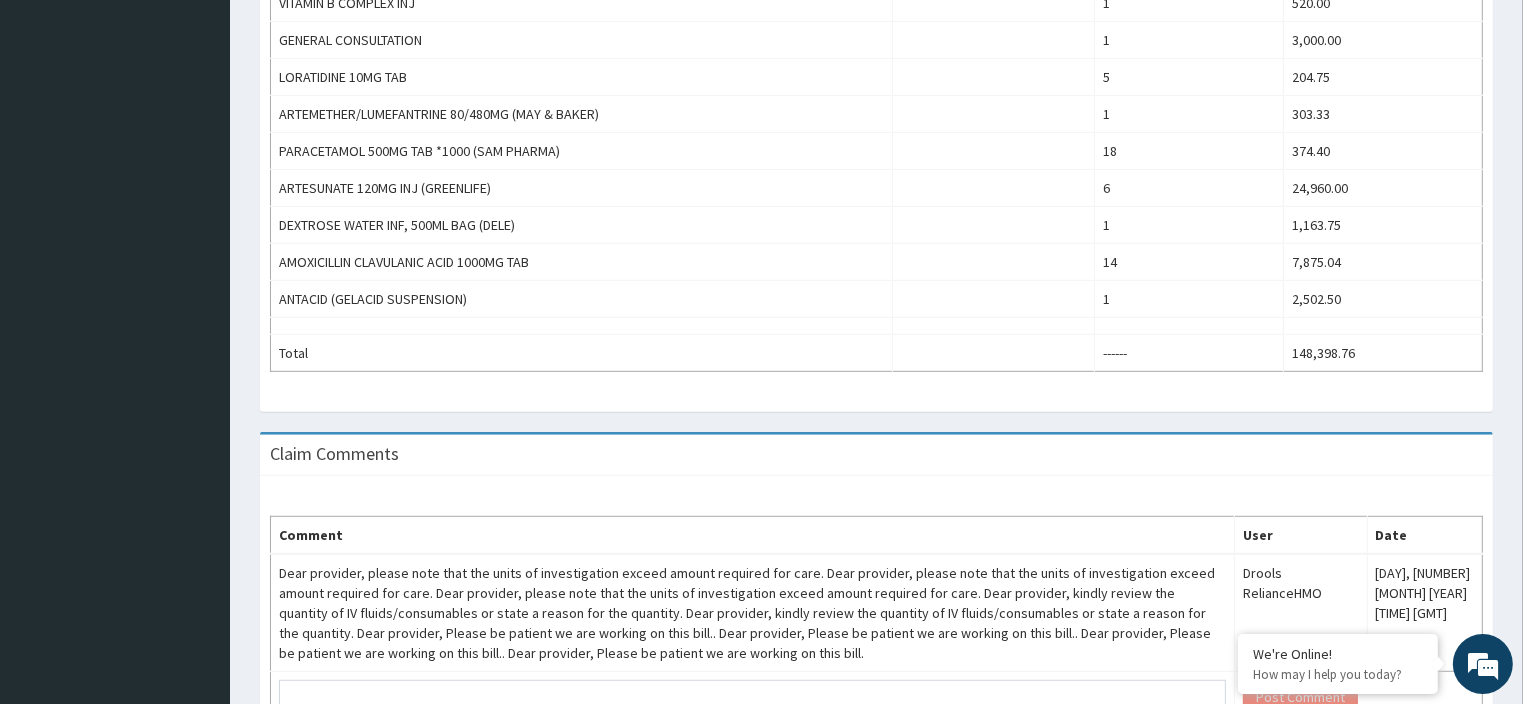 click on "Item PA Codes Quantity Price(₦) dextrose saline 5% (fidson) PA/8A838D 4 5,460.00 paracetamol injection 2ml amp PA/8A838D 15  * Quantity has been changed 2,535.00 nursing/professional service PA/8A838D 2 30,000.00 feeding per day PA/8A838D 2 20,000.00 h. pylori (blood) PA/8A838D 1 9,000.00 semi-private (rm 213) PA/8A838D 2 19,500.00 fbc - (full blood count with platelet and red indices) PA/8A838D 2  * Quantity has been changed 12,000.00 MALARIA RDT 2 6,000.00 PREGNANCY TEST 1 3,000.00 VITAMIN B COMPLEX INJ 1 520.00 GENERAL CONSULTATION 1 3,000.00 LORATIDINE 10MG TAB 5 204.75 ARTEMETHER/LUMEFANTRINE 80/480MG (MAY & BAKER) 1 303.33 PARACETAMOL 500MG TAB *1000 (SAM PHARMA) 18 374.40 ARTESUNATE 120MG INJ (GREENLIFE) 6 24,960.00 DEXTROSE WATER INF, 500ML BAG (DELE) 1 1,163.75 AMOXICILLIN CLAVULANIC ACID 1000MG TAB 14 7,875.04 ANTACID (GELACID SUSPENSION) 1 2,502.50 Total ------ 148,398.76" at bounding box center (876, -8) 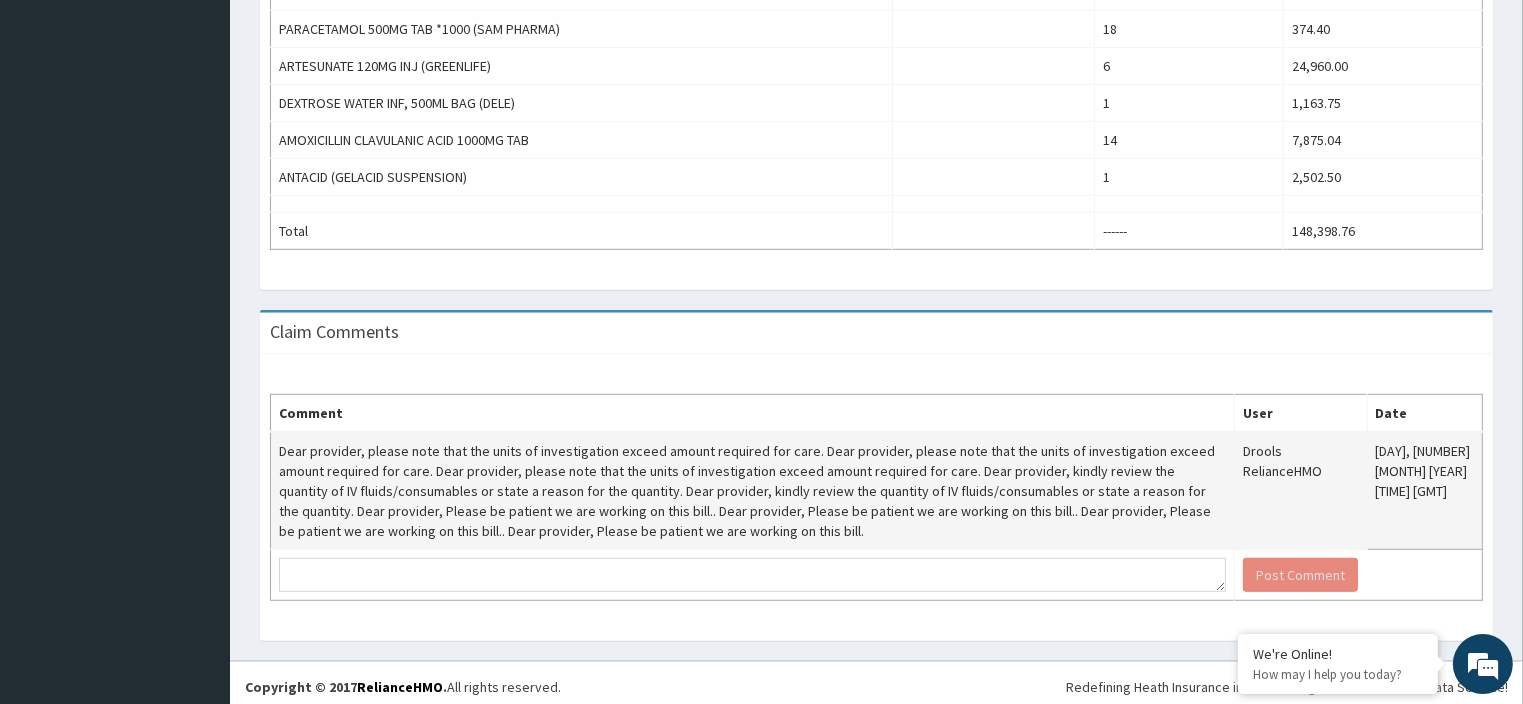 click on "Dear provider, please note that the units of investigation exceed amount required for care.
Dear provider, please note that the units of investigation exceed amount required for care.
Dear provider, please note that the units of investigation exceed amount required for care.
Dear provider, kindly review the quantity of IV fluids/consumables or state a reason for the quantity.
Dear provider, kindly review the quantity of IV fluids/consumables or state a reason for the quantity.
Dear provider, Please be patient we are working on this bill..
Dear provider, Please be patient we are working on this bill..
Dear provider, Please be patient we are working on this bill..
Dear provider, Please be patient we are working on this bill." at bounding box center (753, 491) 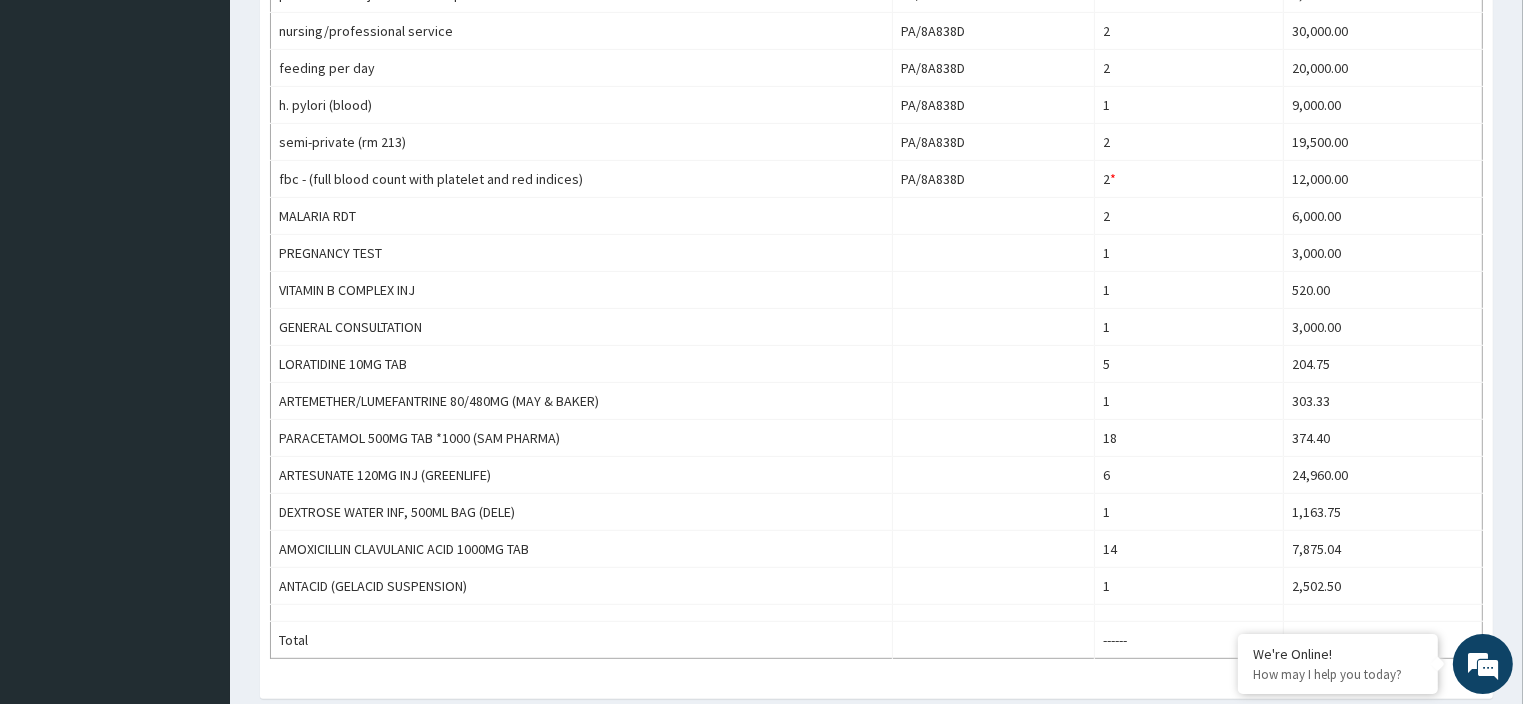 scroll, scrollTop: 760, scrollLeft: 0, axis: vertical 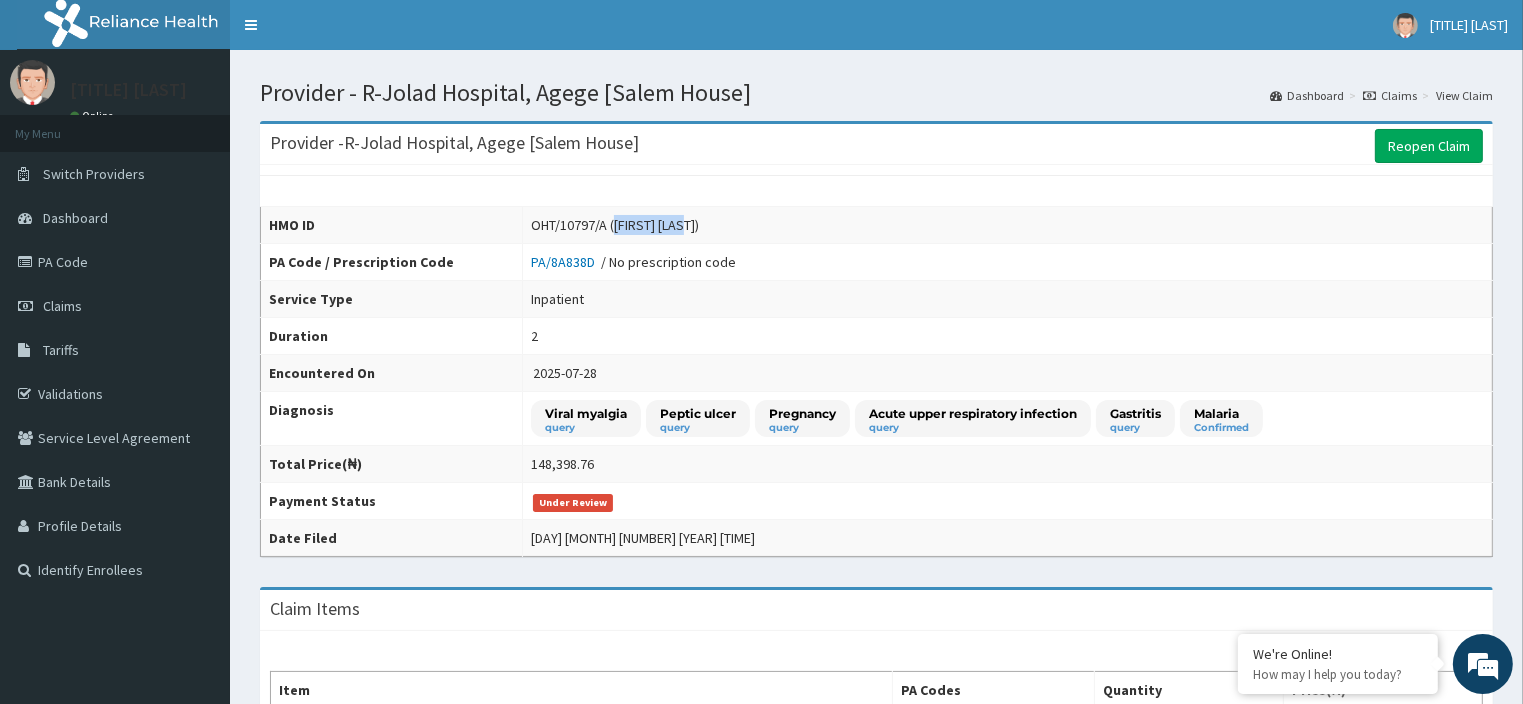 drag, startPoint x: 600, startPoint y: 226, endPoint x: 680, endPoint y: 230, distance: 80.09994 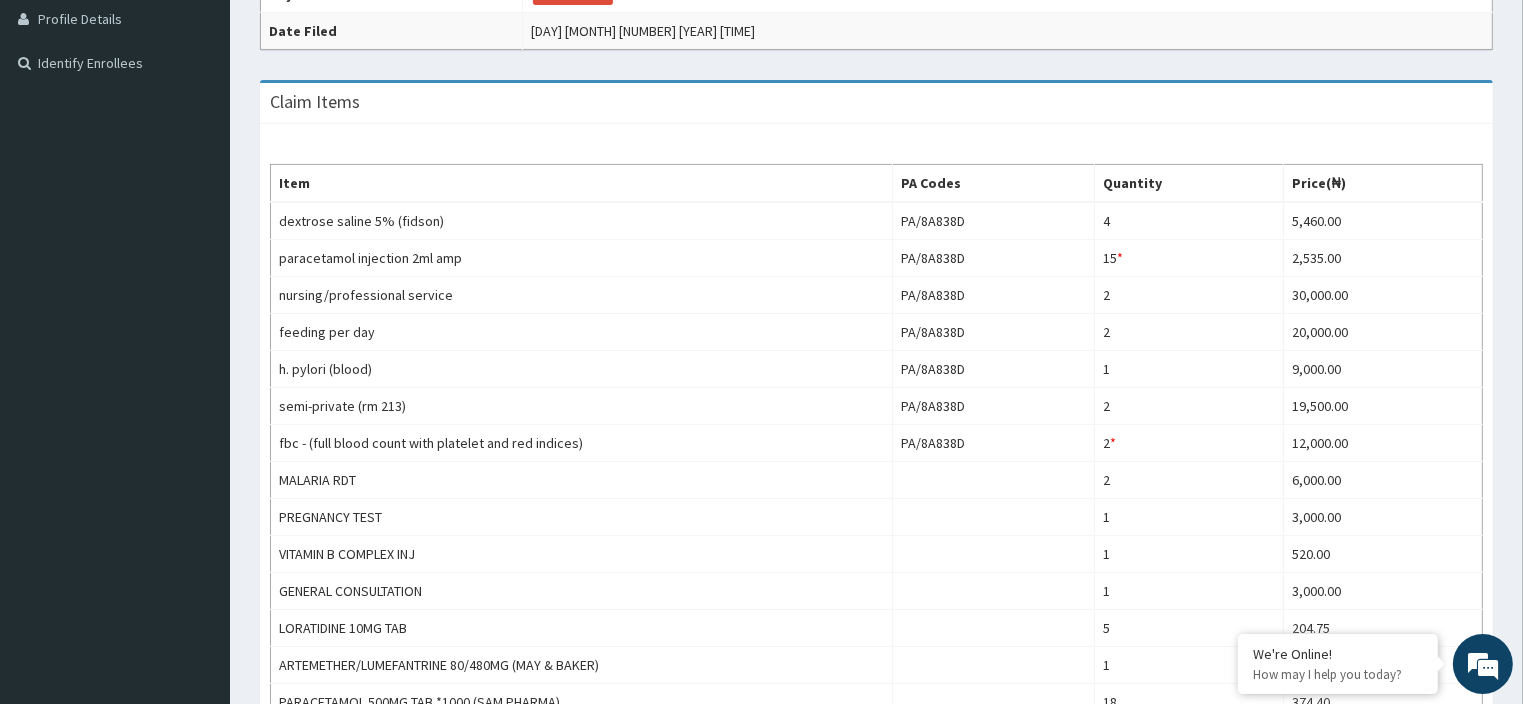 scroll, scrollTop: 511, scrollLeft: 0, axis: vertical 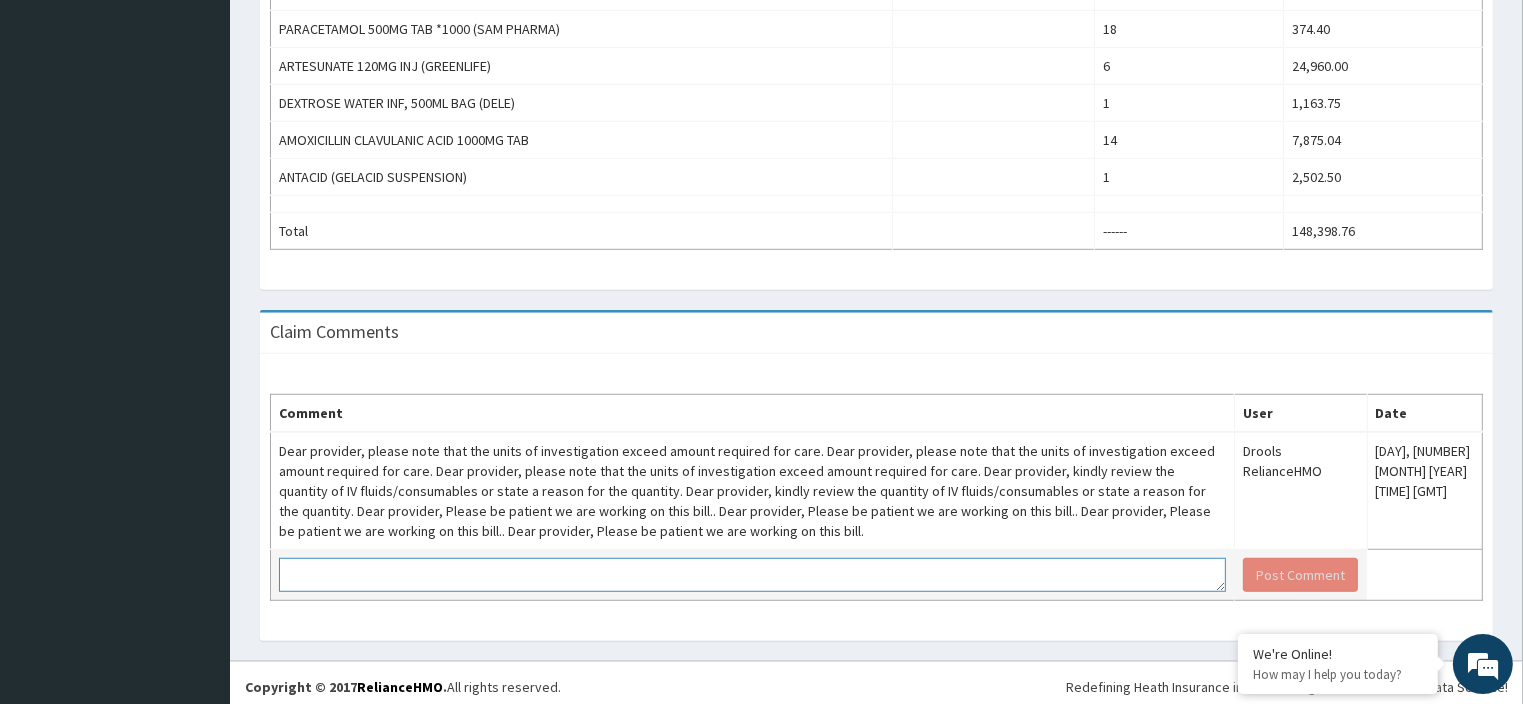 click at bounding box center (752, 575) 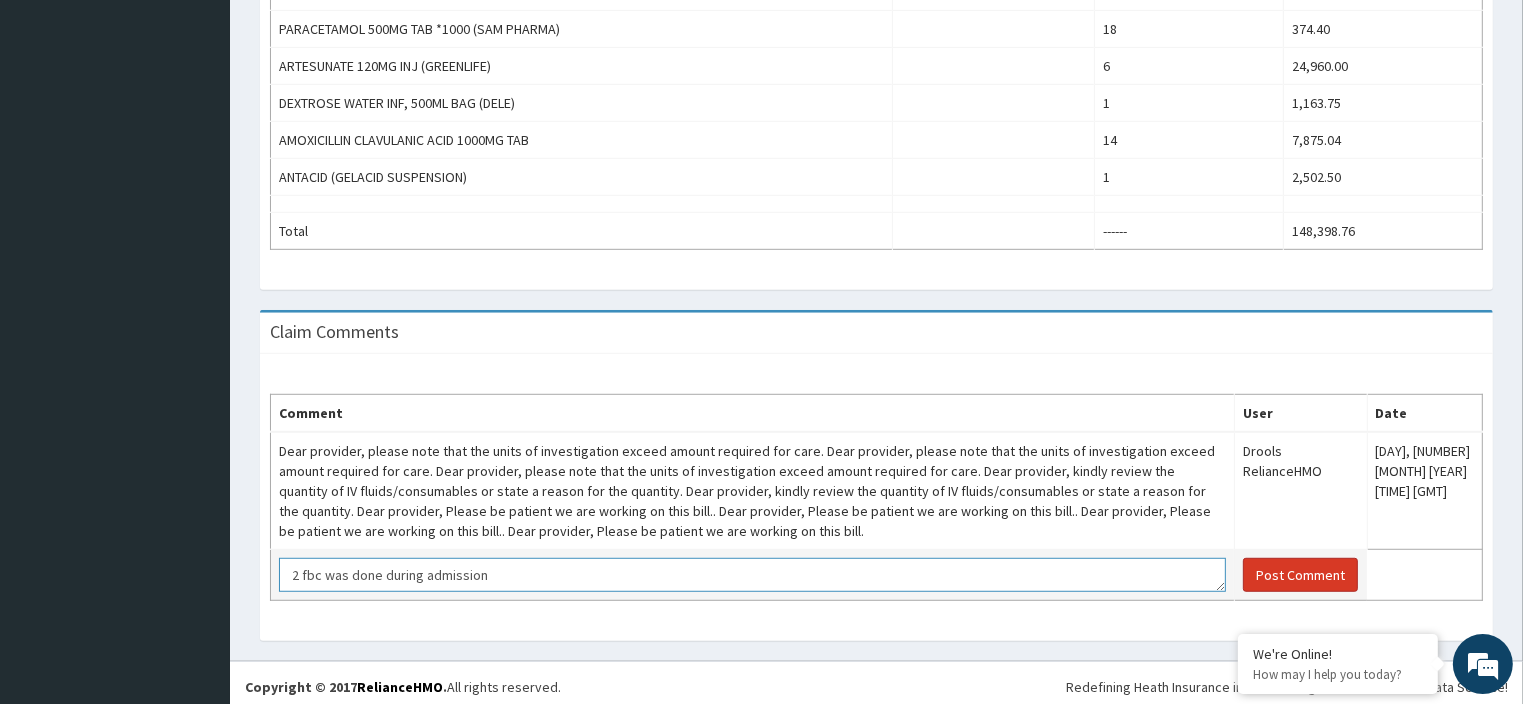 type on "2 fbc was done during admission" 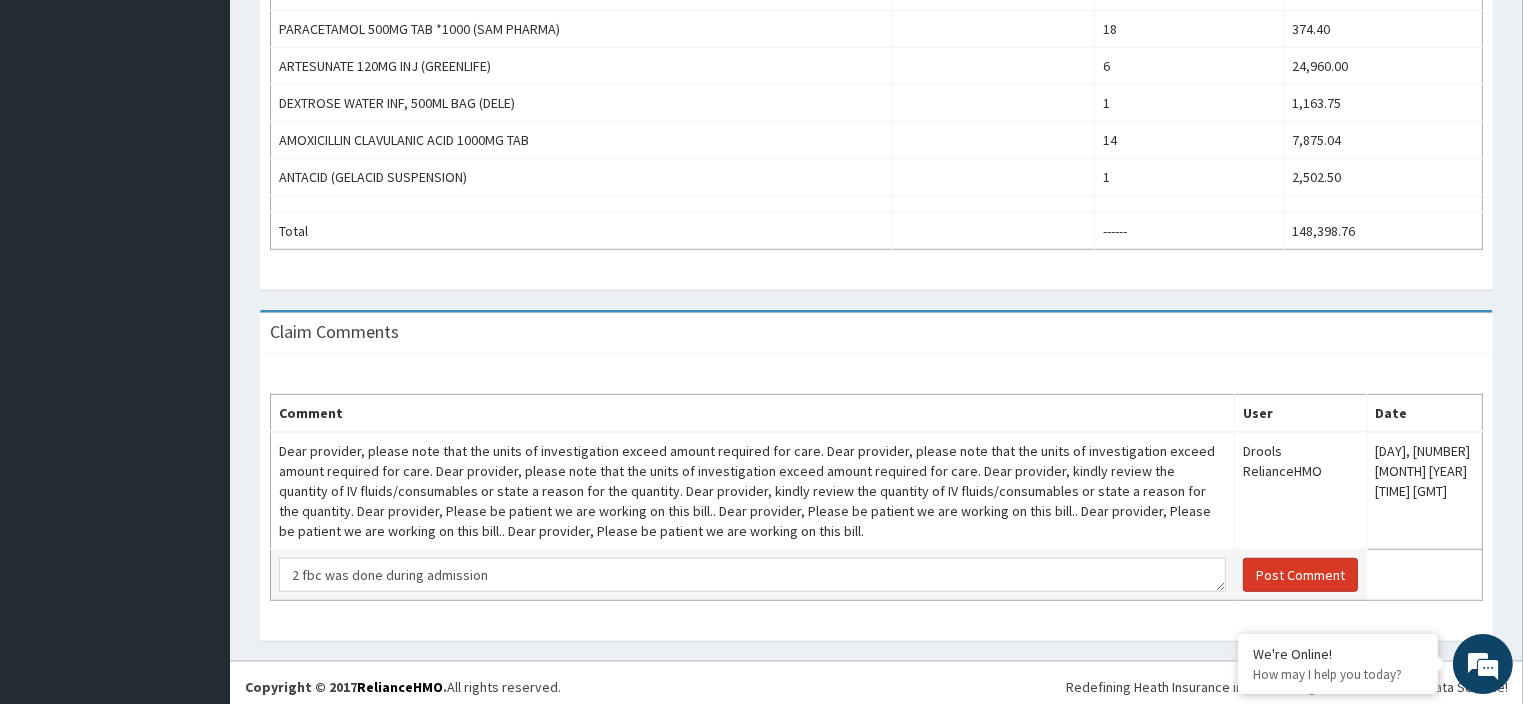 click on "Post Comment" at bounding box center [1300, 575] 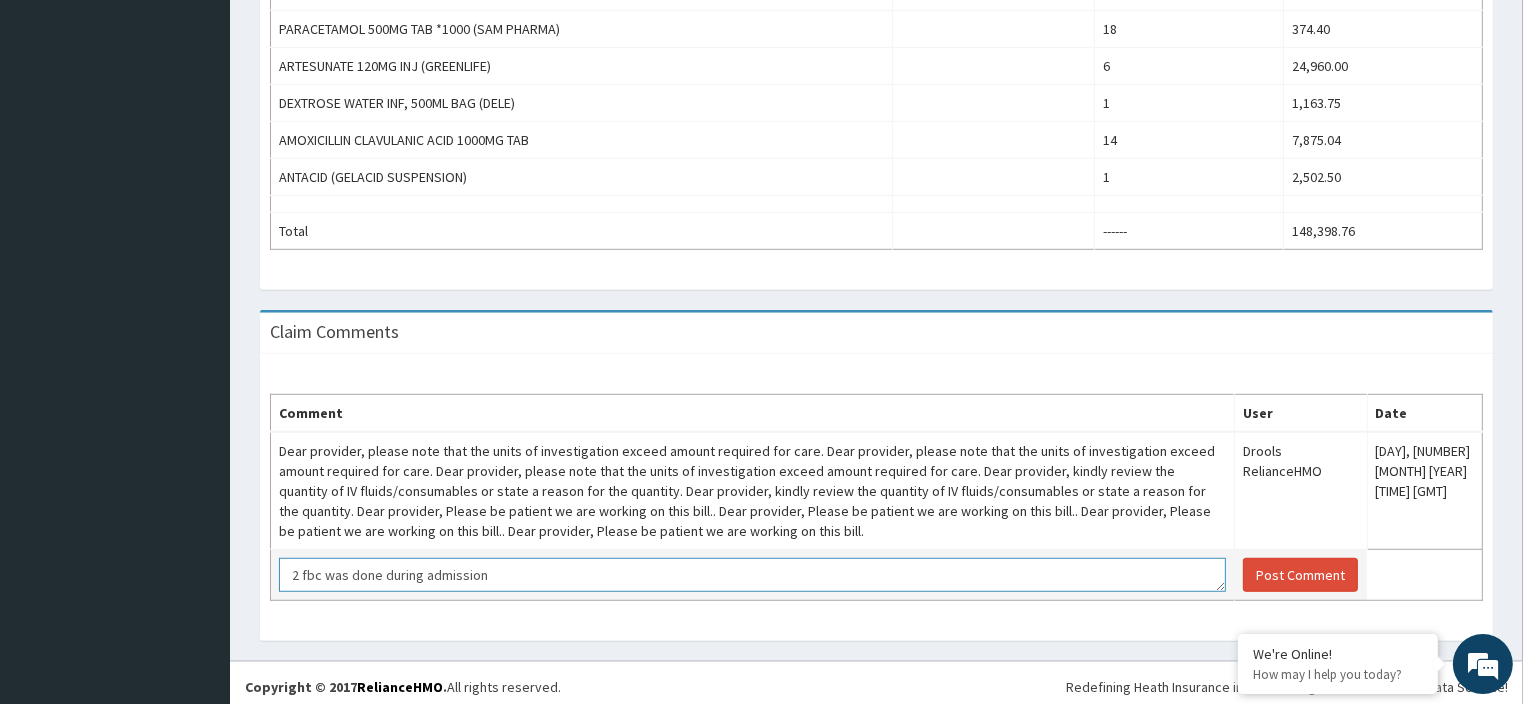 click on "2 fbc was done during admission" at bounding box center (752, 575) 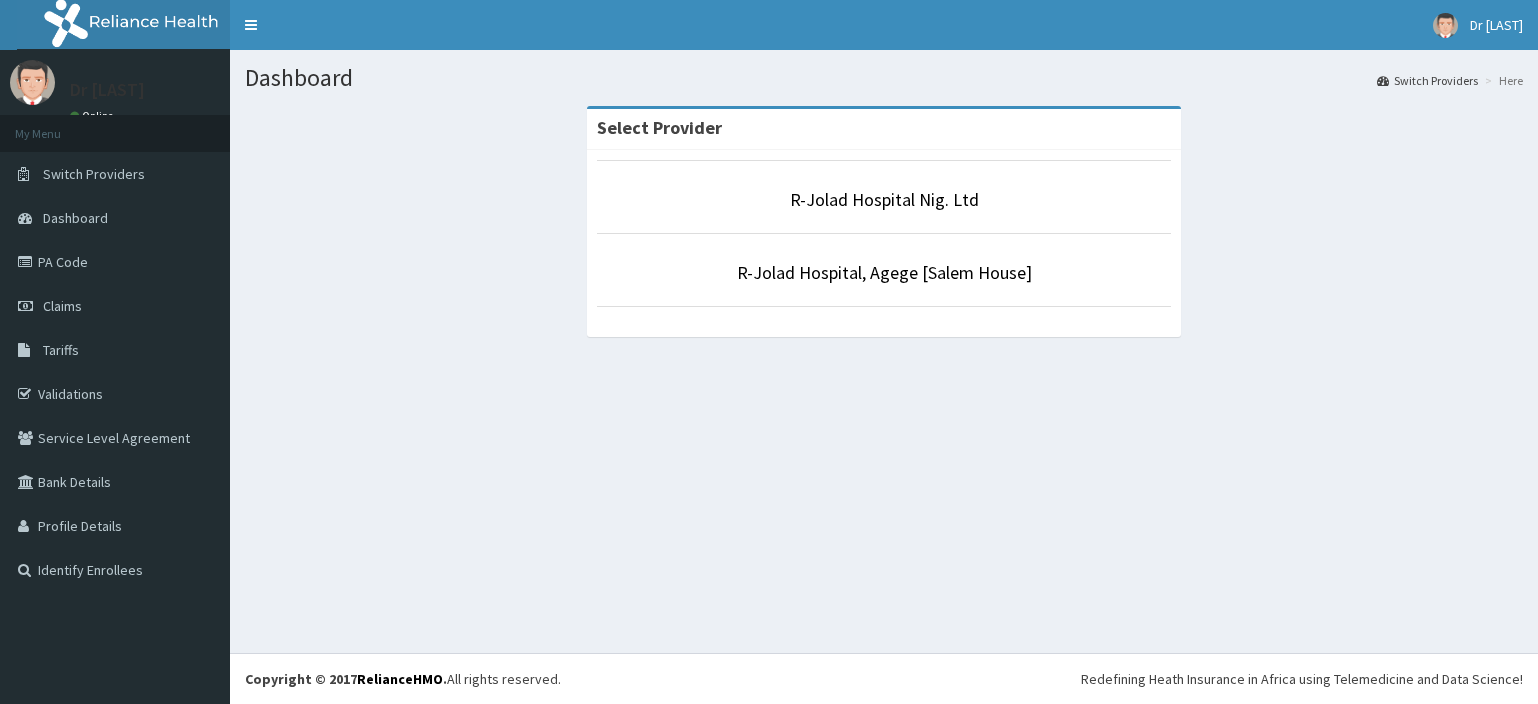 scroll, scrollTop: 0, scrollLeft: 0, axis: both 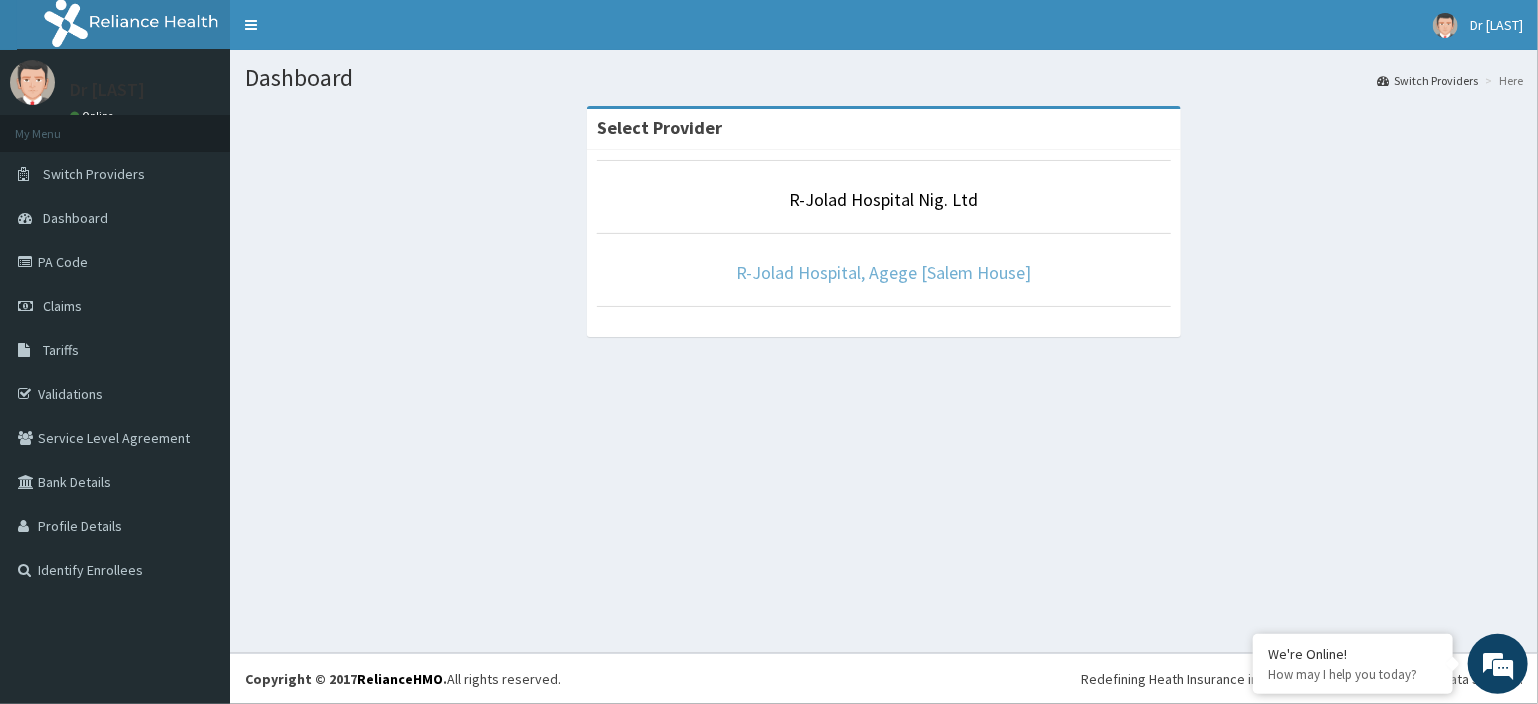 click on "R-Jolad Hospital, Agege [Salem House]" at bounding box center [884, 272] 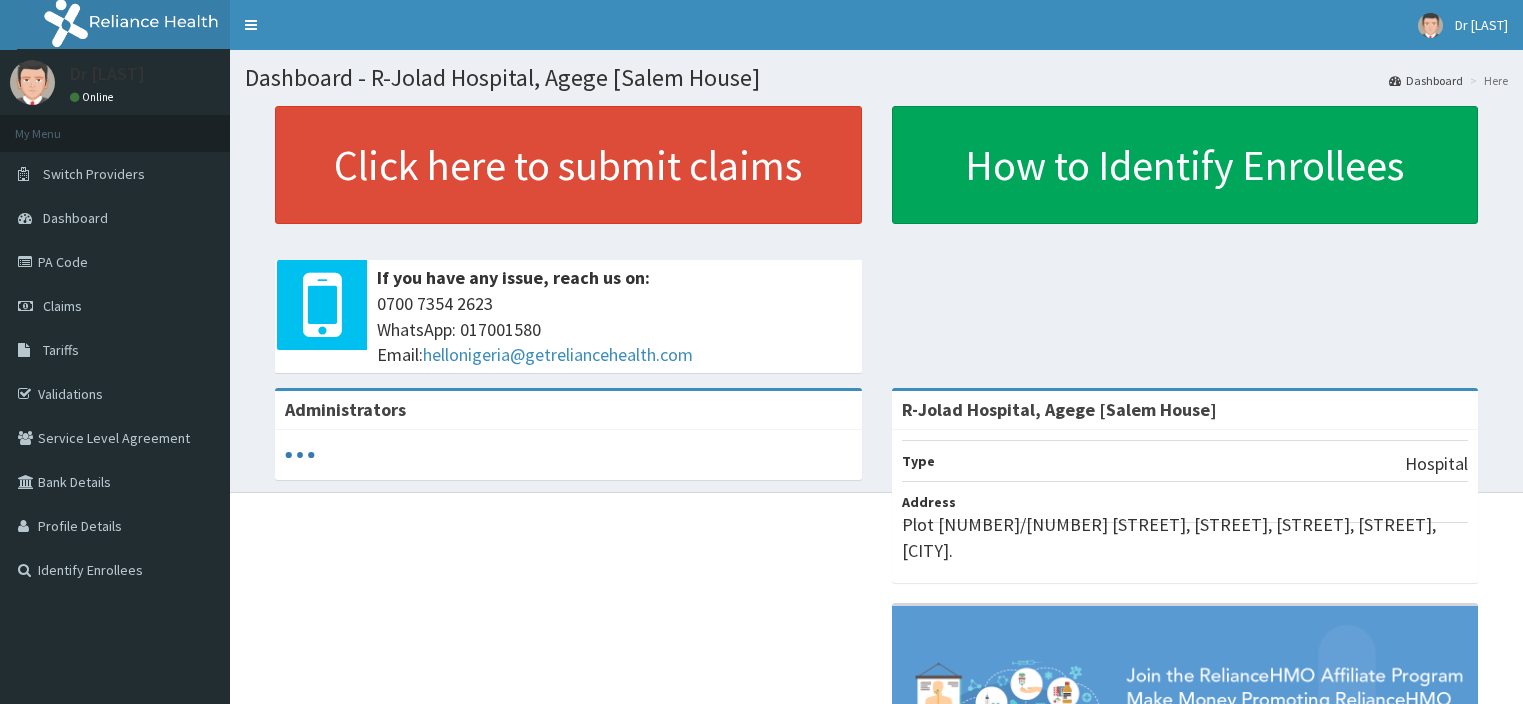 scroll, scrollTop: 0, scrollLeft: 0, axis: both 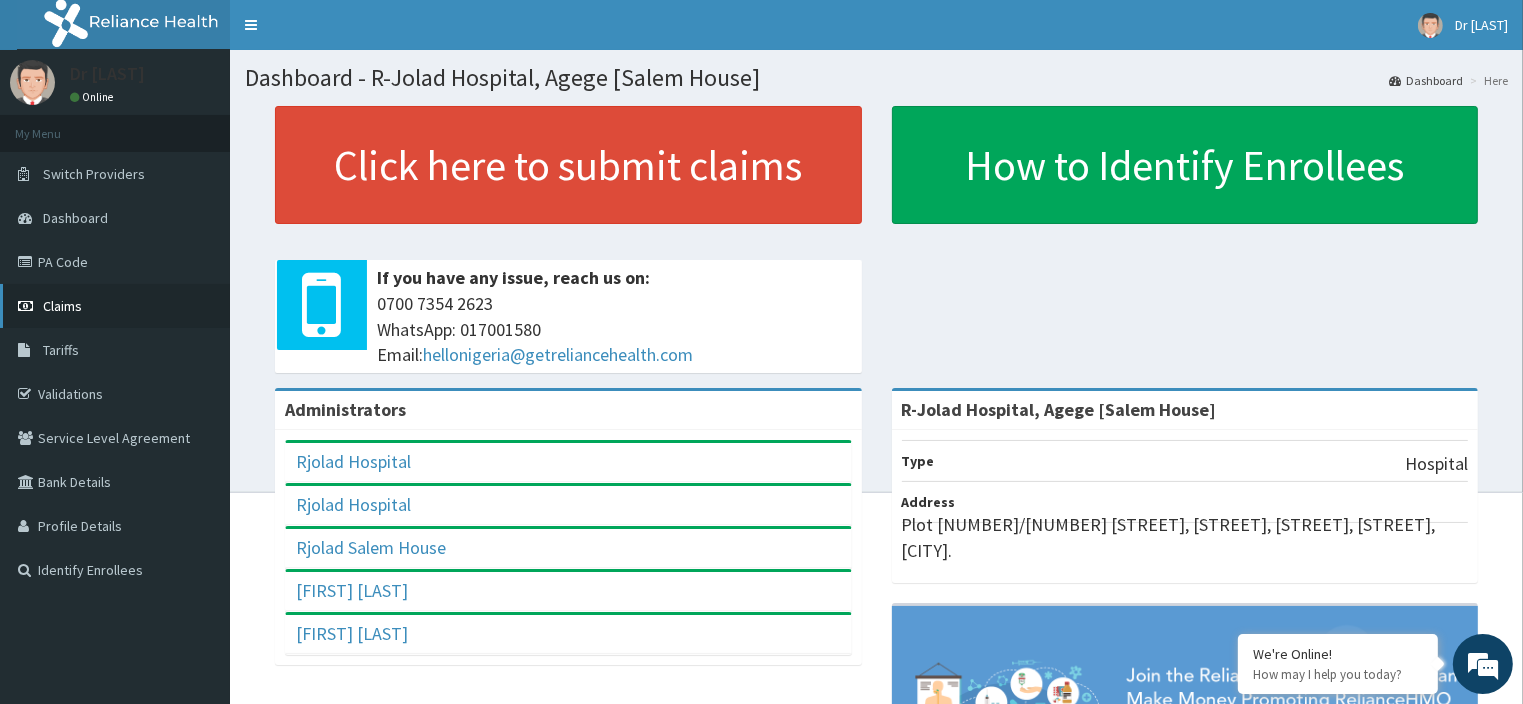 click on "Claims" at bounding box center (115, 306) 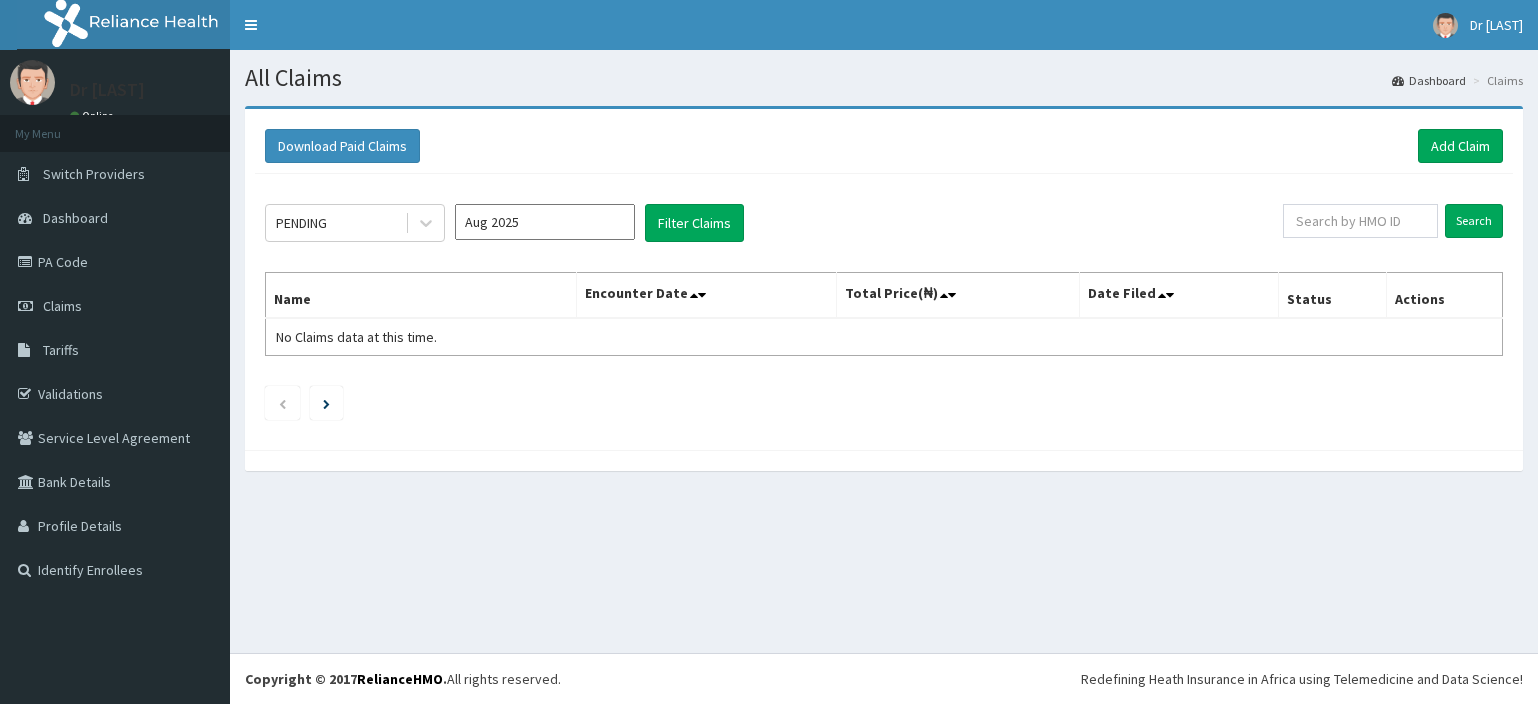 scroll, scrollTop: 0, scrollLeft: 0, axis: both 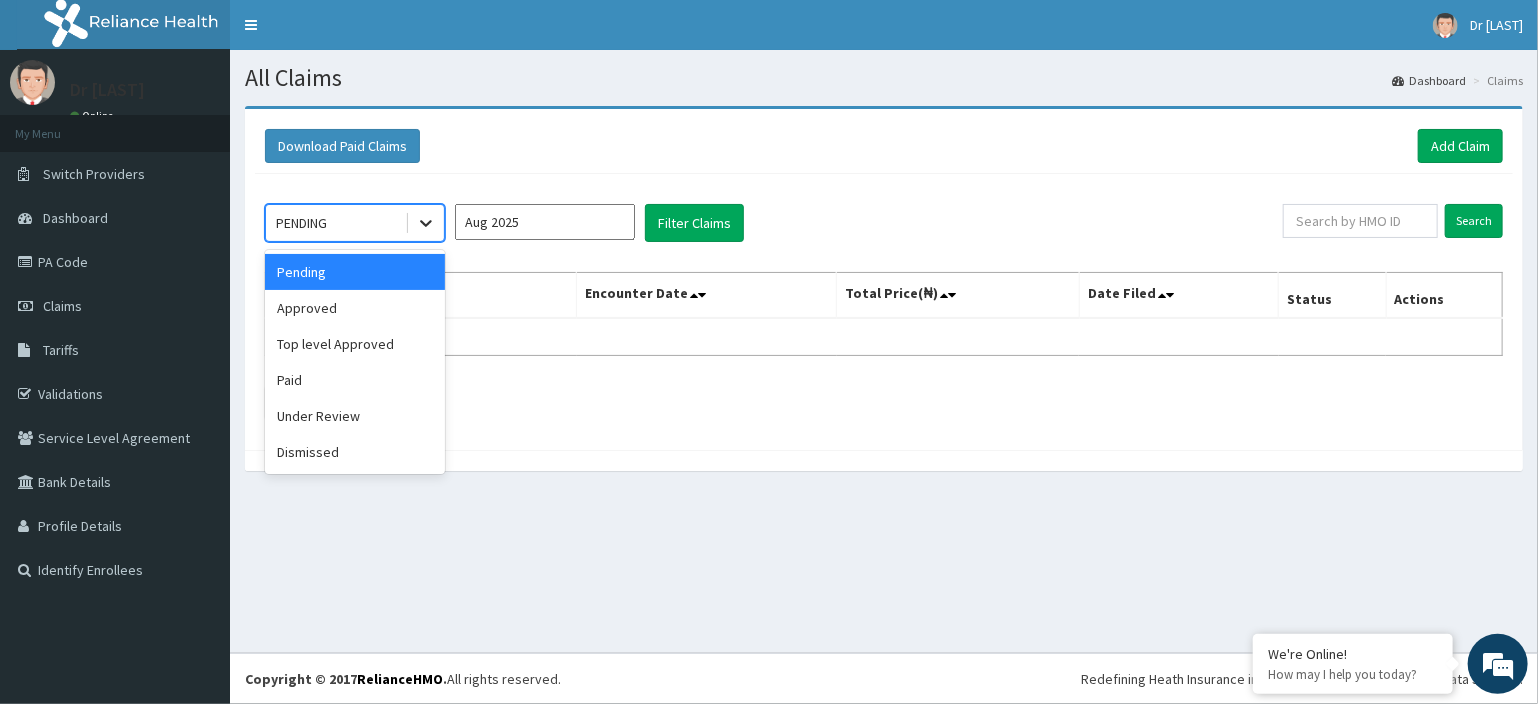 click at bounding box center (426, 223) 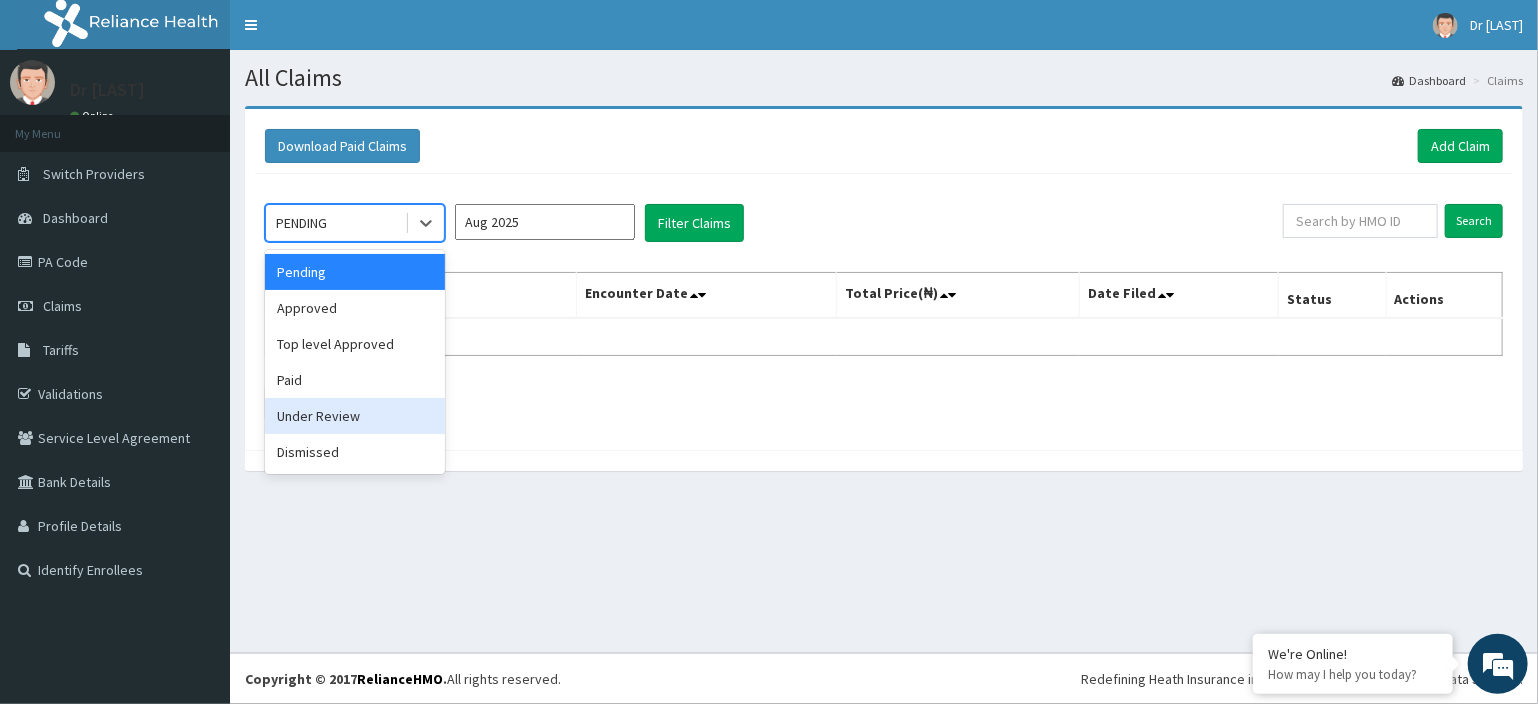 click on "Under Review" at bounding box center [355, 416] 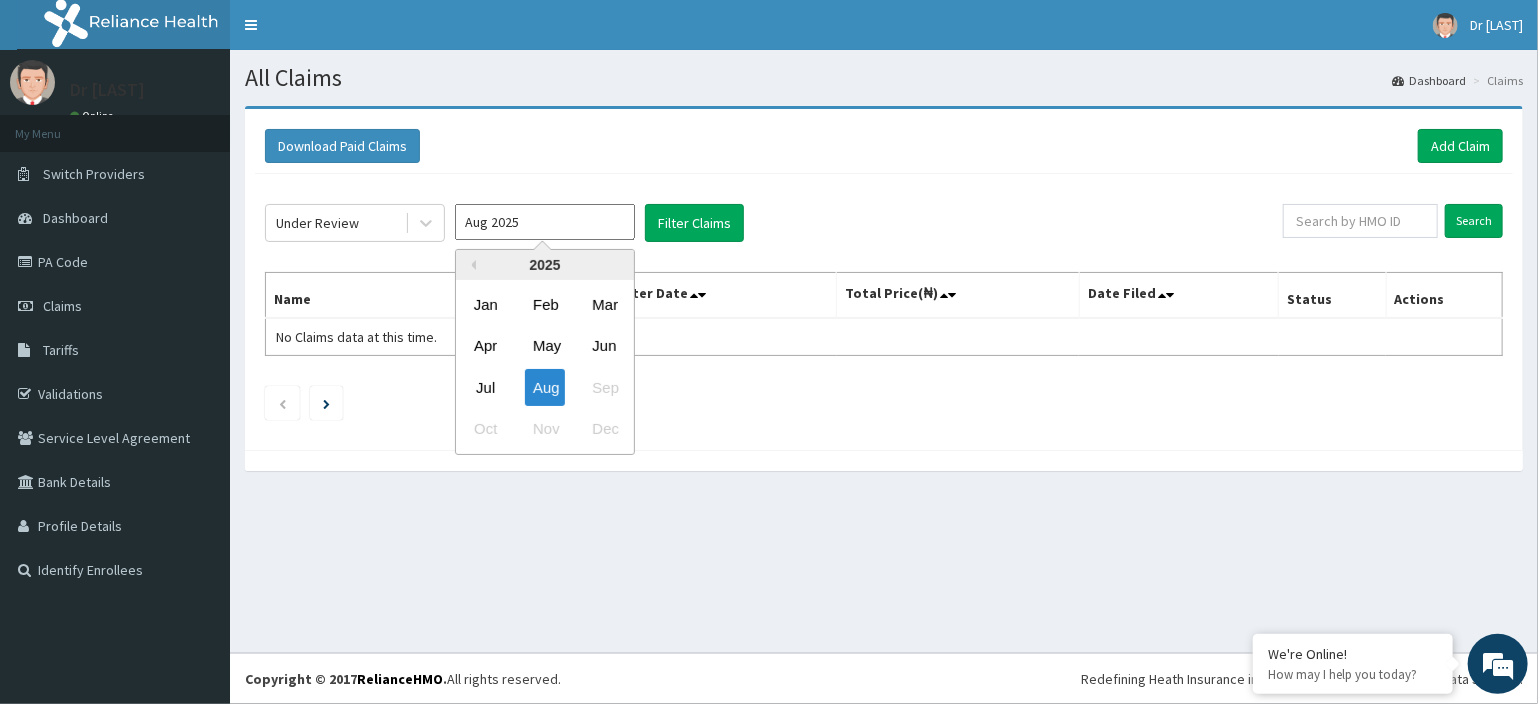 click on "Aug 2025" at bounding box center [545, 222] 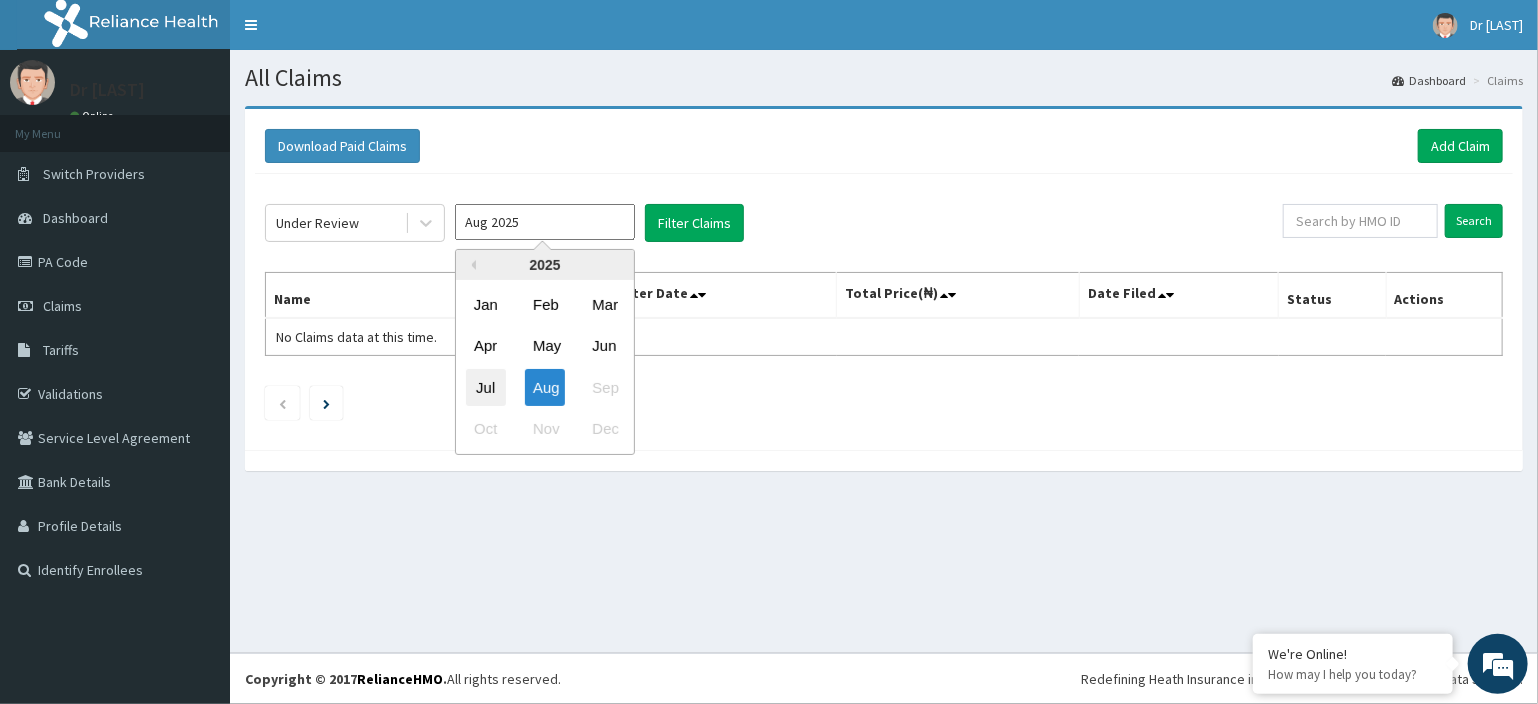click on "Jul" at bounding box center (486, 387) 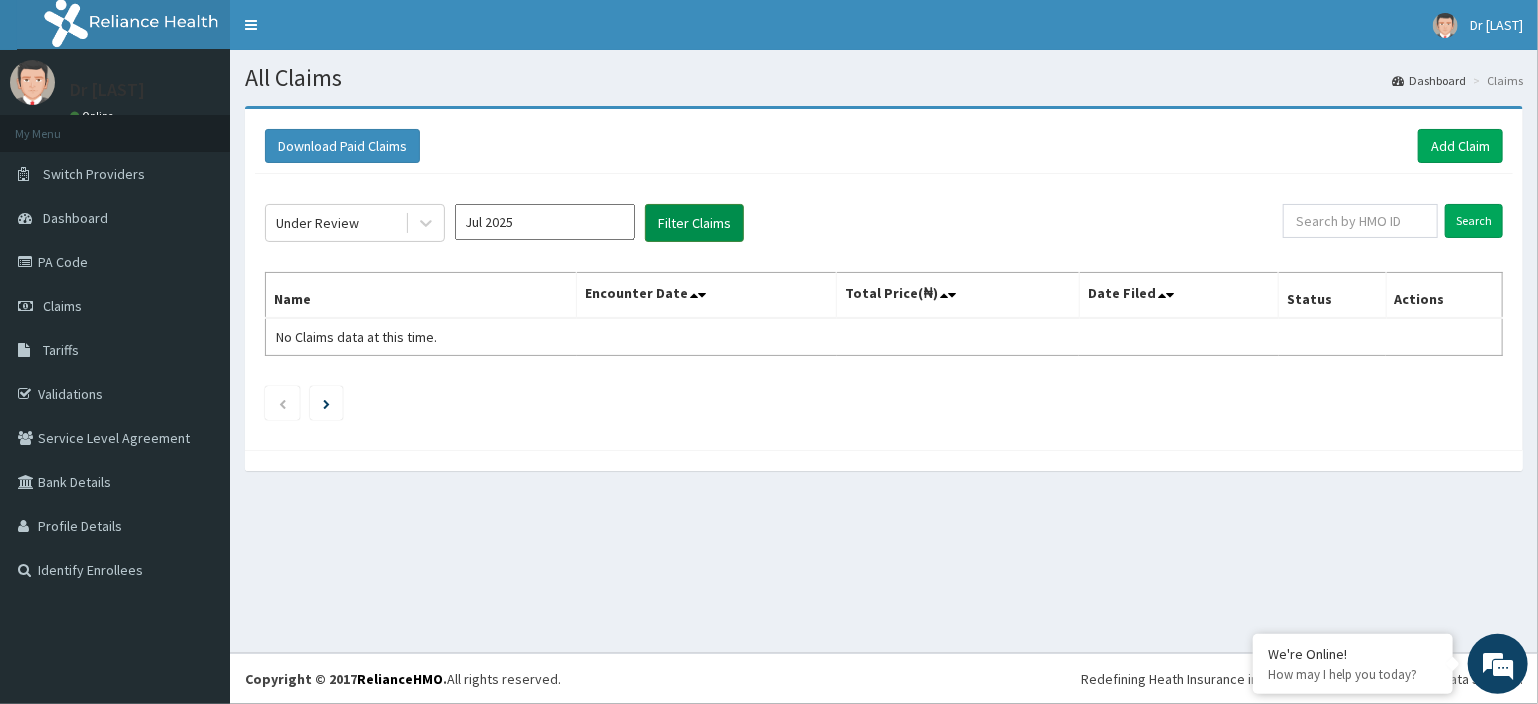 click on "Filter Claims" at bounding box center [694, 223] 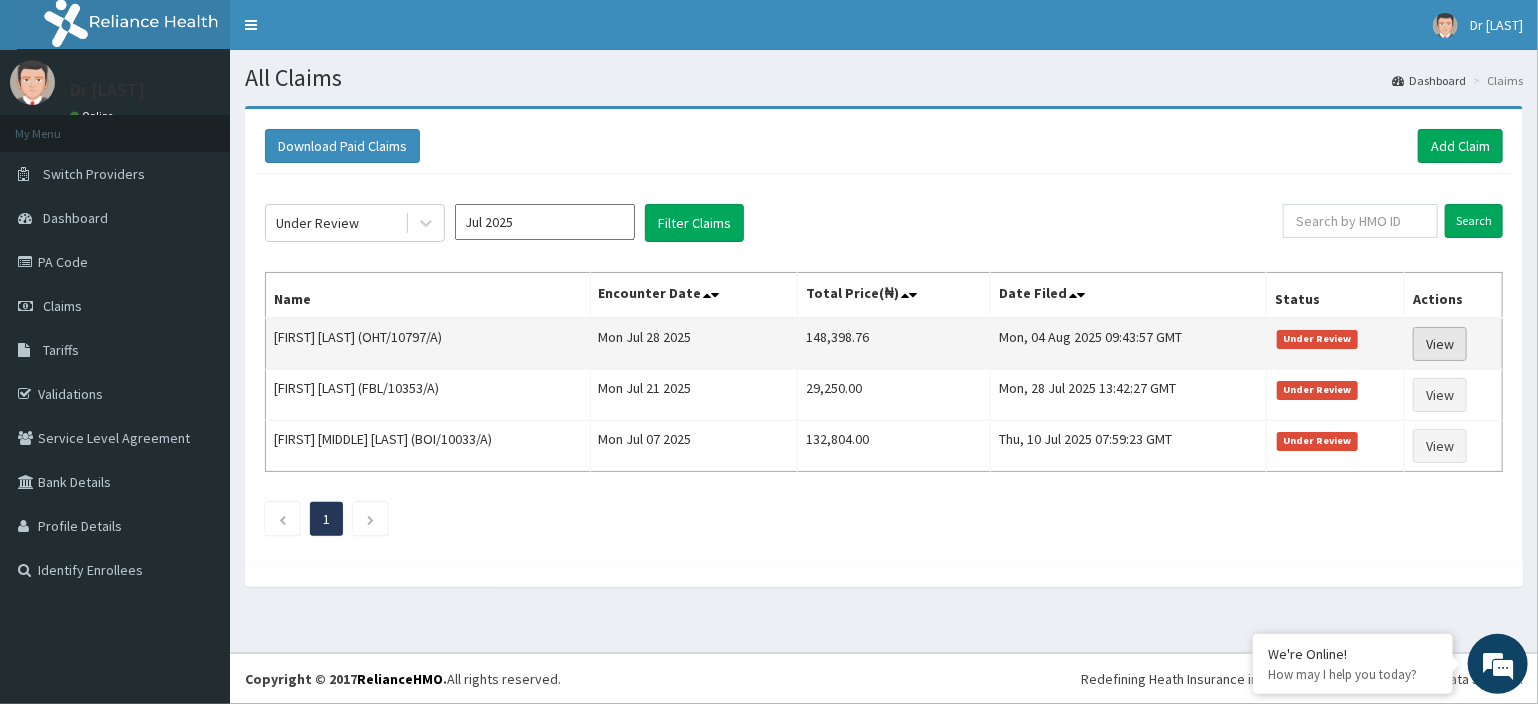 click on "View" at bounding box center [1440, 344] 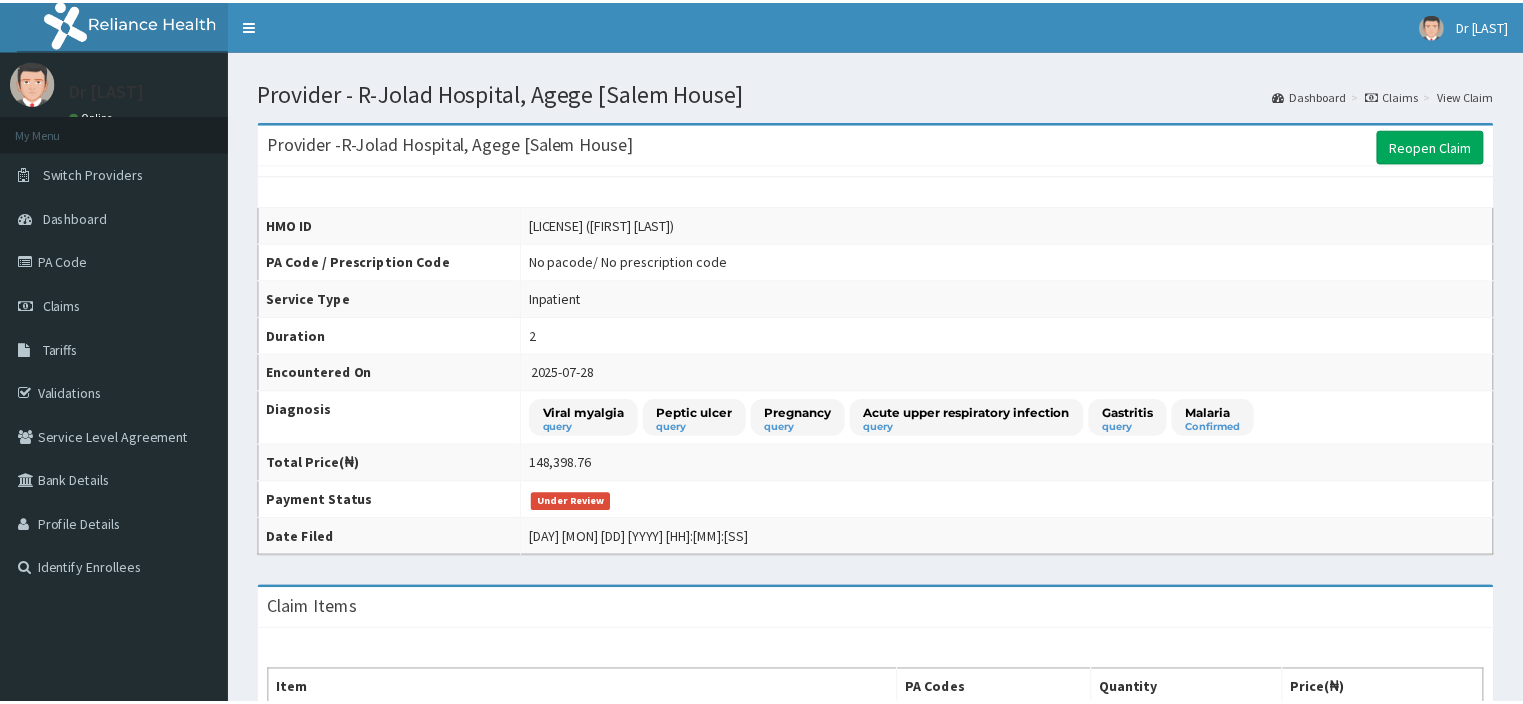 scroll, scrollTop: 0, scrollLeft: 0, axis: both 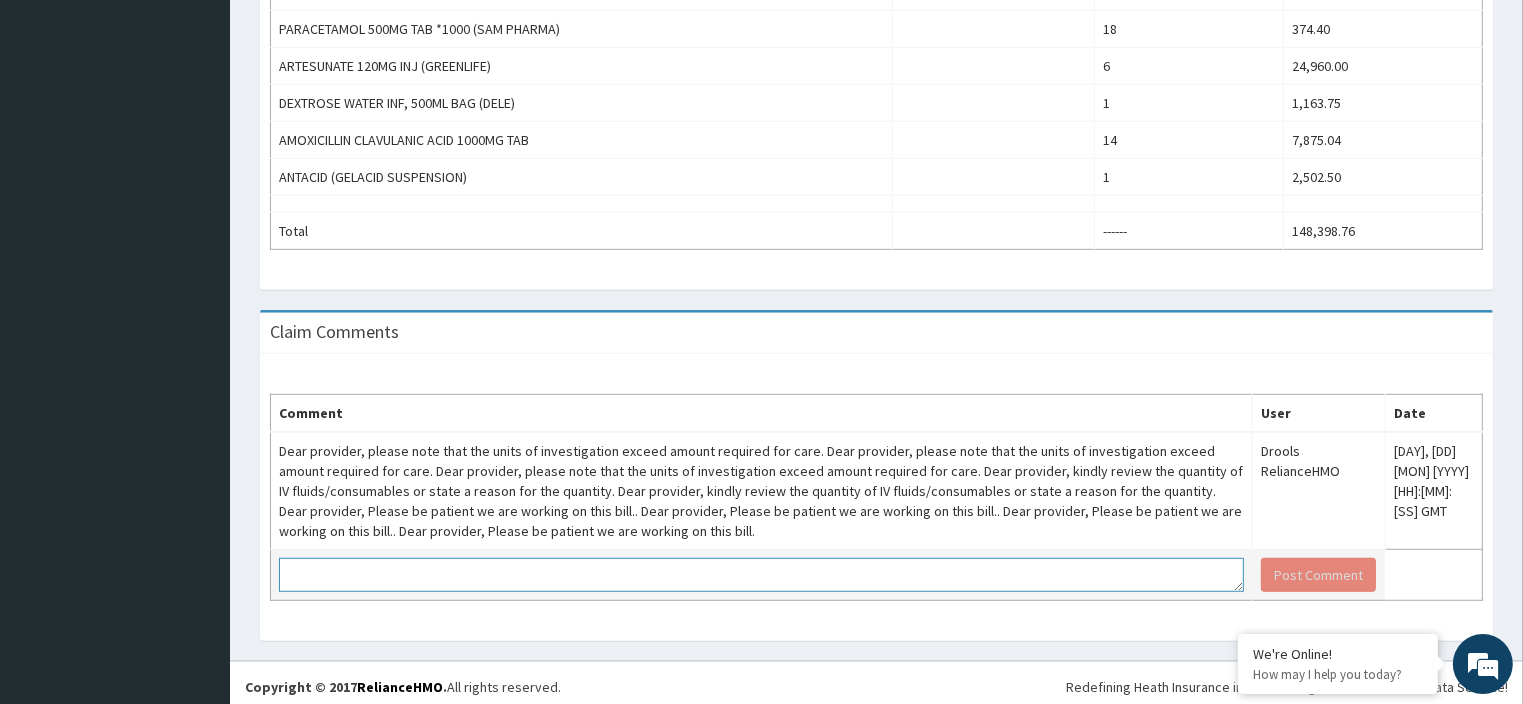 click at bounding box center (761, 575) 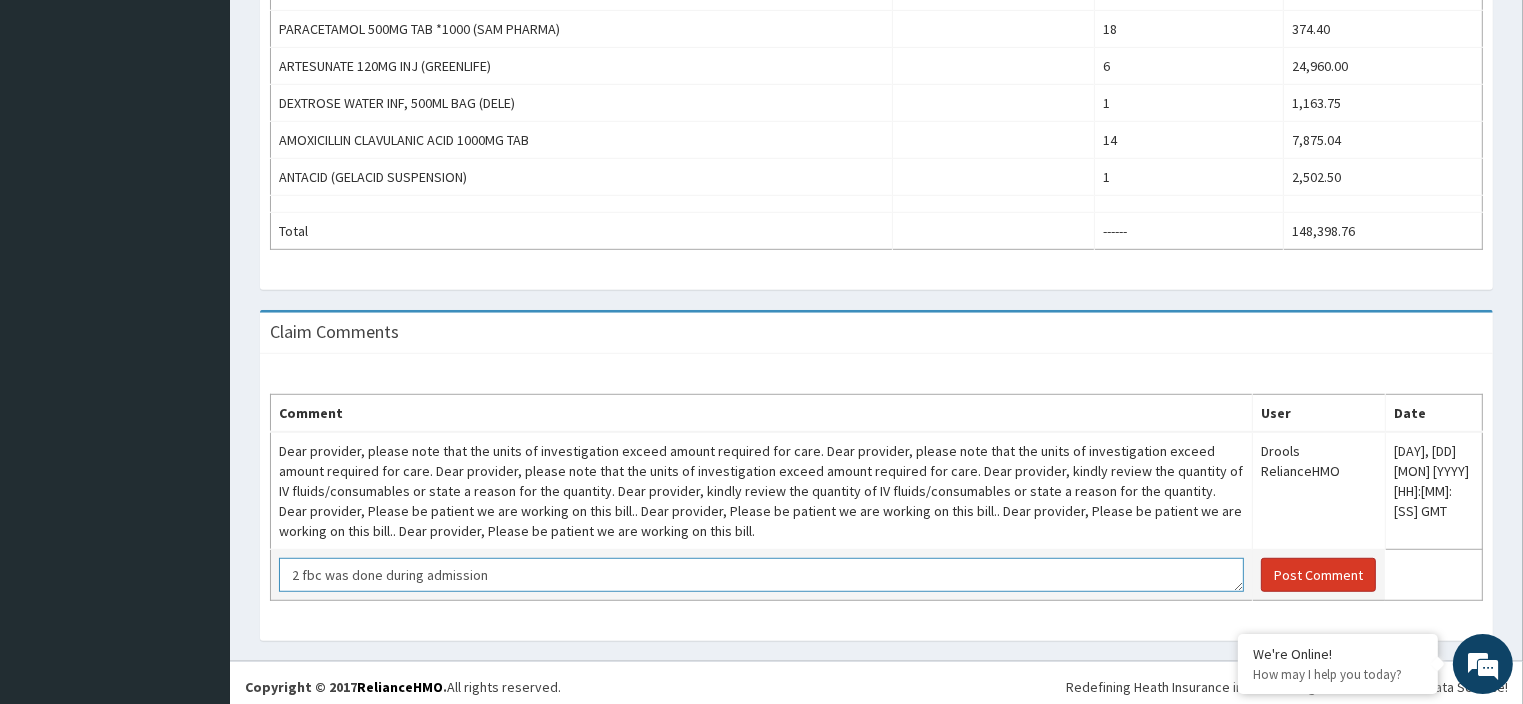 type on "2 fbc was done during admission" 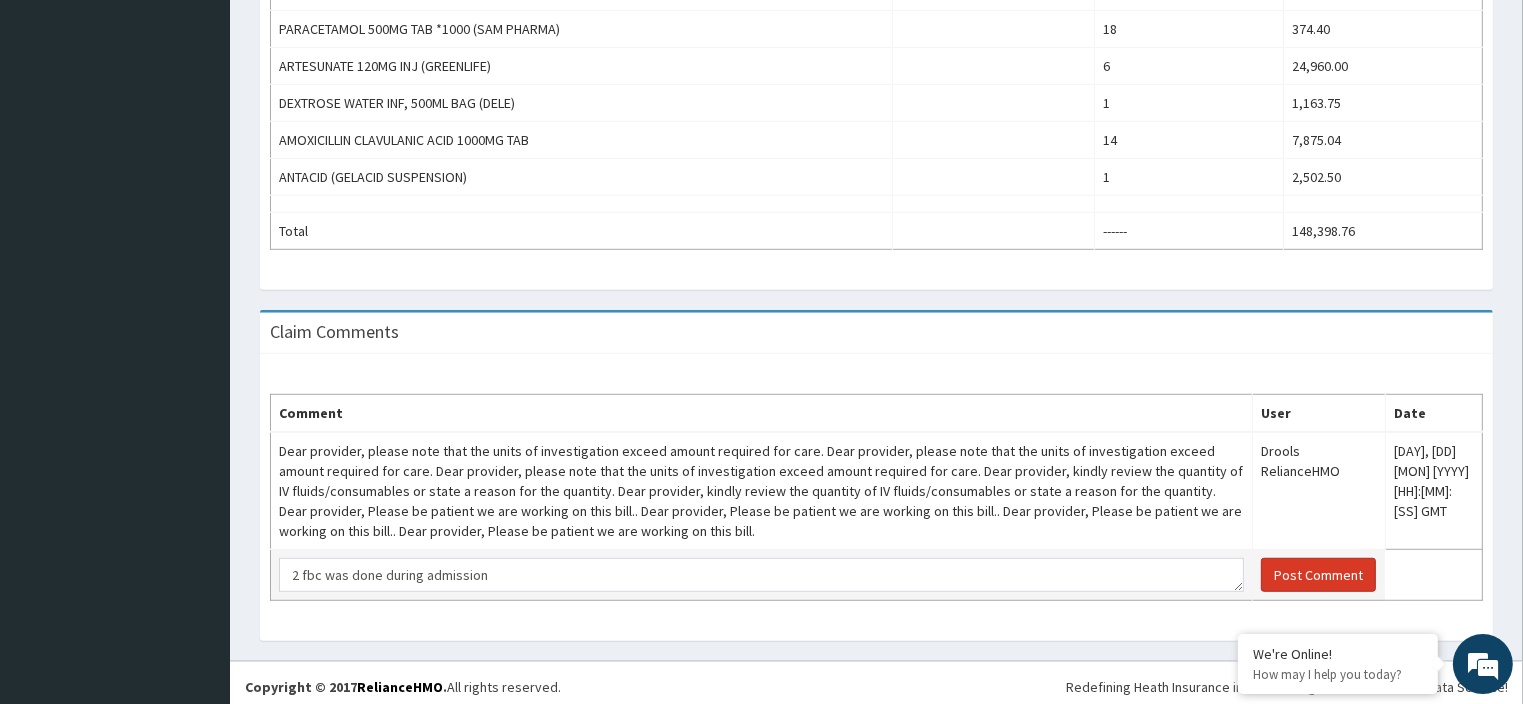 click on "Post Comment" at bounding box center [1318, 575] 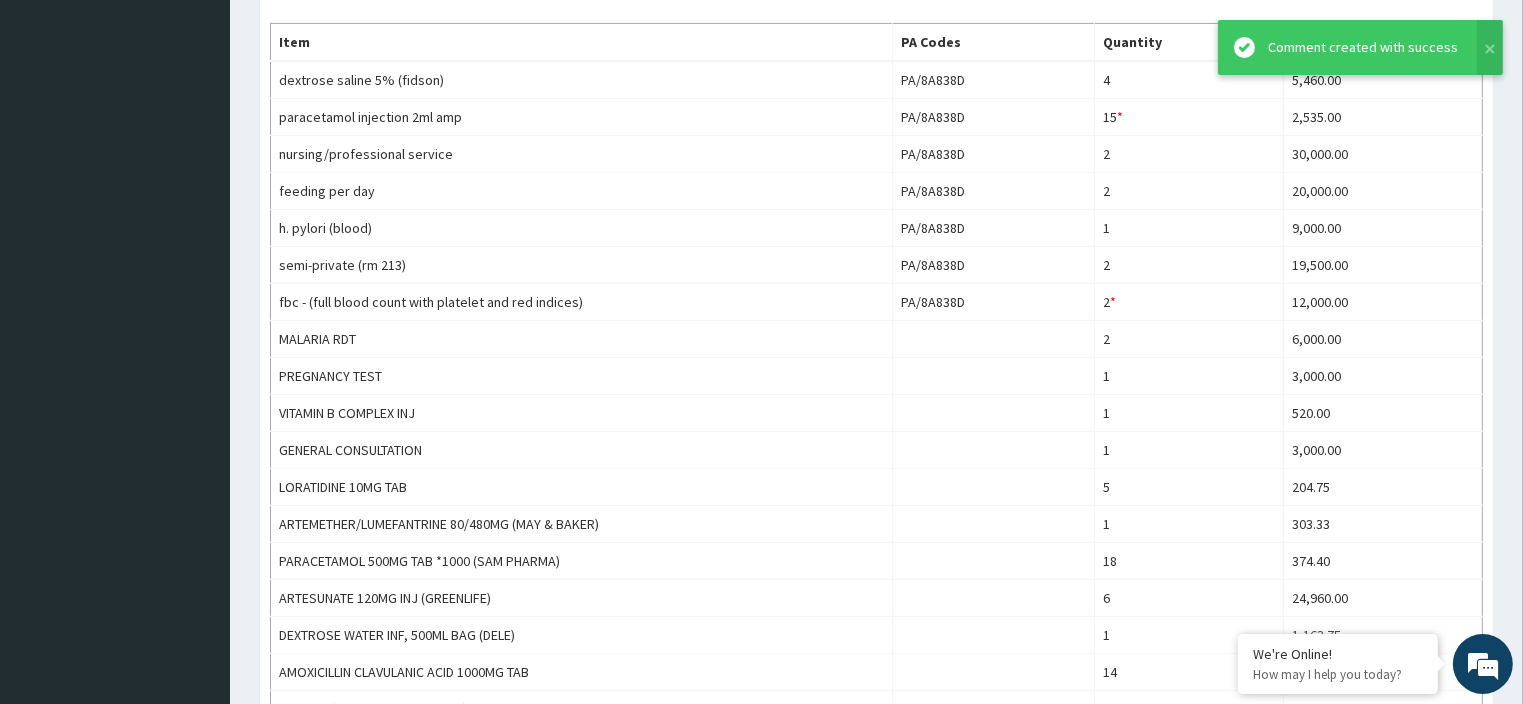 scroll, scrollTop: 639, scrollLeft: 0, axis: vertical 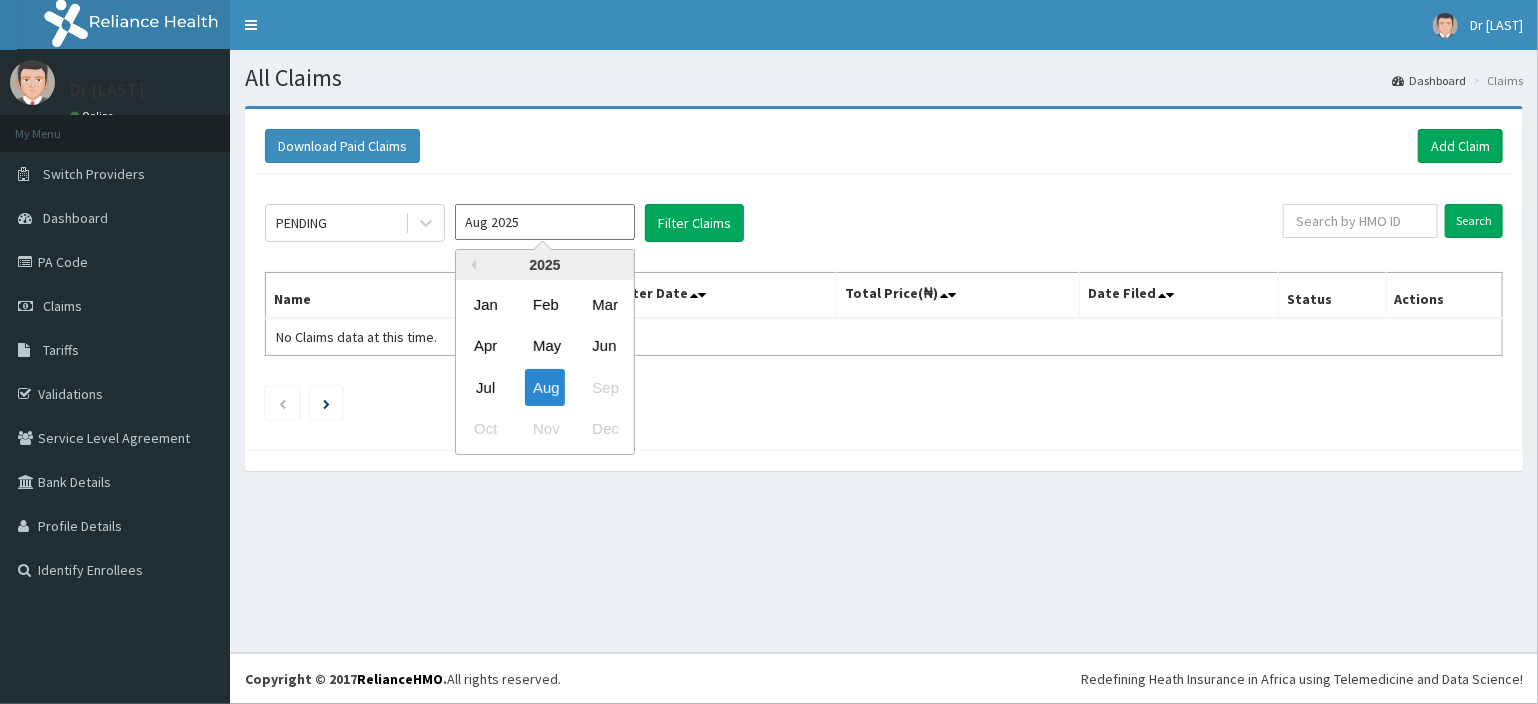 click on "Aug 2025" at bounding box center (545, 222) 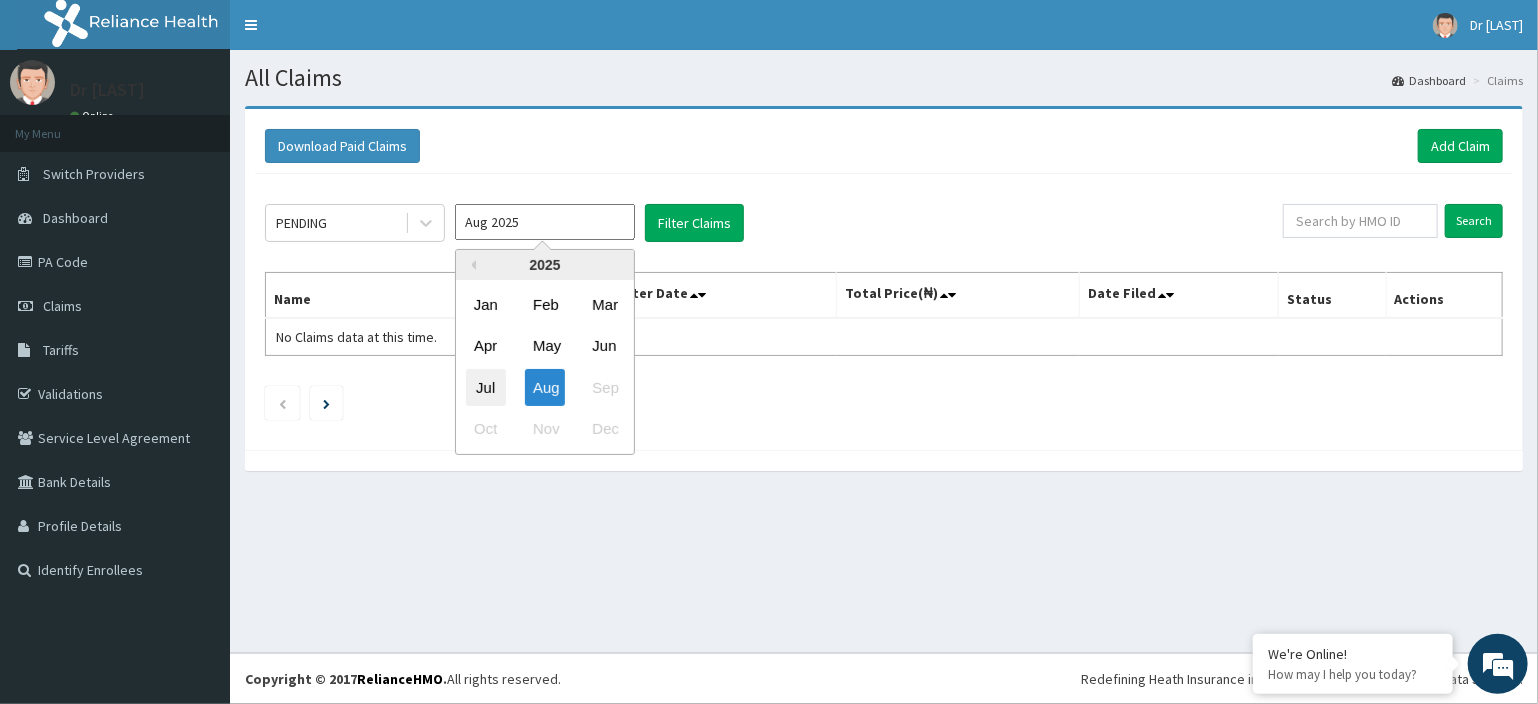 click on "Jul" at bounding box center (486, 387) 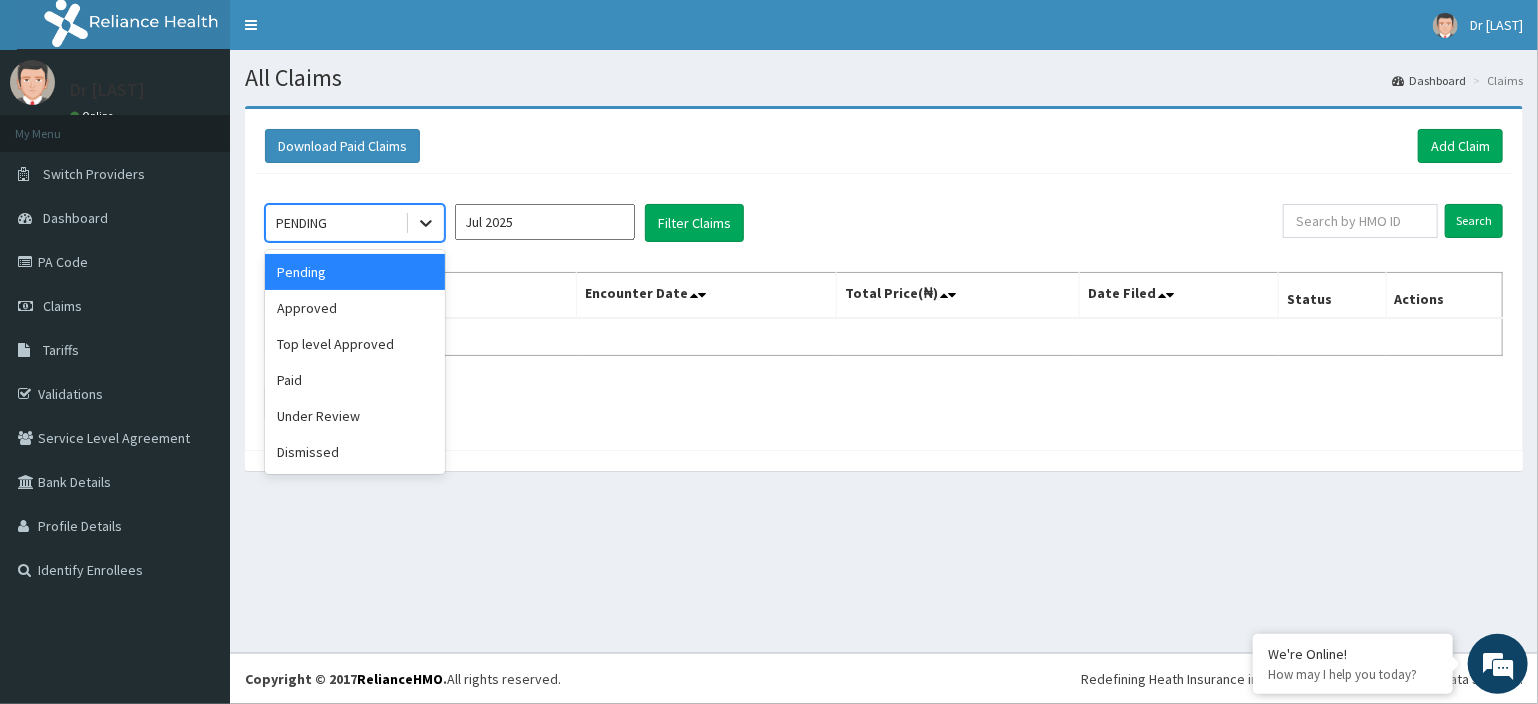click 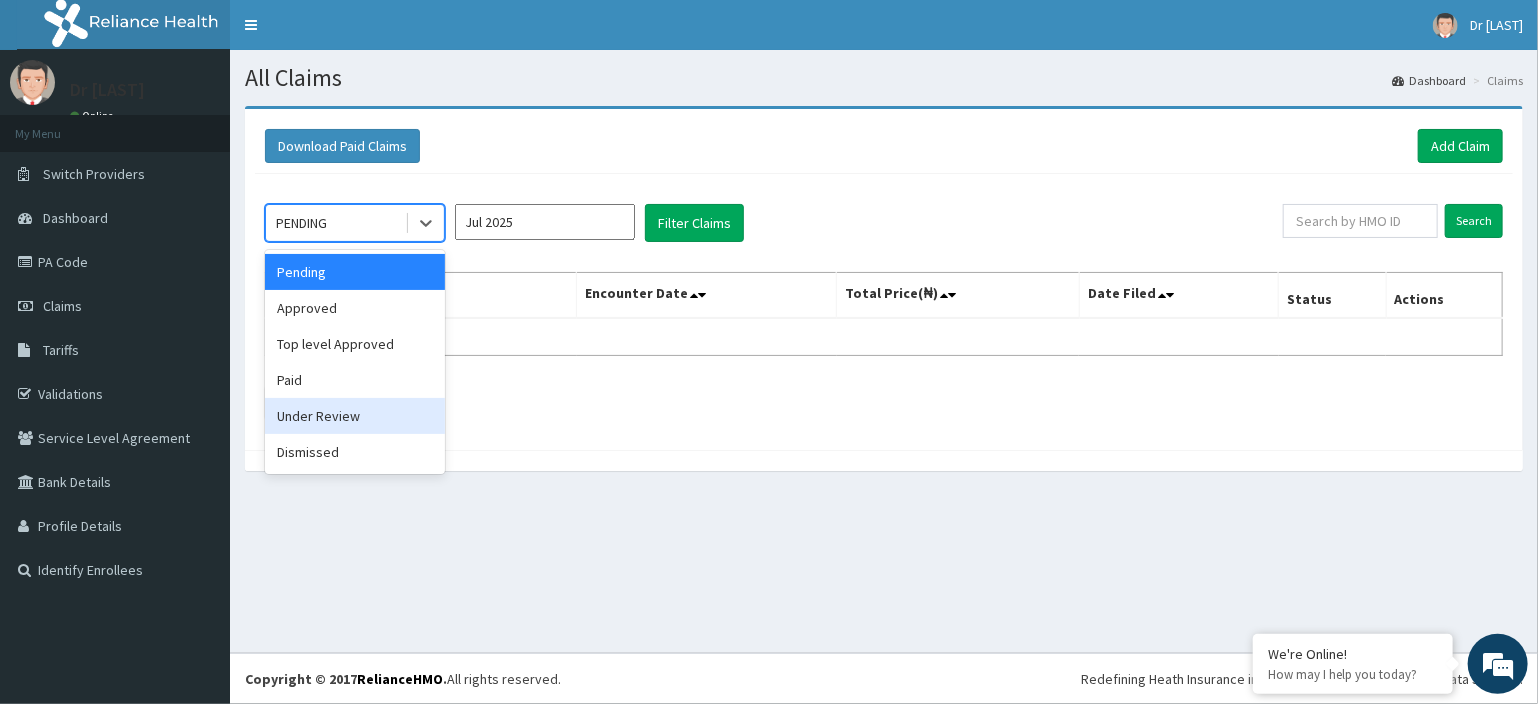 click on "Under Review" at bounding box center (355, 416) 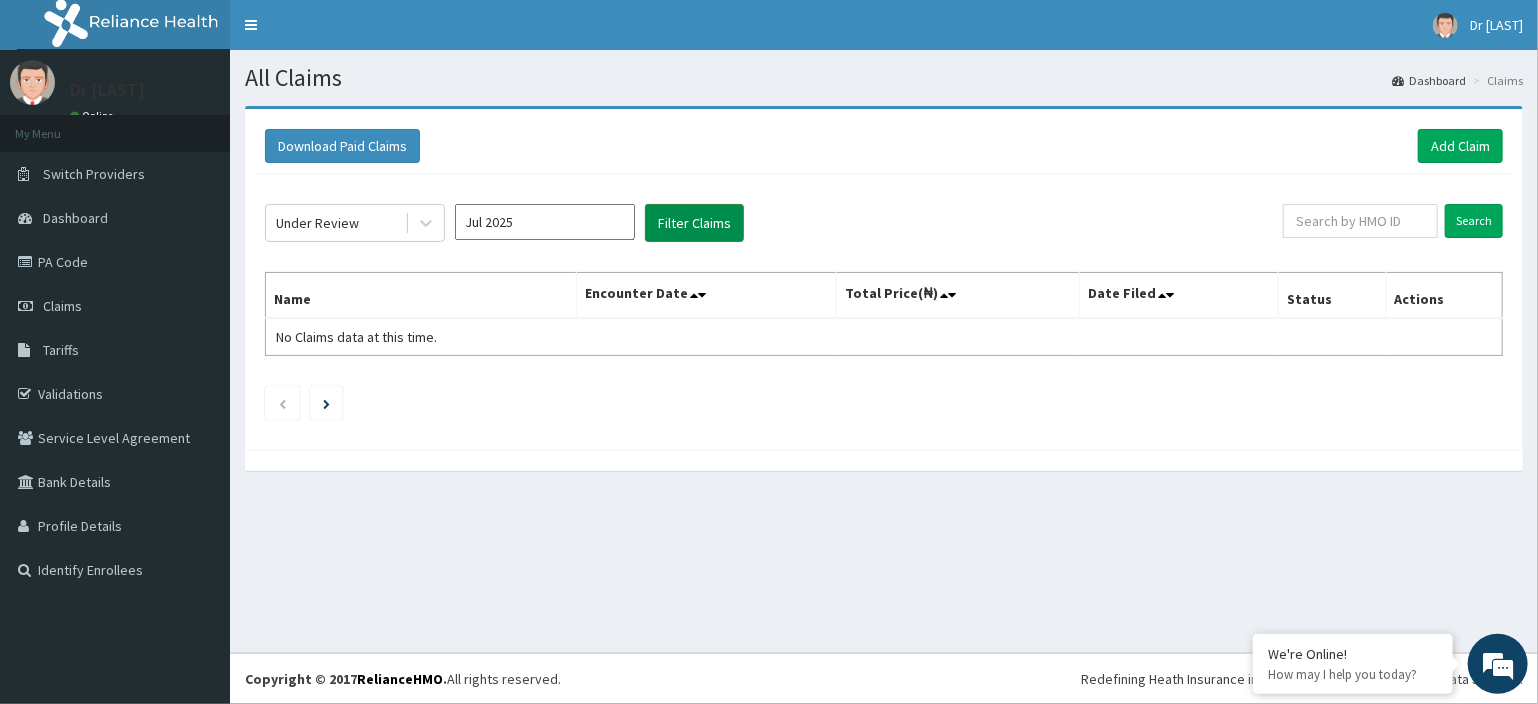 click on "Filter Claims" at bounding box center (694, 223) 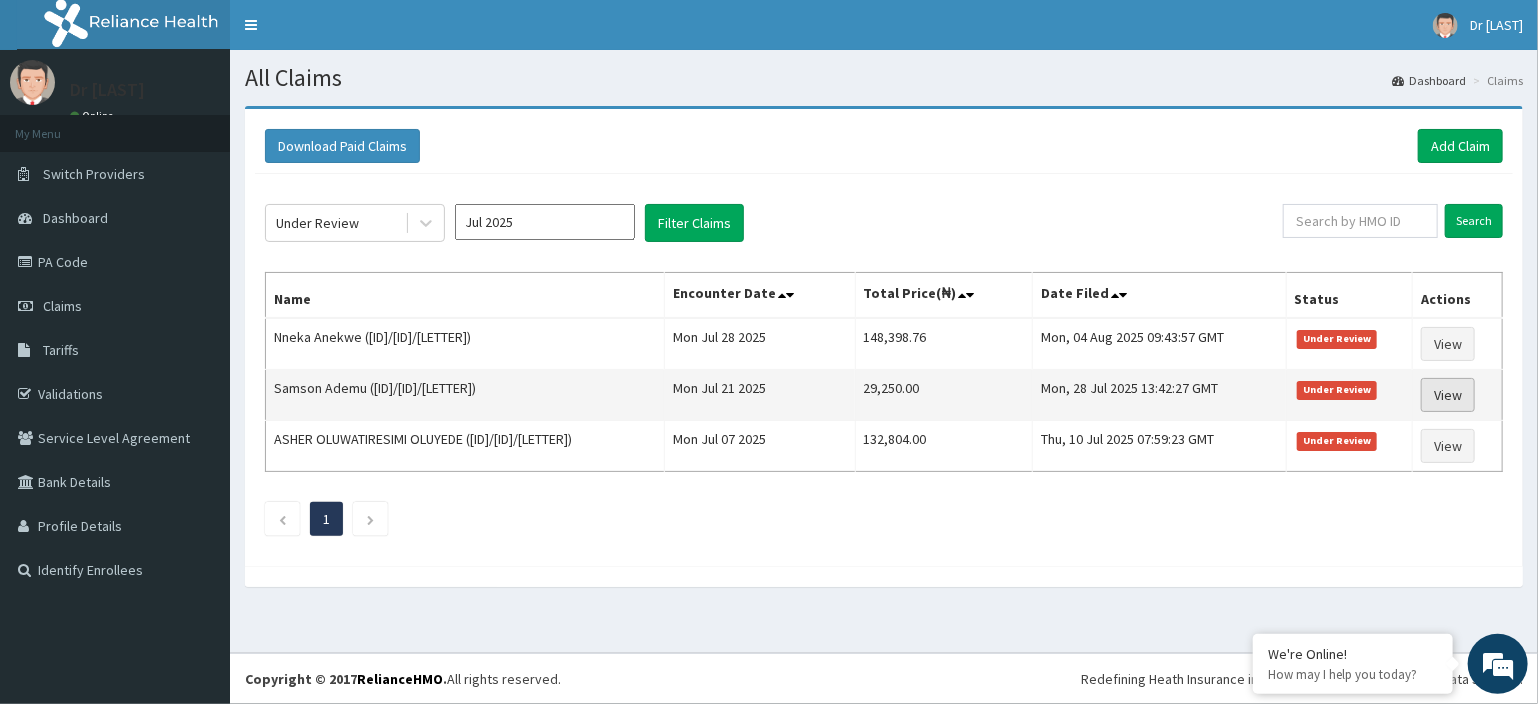 scroll, scrollTop: 0, scrollLeft: 0, axis: both 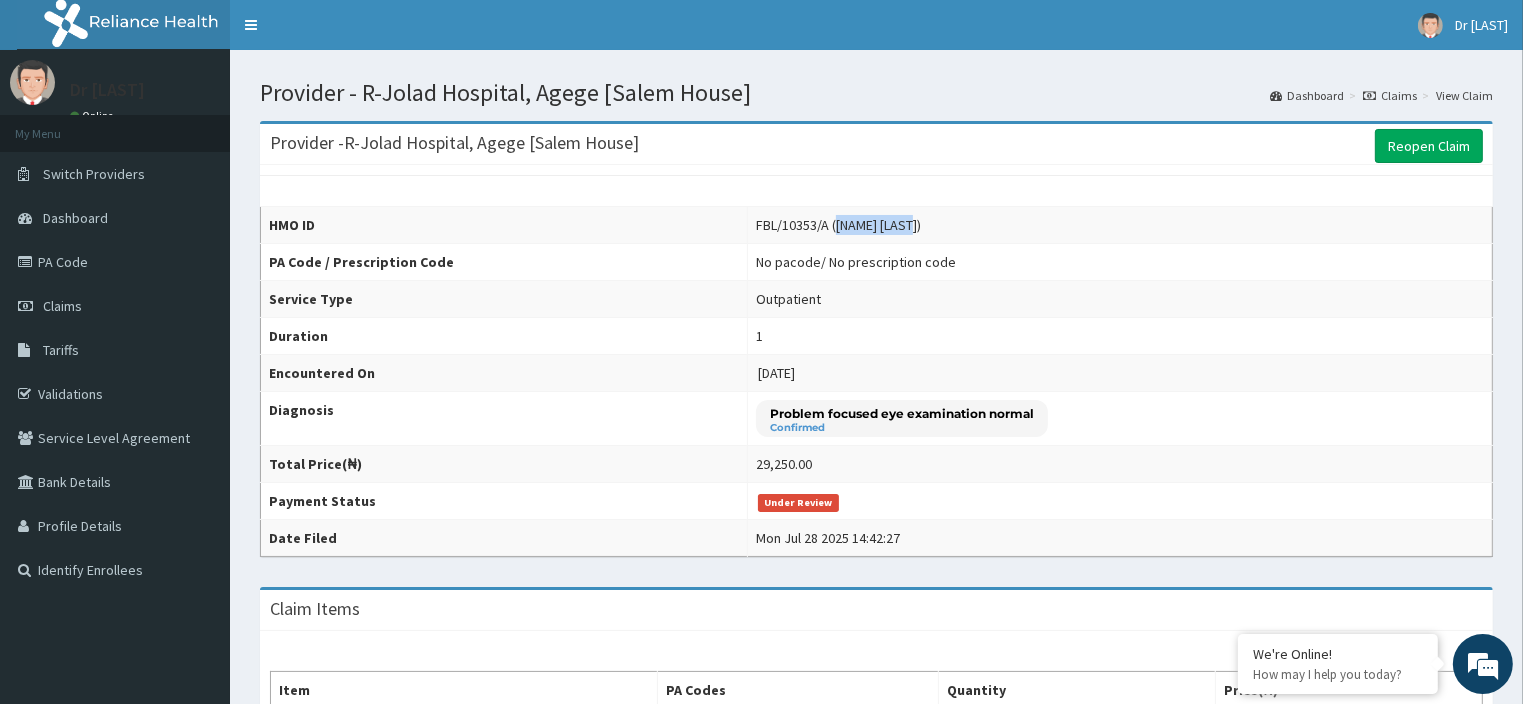 drag, startPoint x: 813, startPoint y: 226, endPoint x: 904, endPoint y: 226, distance: 91 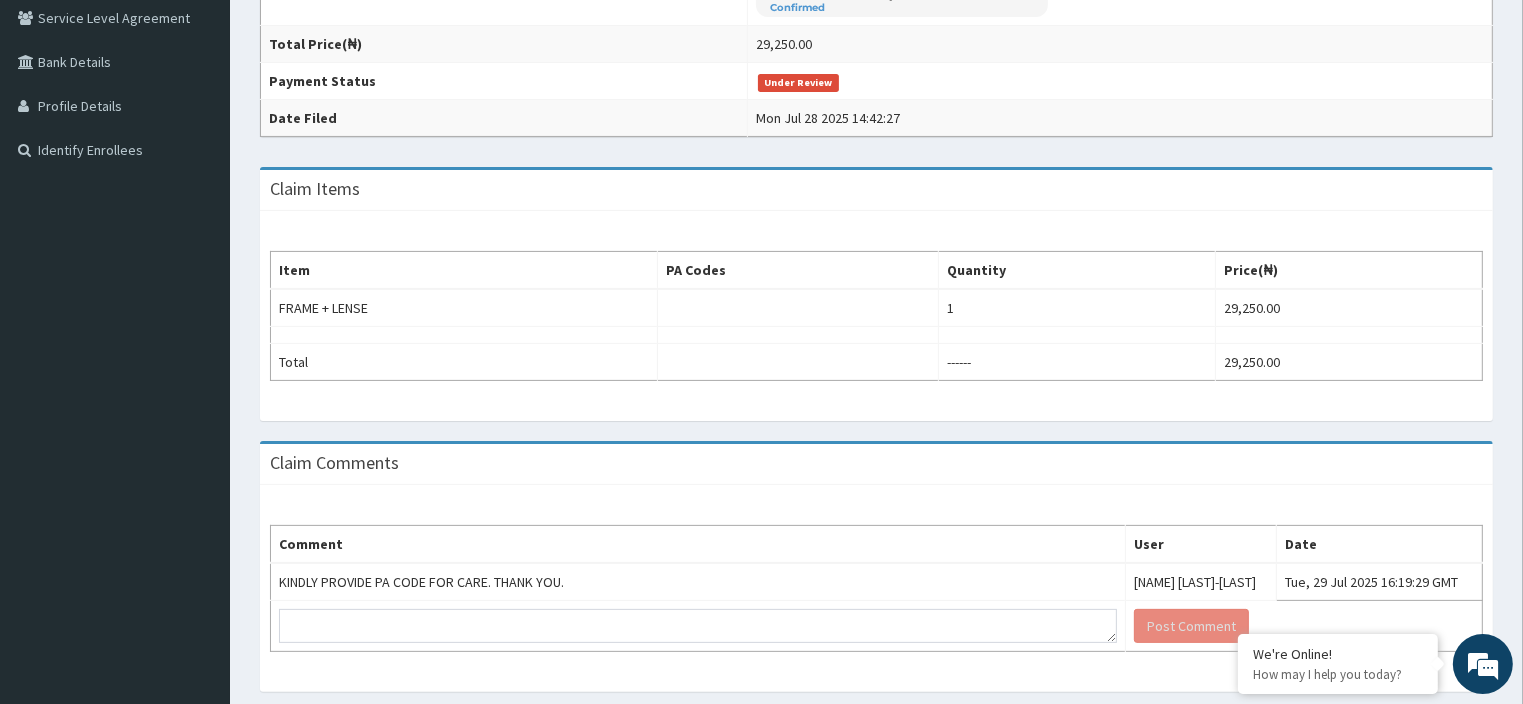 scroll, scrollTop: 446, scrollLeft: 0, axis: vertical 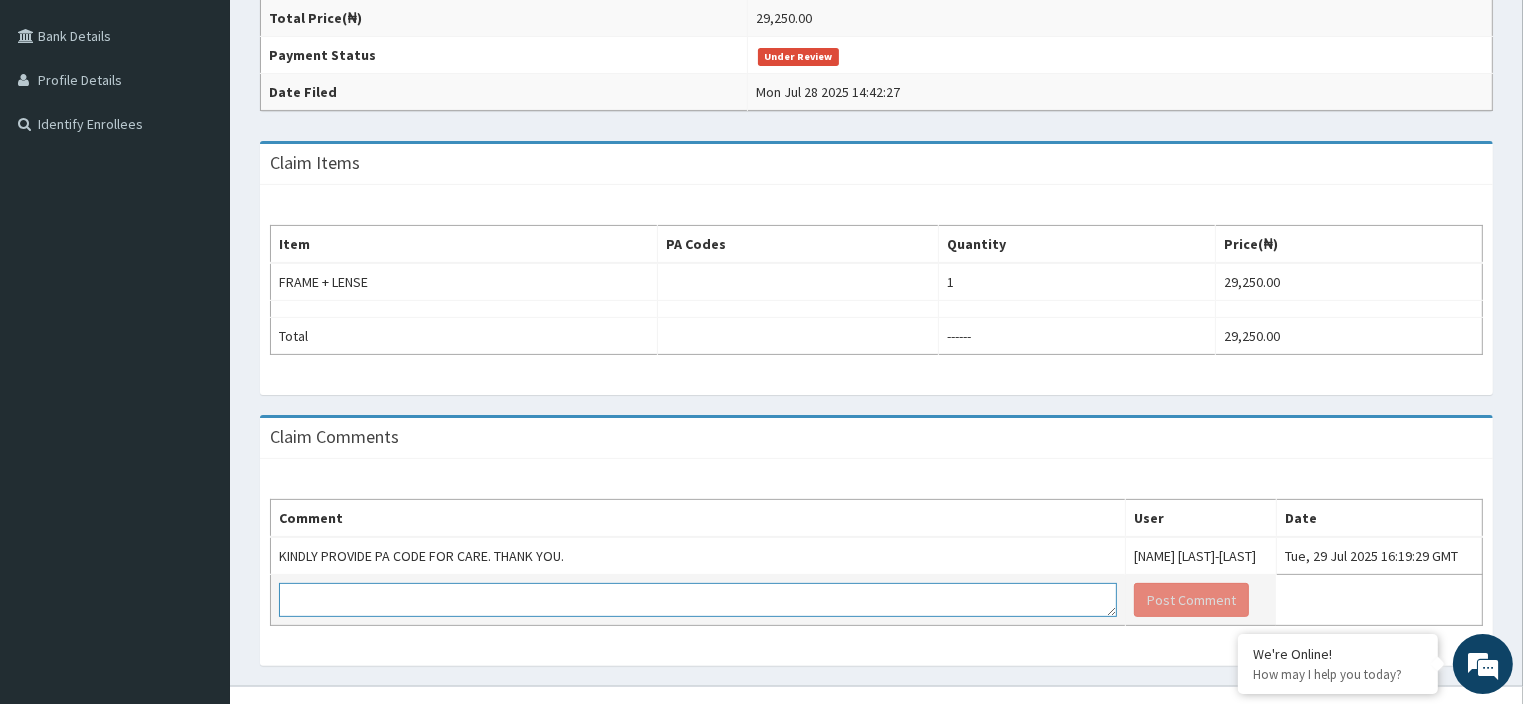 click at bounding box center [698, 600] 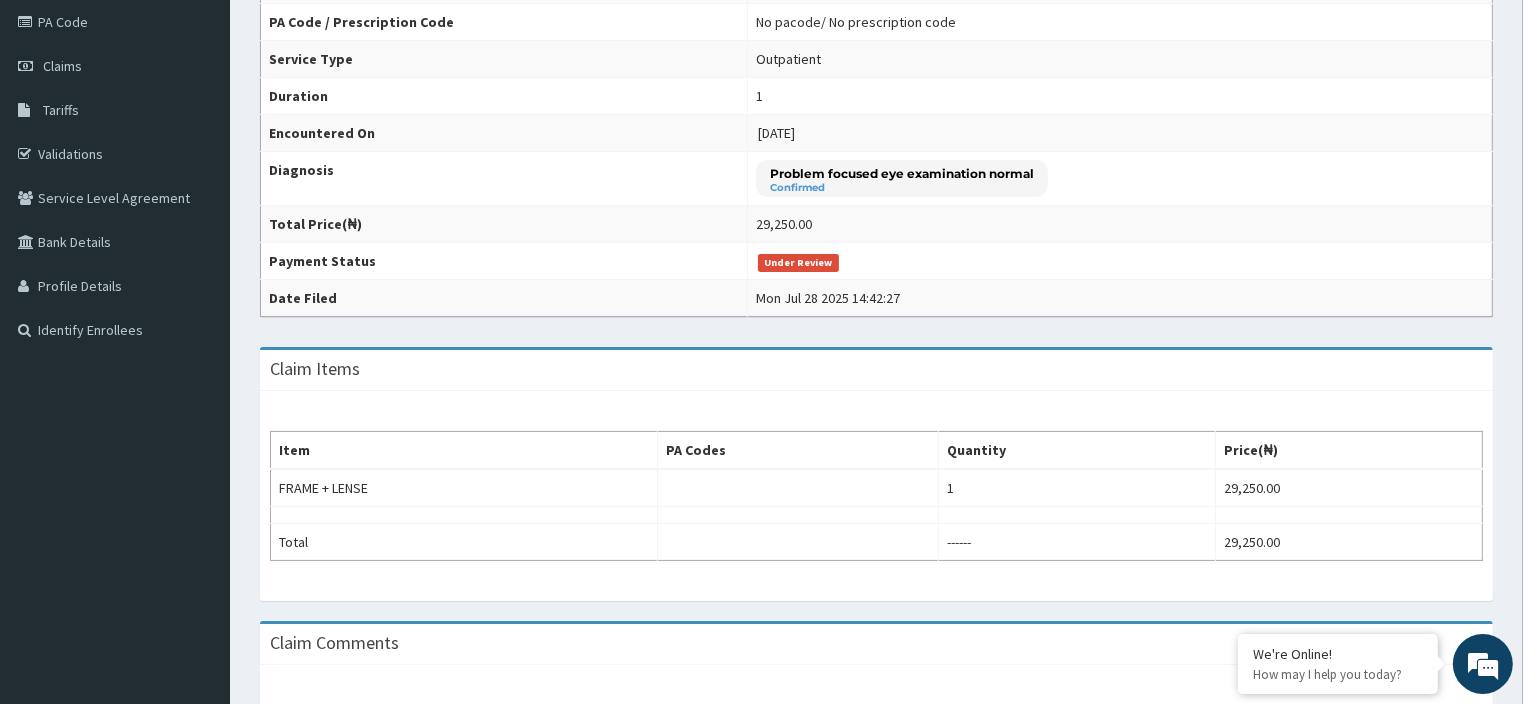 scroll, scrollTop: 418, scrollLeft: 0, axis: vertical 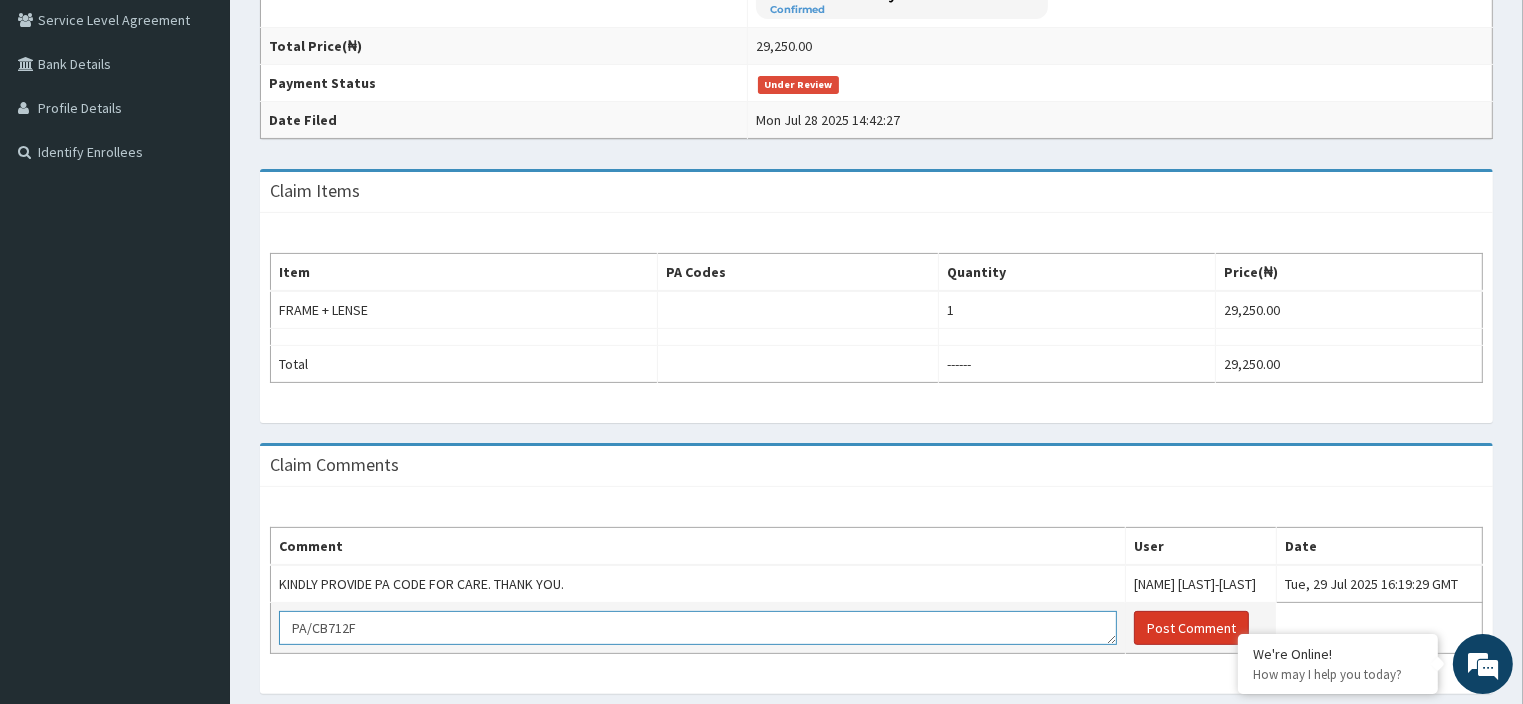 type on "PA/CB712F" 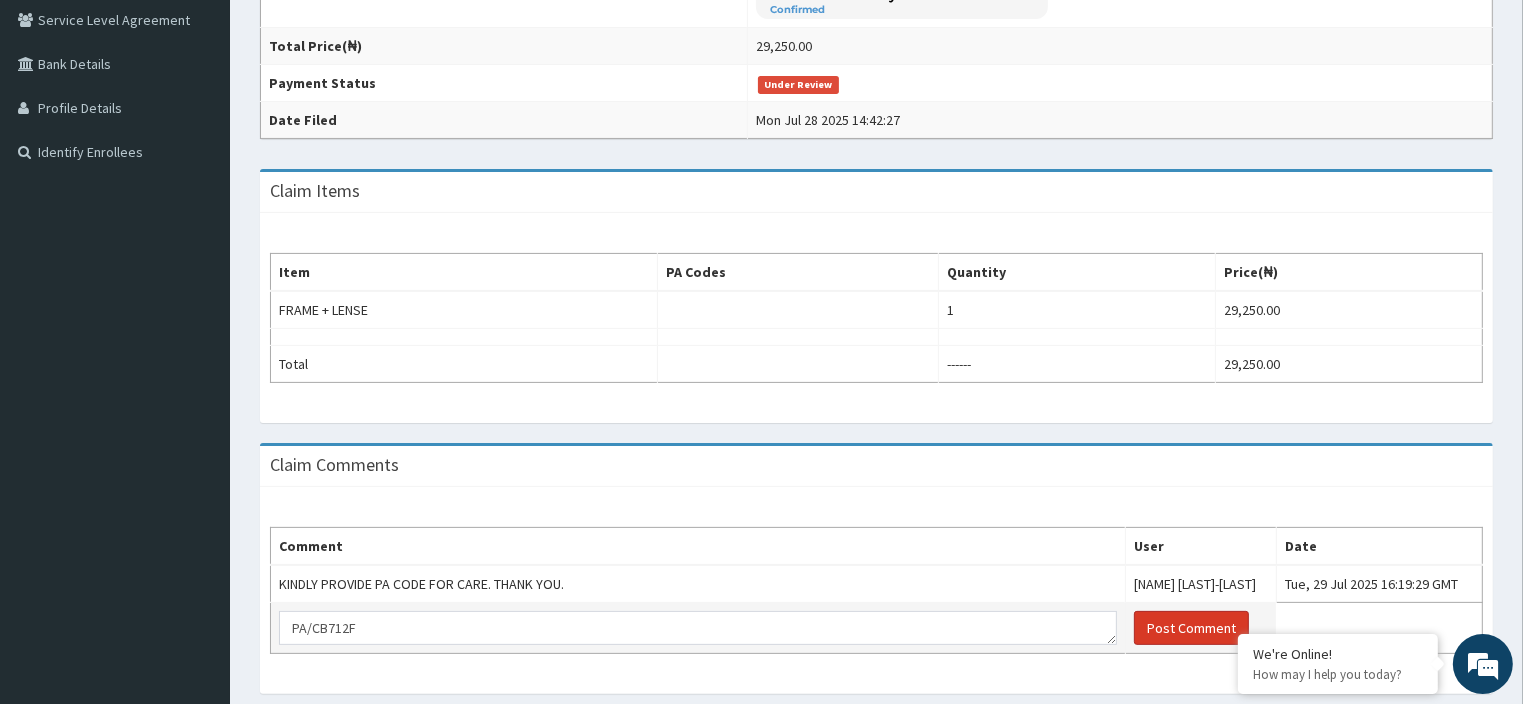 click on "Post Comment" at bounding box center (1191, 628) 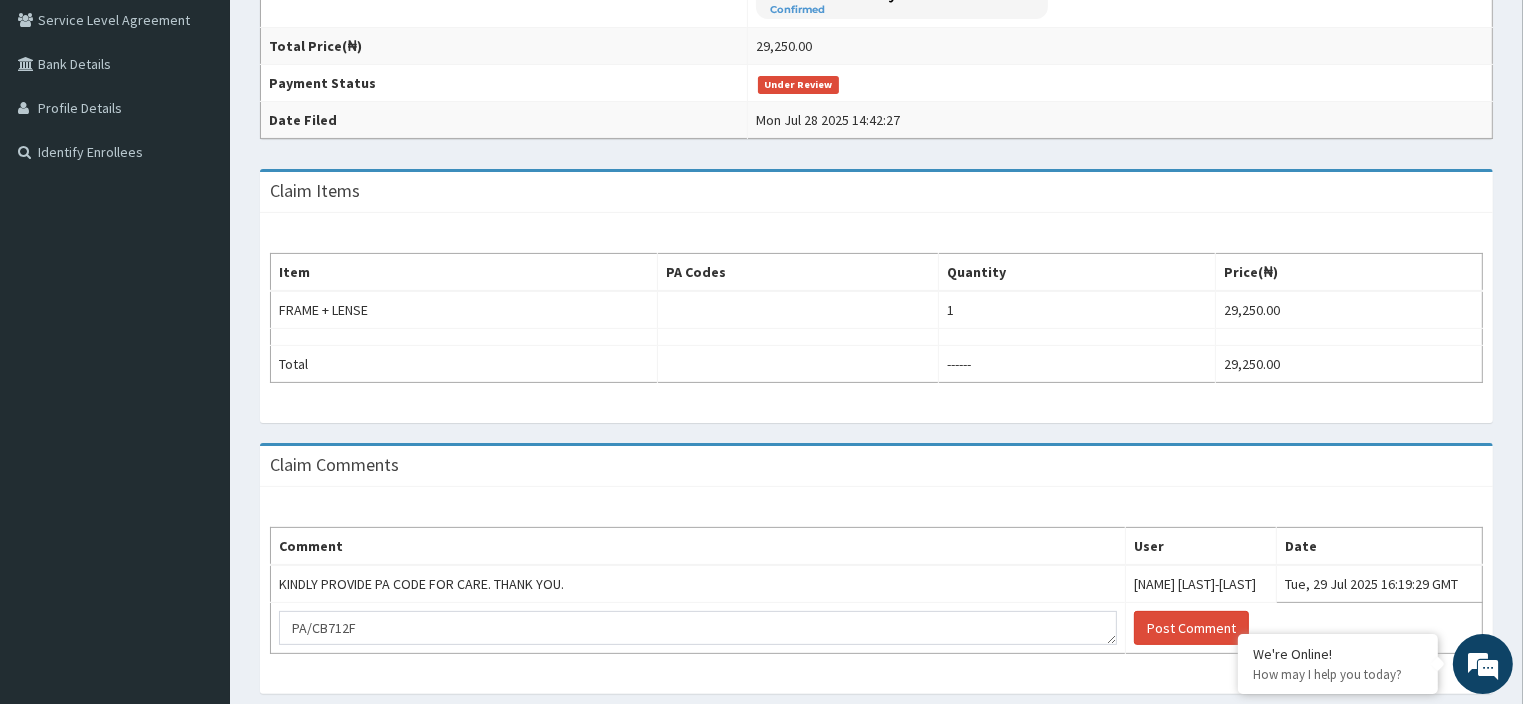 type 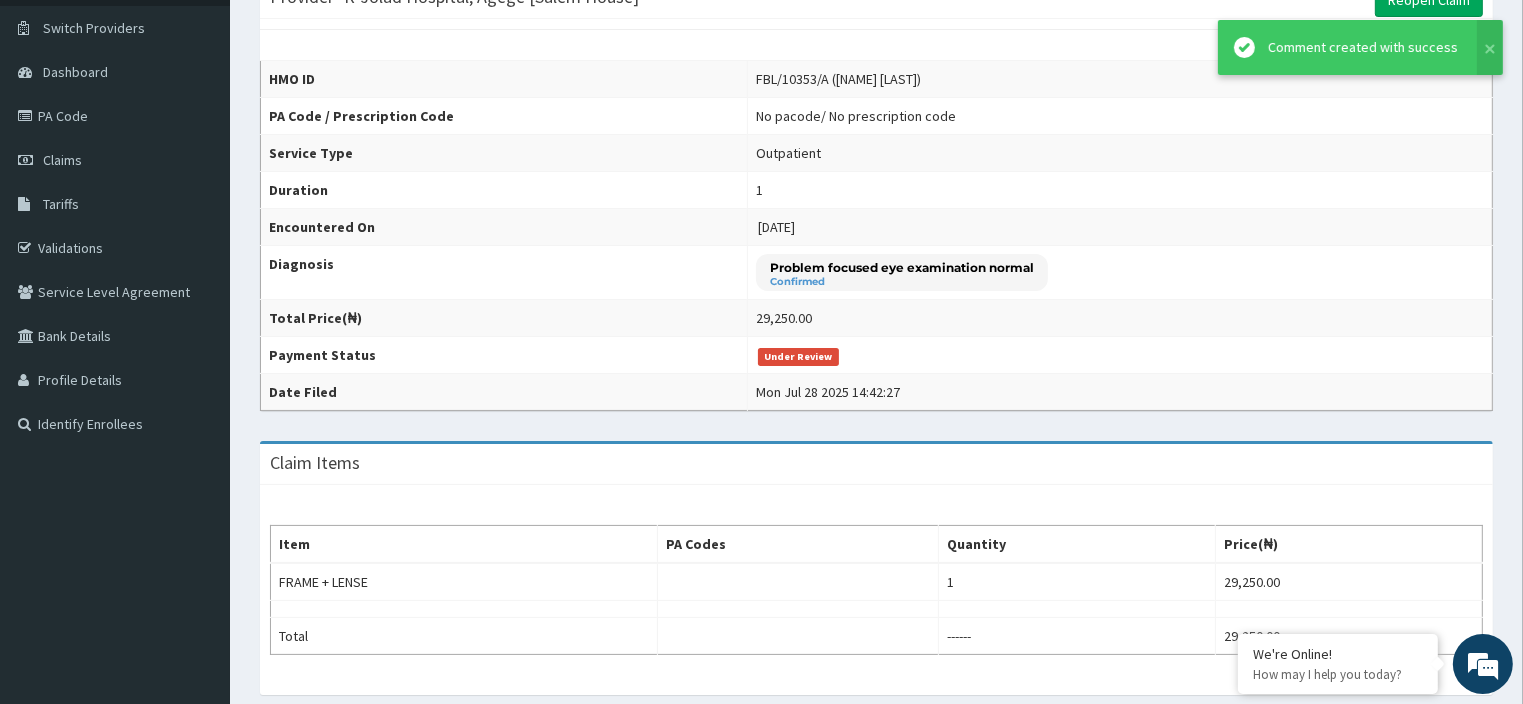 scroll, scrollTop: 0, scrollLeft: 0, axis: both 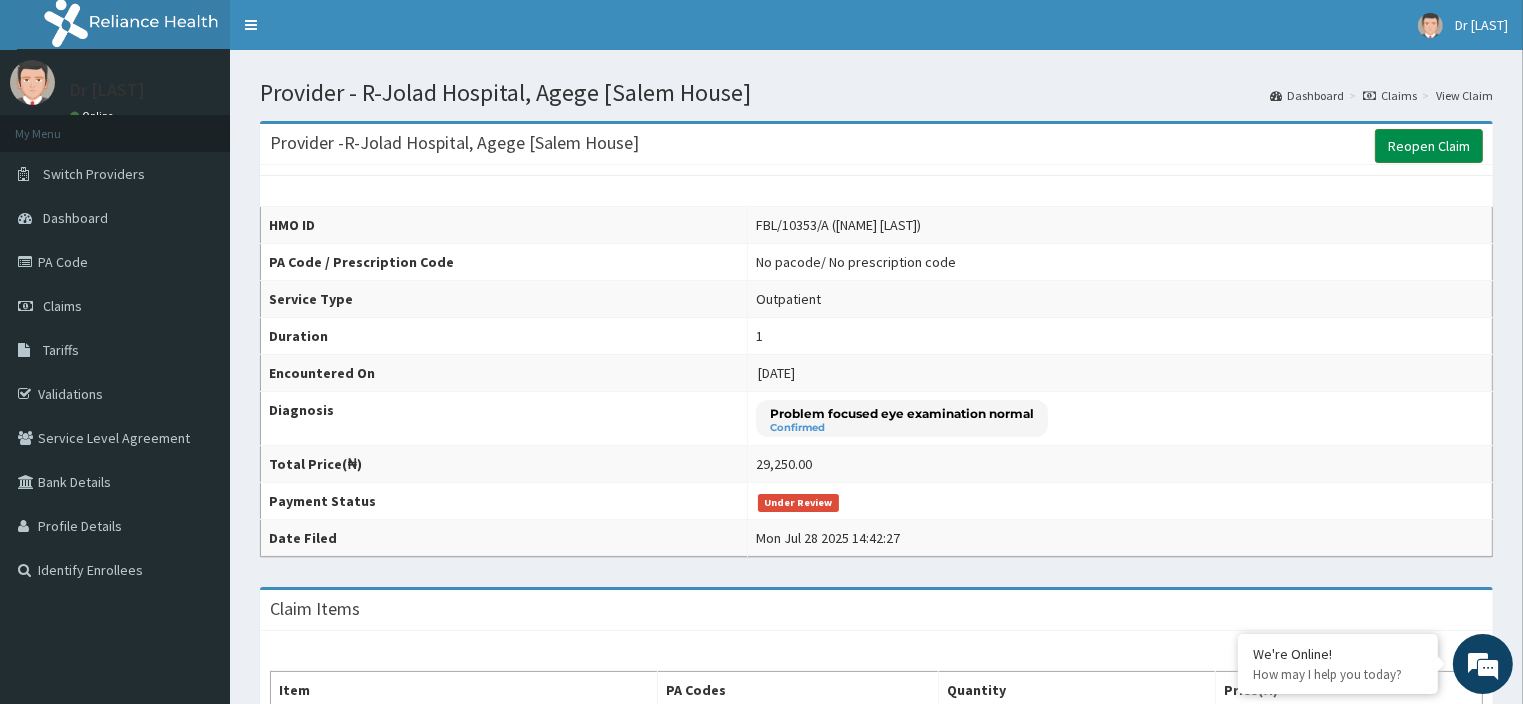 click on "Reopen Claim" at bounding box center (1429, 146) 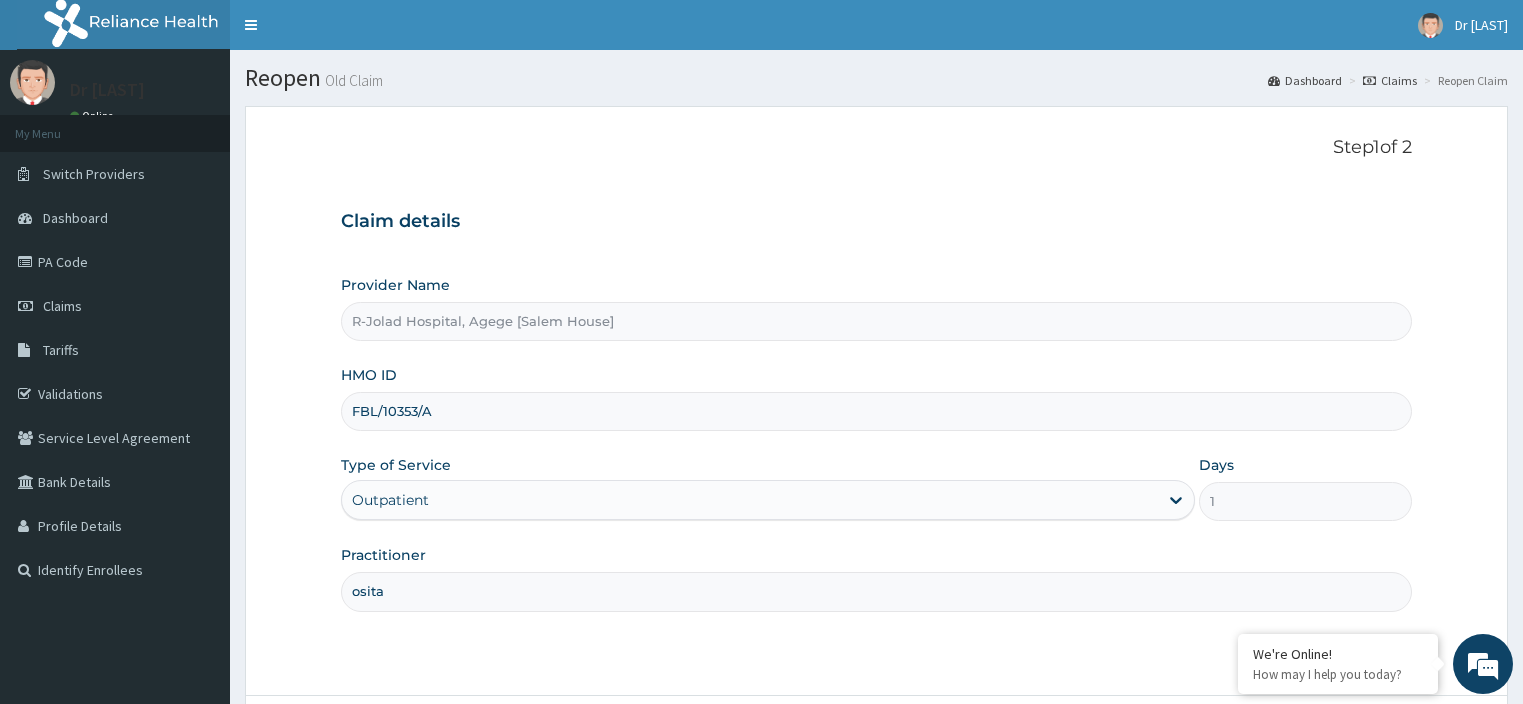 scroll, scrollTop: 0, scrollLeft: 0, axis: both 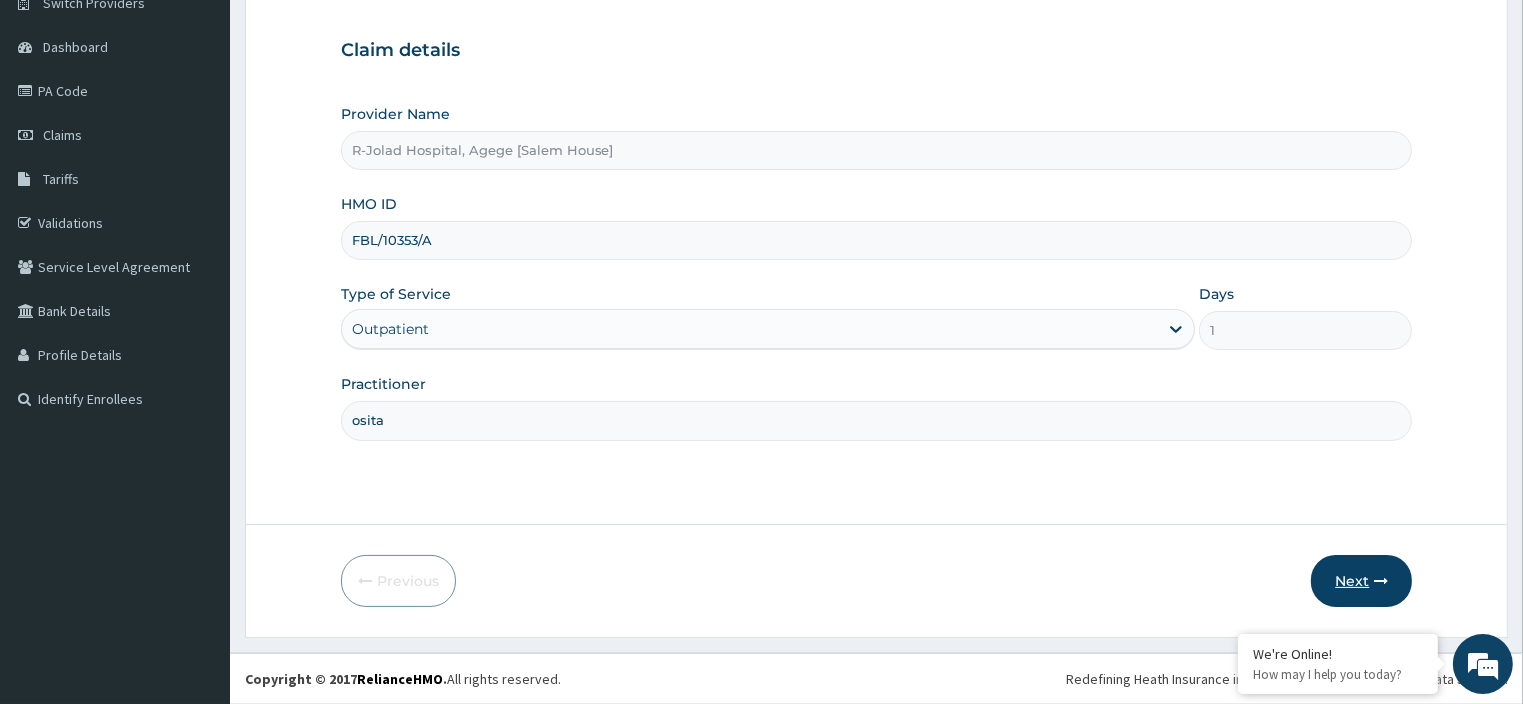 click on "Next" at bounding box center (1361, 581) 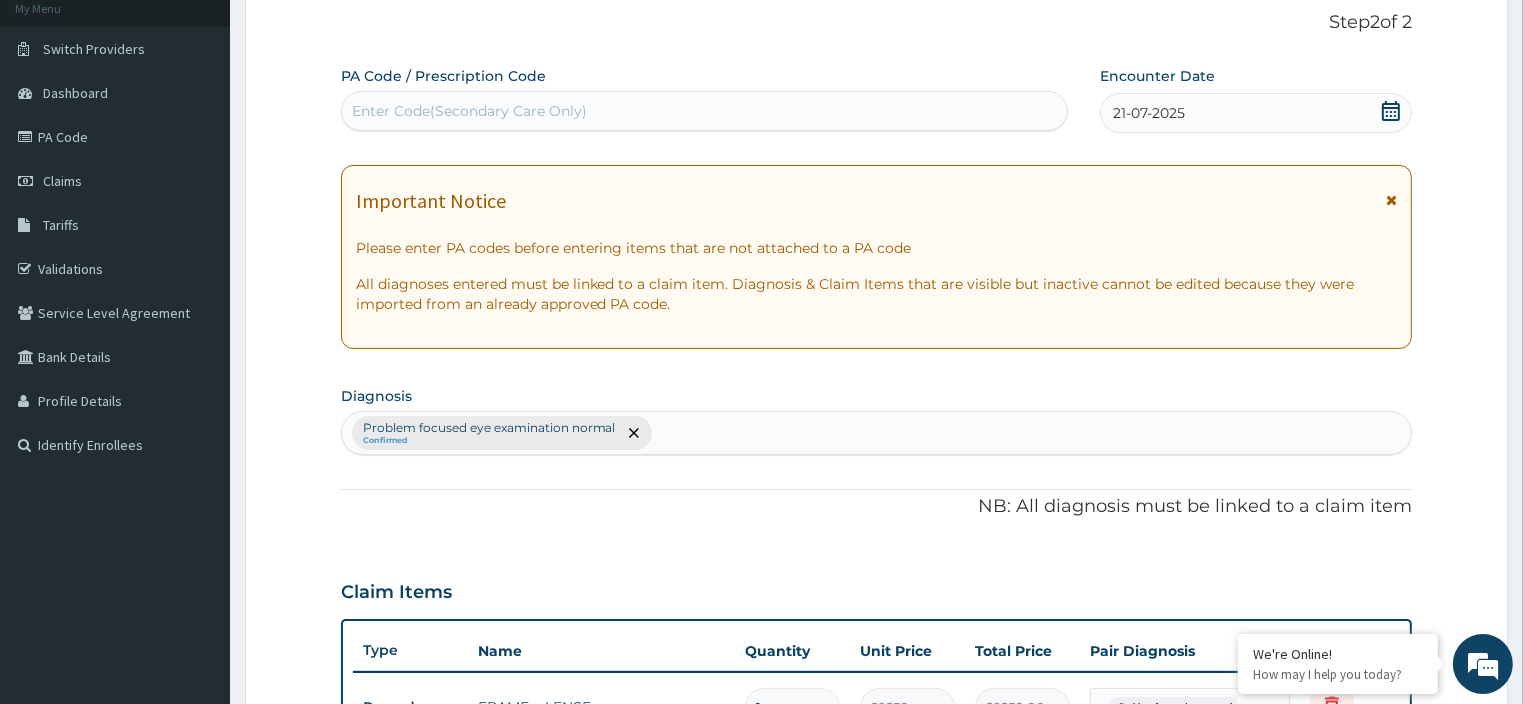scroll, scrollTop: 0, scrollLeft: 0, axis: both 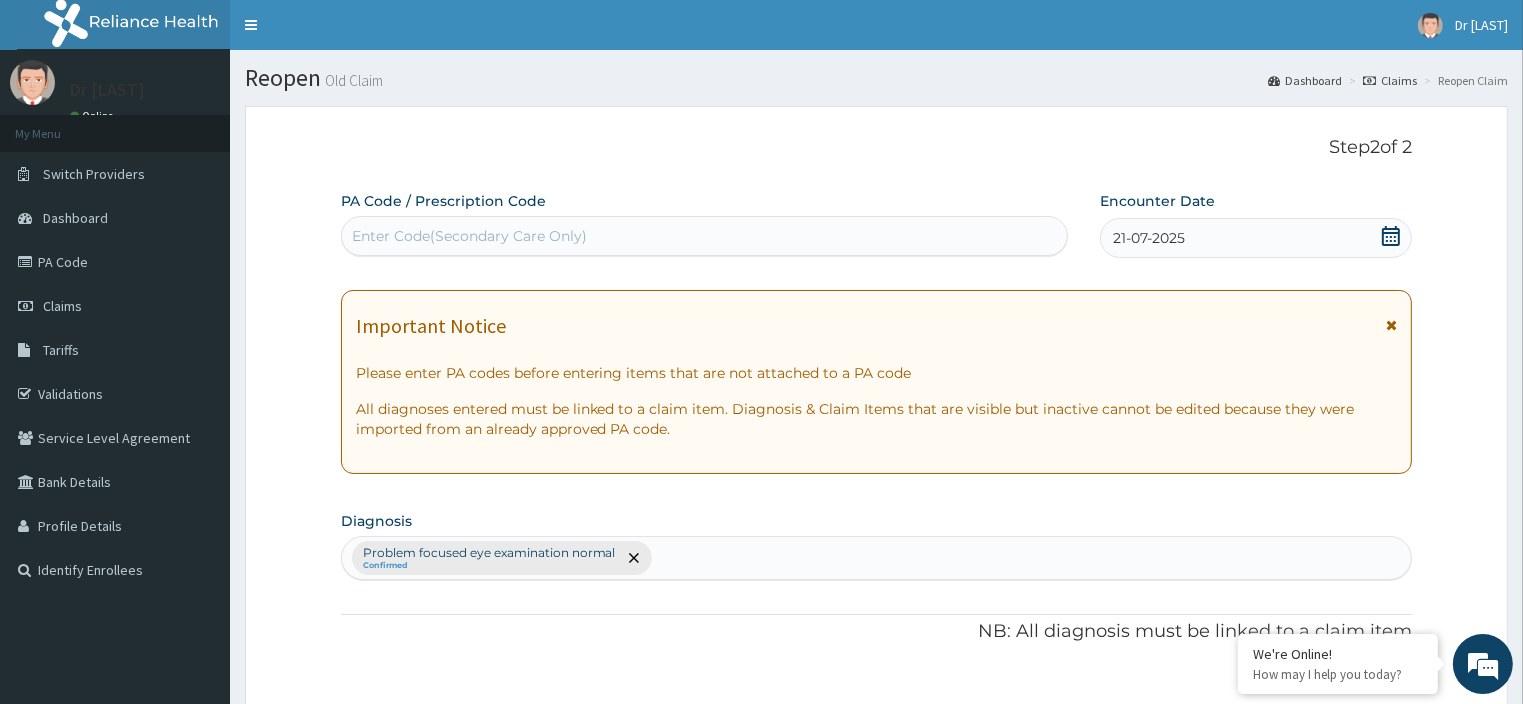 click on "Enter Code(Secondary Care Only)" at bounding box center (469, 236) 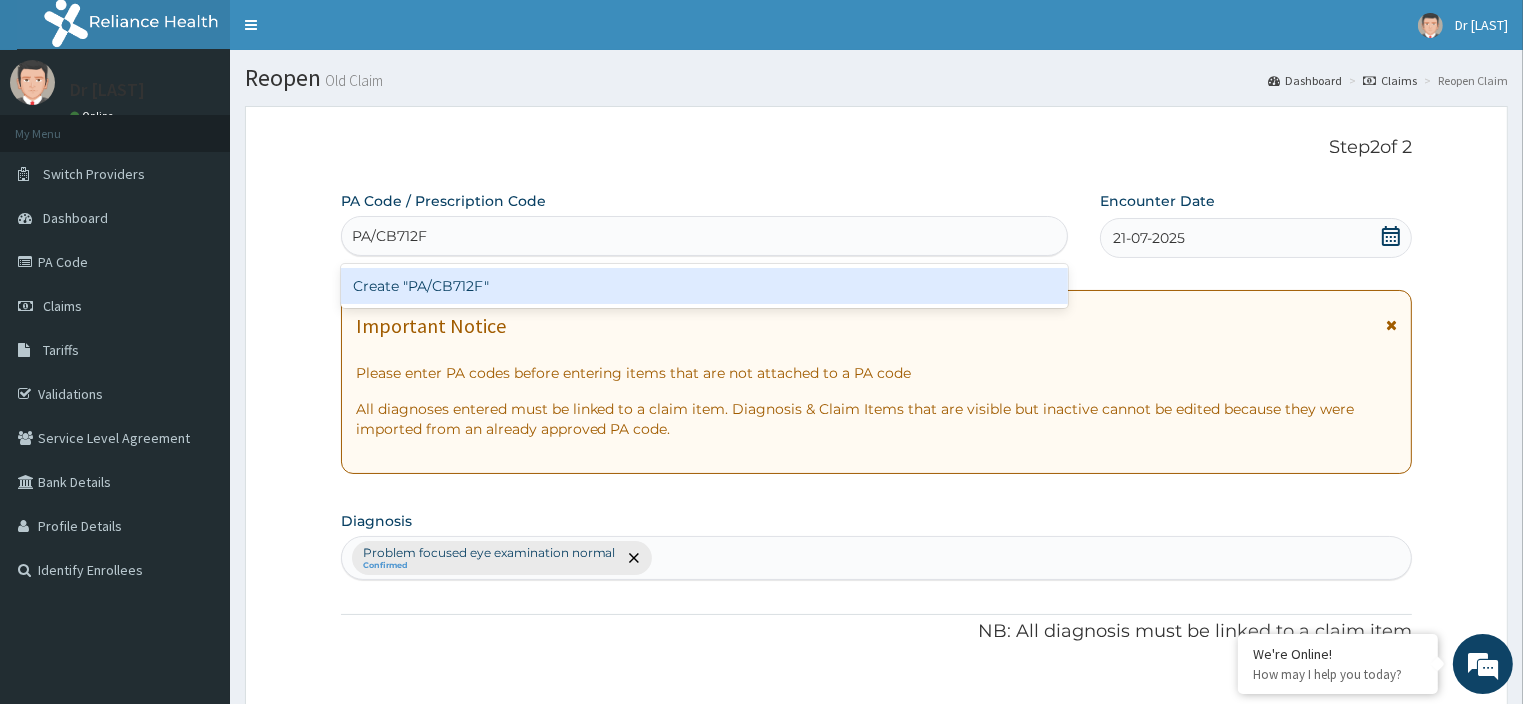 click on "Create "PA/CB712F"" at bounding box center [705, 286] 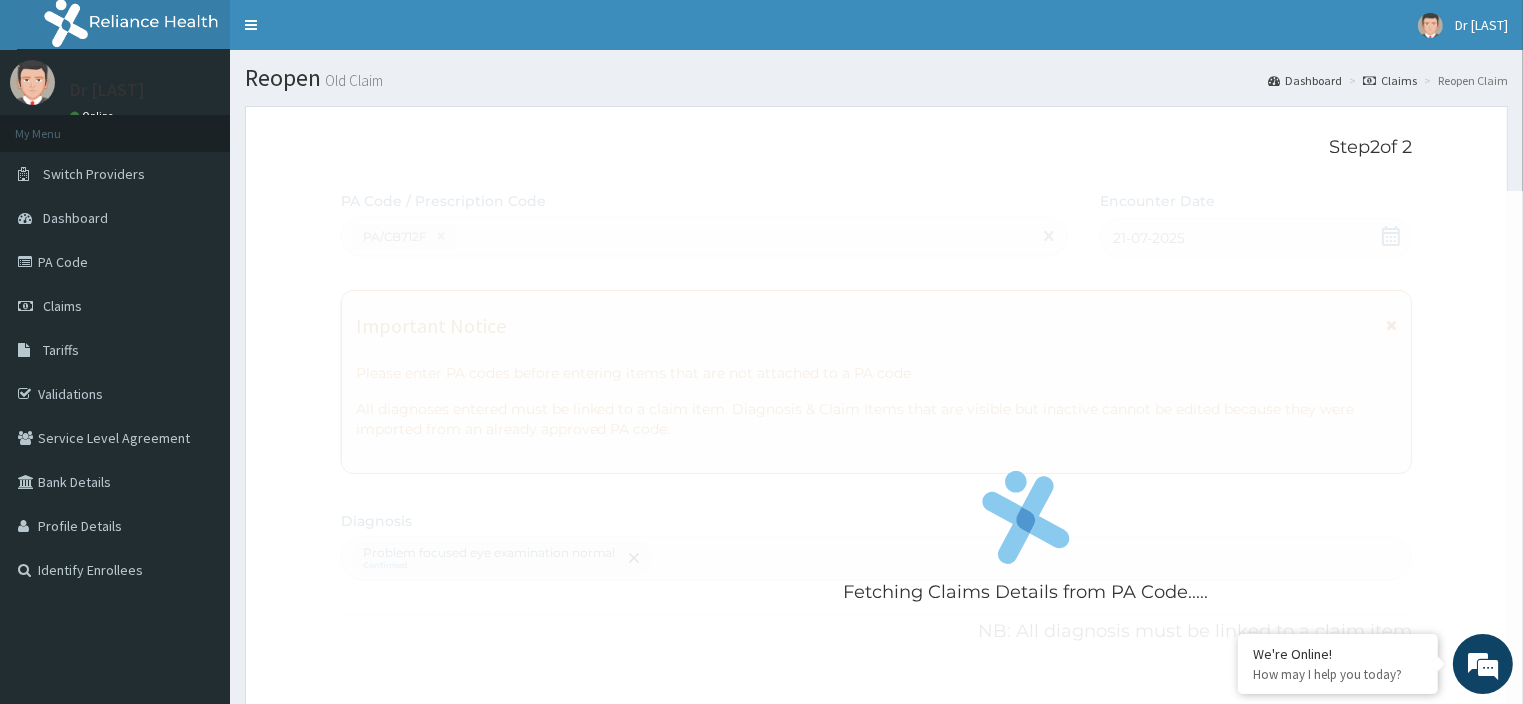 scroll, scrollTop: 496, scrollLeft: 0, axis: vertical 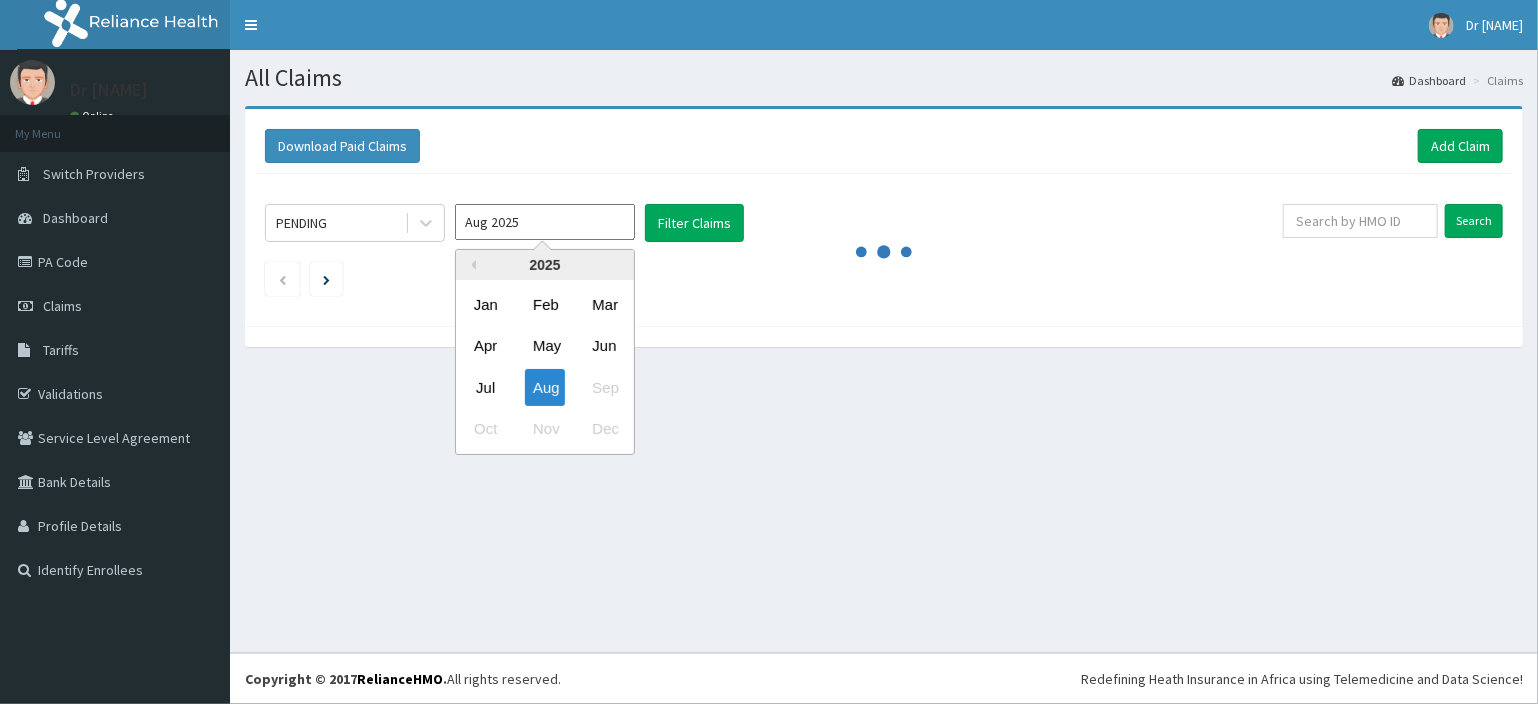 click on "Aug 2025" at bounding box center (545, 222) 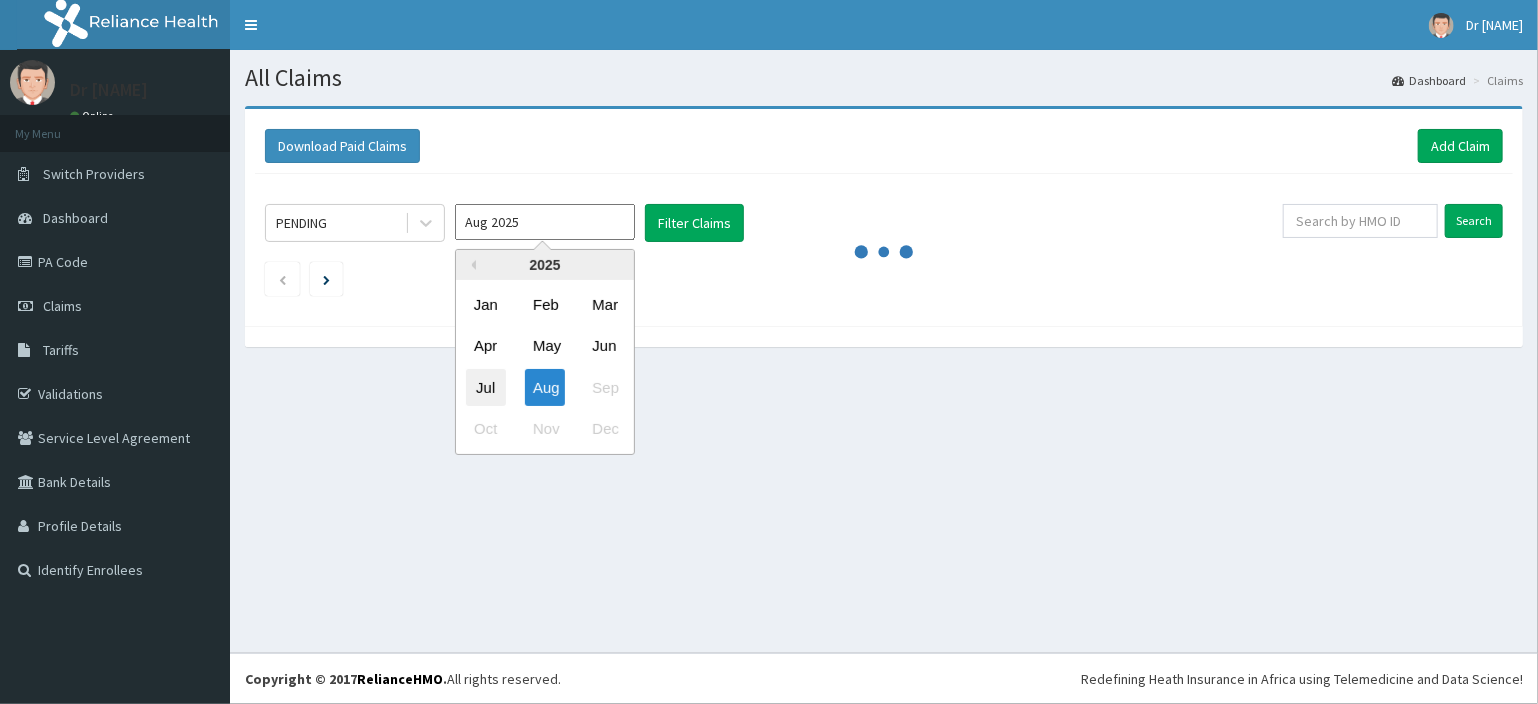click on "Jul" at bounding box center (486, 387) 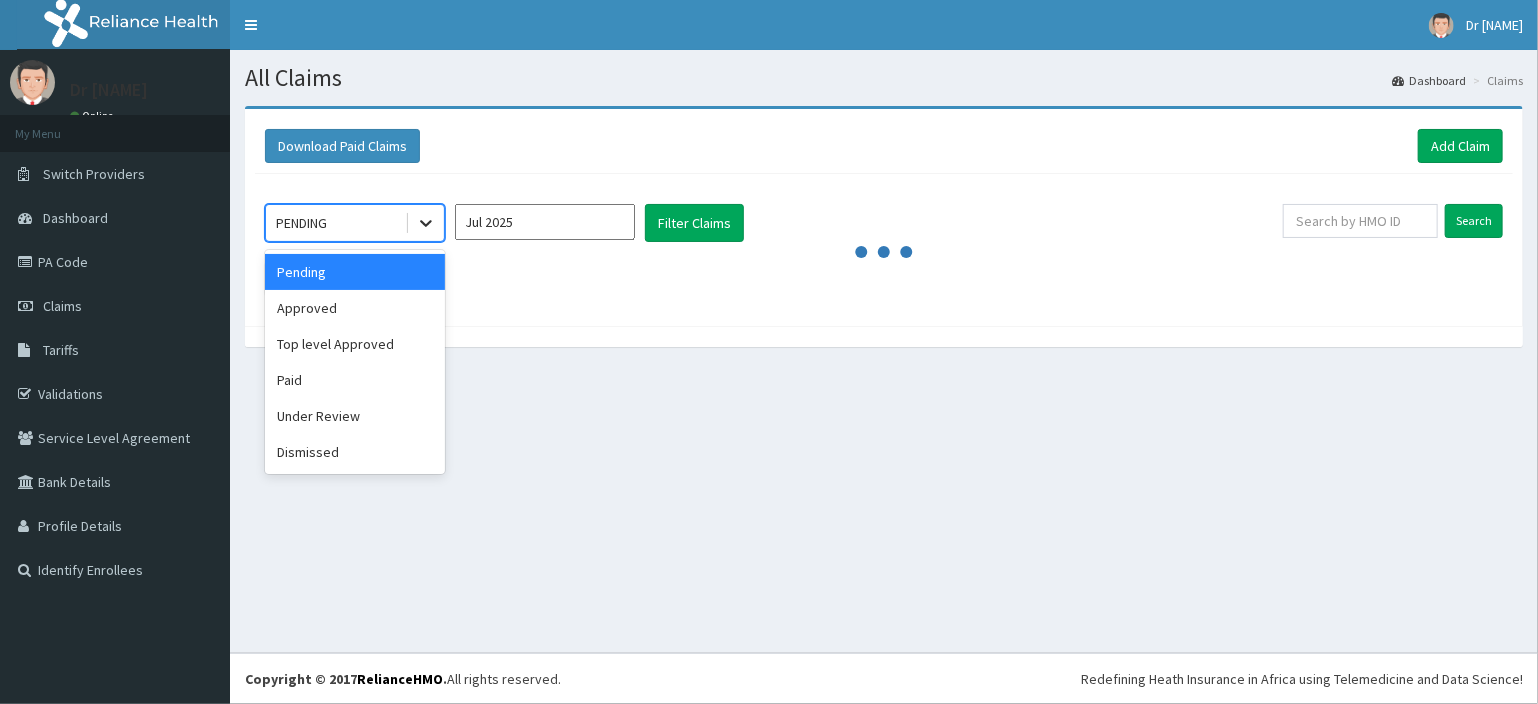 click at bounding box center [426, 223] 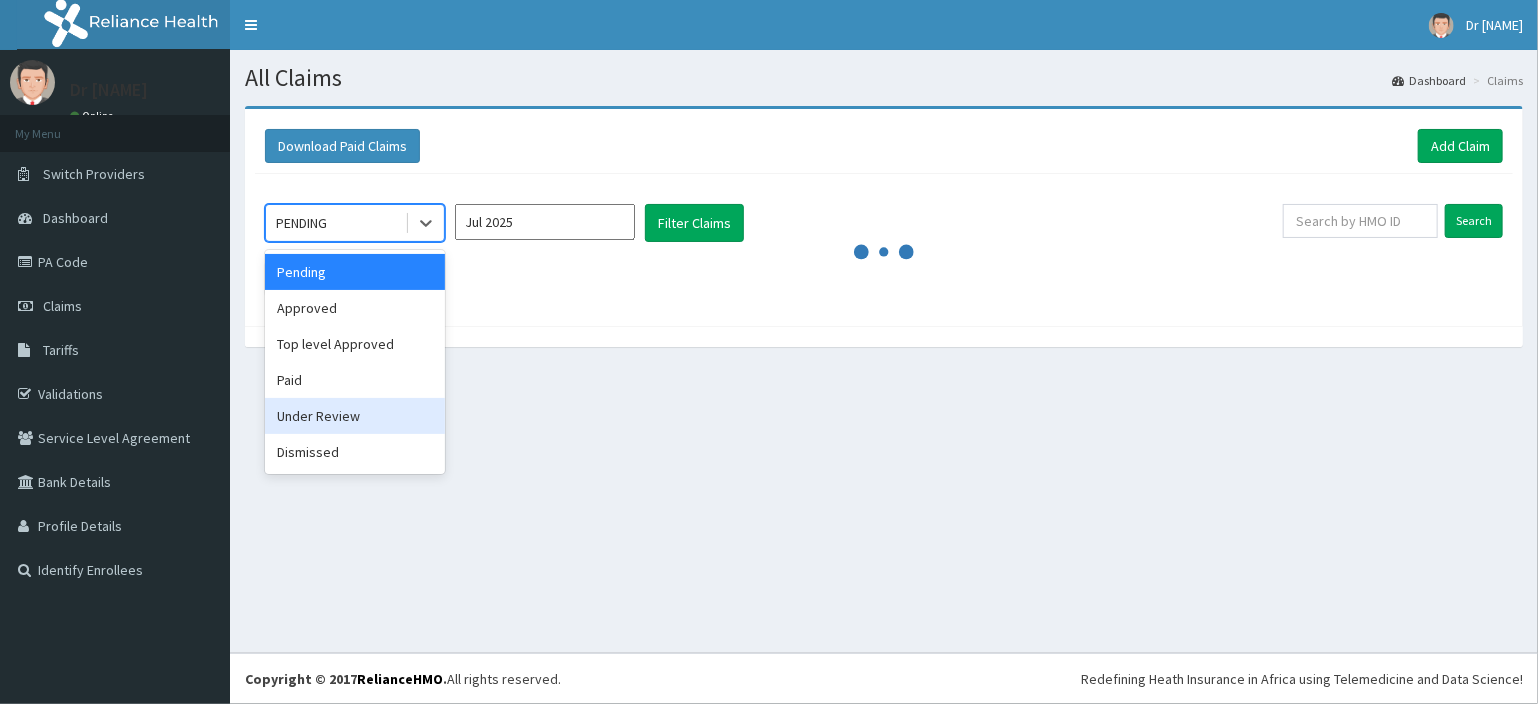 click on "Under Review" at bounding box center [355, 416] 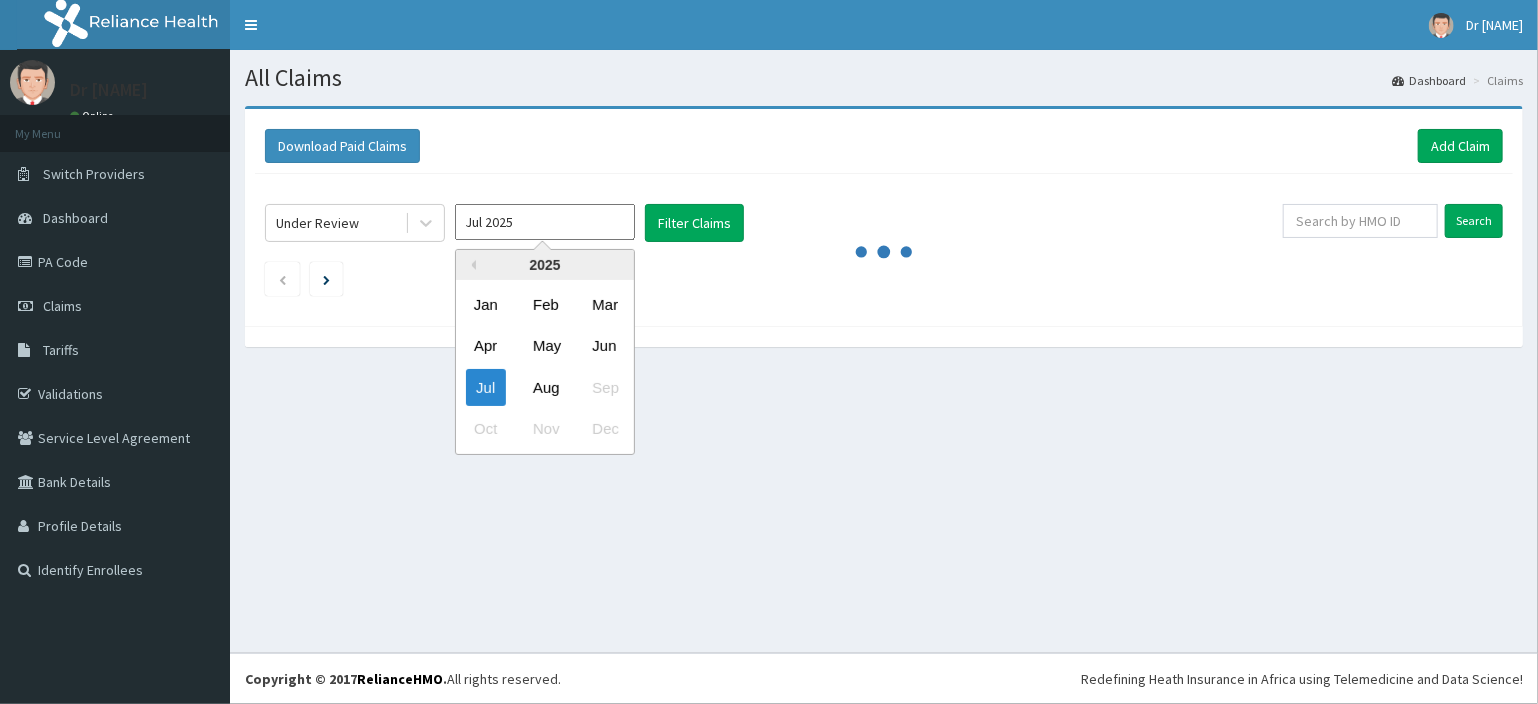 click on "Jul 2025" at bounding box center (545, 222) 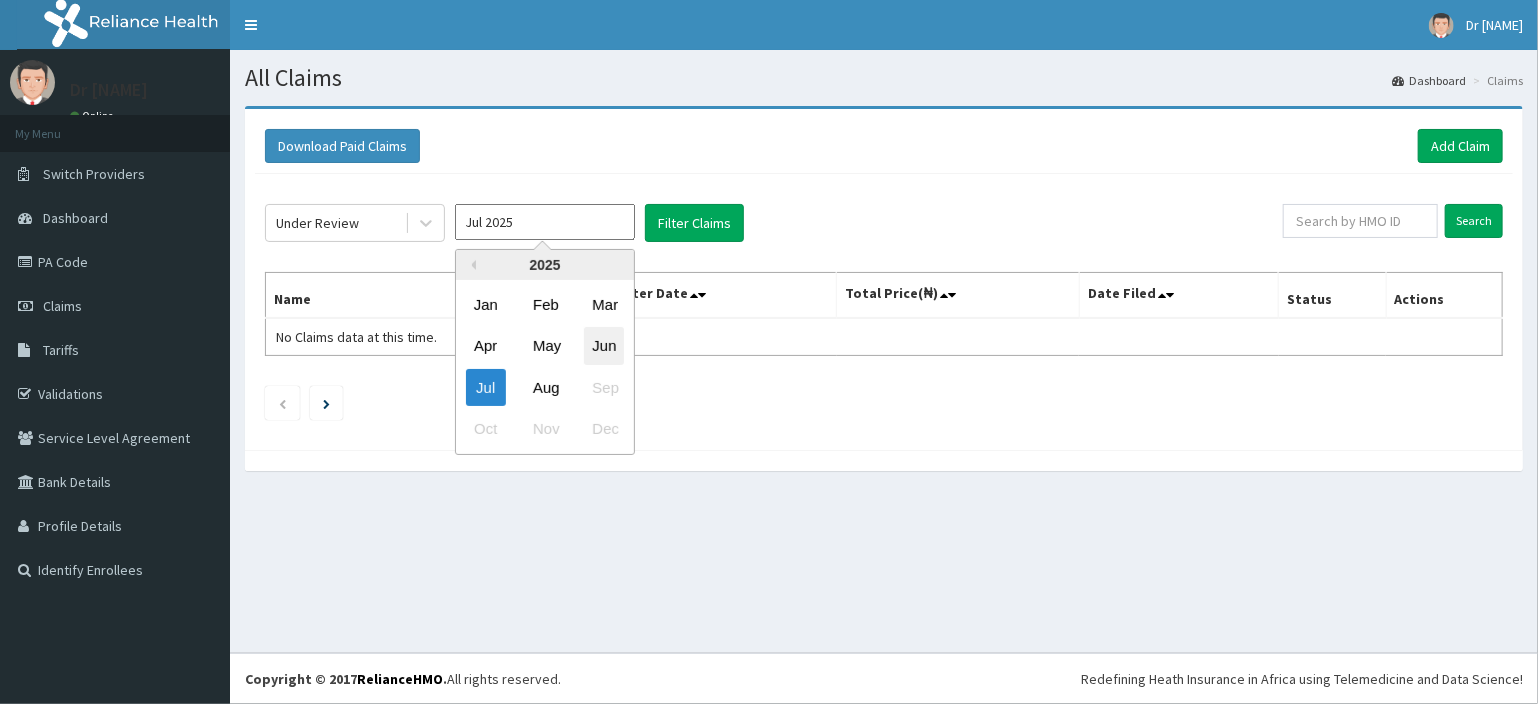 click on "Jun" at bounding box center [604, 346] 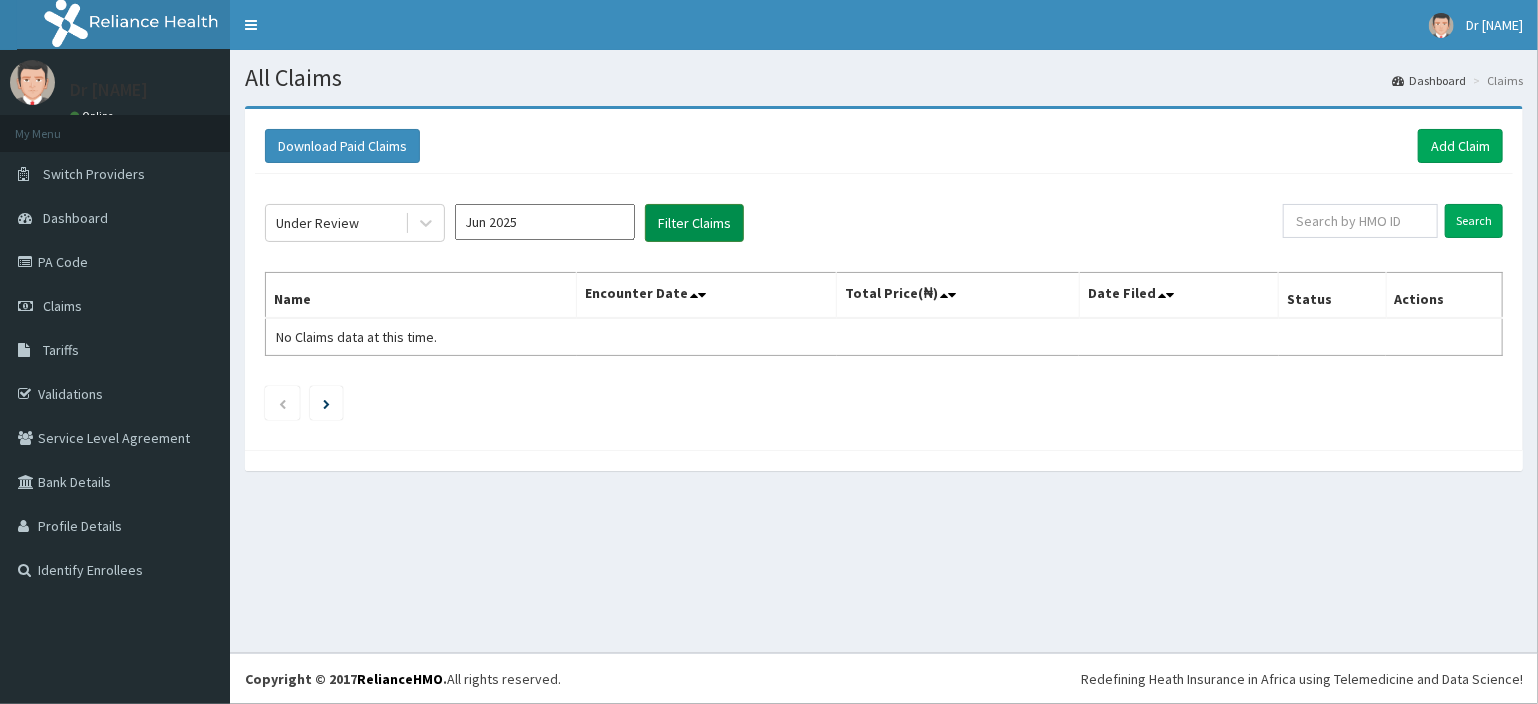 click on "Filter Claims" at bounding box center (694, 223) 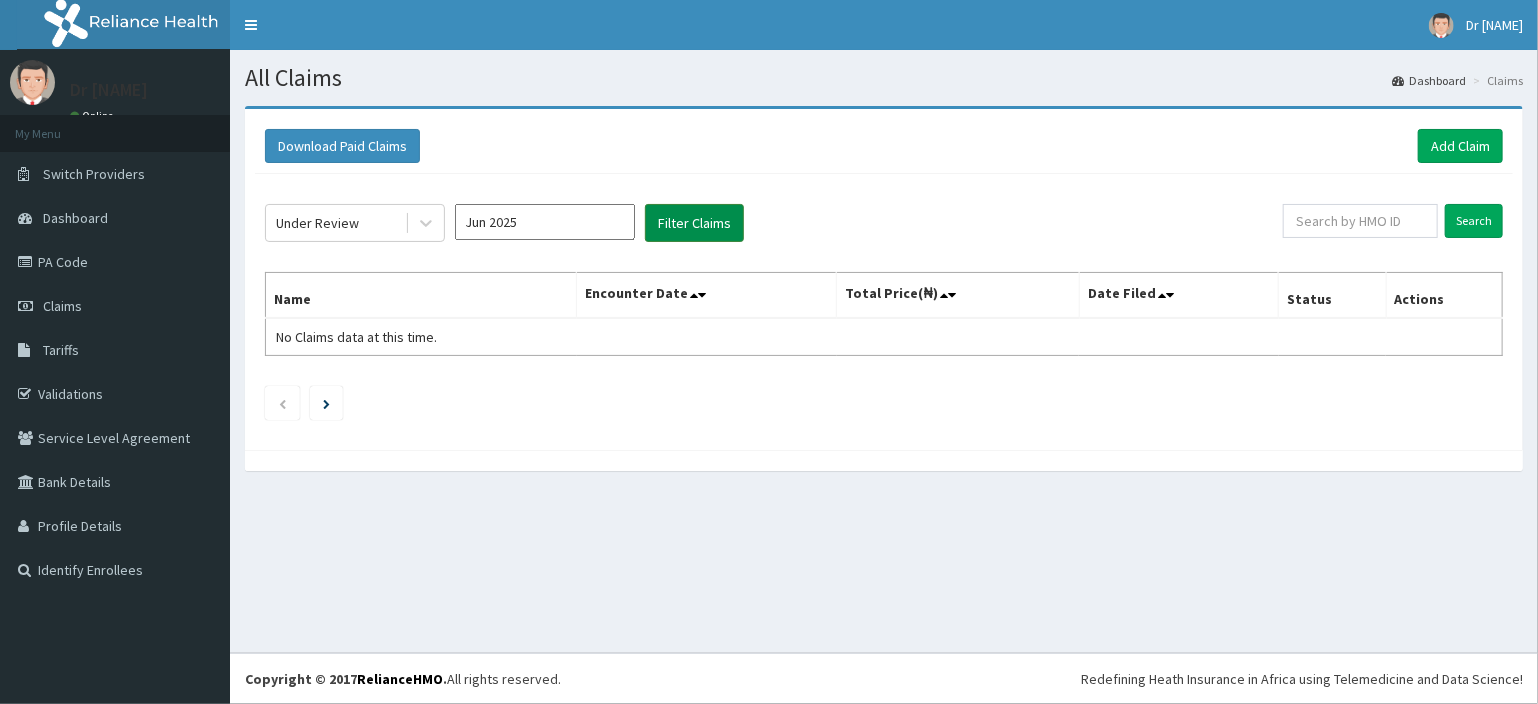 click on "Filter Claims" at bounding box center (694, 223) 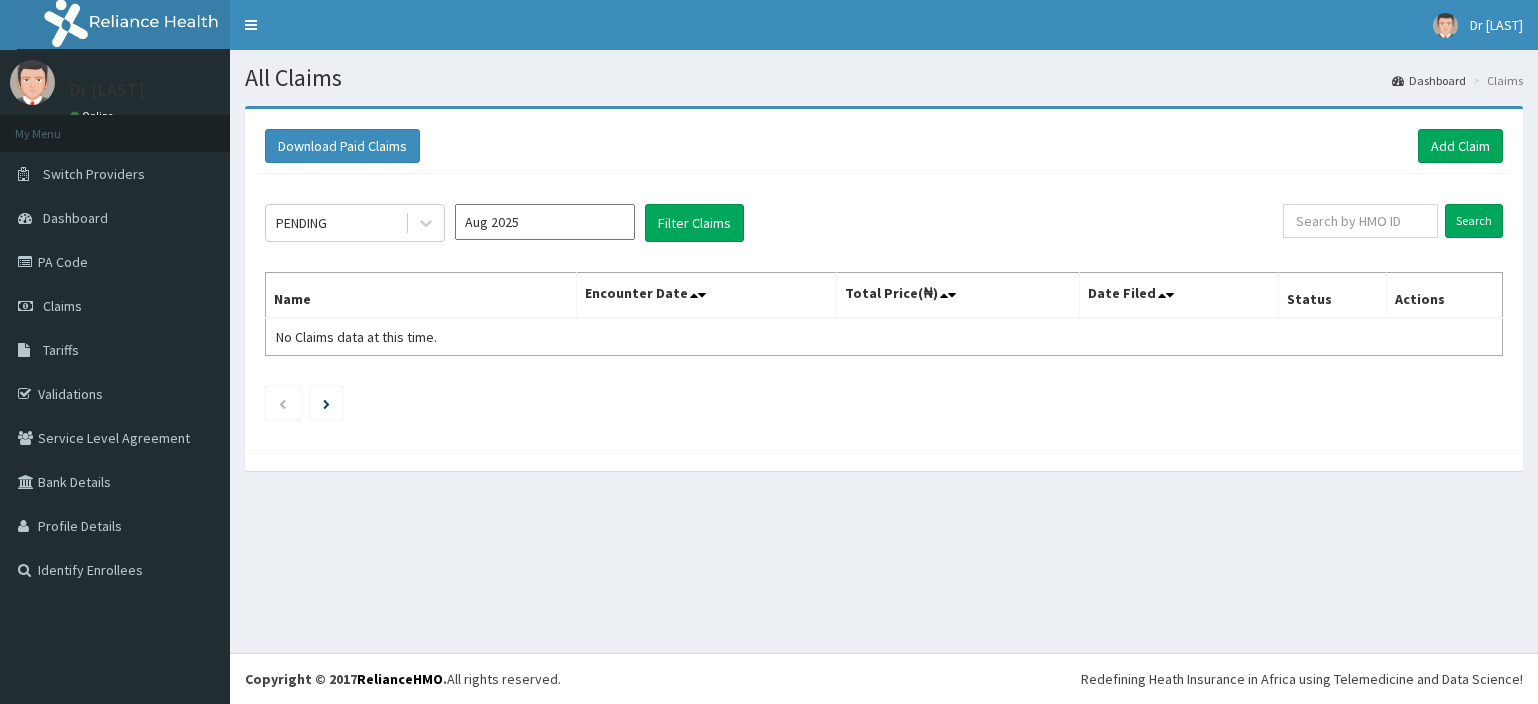 scroll, scrollTop: 0, scrollLeft: 0, axis: both 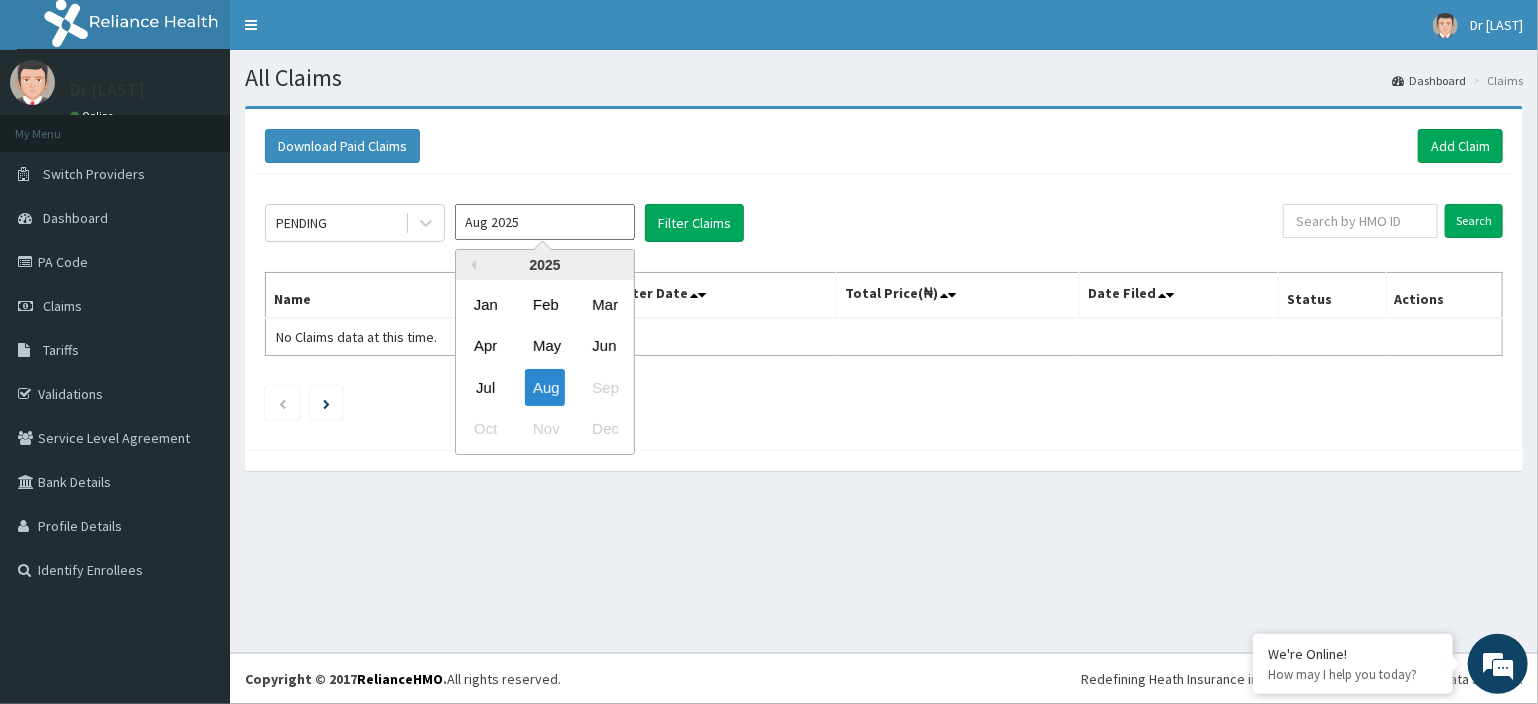 click on "Aug 2025" at bounding box center (545, 222) 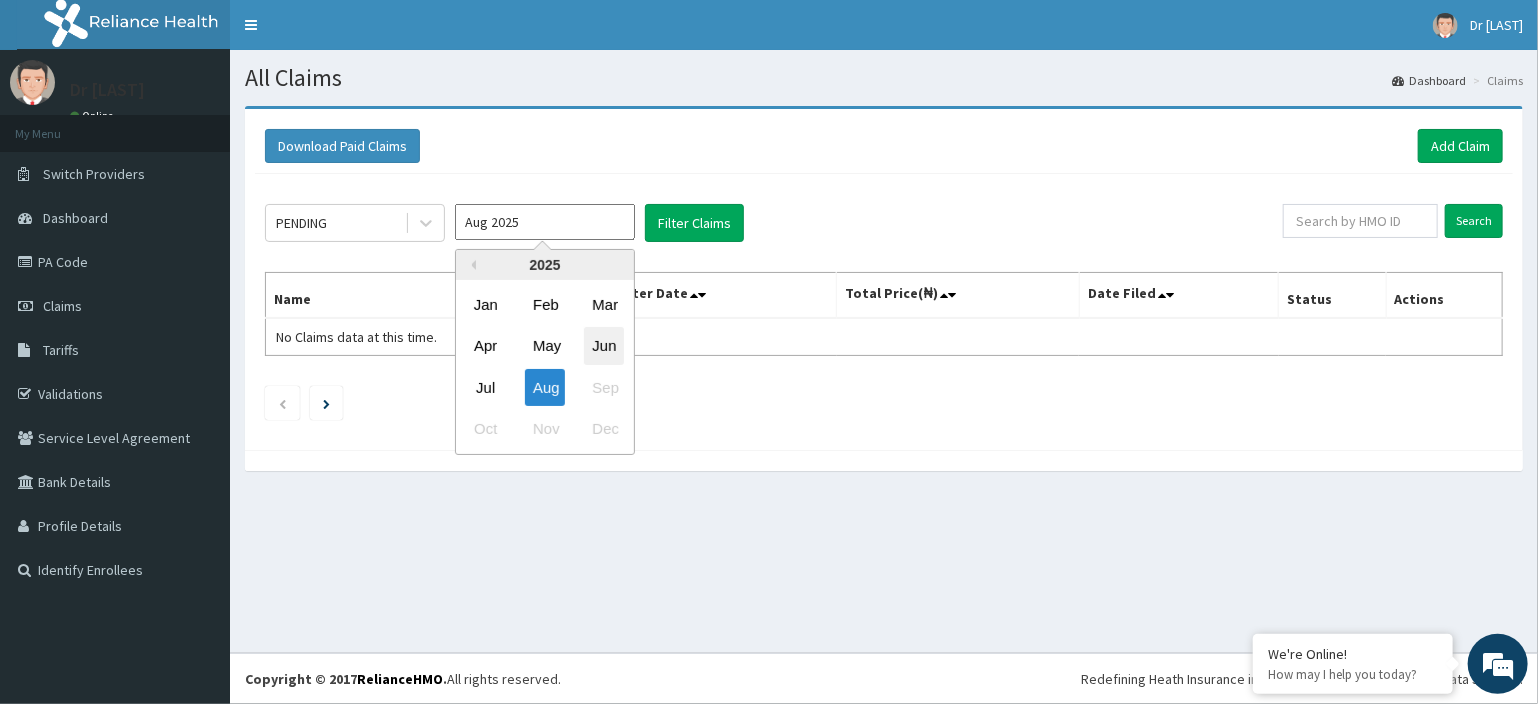 click on "Jun" at bounding box center (604, 346) 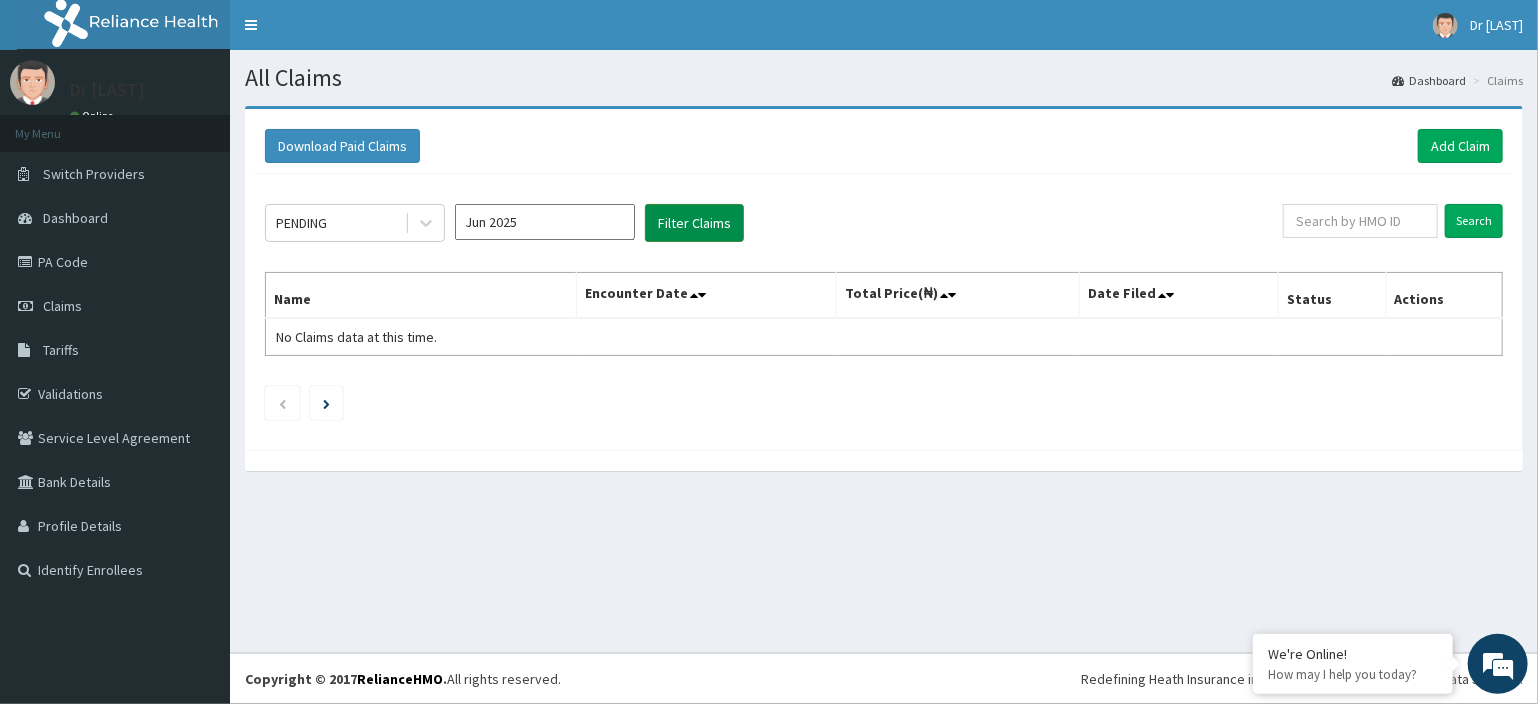 click on "Filter Claims" at bounding box center (694, 223) 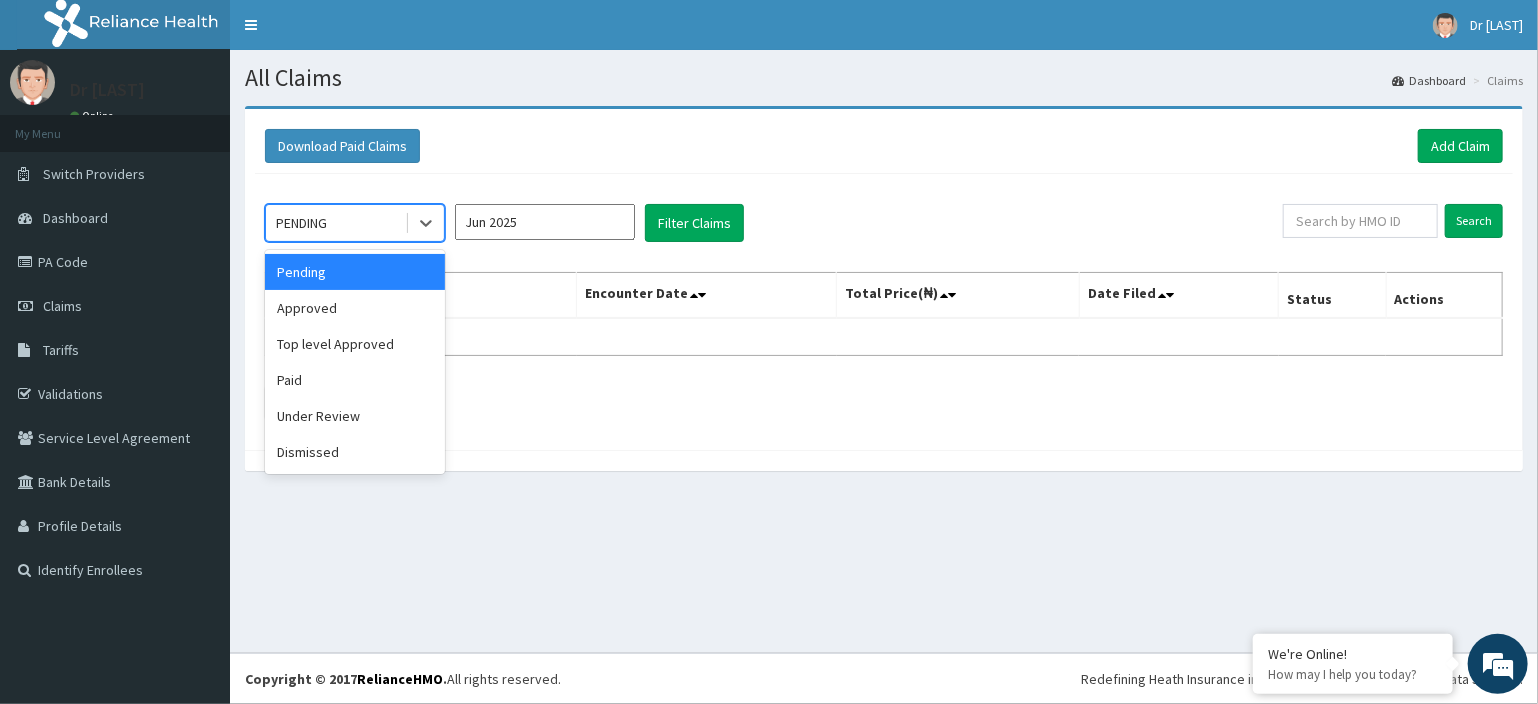 click on "PENDING" at bounding box center [335, 223] 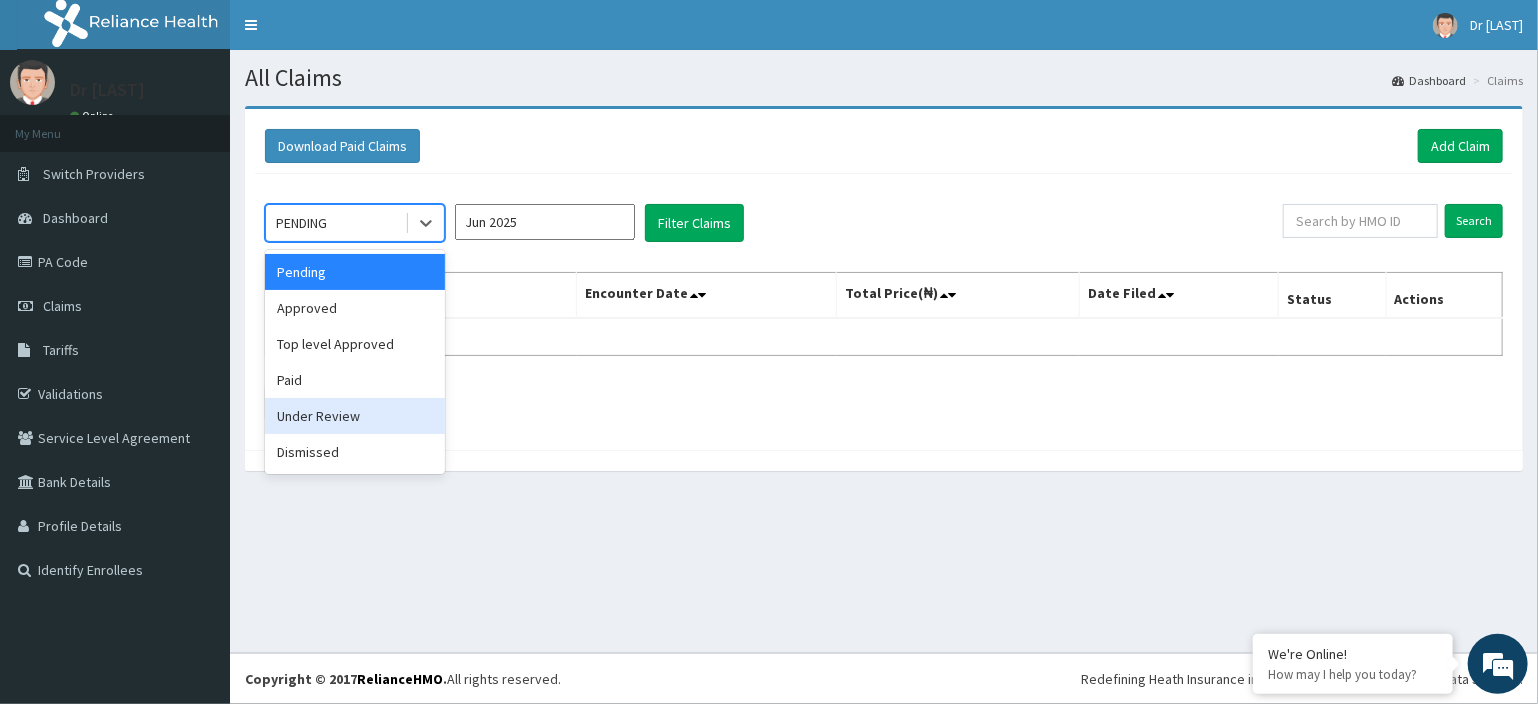 click on "Under Review" at bounding box center (355, 416) 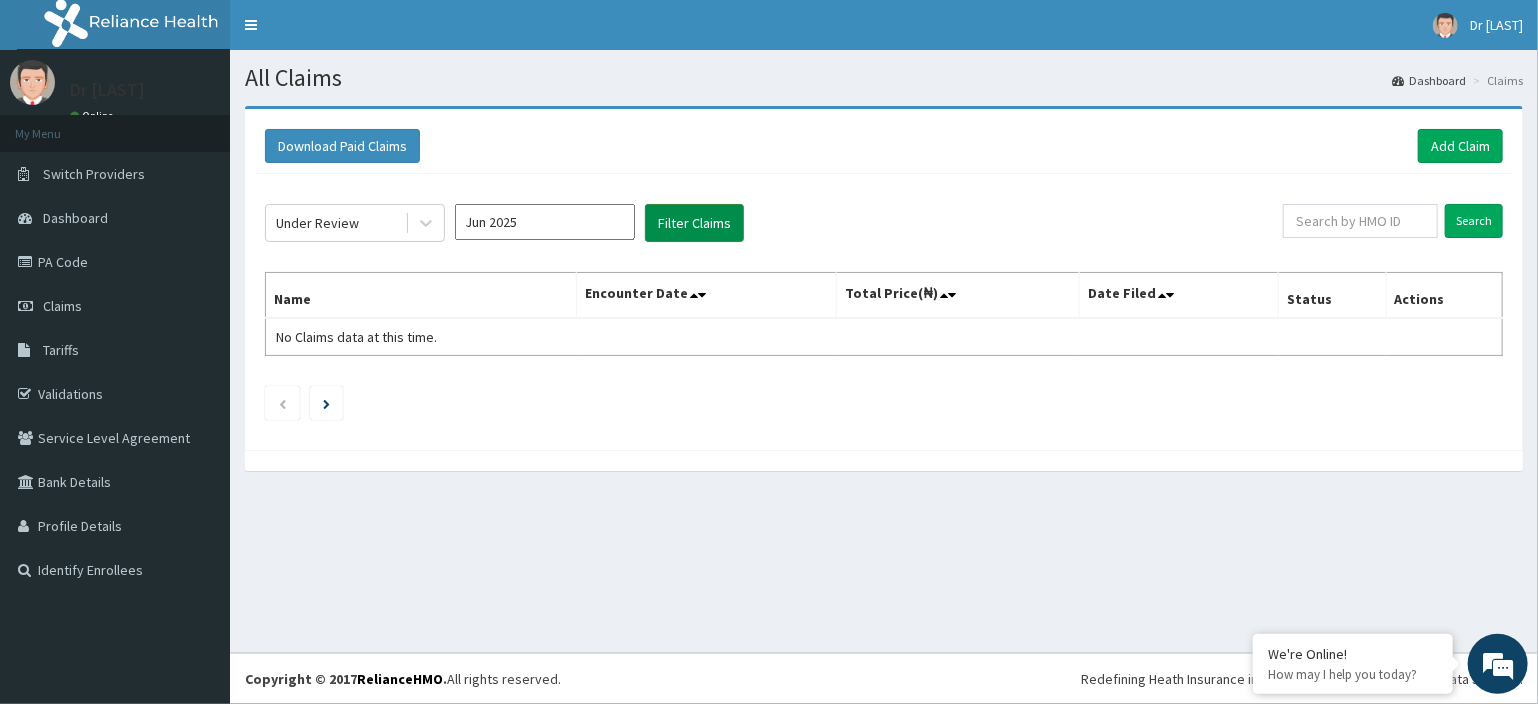 click on "Filter Claims" at bounding box center [694, 223] 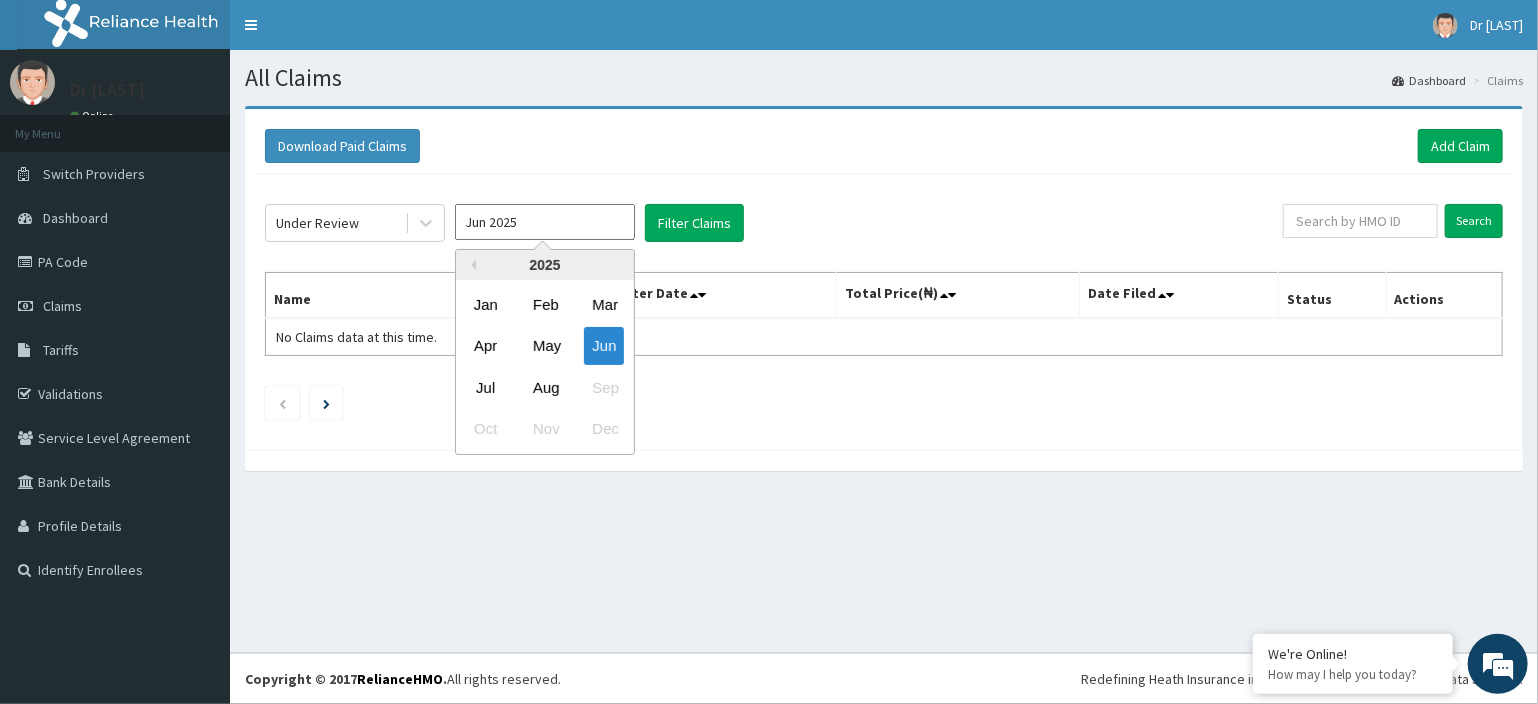click on "Jun 2025" at bounding box center [545, 222] 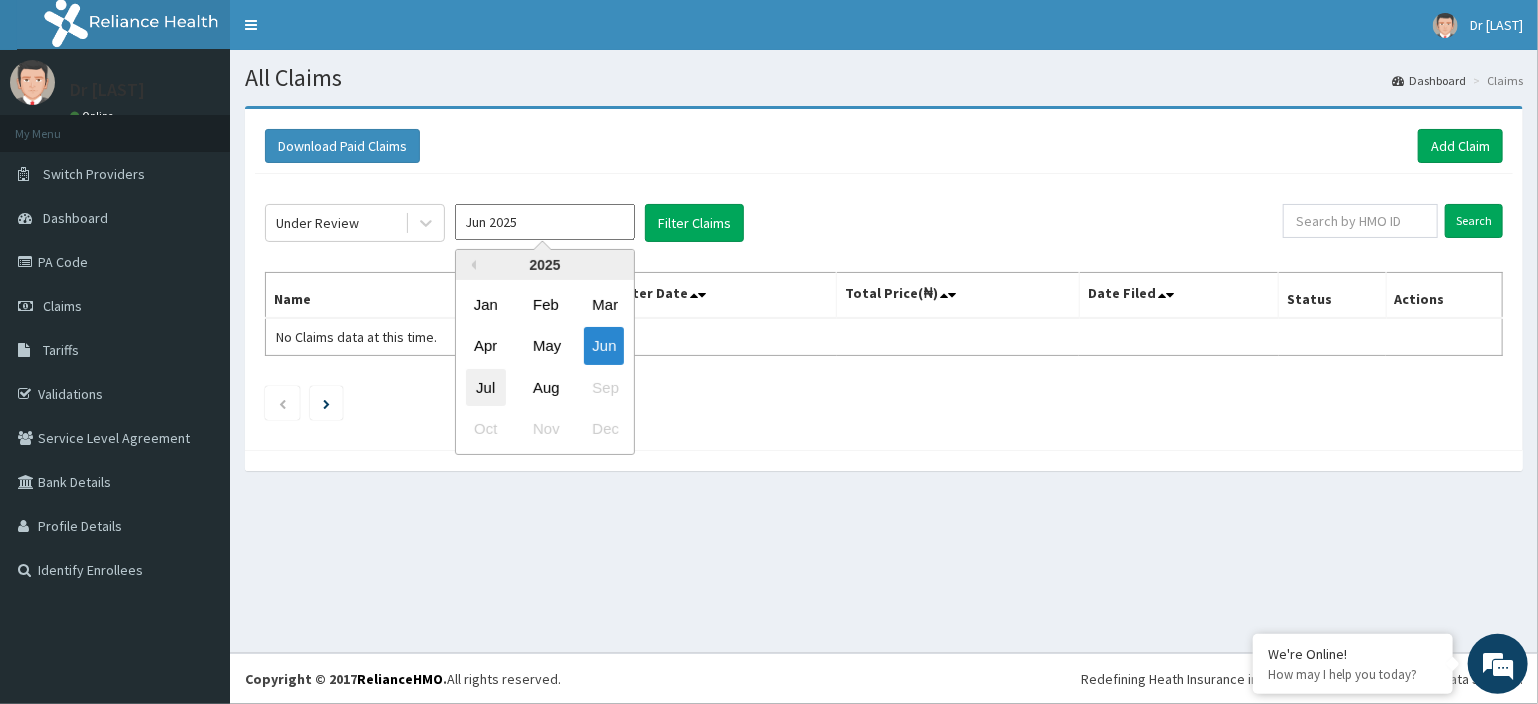 click on "Jul" at bounding box center (486, 387) 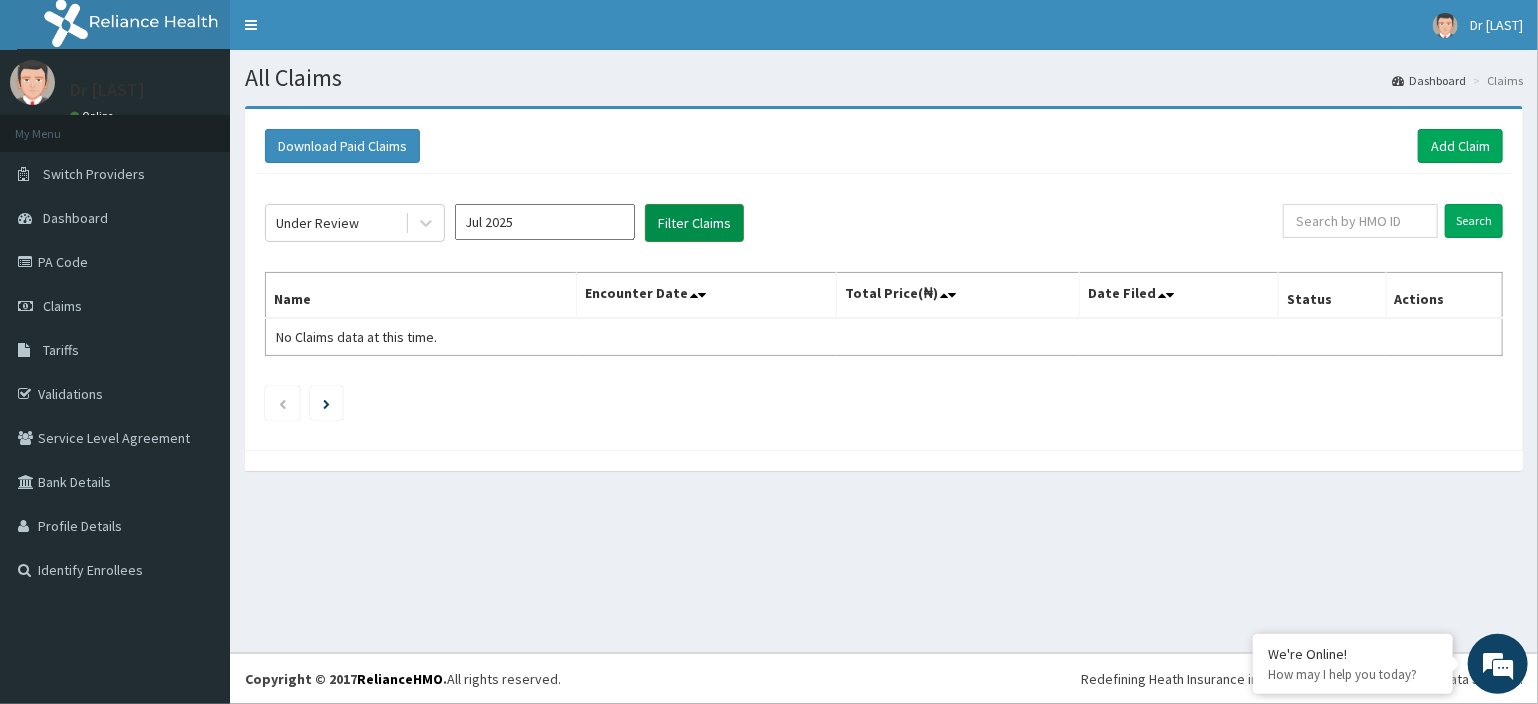 click on "Filter Claims" at bounding box center [694, 223] 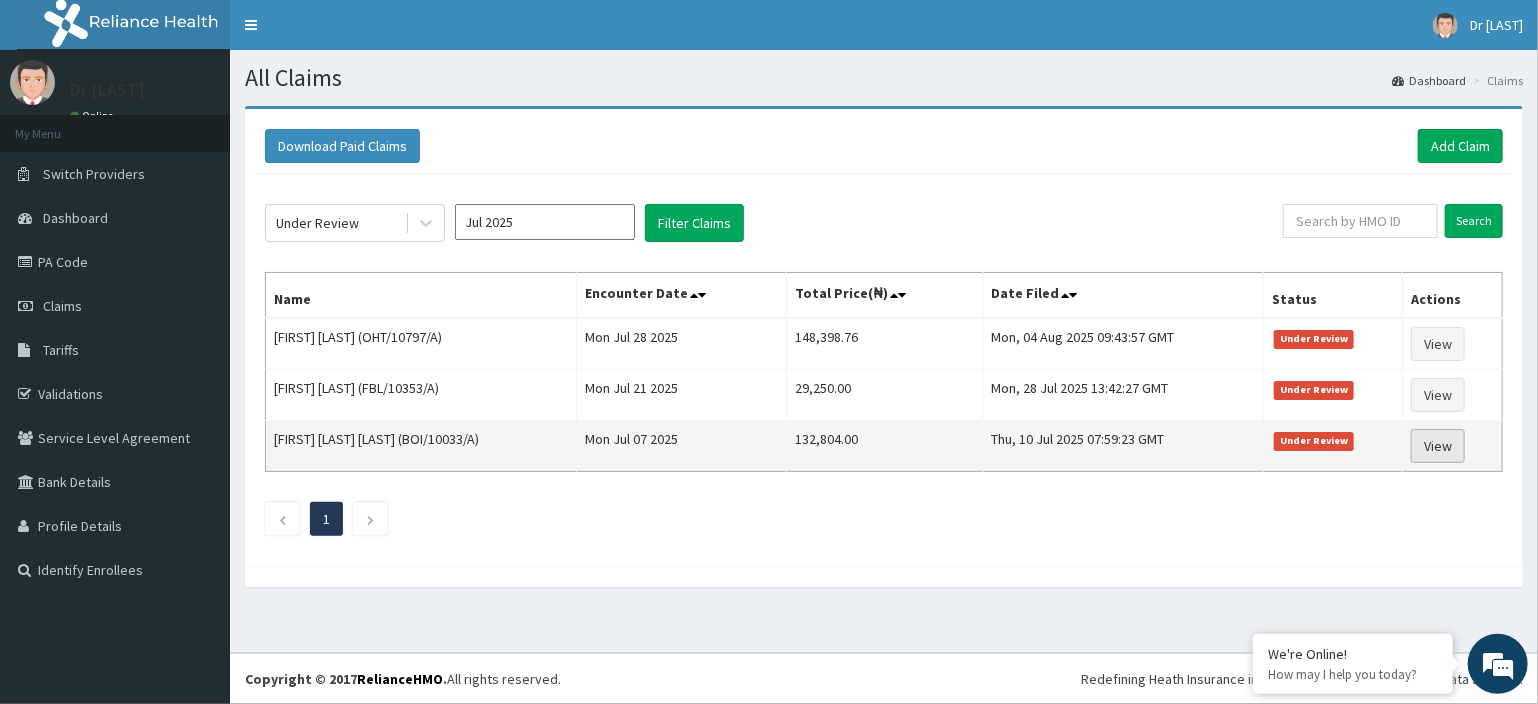 click on "View" at bounding box center [1438, 446] 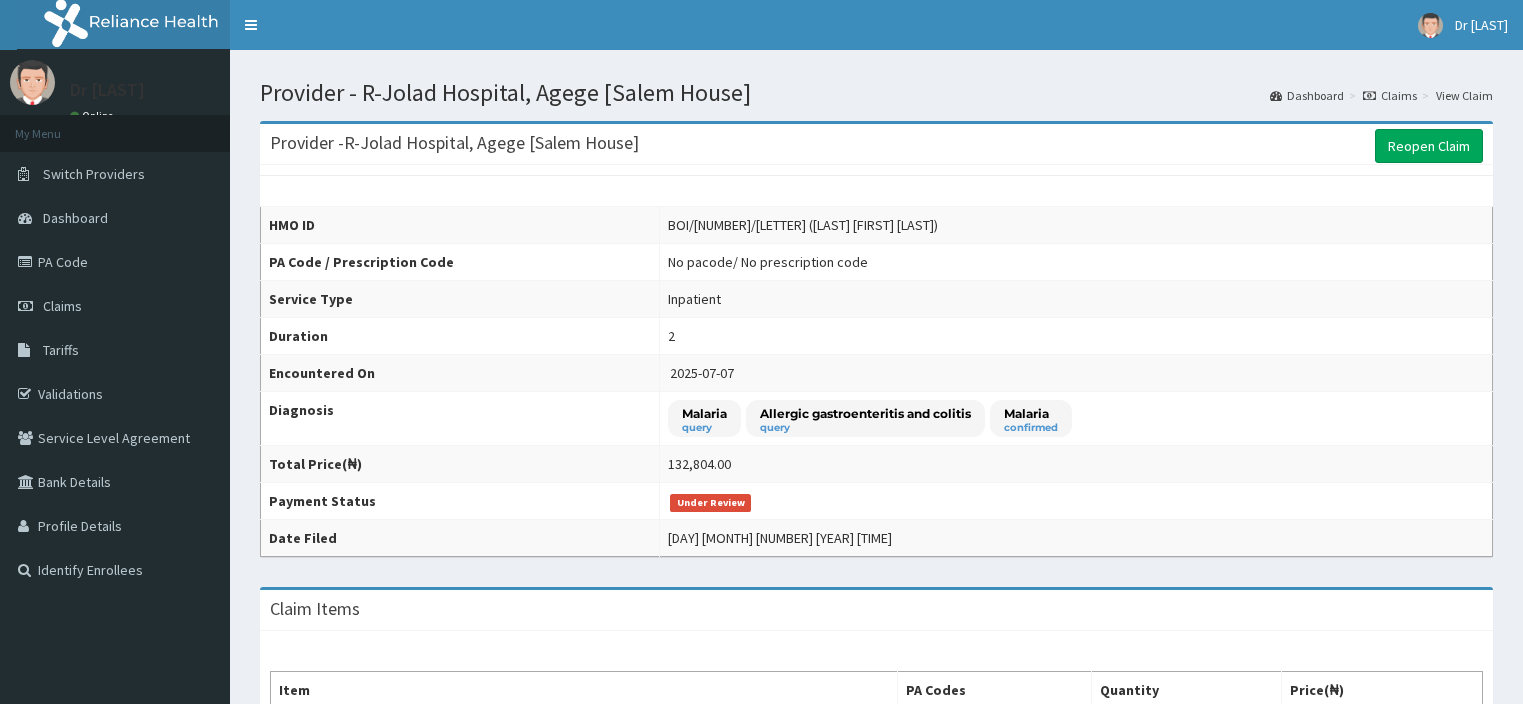 scroll, scrollTop: 0, scrollLeft: 0, axis: both 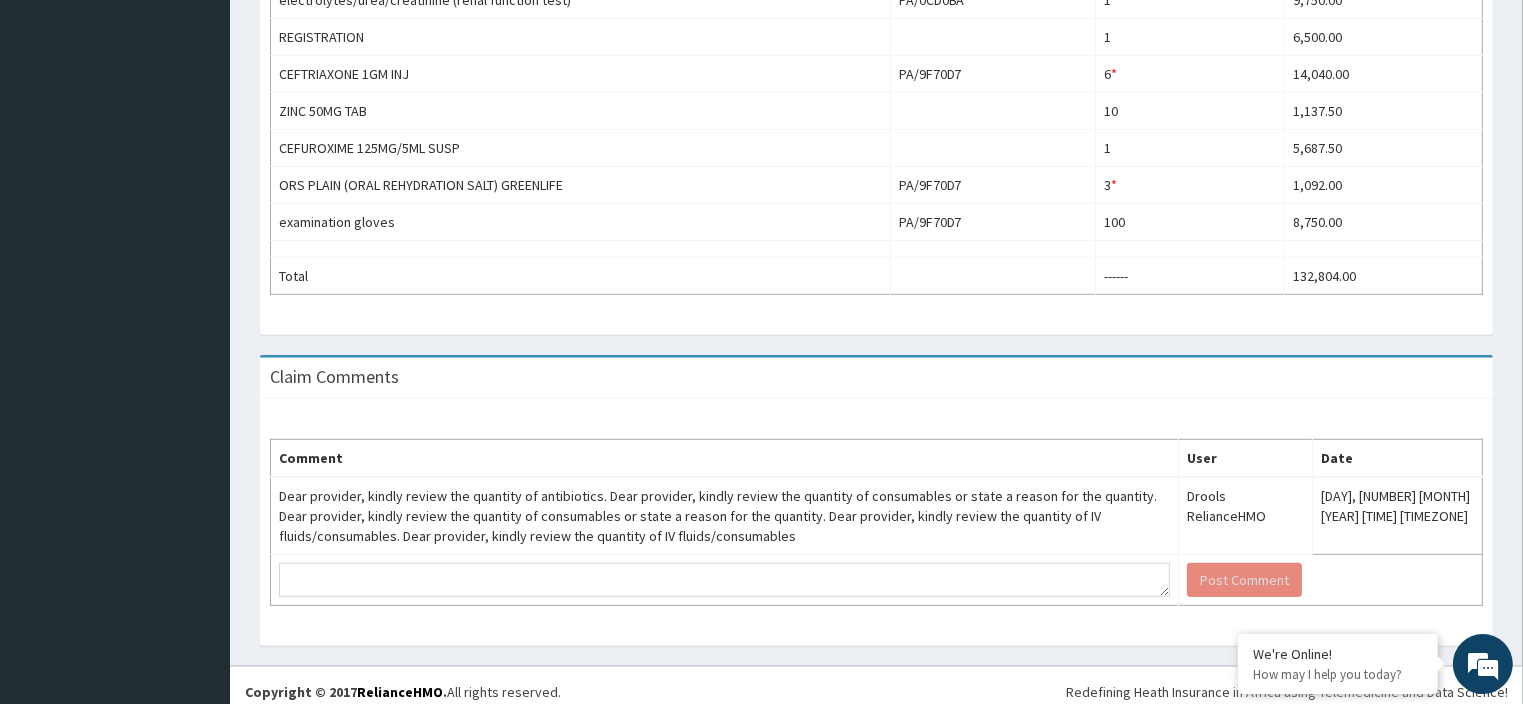 click on "Claim Comments" at bounding box center (876, 378) 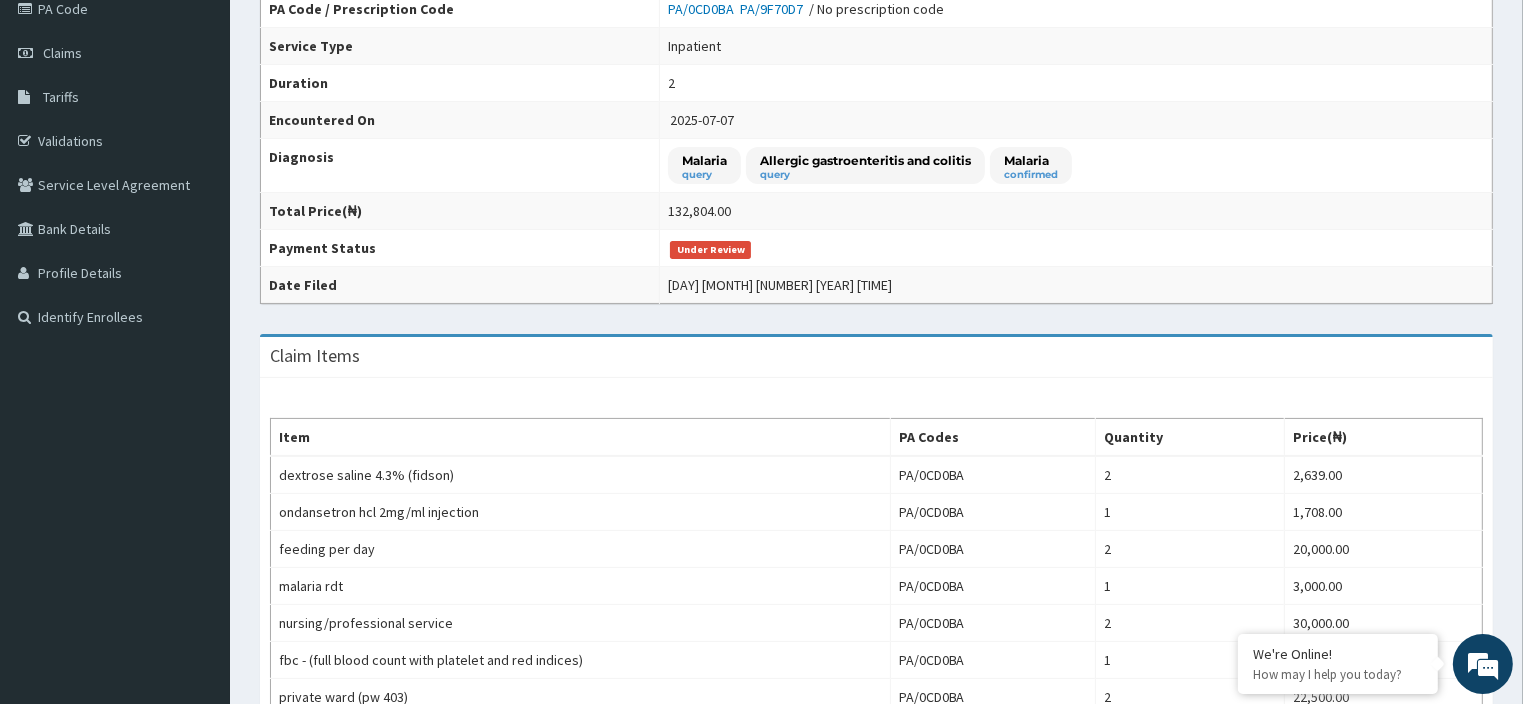 scroll, scrollTop: 236, scrollLeft: 0, axis: vertical 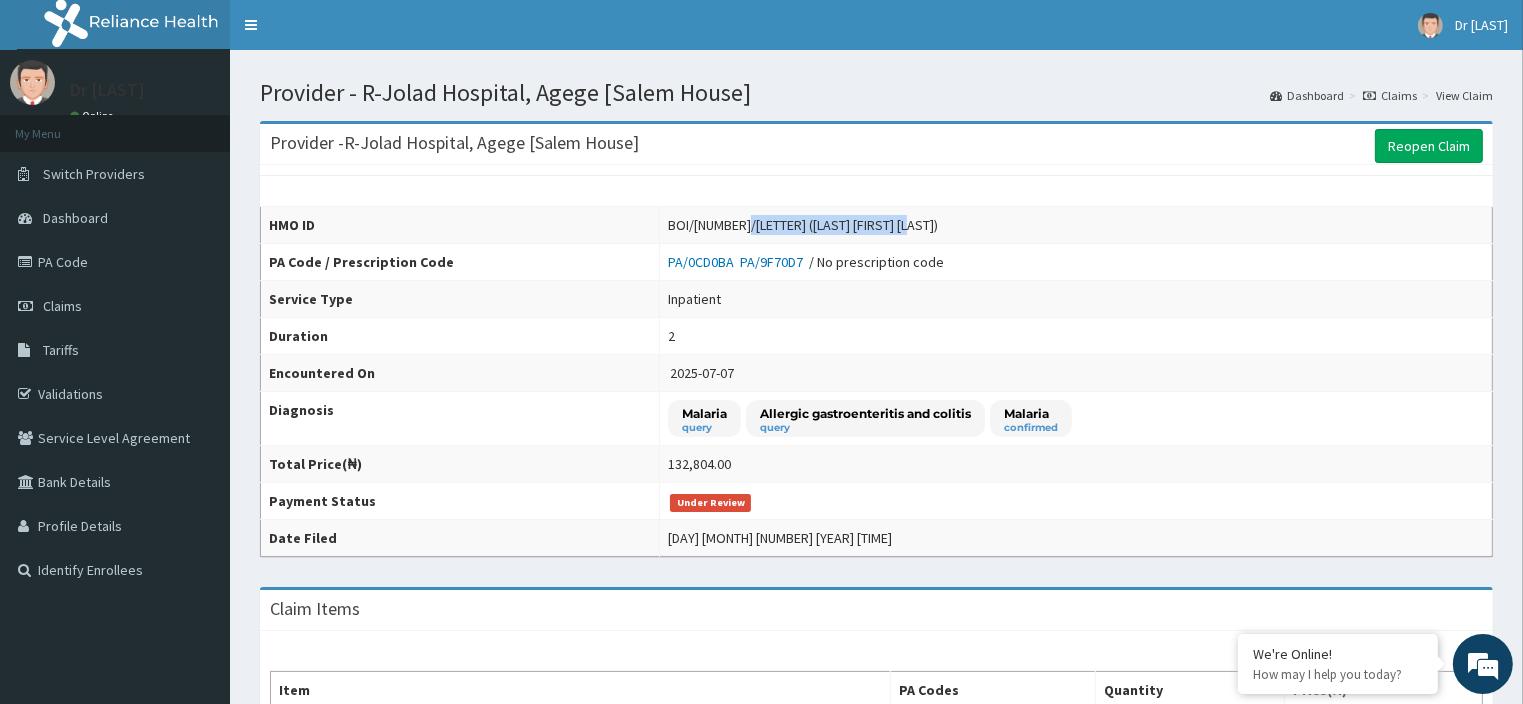 drag, startPoint x: 722, startPoint y: 227, endPoint x: 920, endPoint y: 231, distance: 198.0404 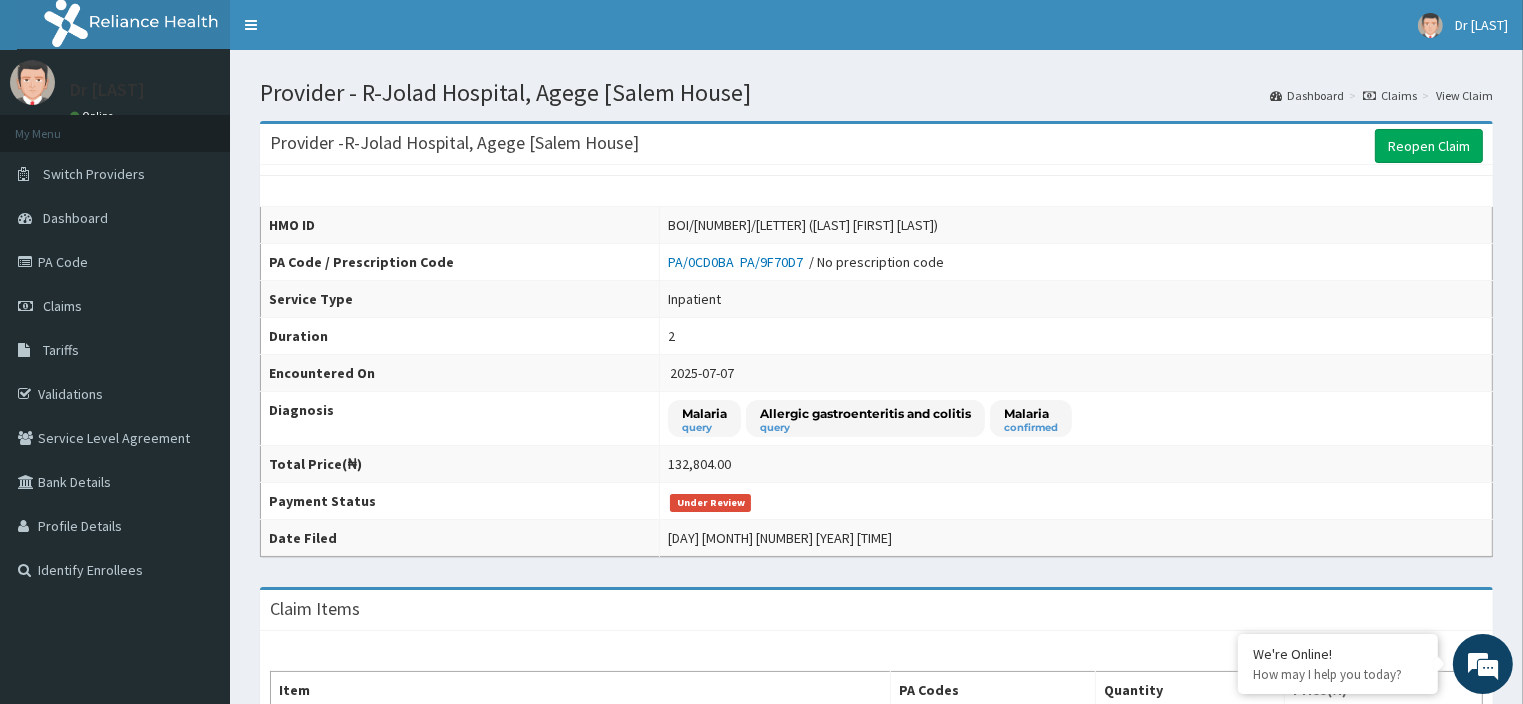 click on "Malaria query Allergic gastroenteritis and colitis query Malaria confirmed" at bounding box center (1076, 419) 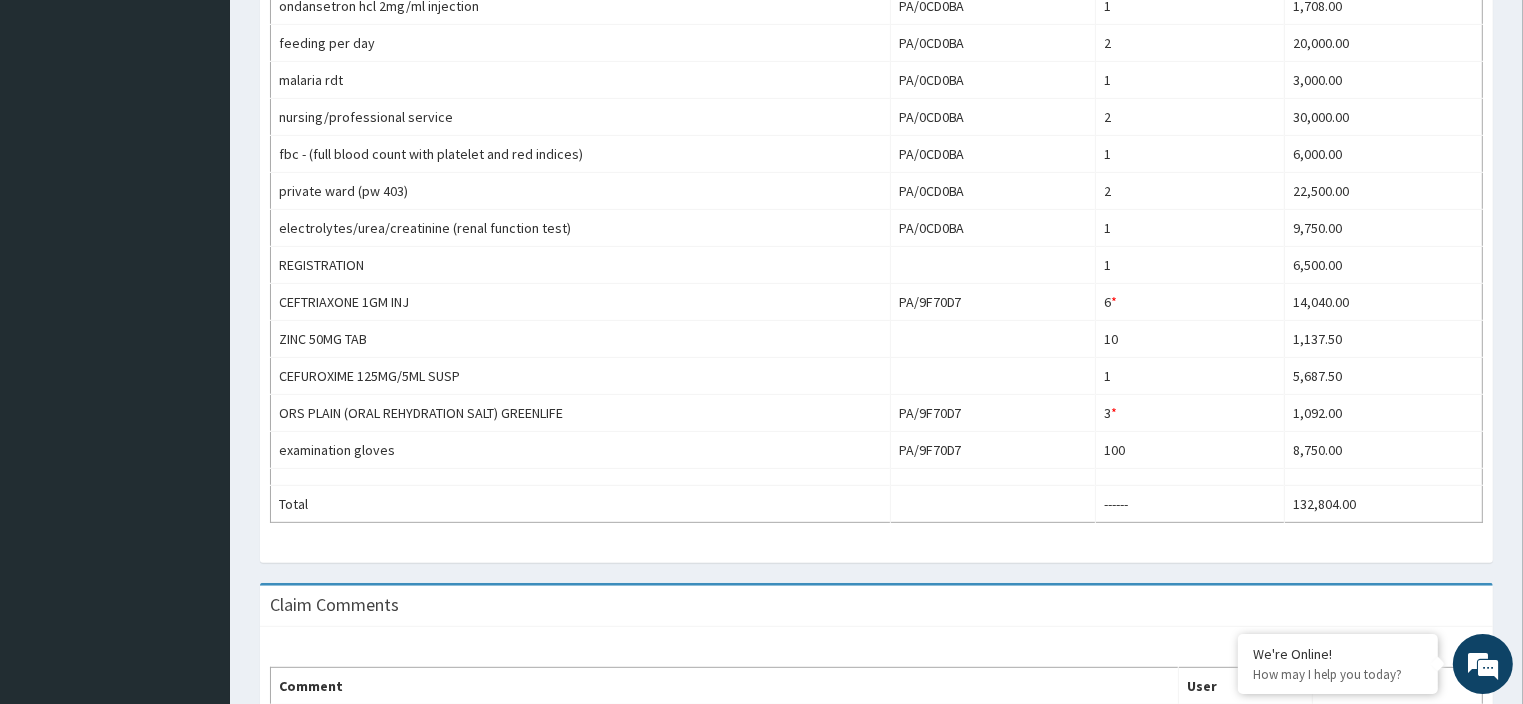 scroll, scrollTop: 780, scrollLeft: 0, axis: vertical 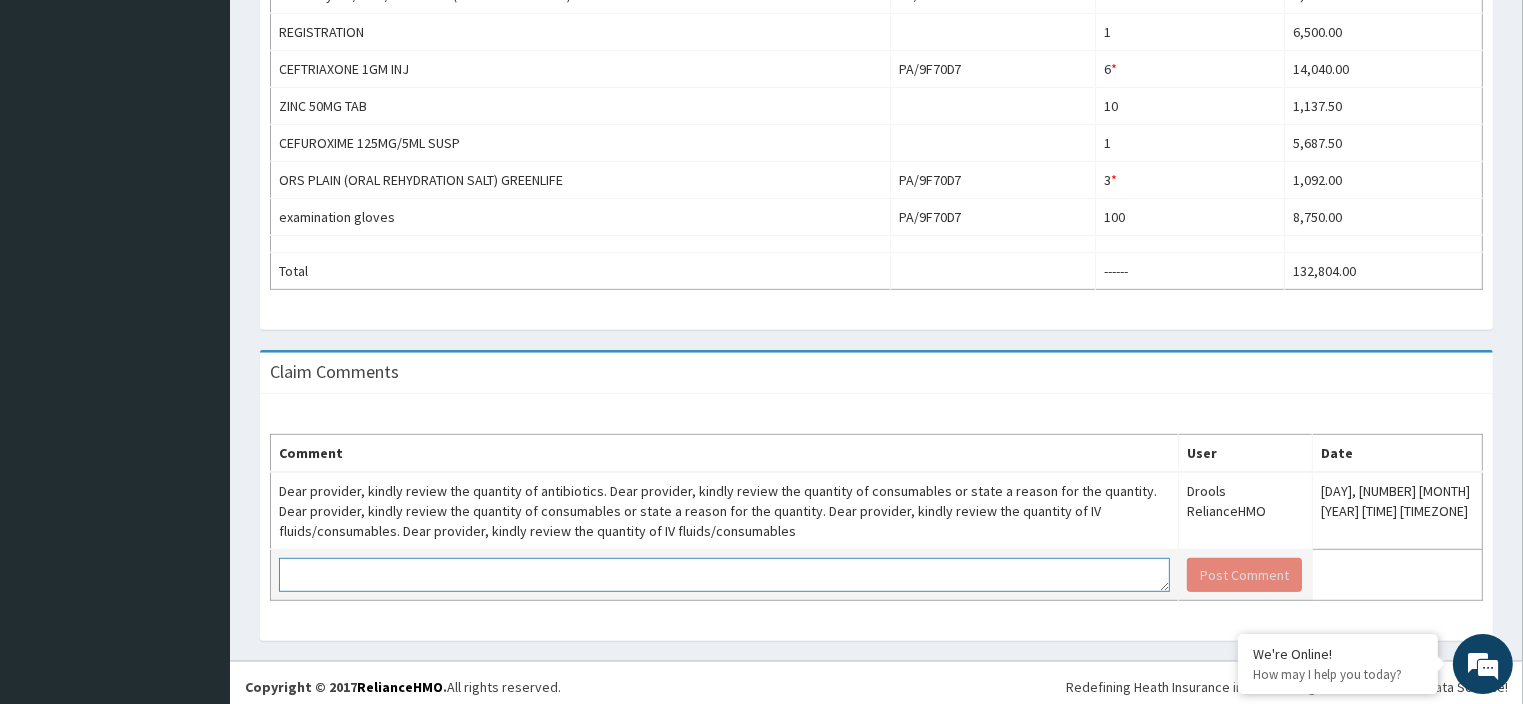 click at bounding box center [724, 575] 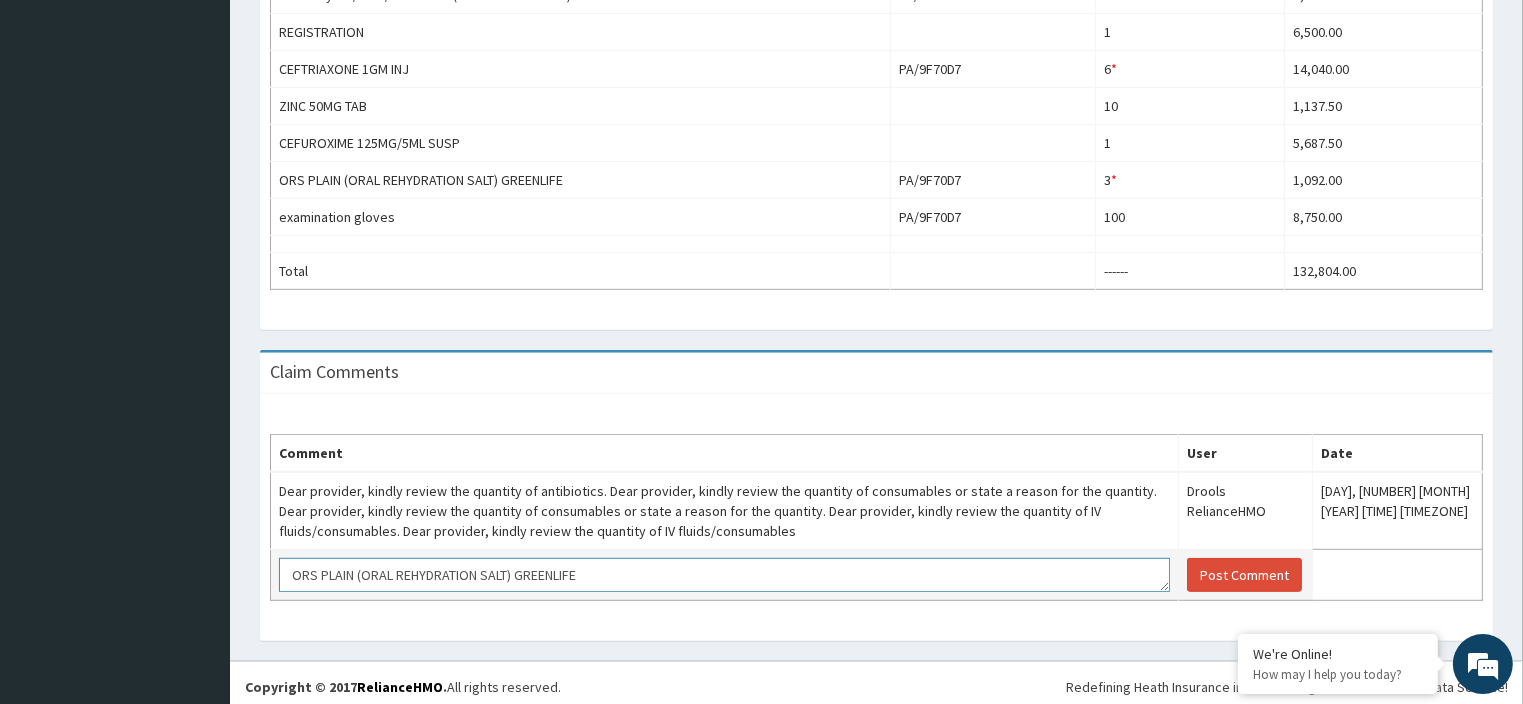 scroll, scrollTop: 32, scrollLeft: 0, axis: vertical 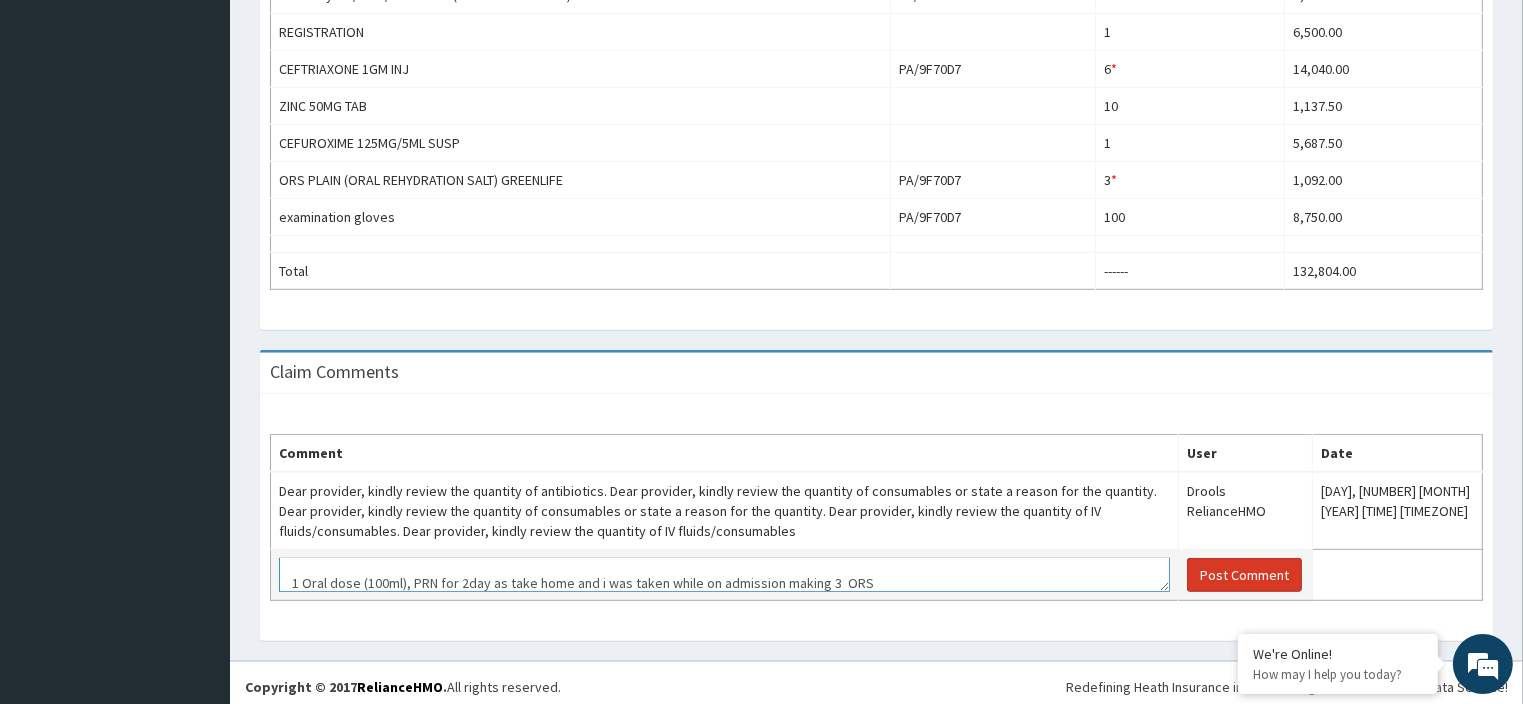 type on "ORS PLAIN (ORAL REHYDRATION SALT) GREENLIFE
1 Oral dose (100ml), PRN for 2day as take home and i was taken while on admission making 3  ORS" 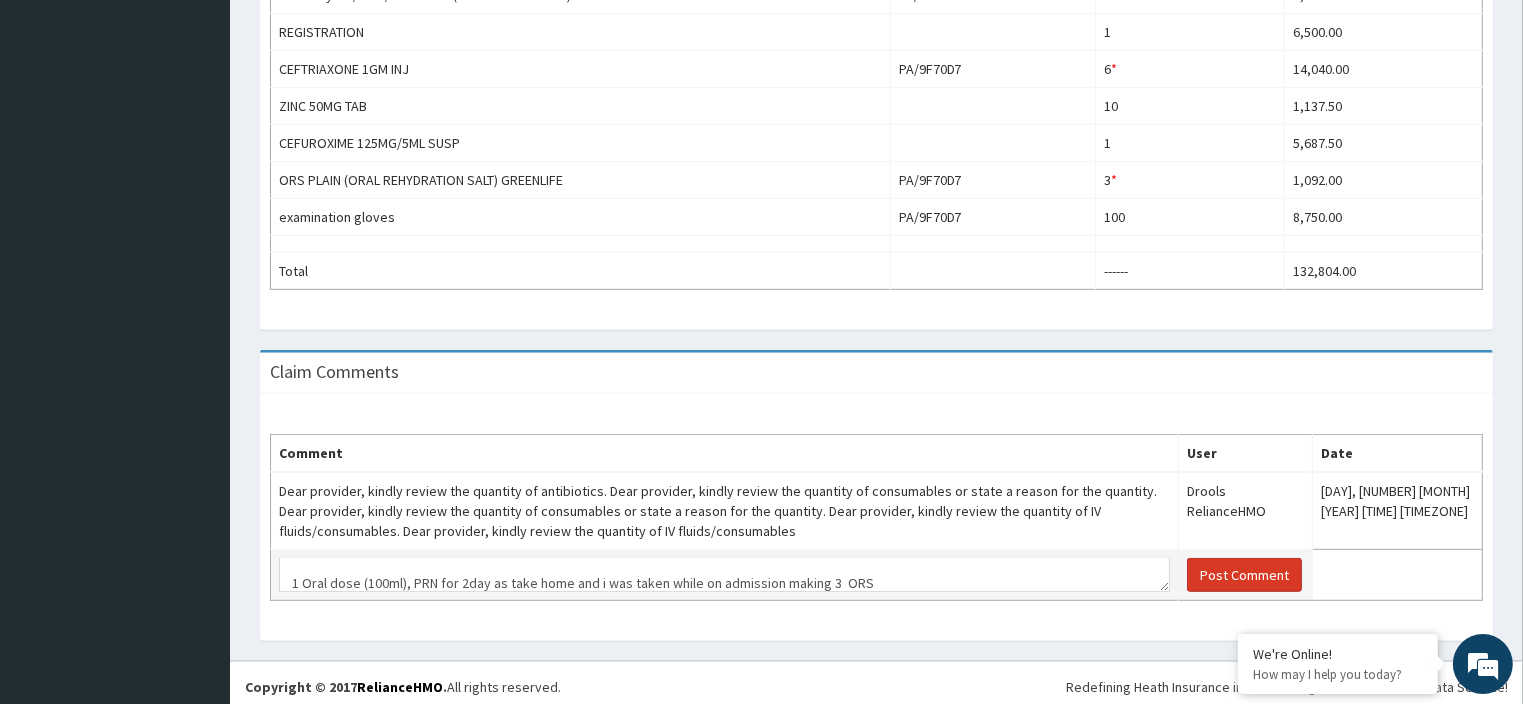 click on "Post Comment" at bounding box center [1244, 575] 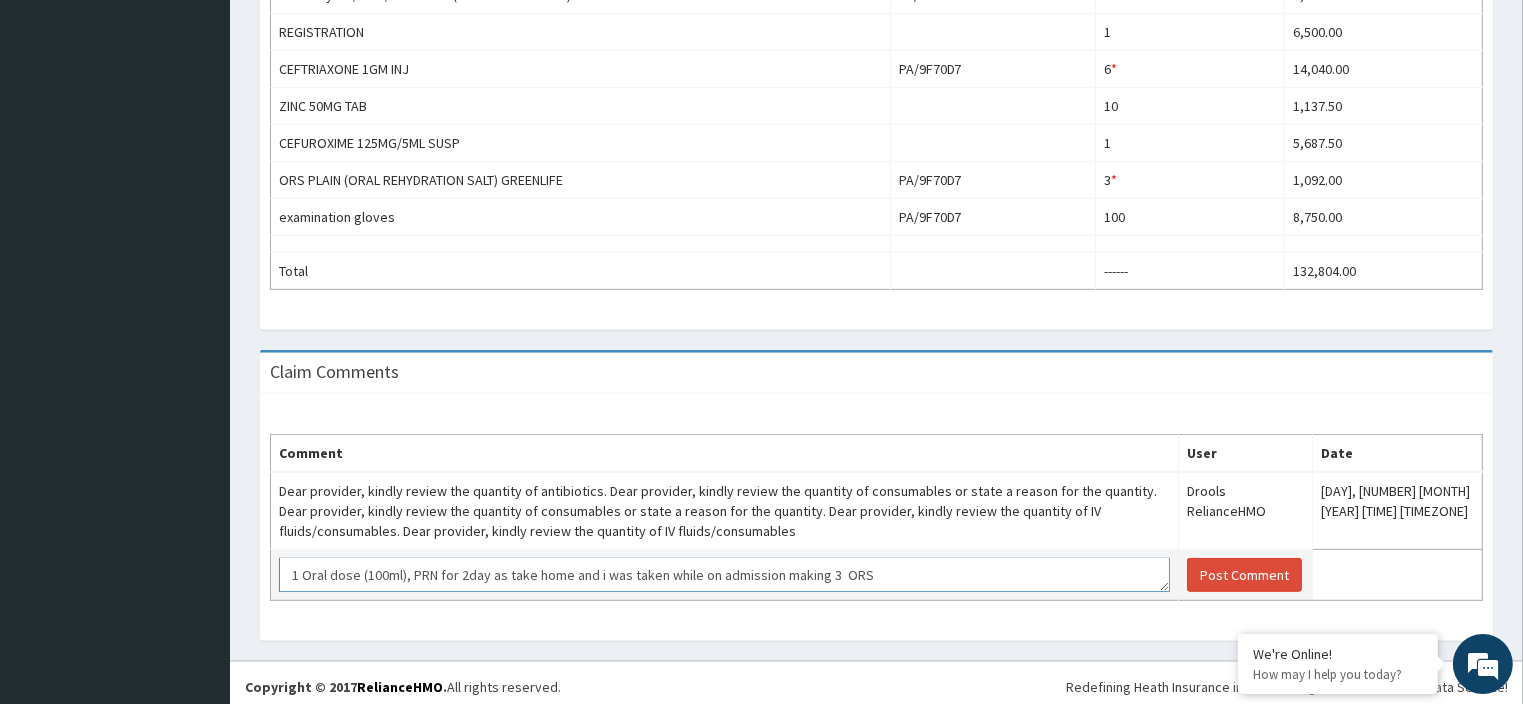 scroll, scrollTop: 0, scrollLeft: 0, axis: both 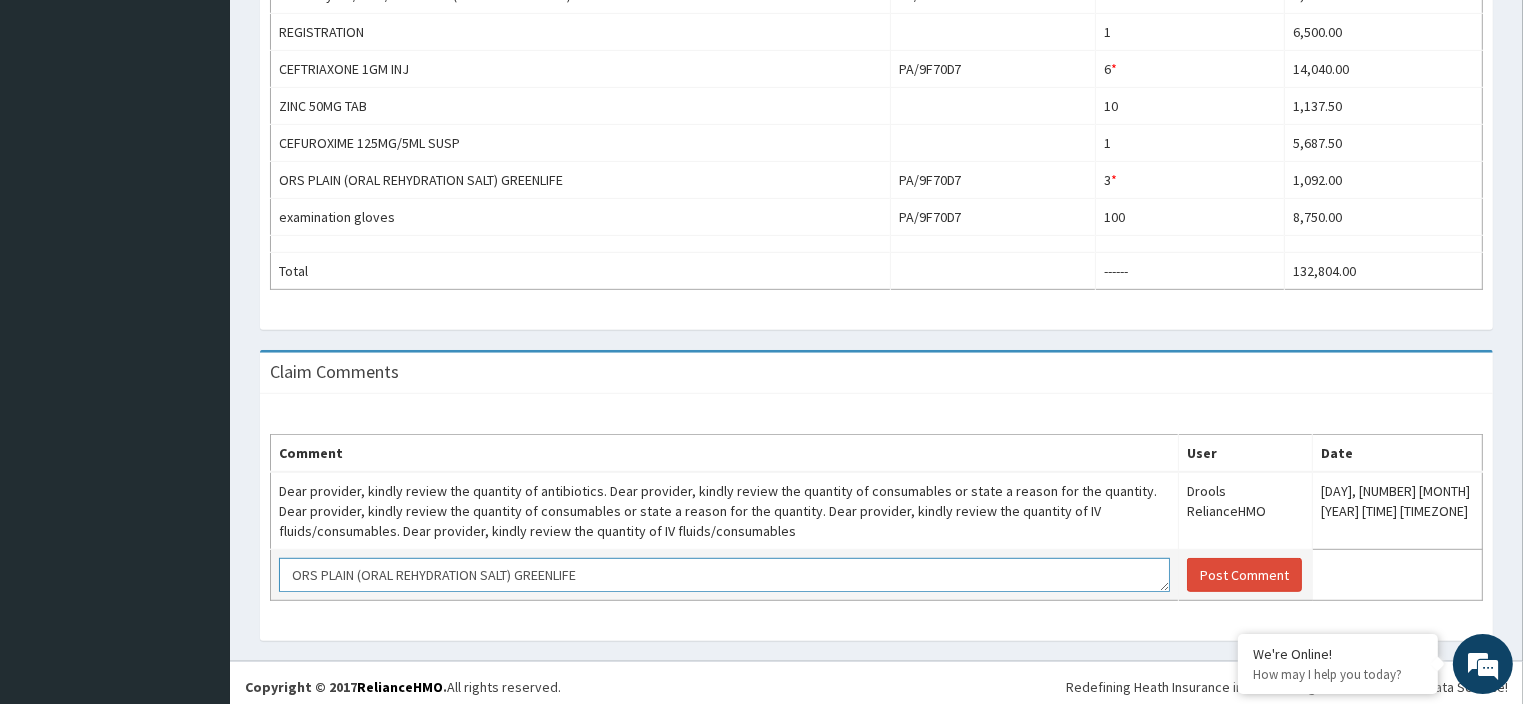 drag, startPoint x: 867, startPoint y: 571, endPoint x: 283, endPoint y: 543, distance: 584.67084 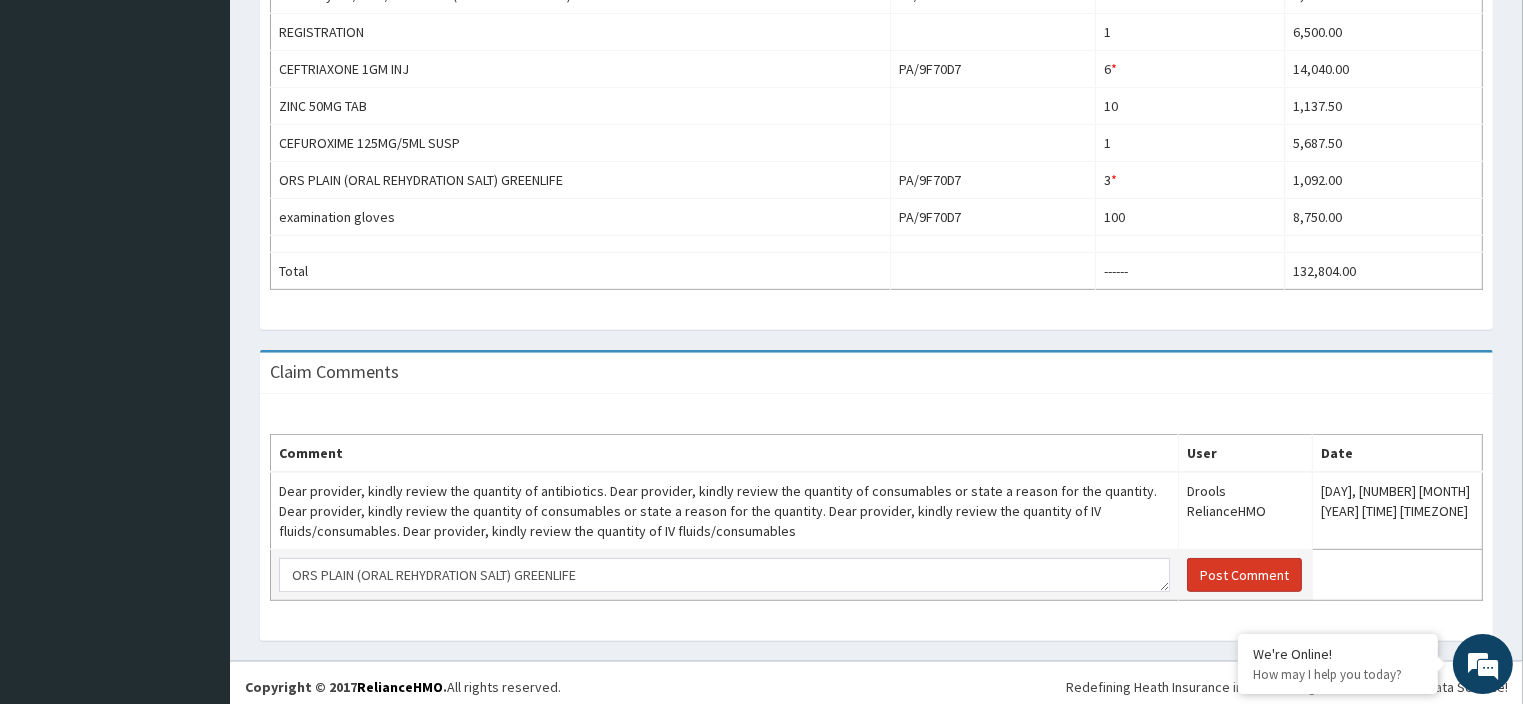 click on "Post Comment" at bounding box center (1244, 575) 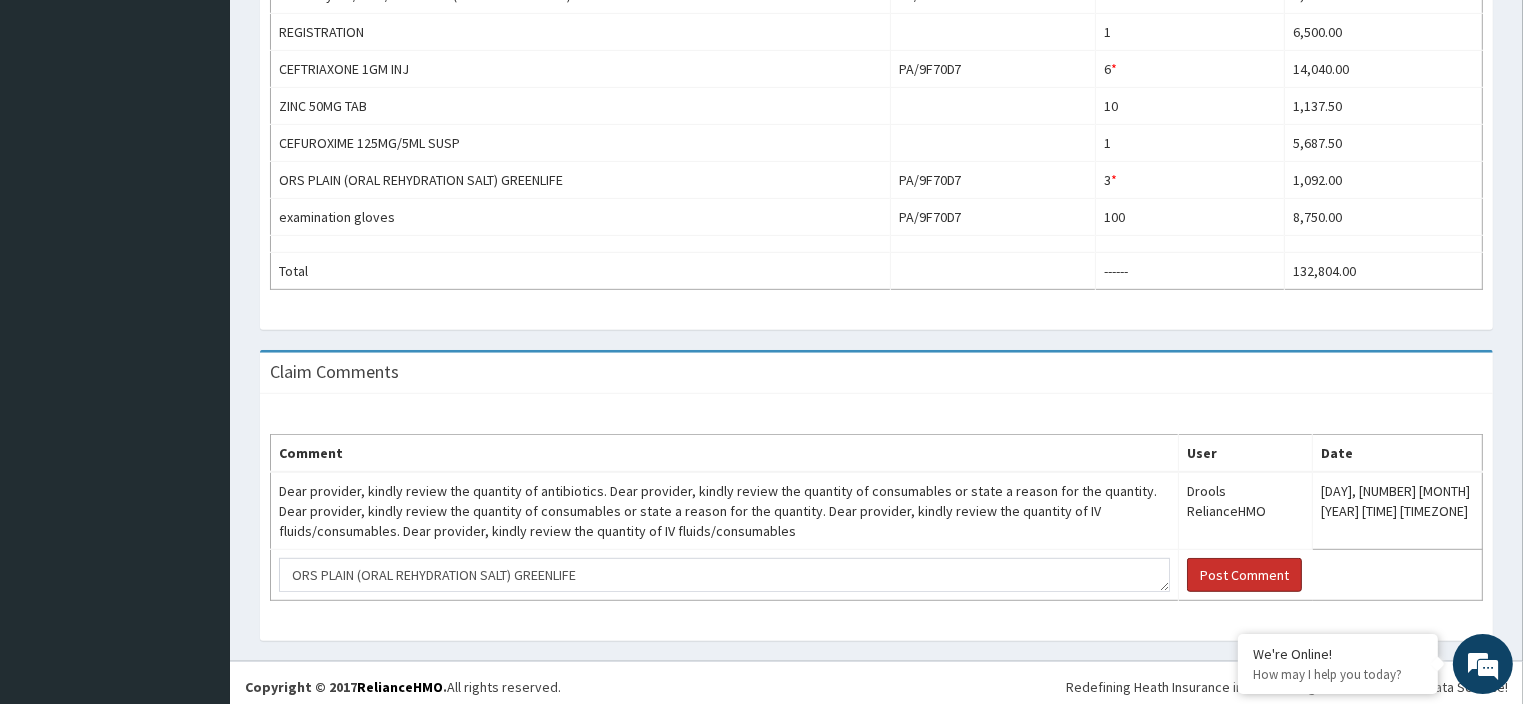 scroll, scrollTop: 376, scrollLeft: 0, axis: vertical 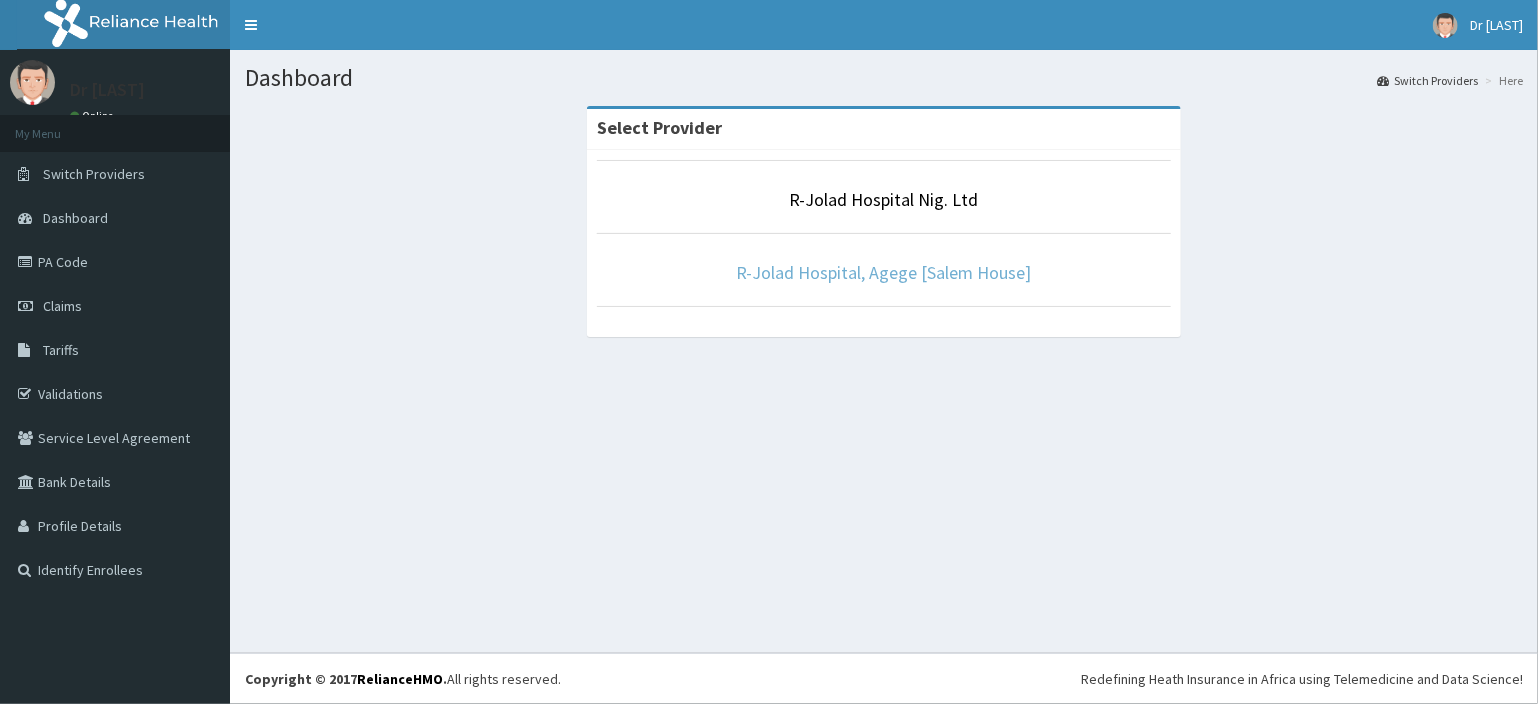 click on "R-Jolad Hospital, Agege [Salem House]" at bounding box center [884, 272] 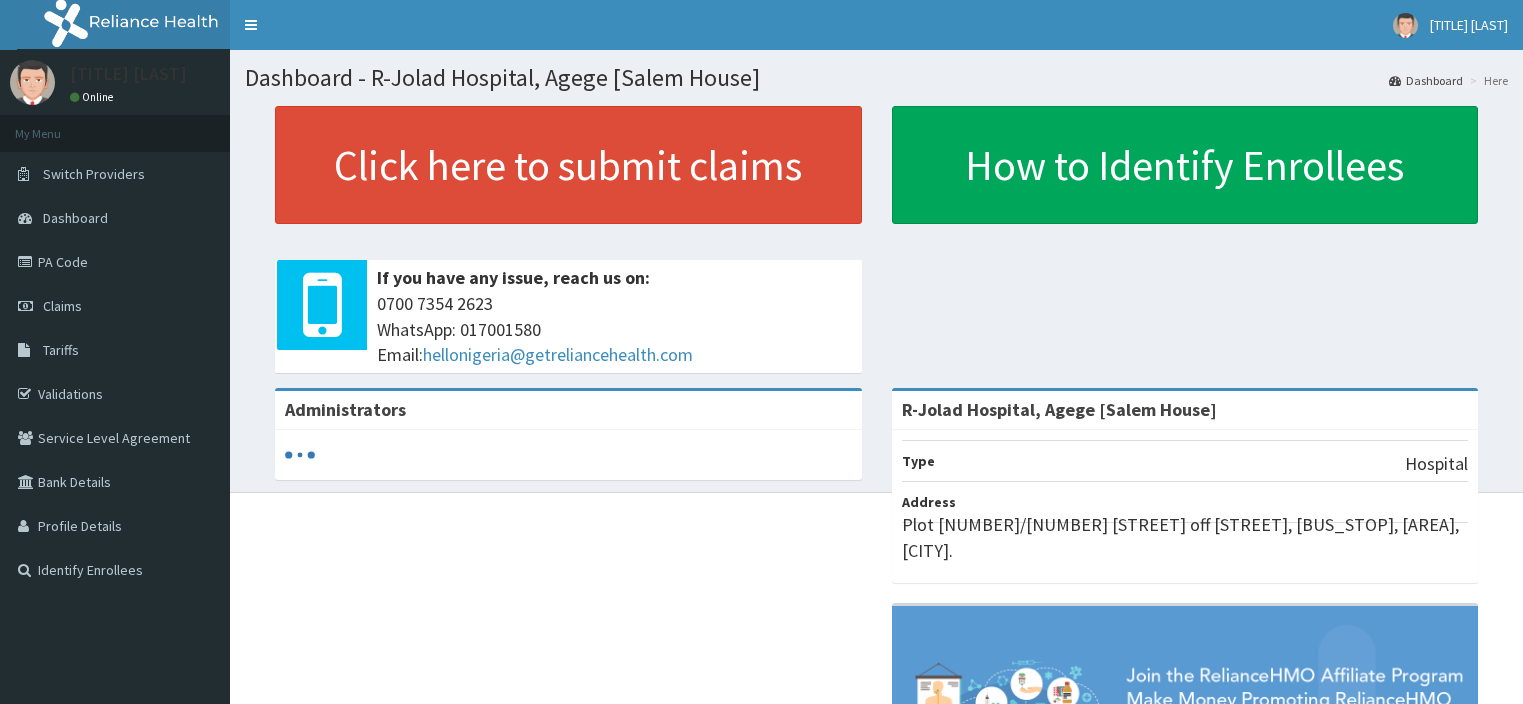 scroll, scrollTop: 0, scrollLeft: 0, axis: both 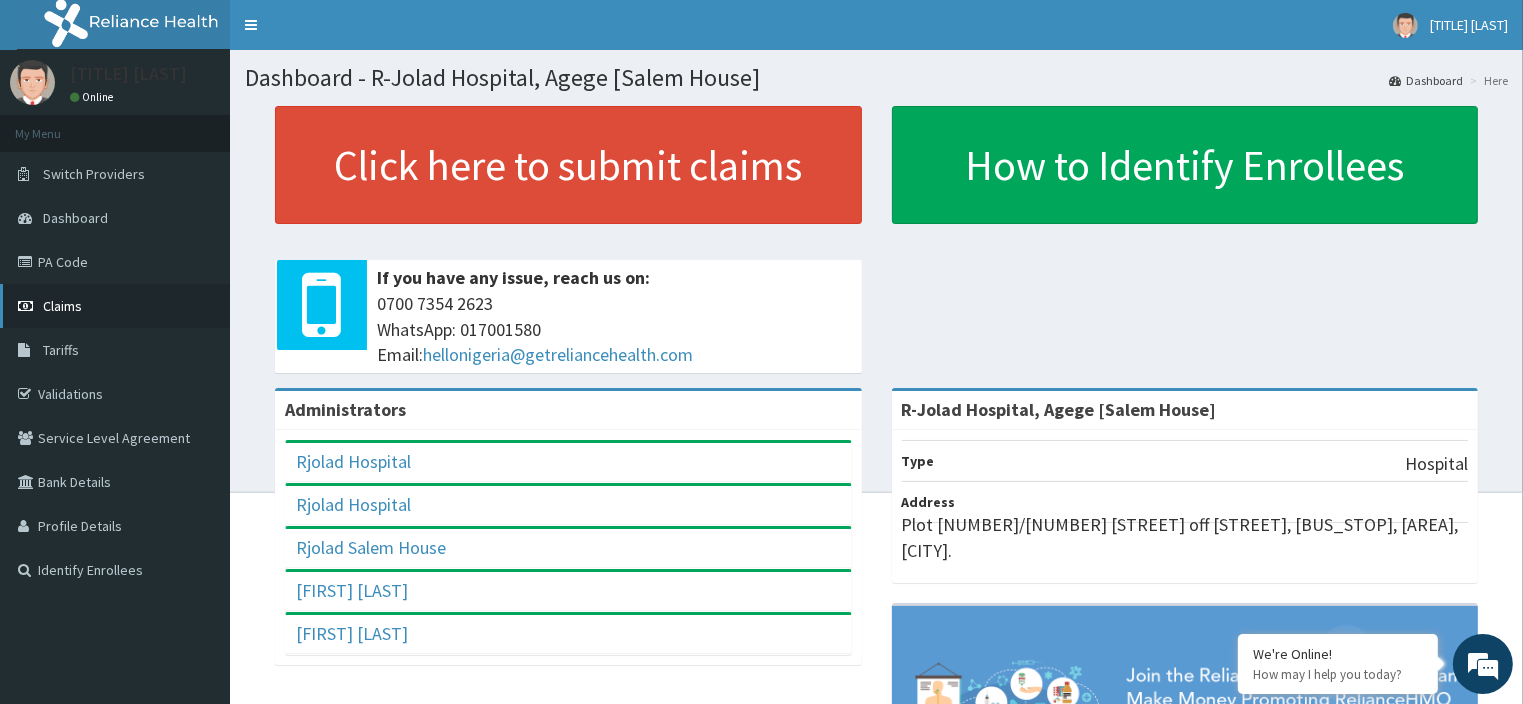 click on "Claims" at bounding box center (115, 306) 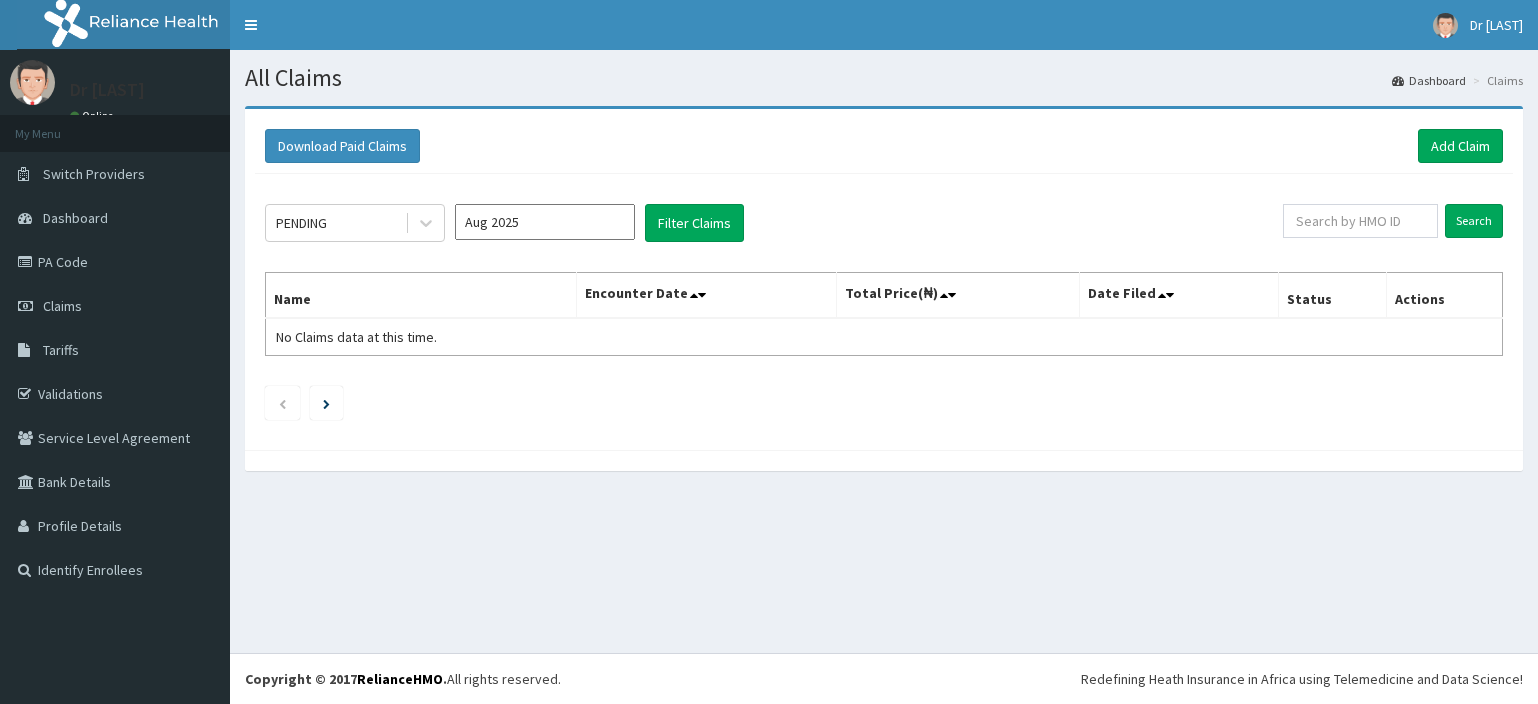 scroll, scrollTop: 0, scrollLeft: 0, axis: both 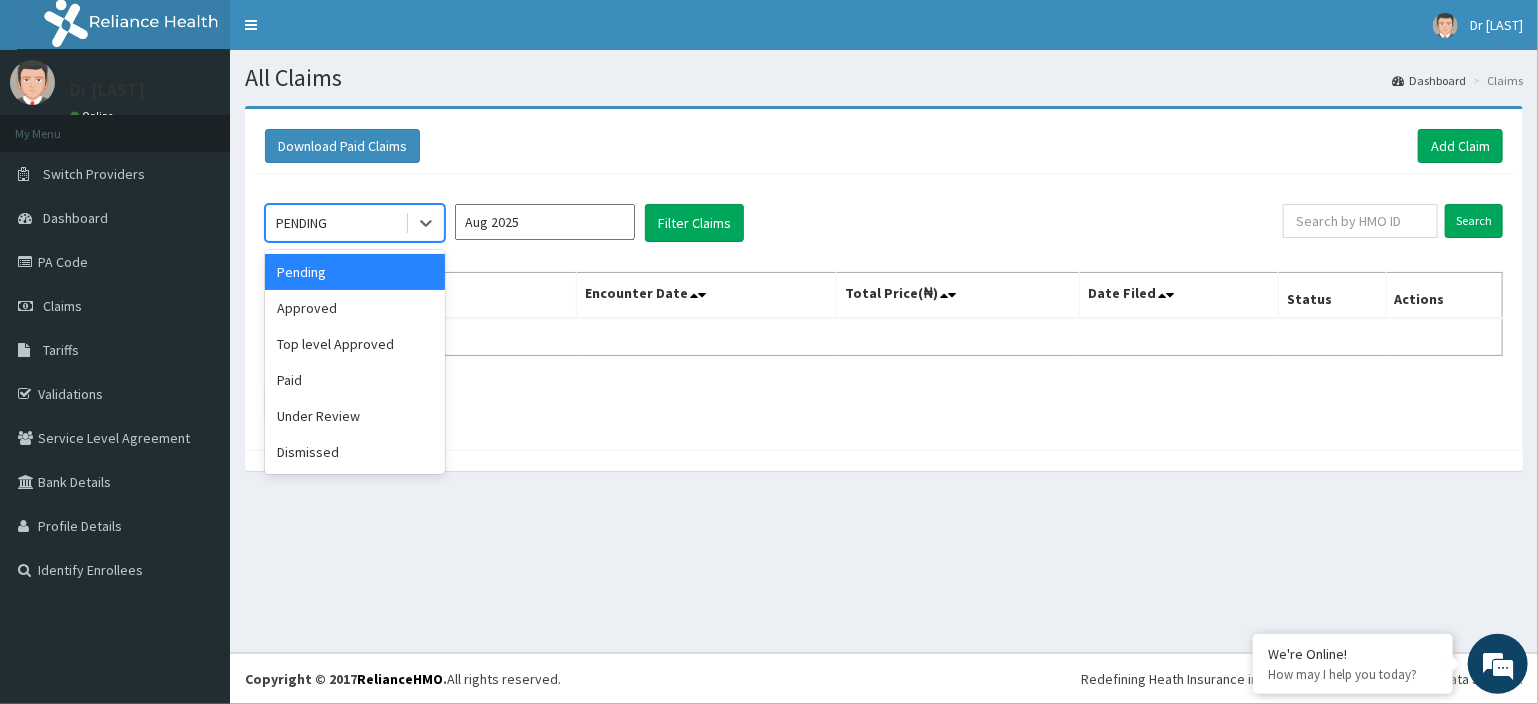 click on "PENDING" at bounding box center [335, 223] 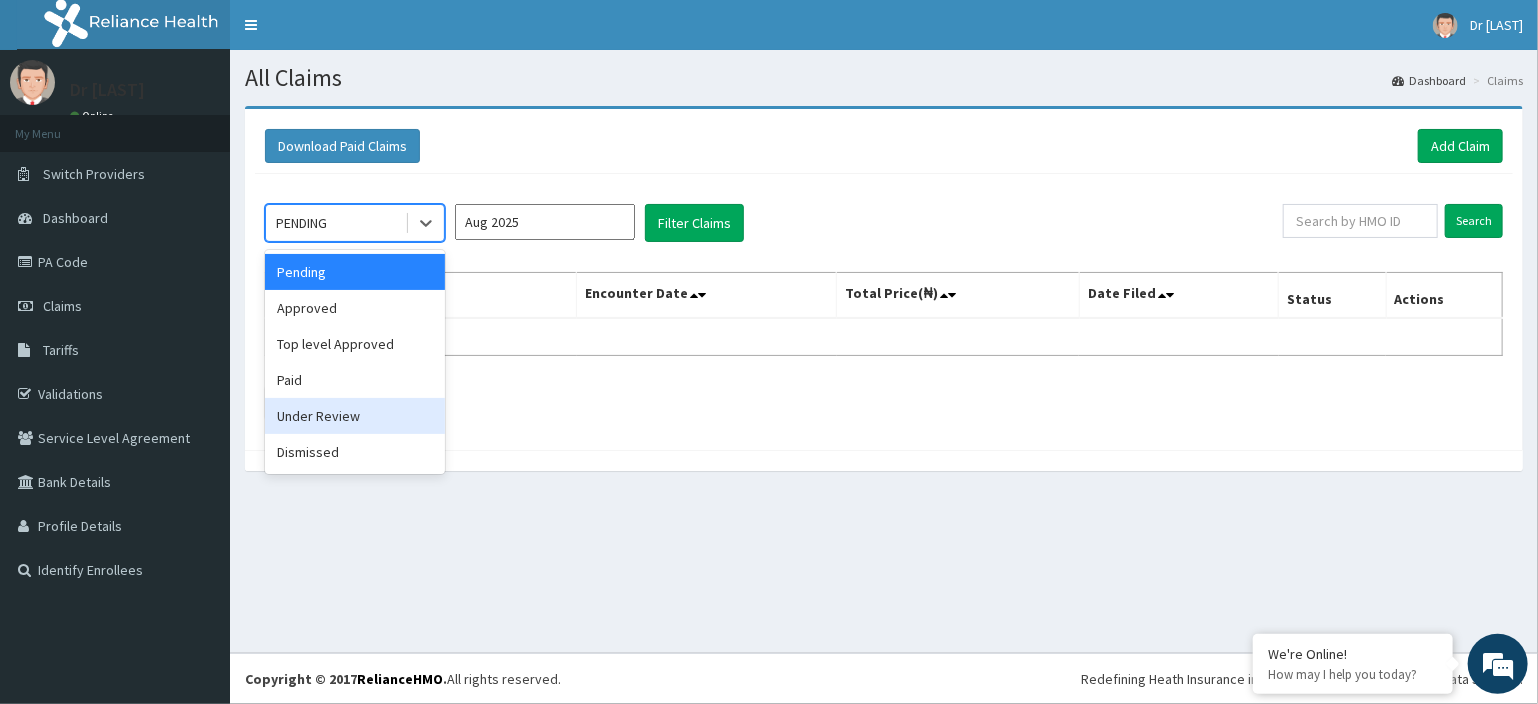 click on "Under Review" at bounding box center [355, 416] 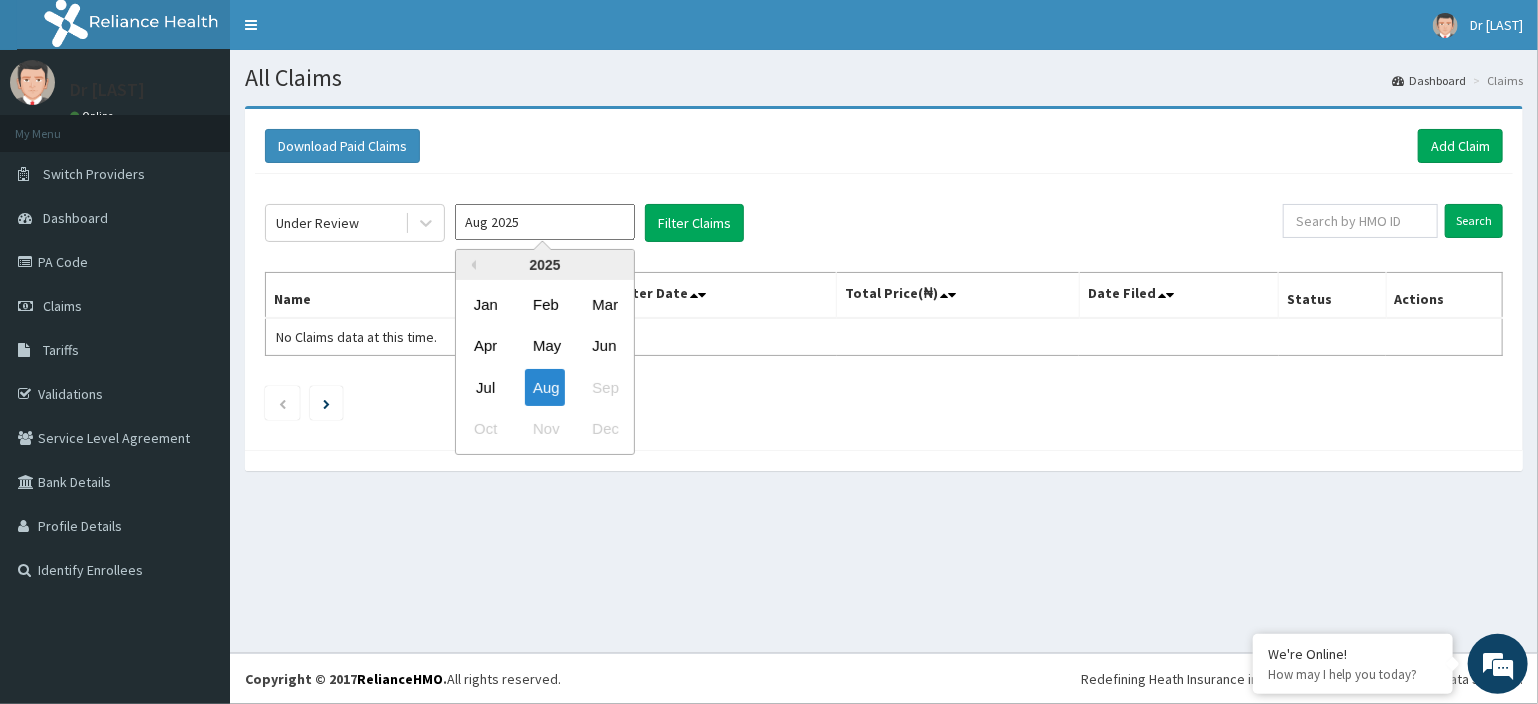 click on "Aug 2025" at bounding box center (545, 222) 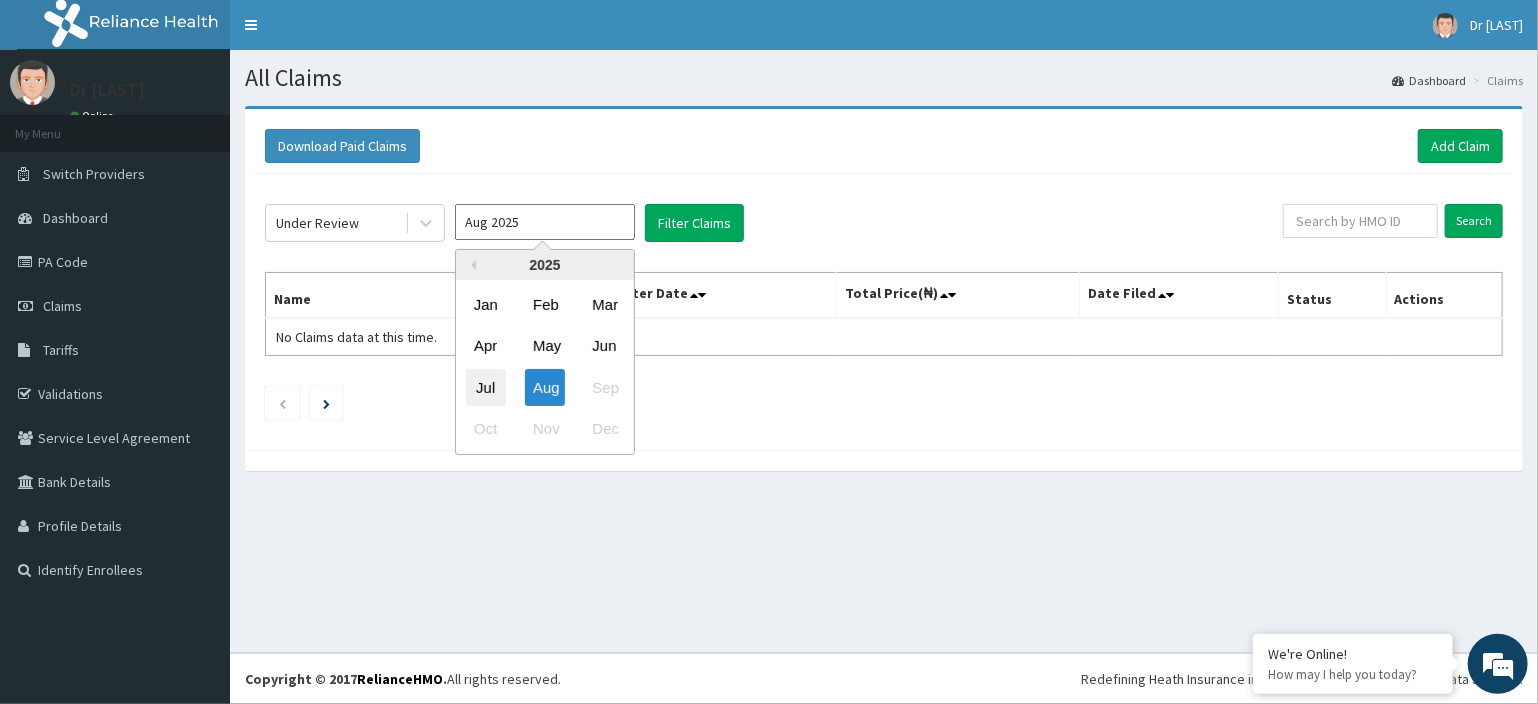 click on "Jul" at bounding box center (486, 387) 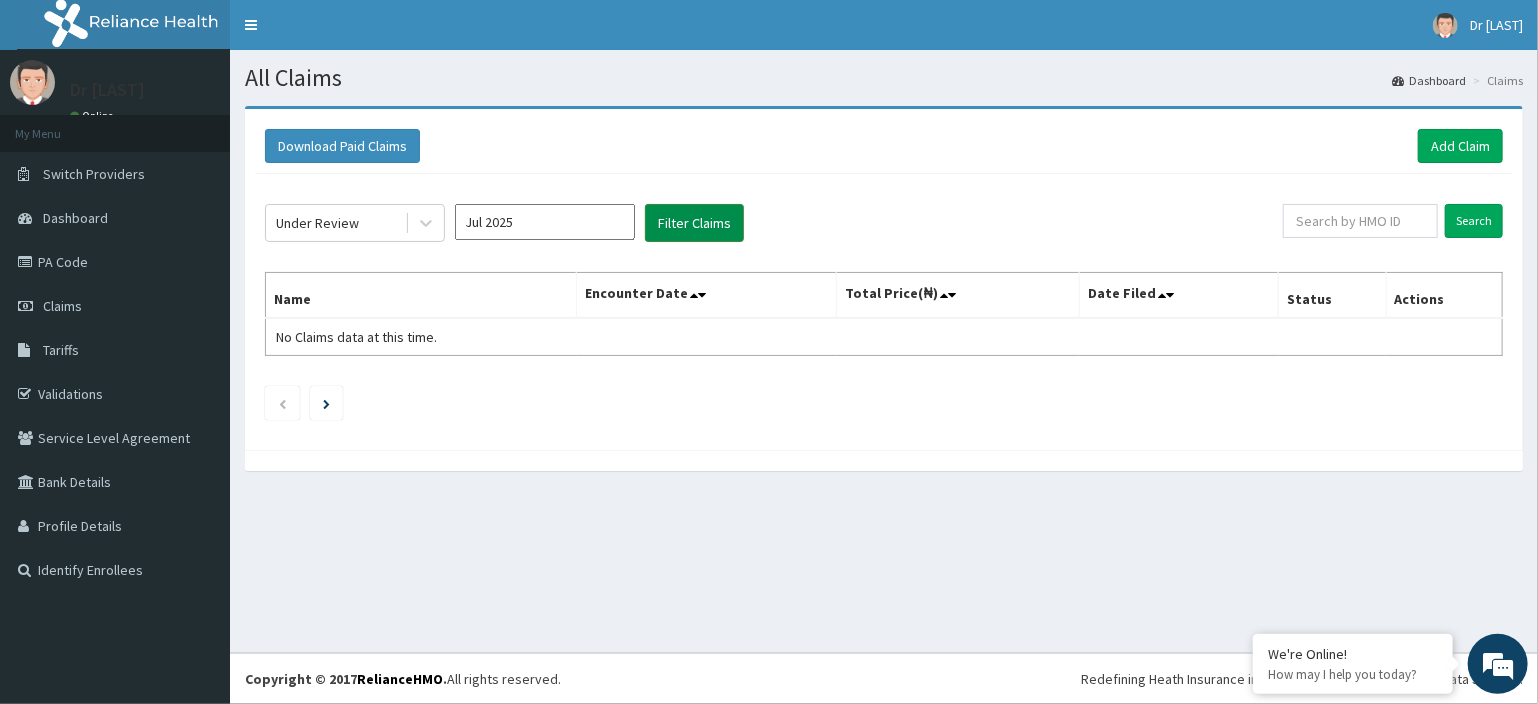 click on "Filter Claims" at bounding box center [694, 223] 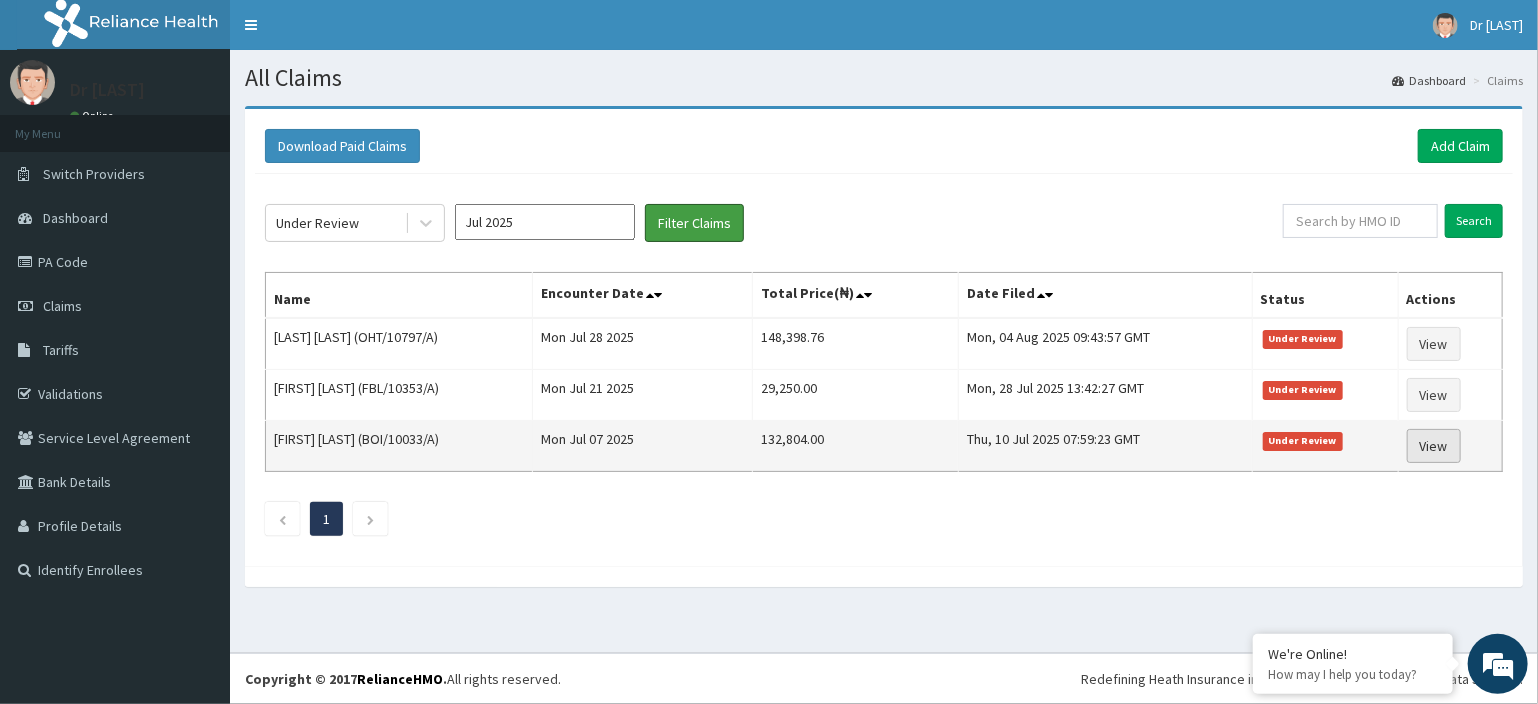 scroll, scrollTop: 0, scrollLeft: 0, axis: both 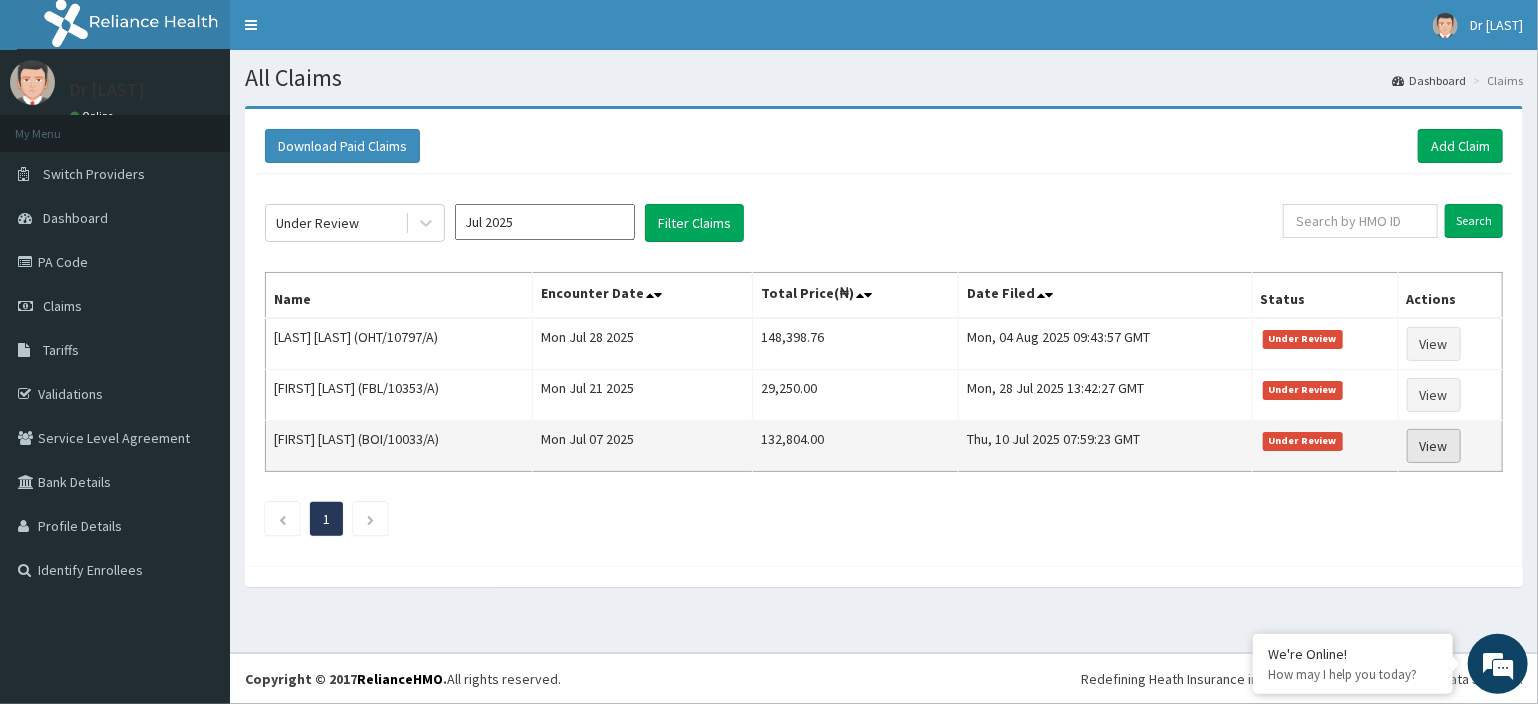 click on "View" at bounding box center [1434, 446] 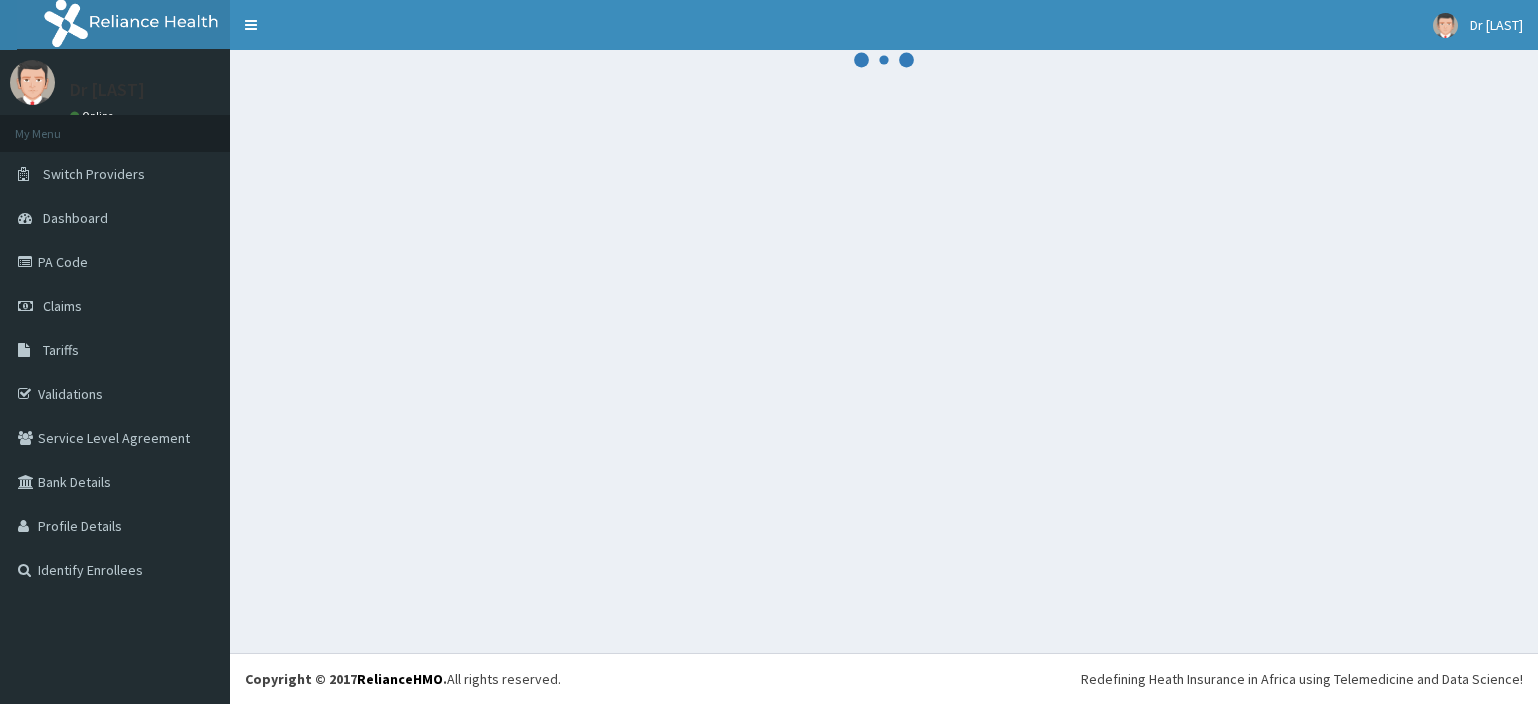 scroll, scrollTop: 0, scrollLeft: 0, axis: both 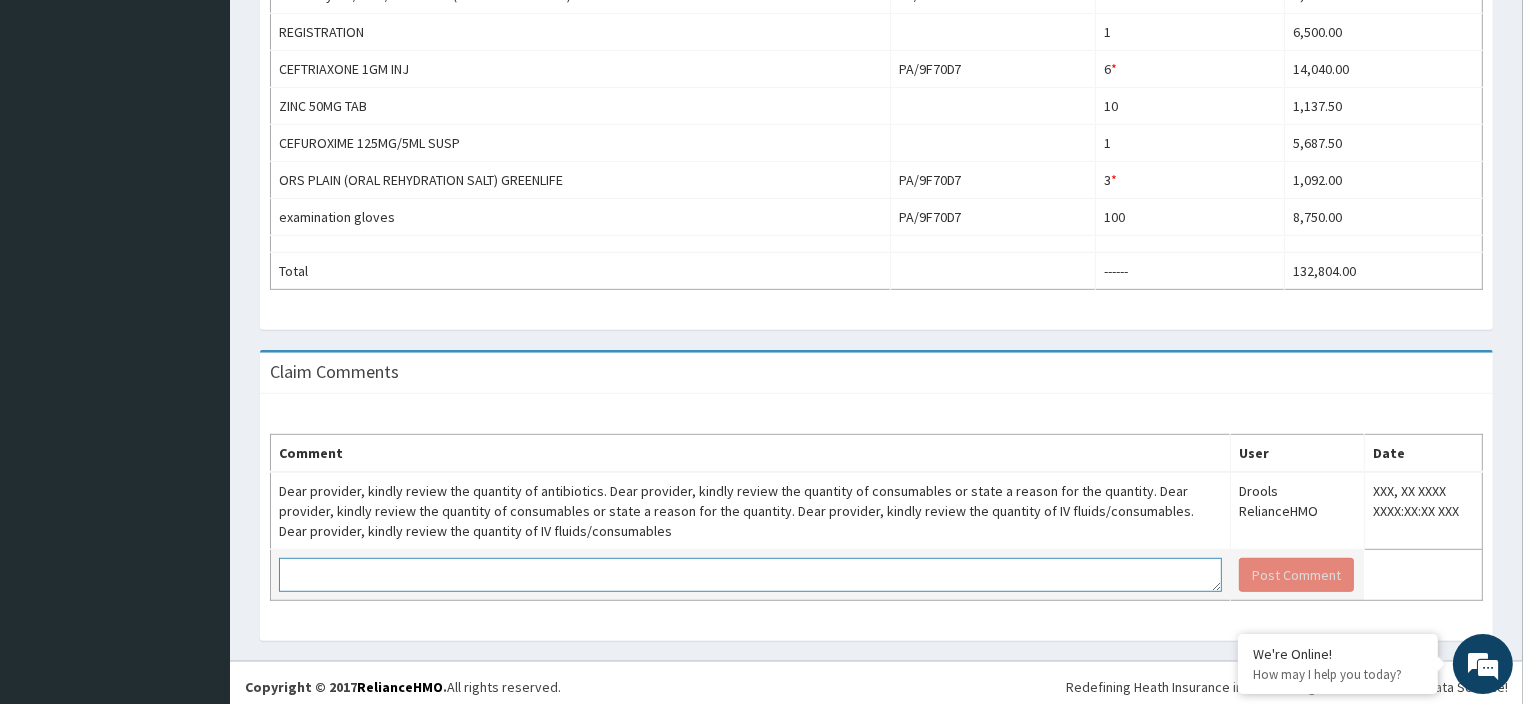 click at bounding box center [750, 575] 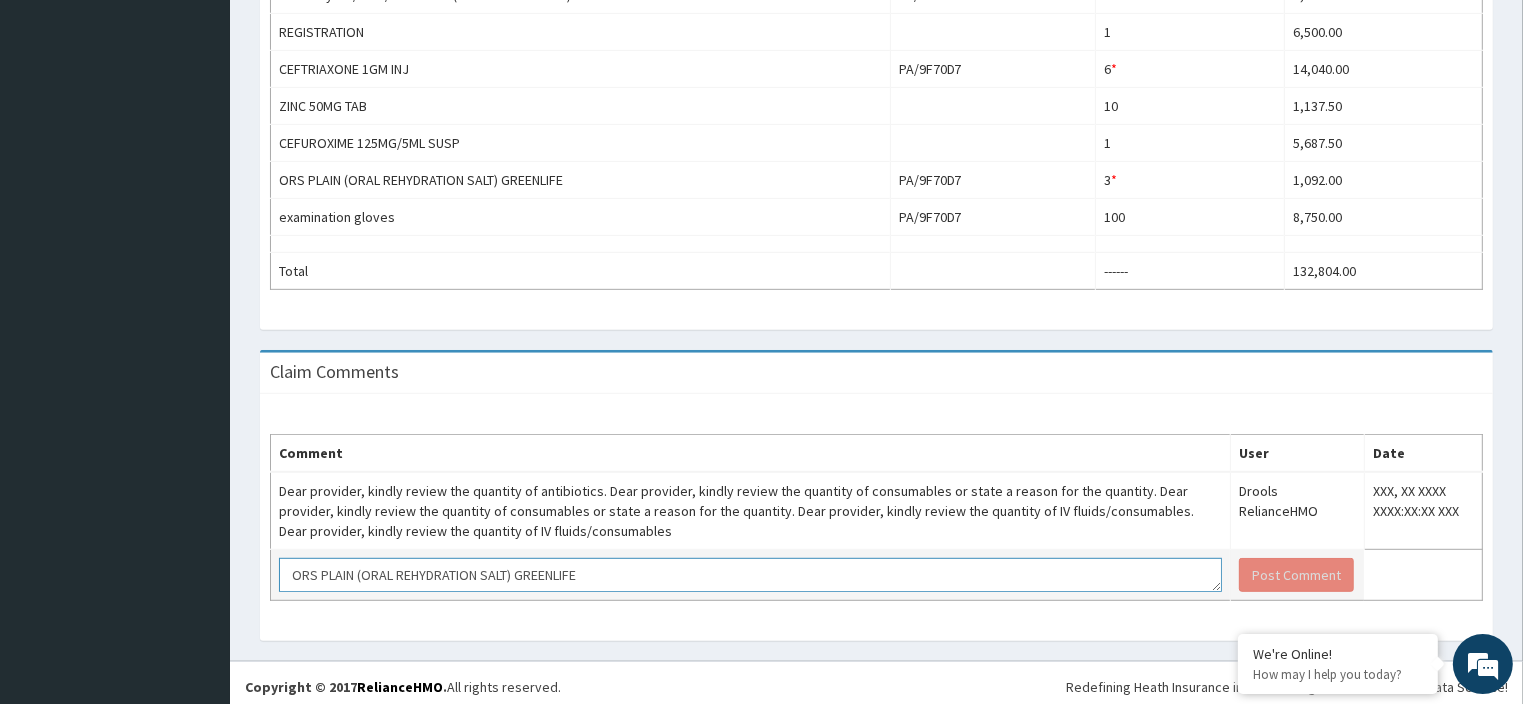 scroll, scrollTop: 32, scrollLeft: 0, axis: vertical 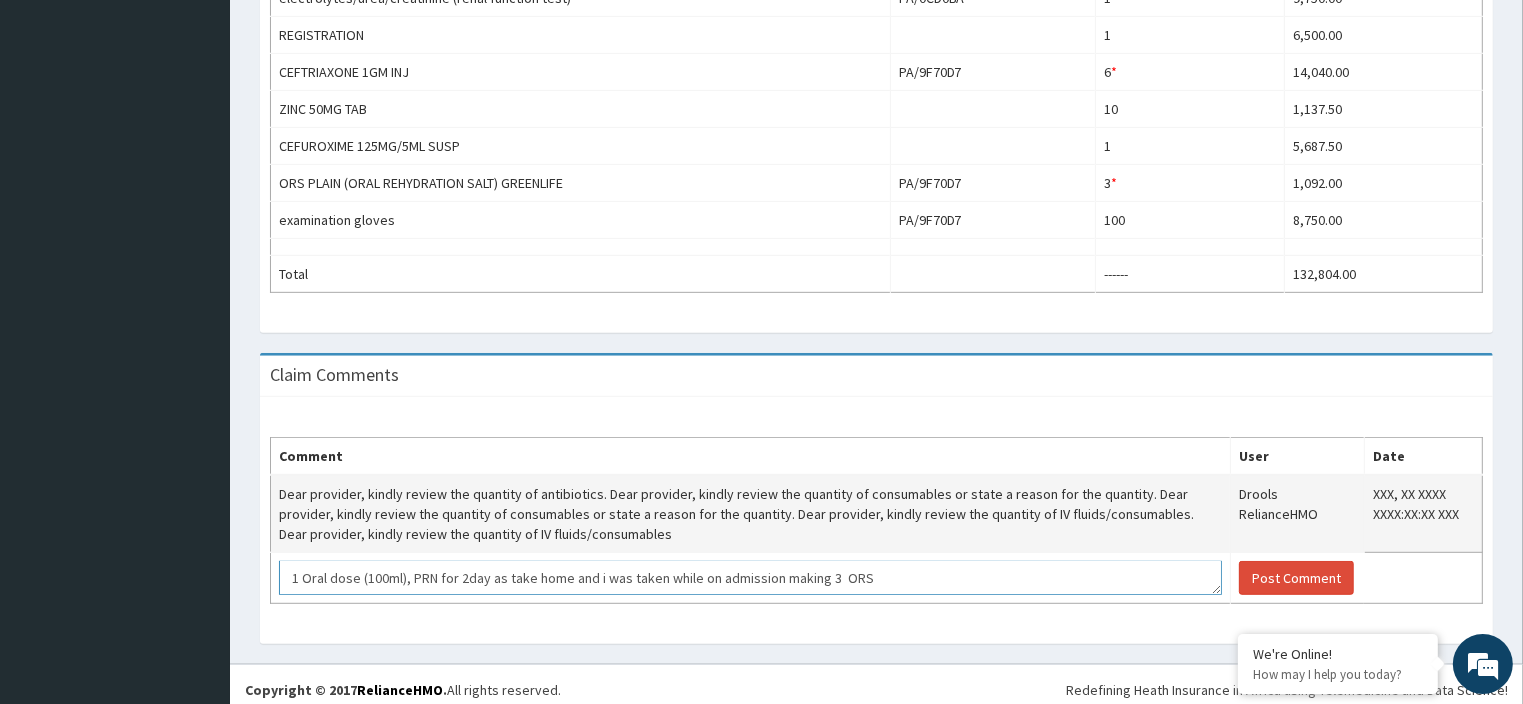 paste on "CEFTRIAXONE 1GM INJ
1 Intravenous dose (250mg), 12 hourly for 2day" 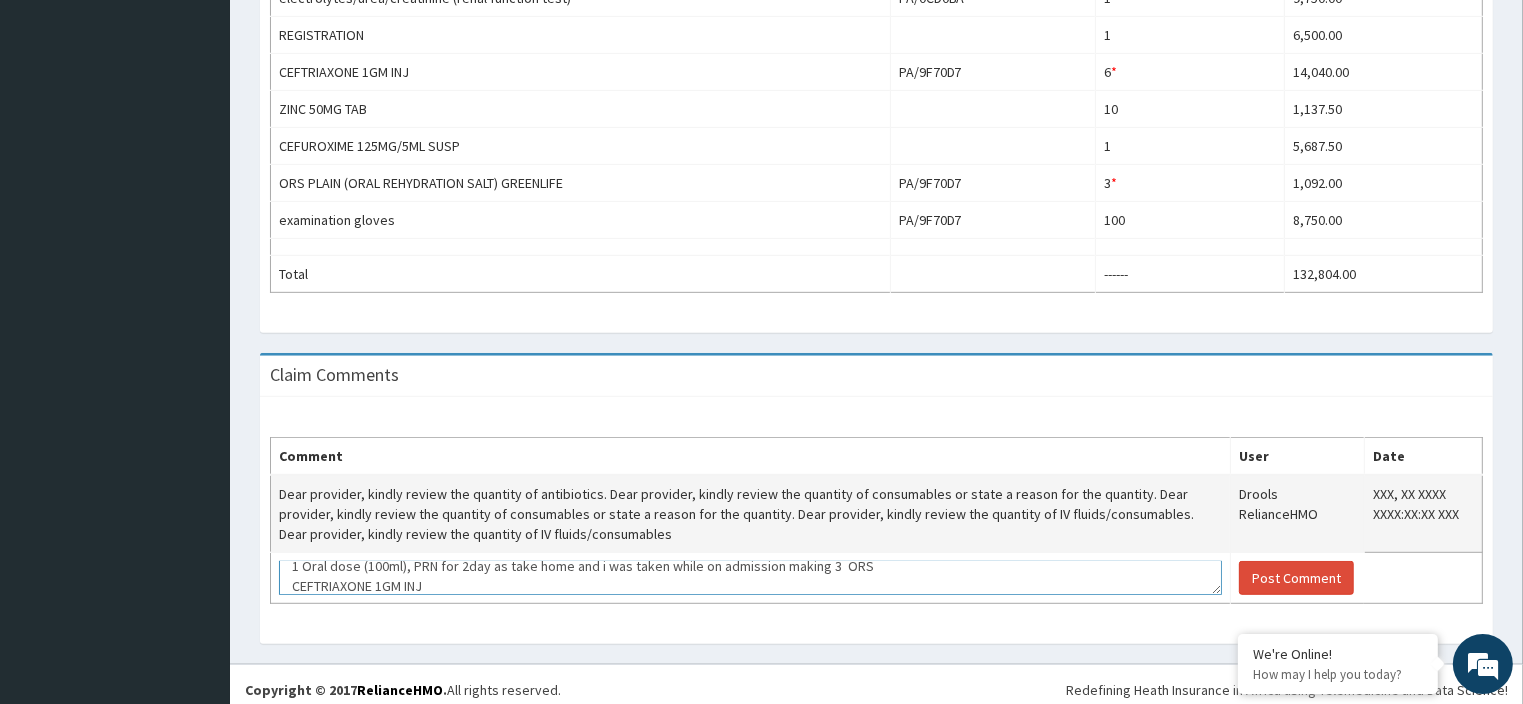 scroll, scrollTop: 92, scrollLeft: 0, axis: vertical 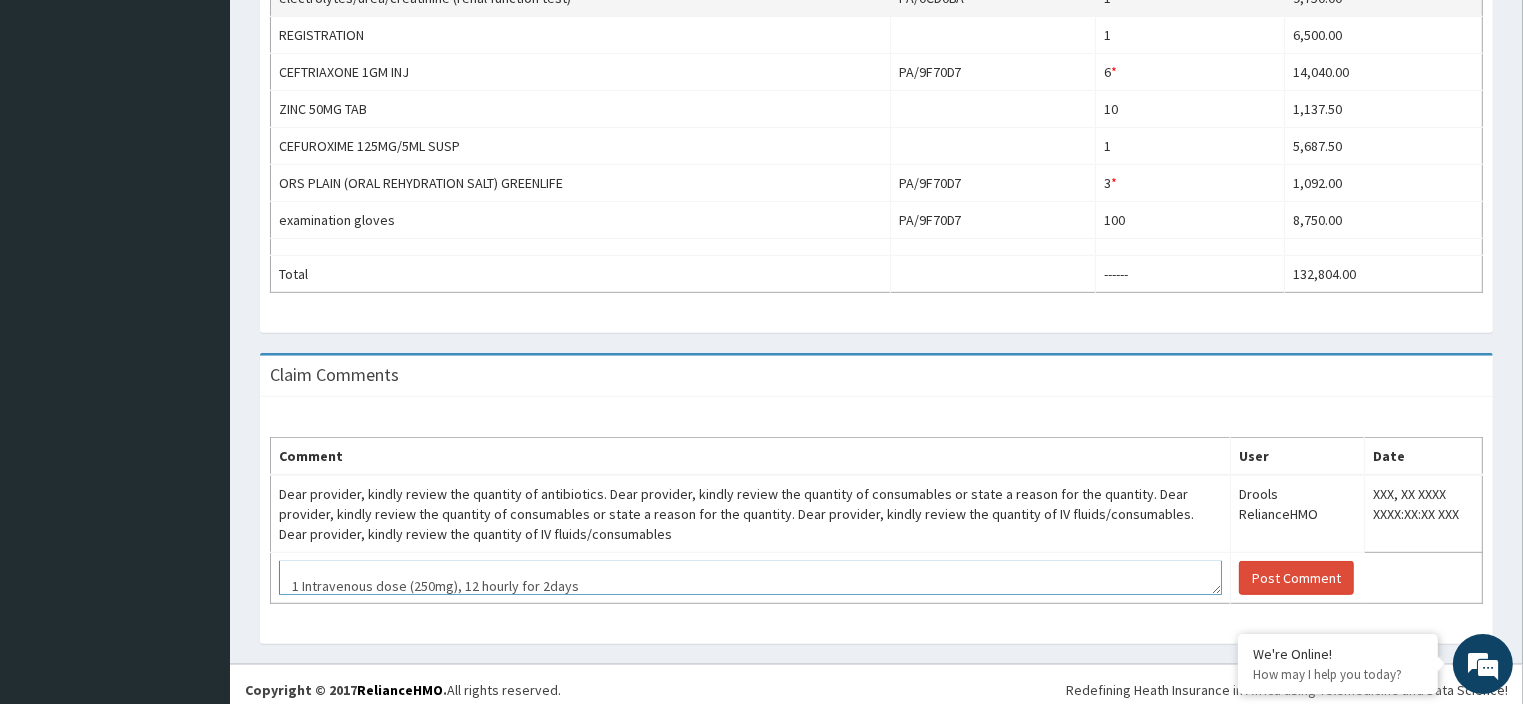 type on "ORS PLAIN (ORAL REHYDRATION SALT) GREENLIFE
1 Oral dose (100ml), PRN for 2day as take home and i was taken while on admission making 3  ORS
CEFTRIAXONE 1GM INJ
1 Intravenous dose (250mg), 12 hourly for 2days" 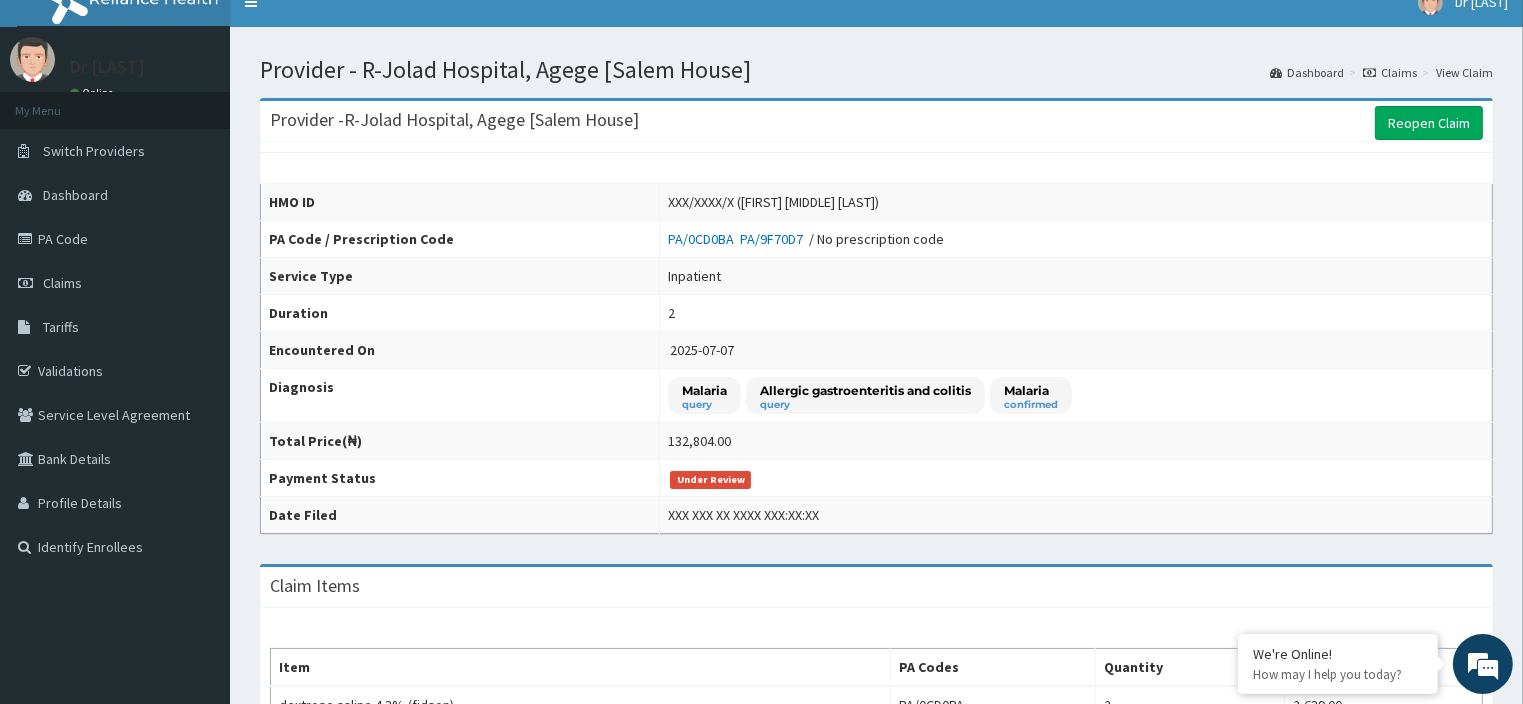 scroll, scrollTop: 0, scrollLeft: 0, axis: both 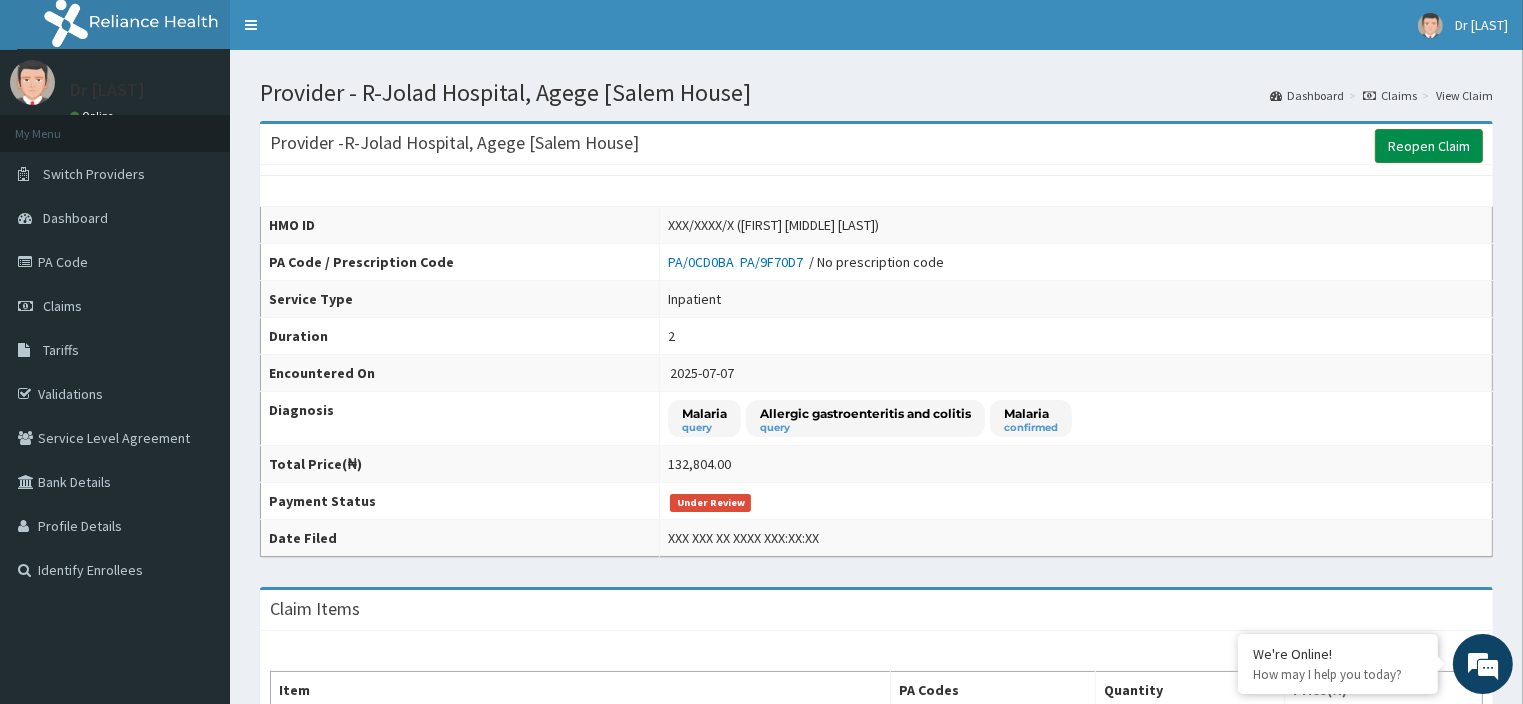 click on "Reopen Claim" at bounding box center (1429, 146) 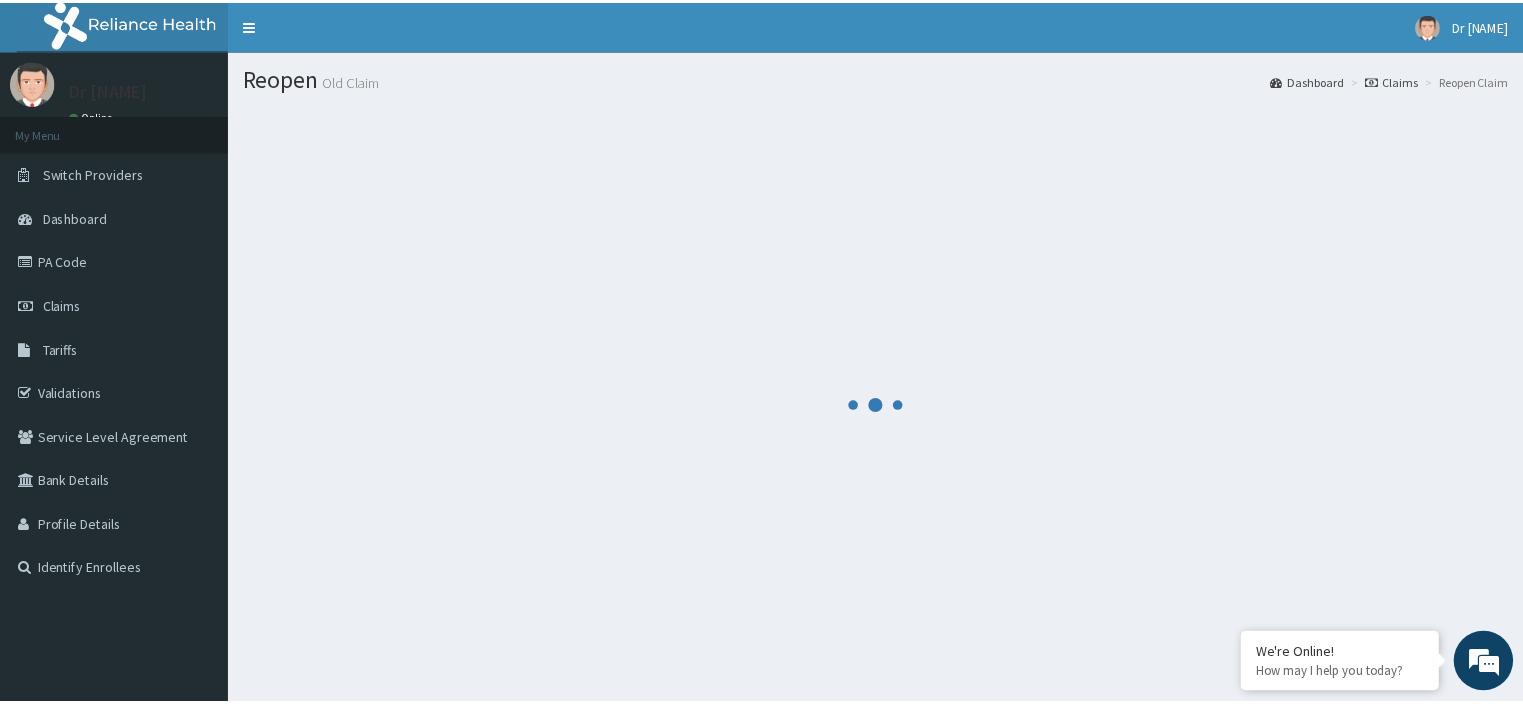 scroll, scrollTop: 0, scrollLeft: 0, axis: both 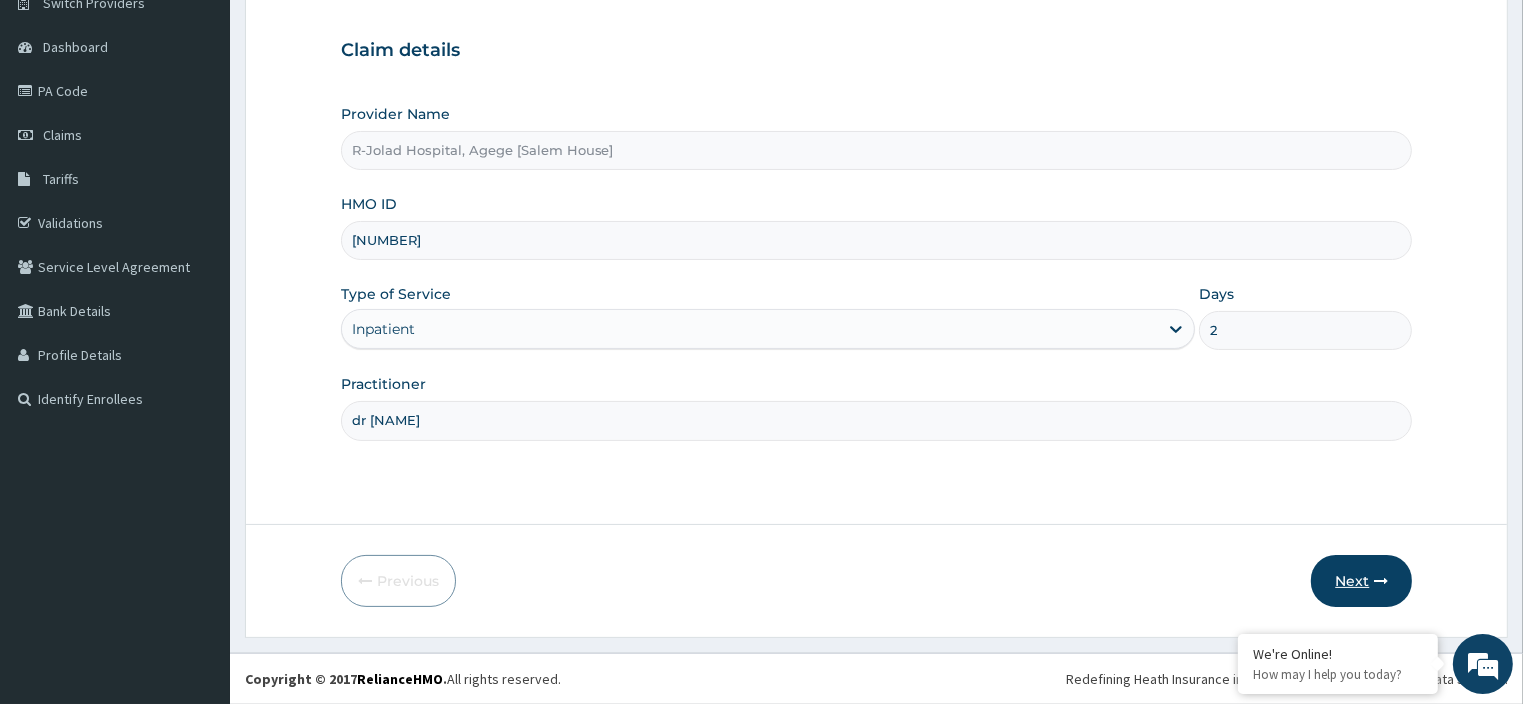 click on "Next" at bounding box center (1361, 581) 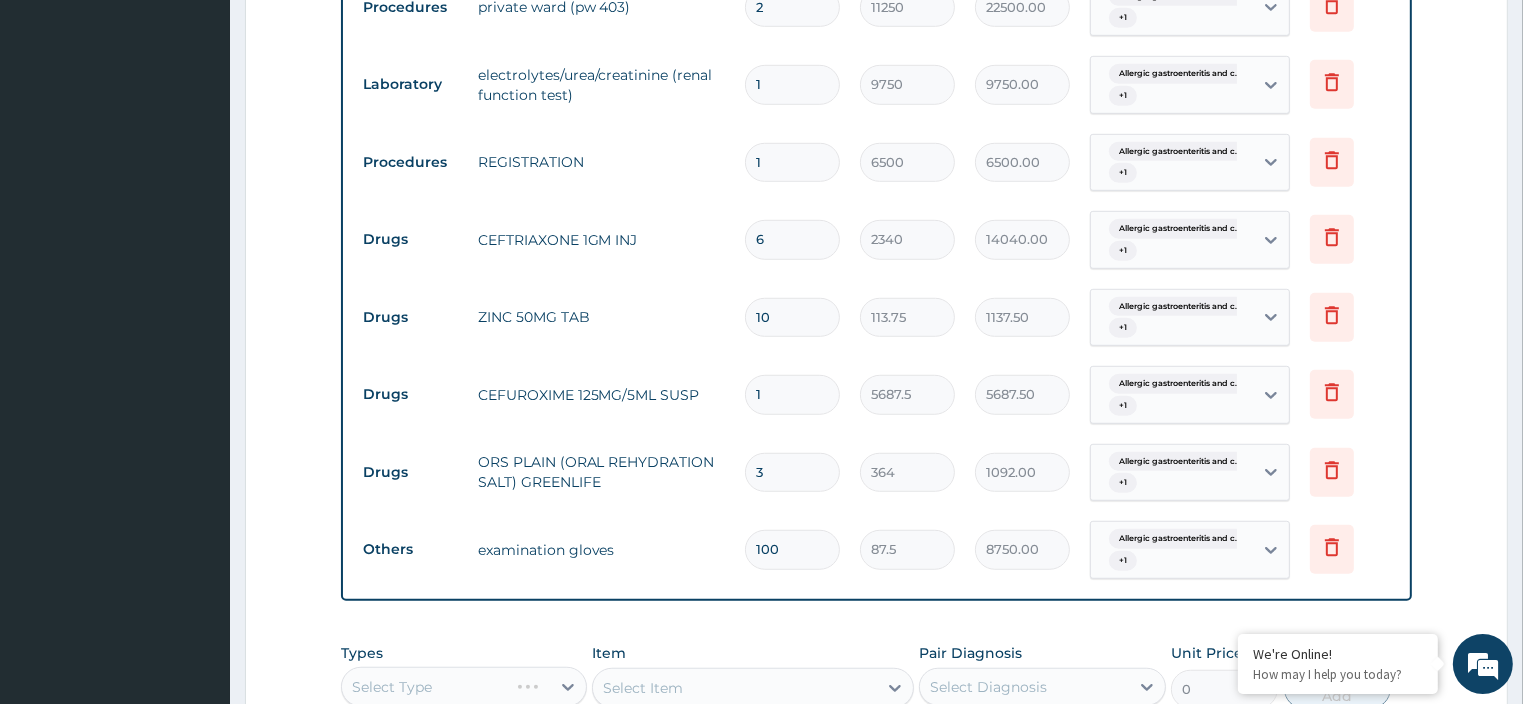 scroll, scrollTop: 1316, scrollLeft: 0, axis: vertical 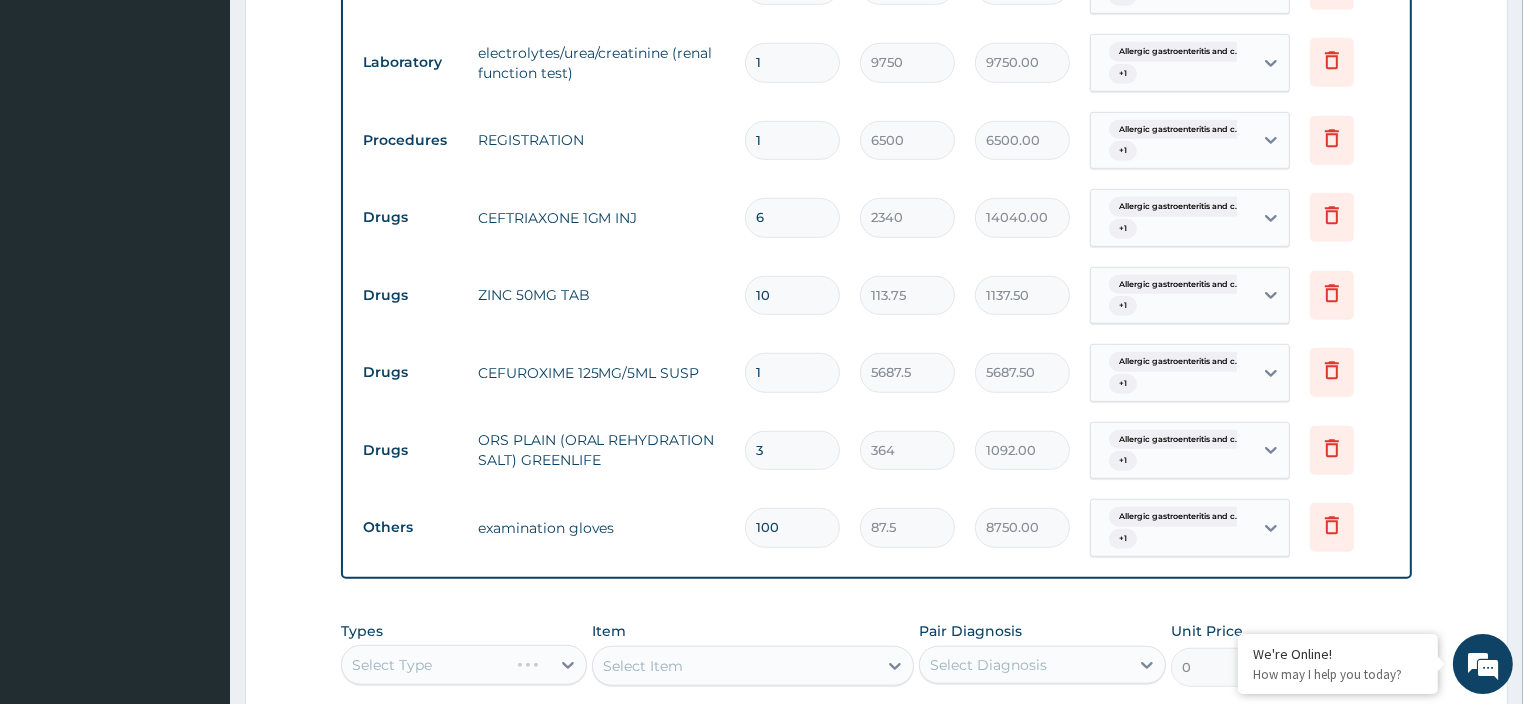 click on "6" at bounding box center (792, 217) 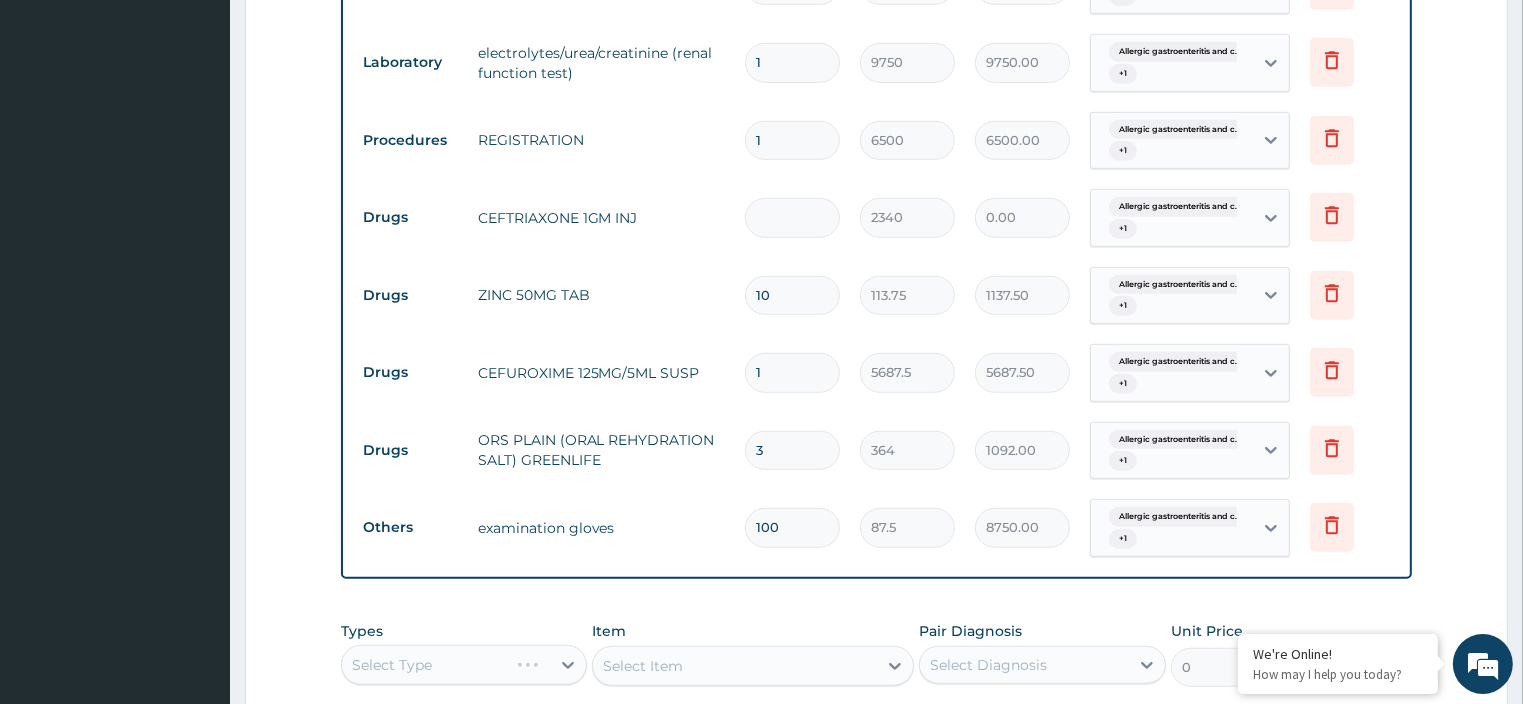type on "4" 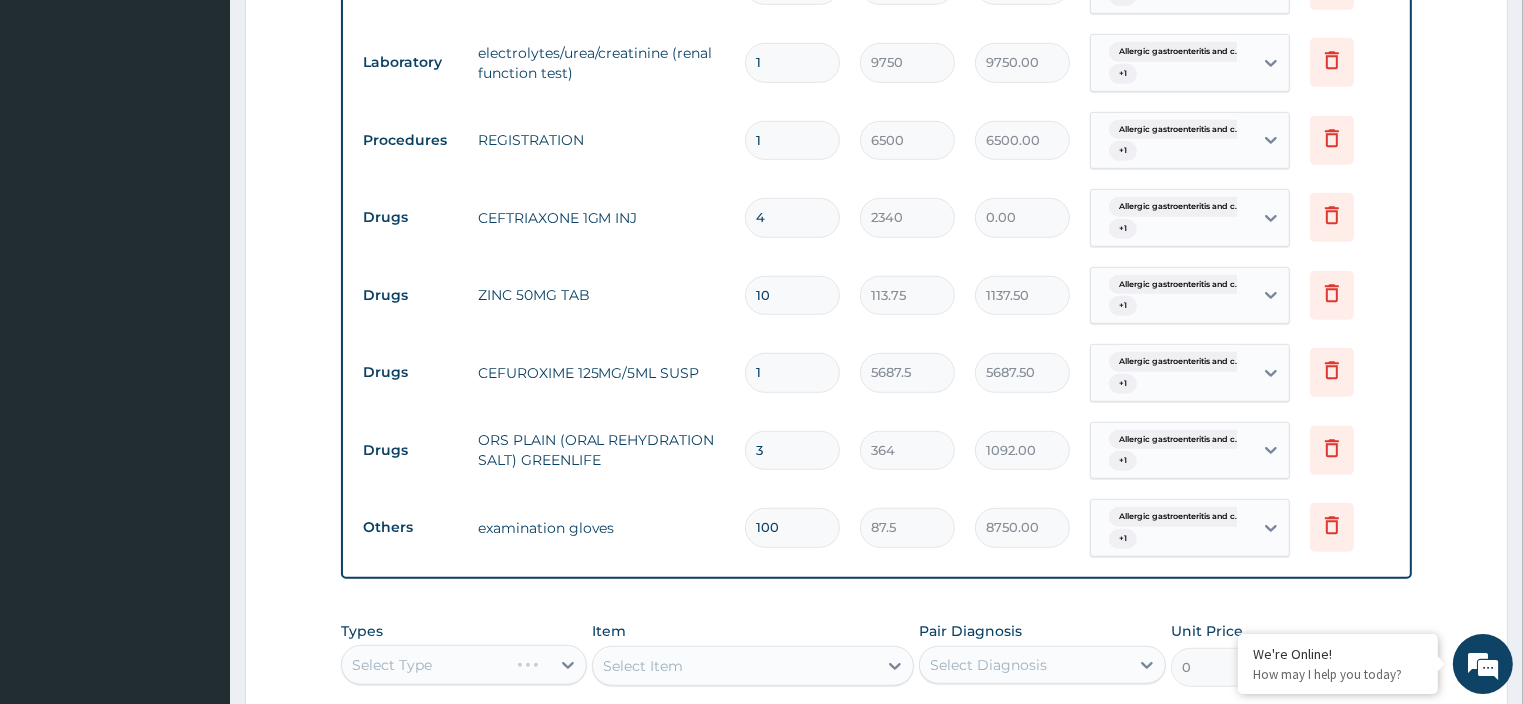 type on "9360.00" 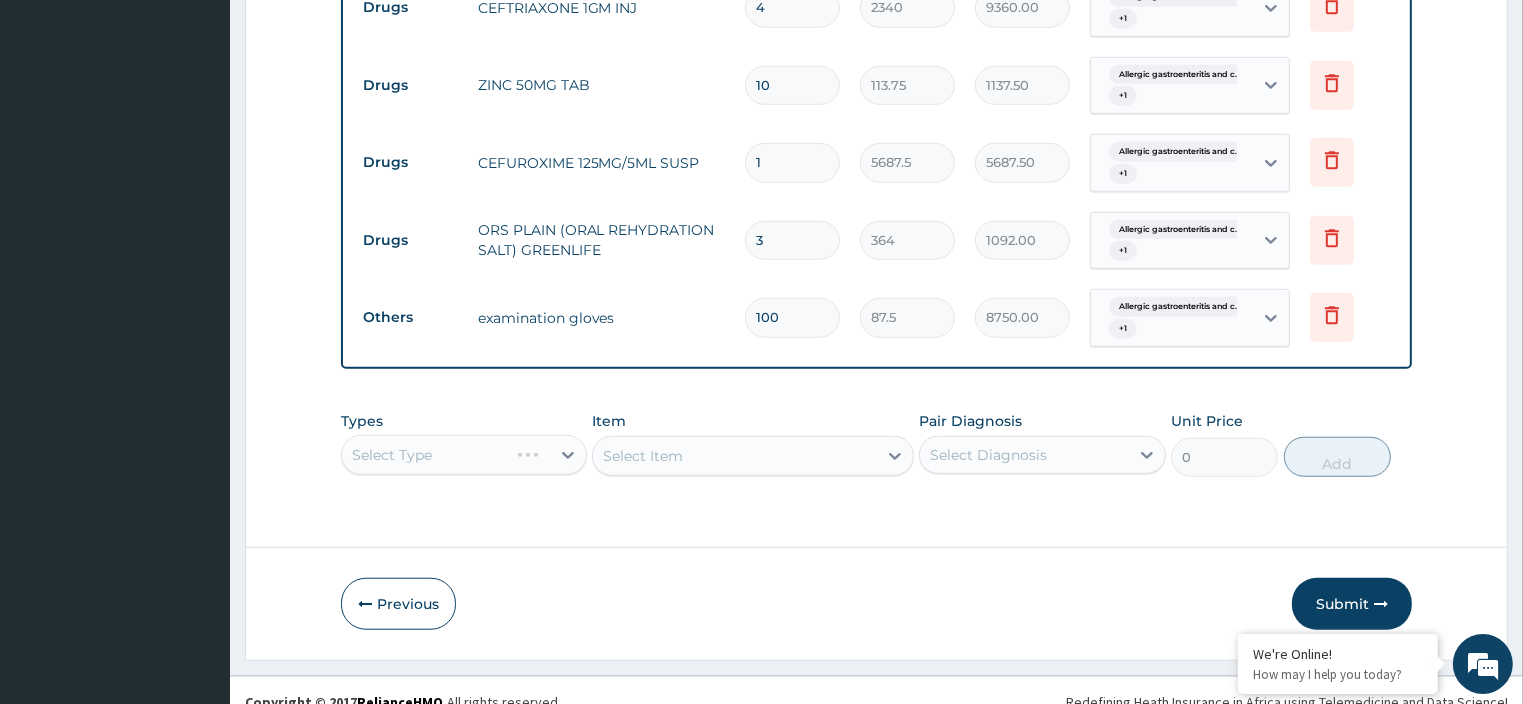 scroll, scrollTop: 1540, scrollLeft: 0, axis: vertical 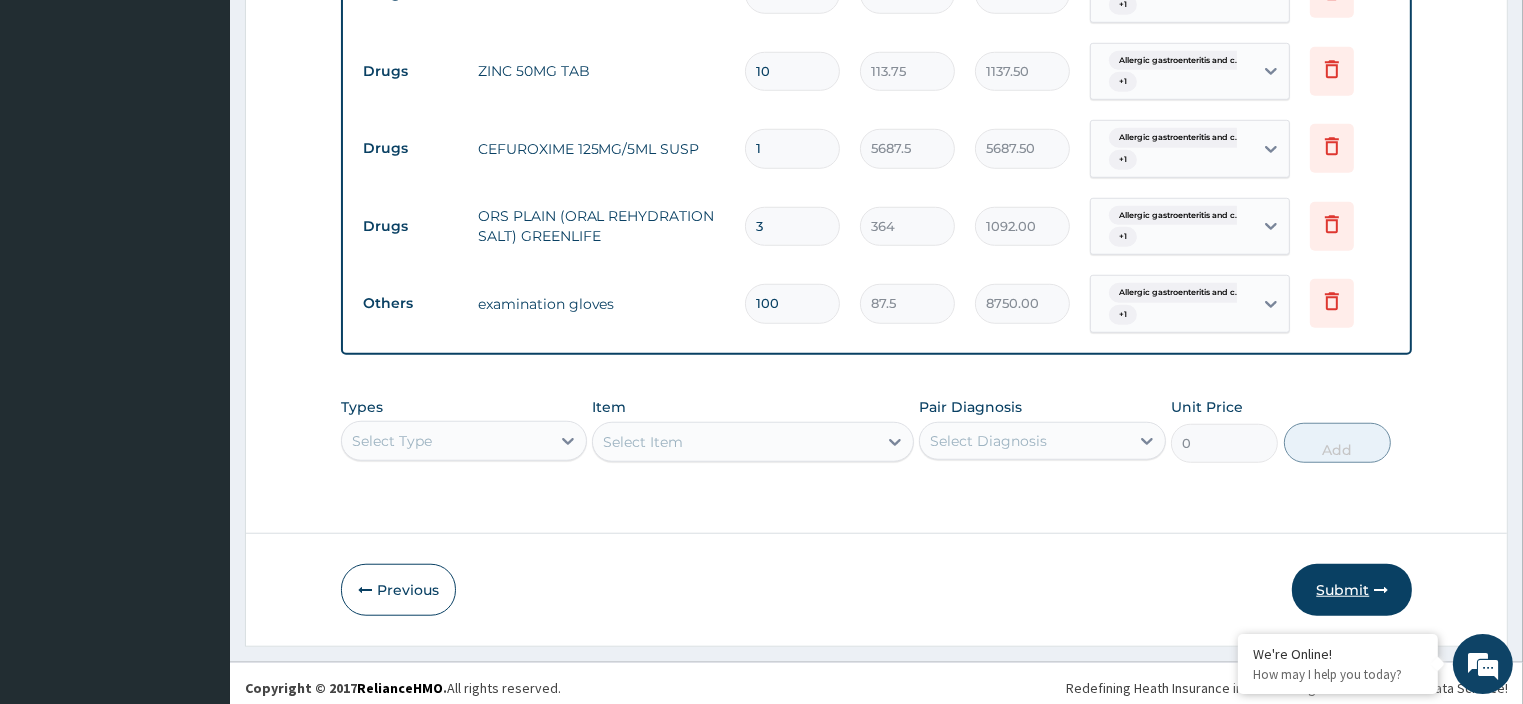 type on "4" 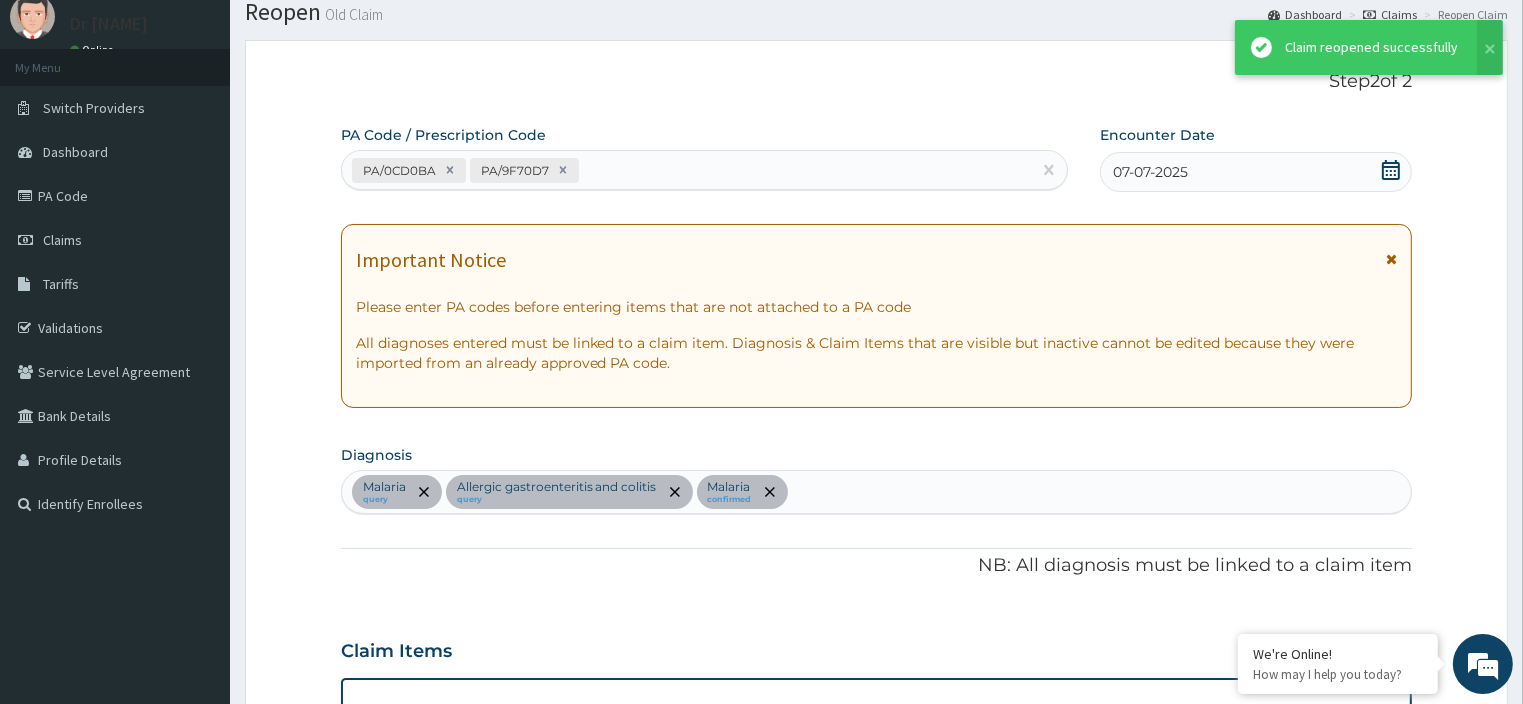 scroll, scrollTop: 1540, scrollLeft: 0, axis: vertical 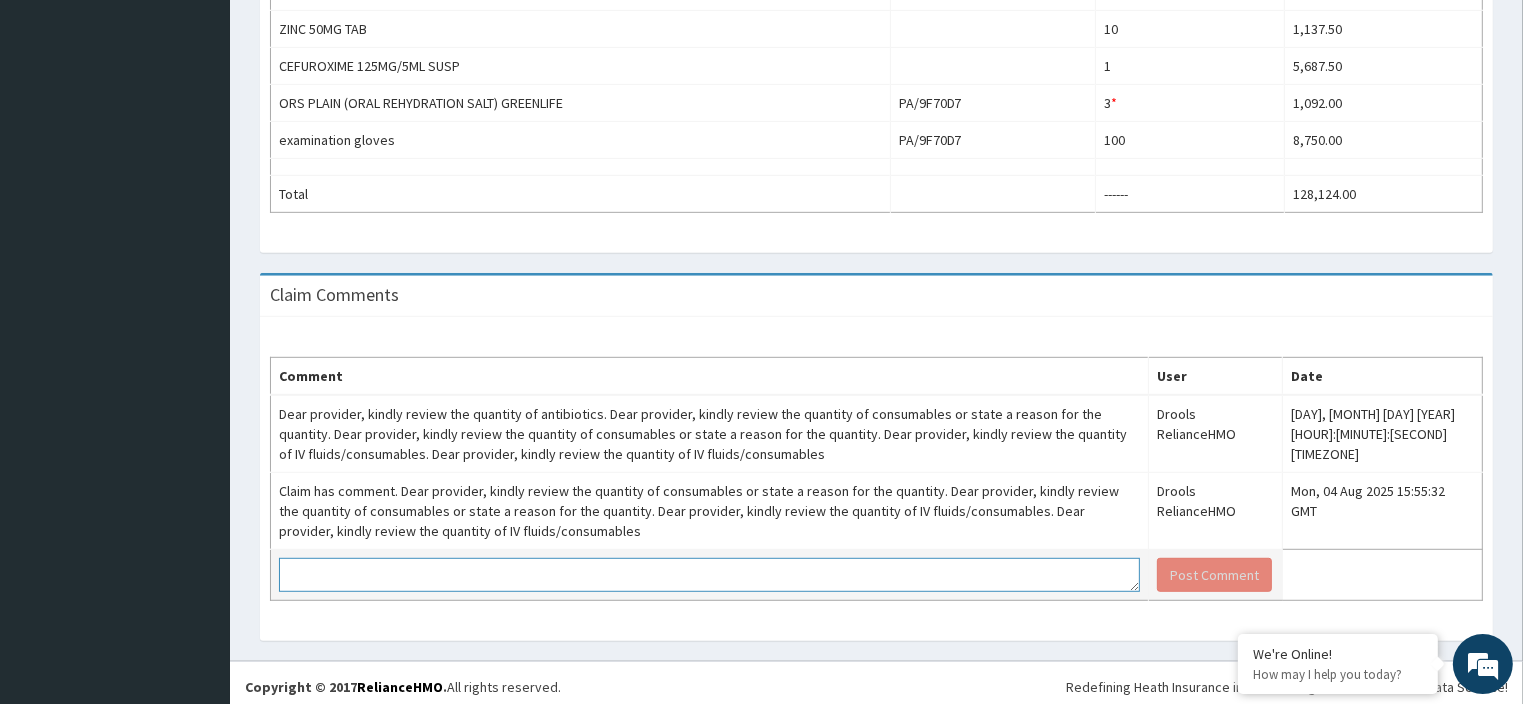 click at bounding box center [709, 575] 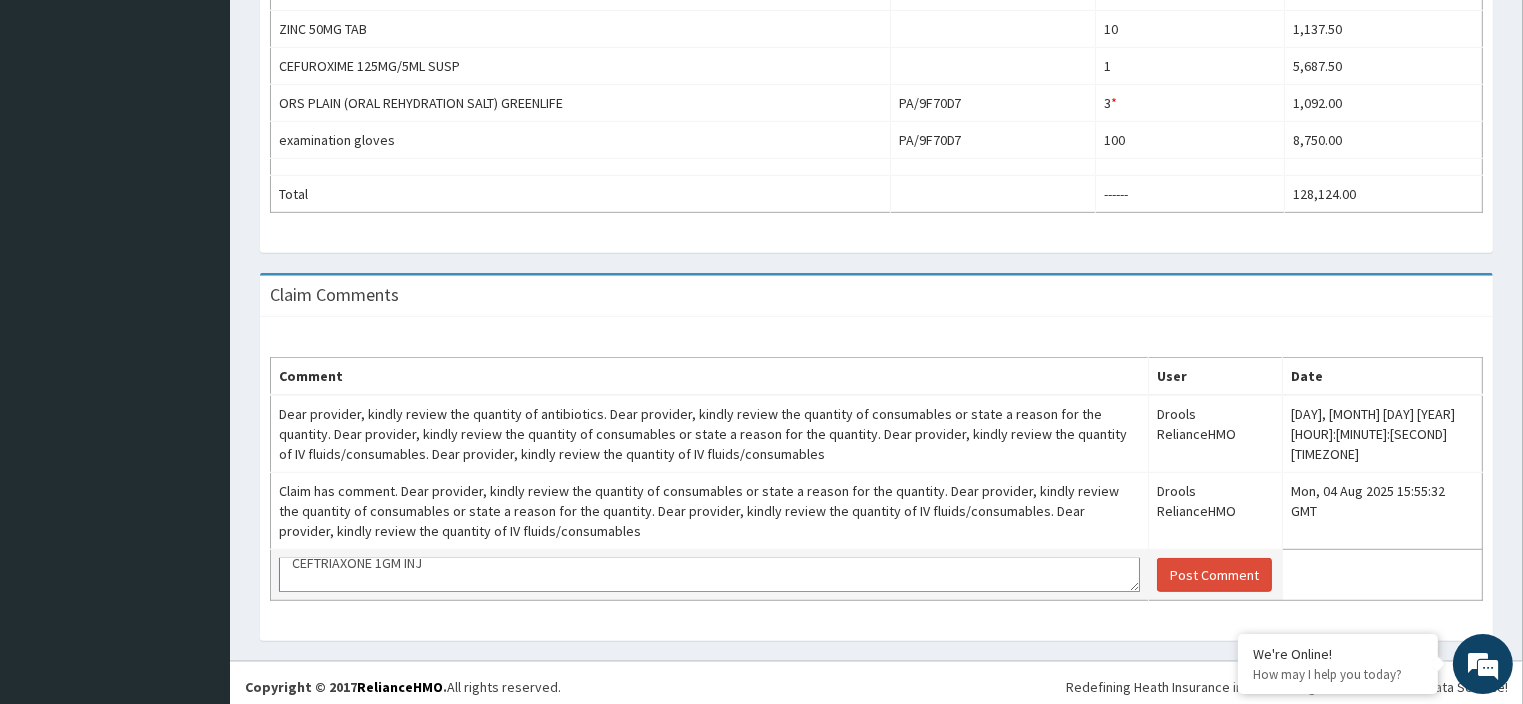scroll, scrollTop: 32, scrollLeft: 0, axis: vertical 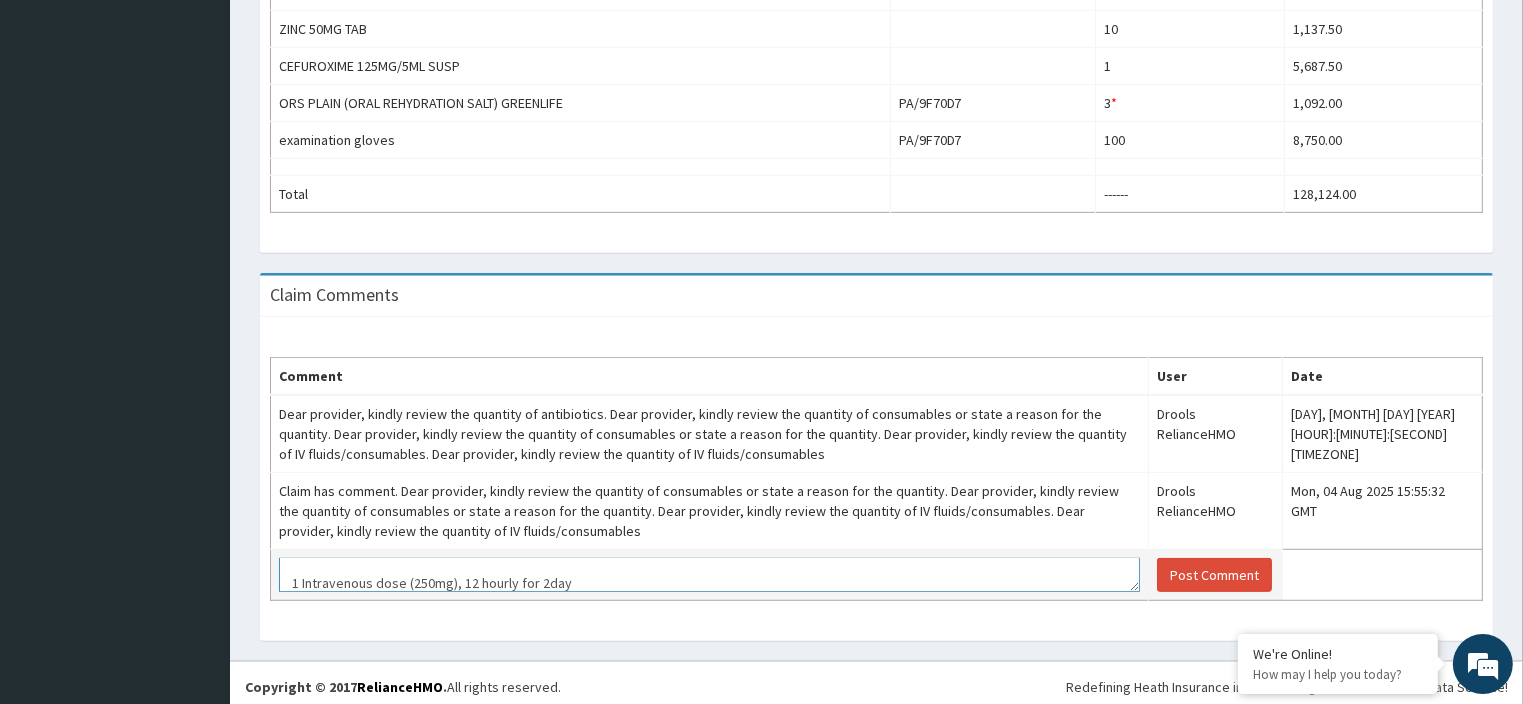 click on "CEFTRIAXONE 1GM INJ
1 Intravenous dose (250mg), 12 hourly for 2day" at bounding box center [709, 575] 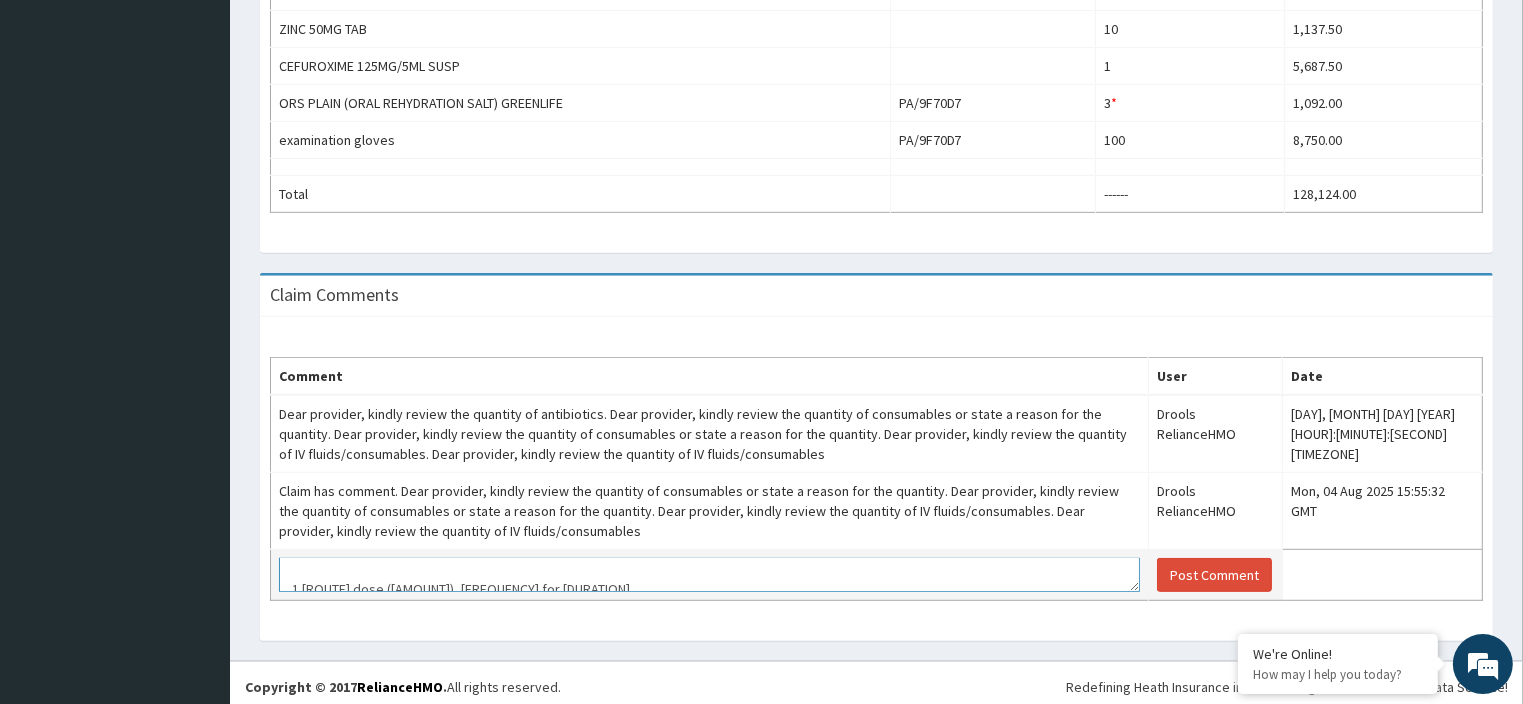 scroll, scrollTop: 6, scrollLeft: 0, axis: vertical 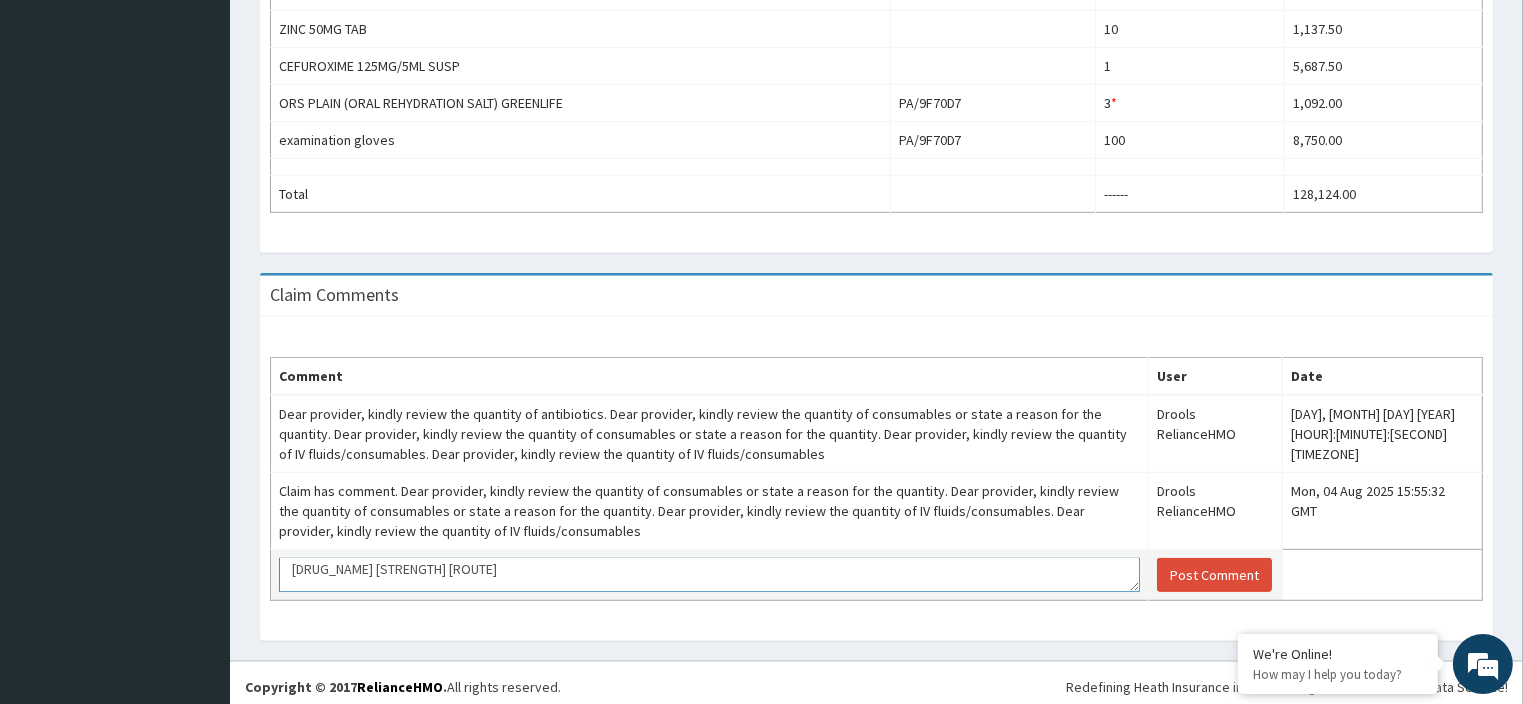 click on "[DRUG_NAME] [STRENGTH] [ROUTE]
1 [ROUTE] dose ([AMOUNT]), [FREQUENCY] for [DURATION]" at bounding box center (709, 575) 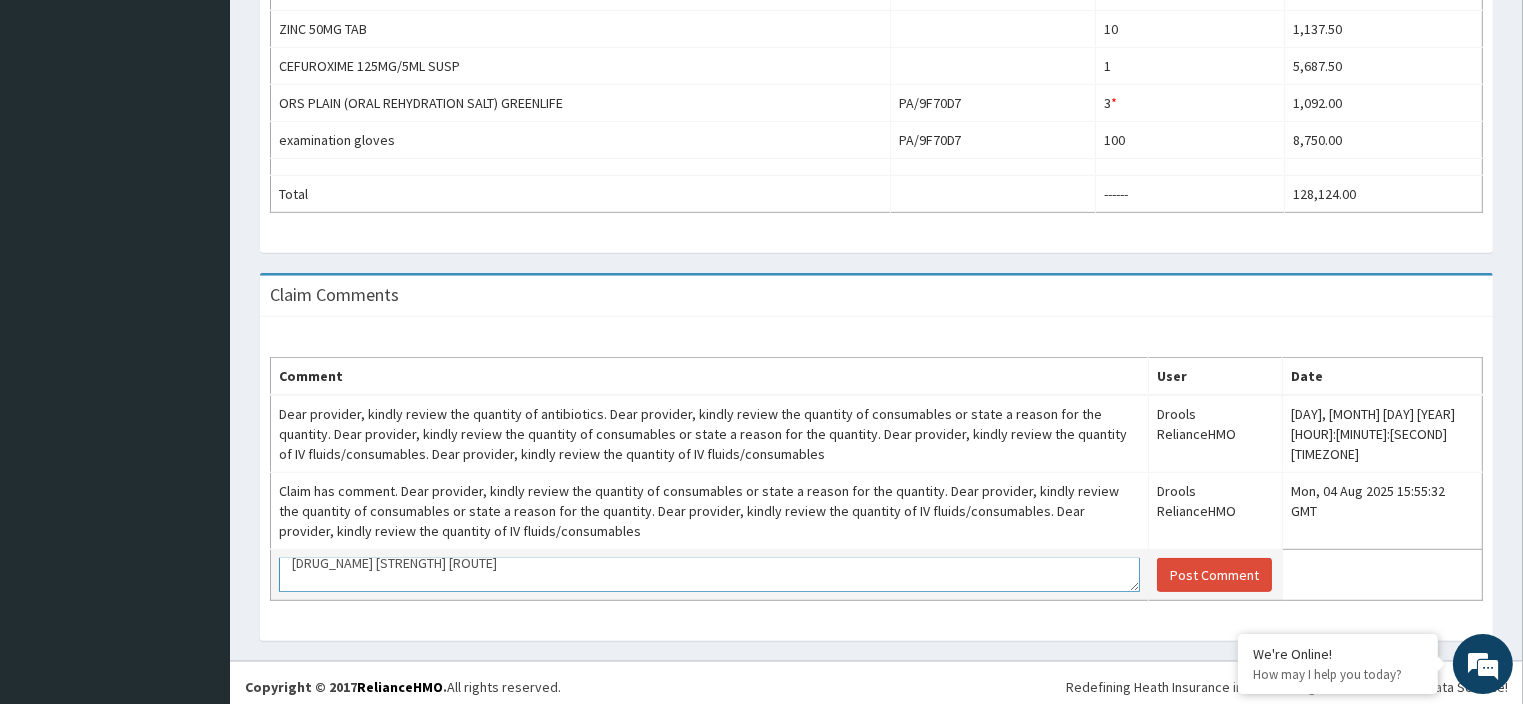 scroll, scrollTop: 32, scrollLeft: 0, axis: vertical 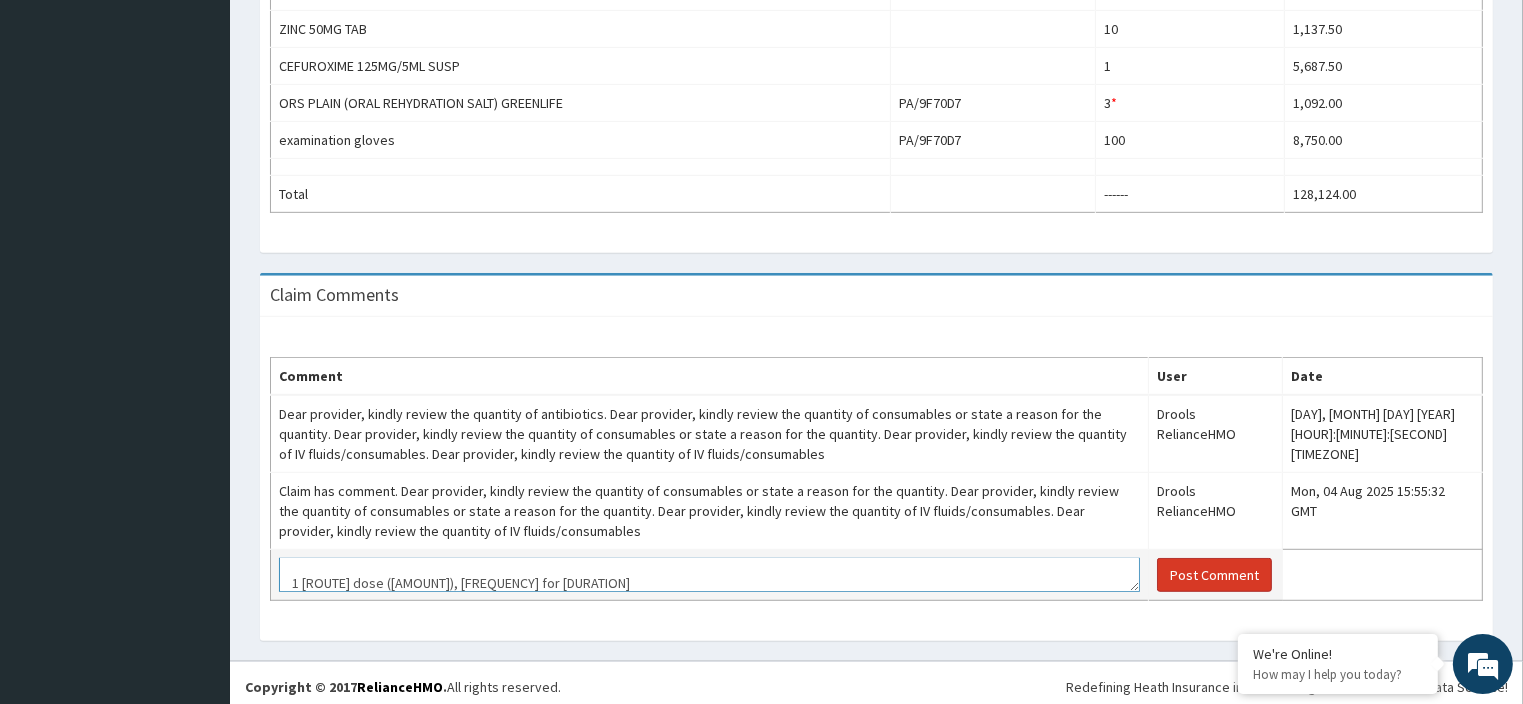 type on "[DRUG_NAME] [STRENGTH] [ROUTE]
1 [ROUTE] dose ([AMOUNT]), [FREQUENCY] for [DURATION]" 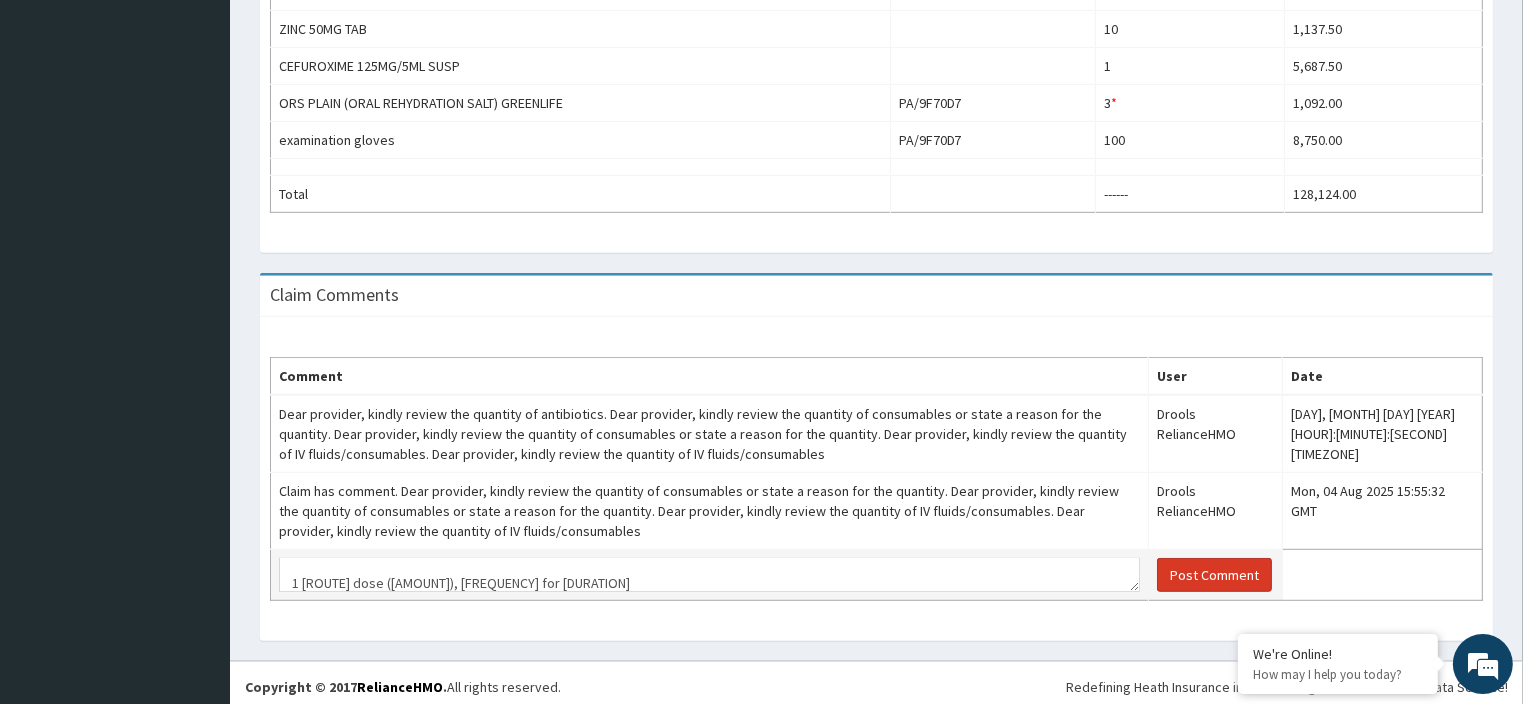 click on "Post Comment" at bounding box center [1214, 575] 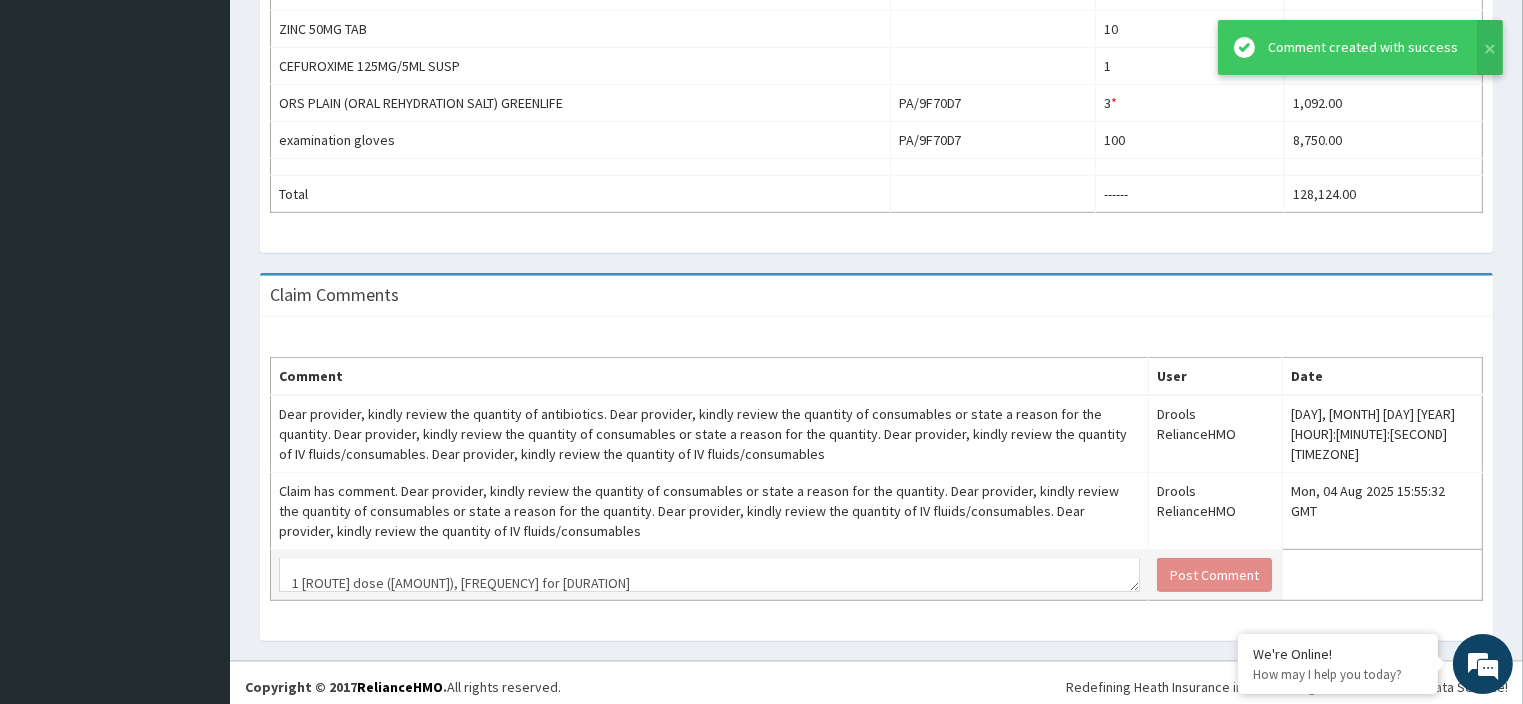 scroll, scrollTop: 0, scrollLeft: 0, axis: both 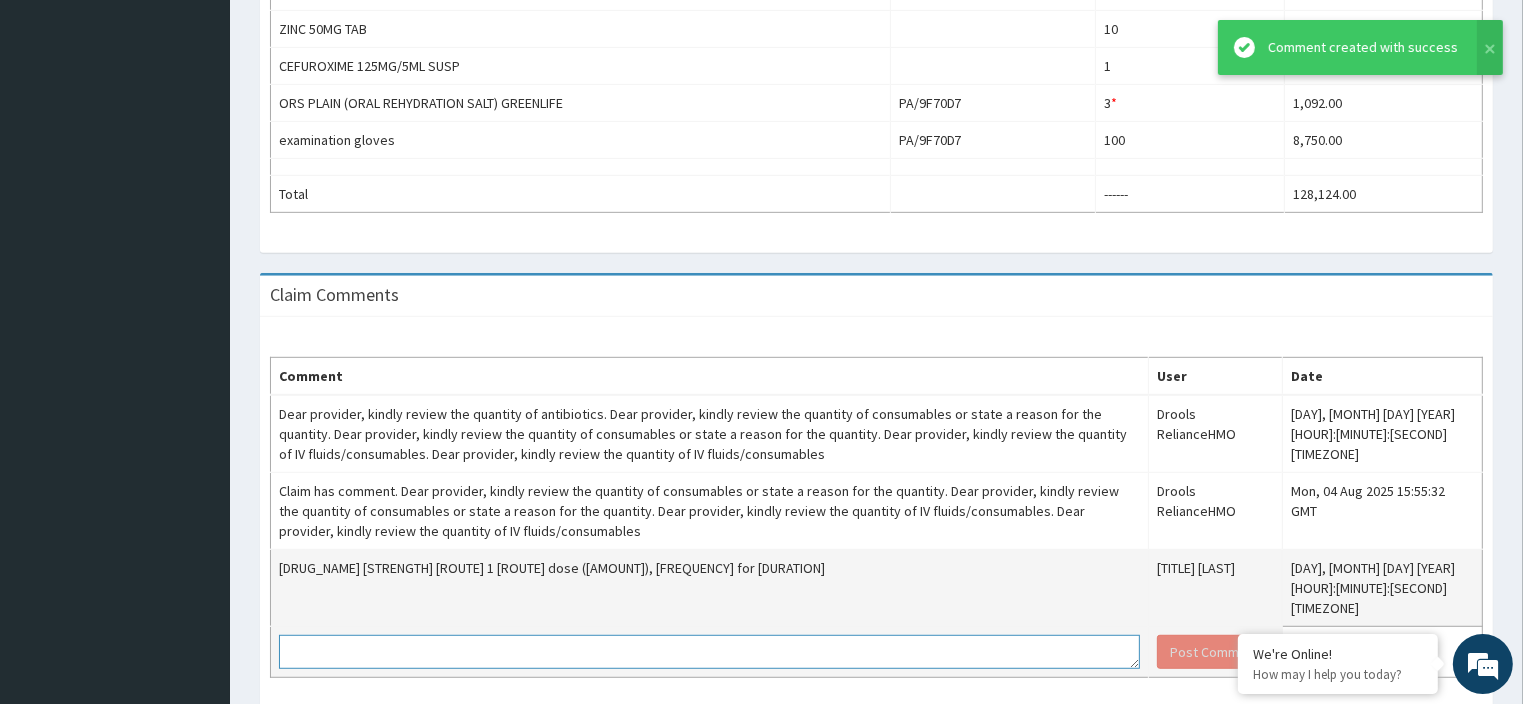 click at bounding box center (709, 652) 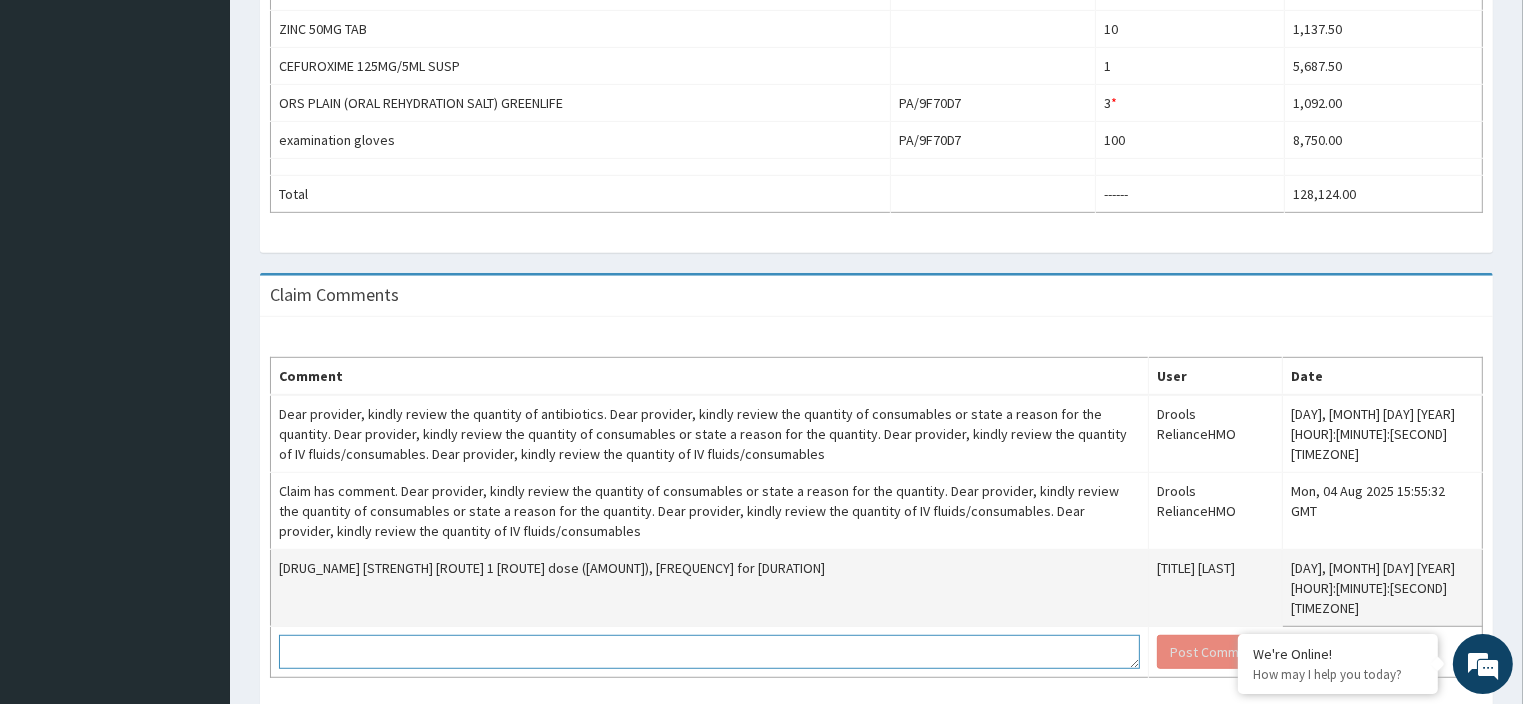 paste on "ORS PLAIN (ORAL REHYDRATION SALT) GREENLIFE
1 Oral dose (100ml), PRN for 2day" 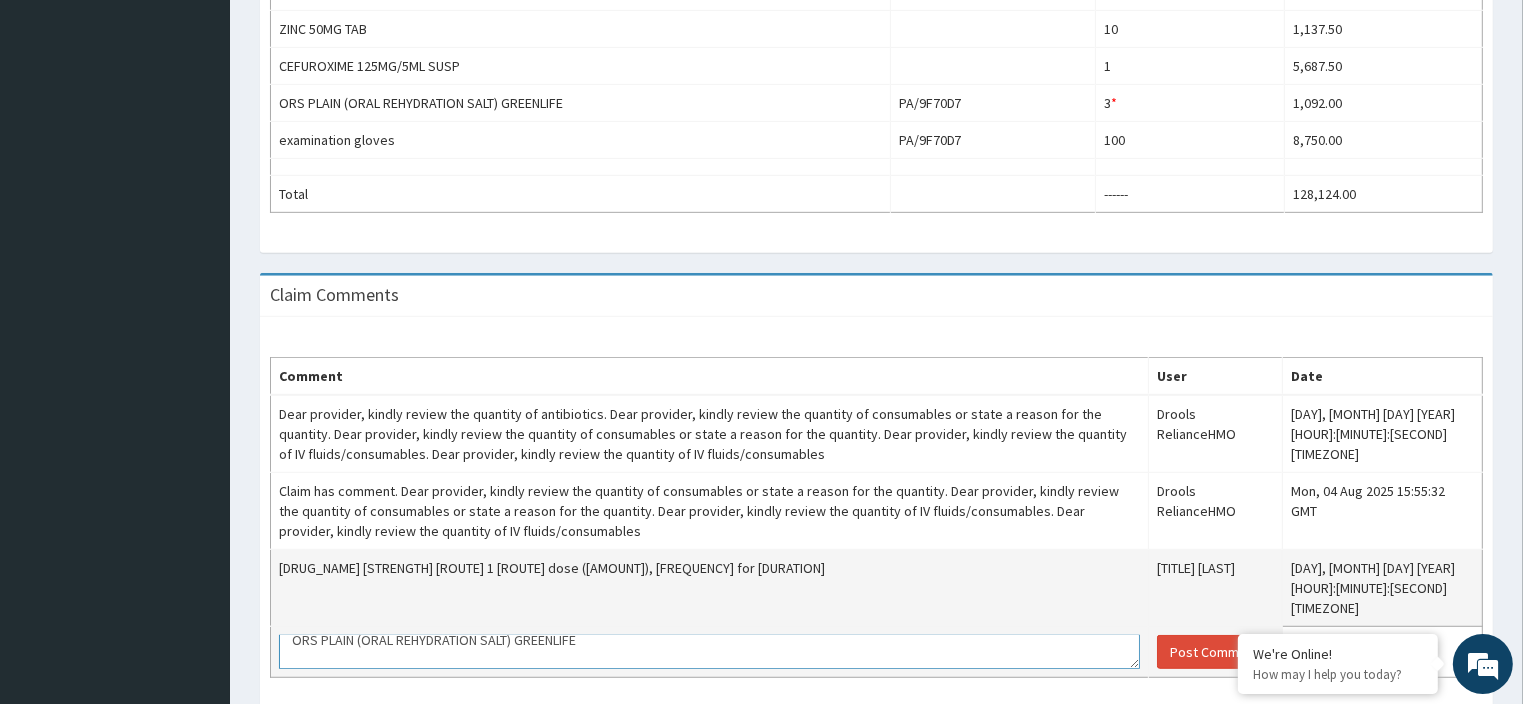 scroll, scrollTop: 32, scrollLeft: 0, axis: vertical 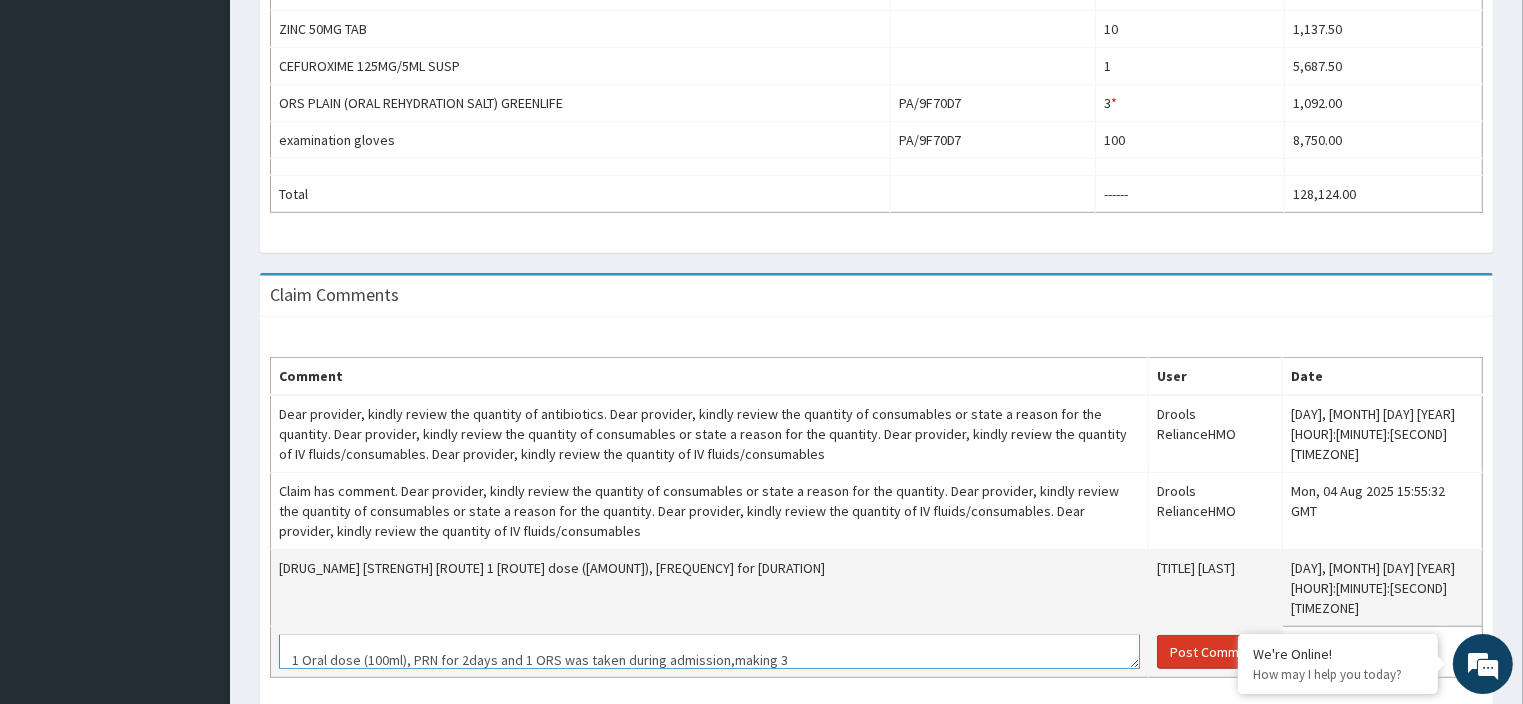 type on "ORS PLAIN (ORAL REHYDRATION SALT) GREENLIFE
1 Oral dose (100ml), PRN for 2days and 1 ORS was taken during admission,making 3" 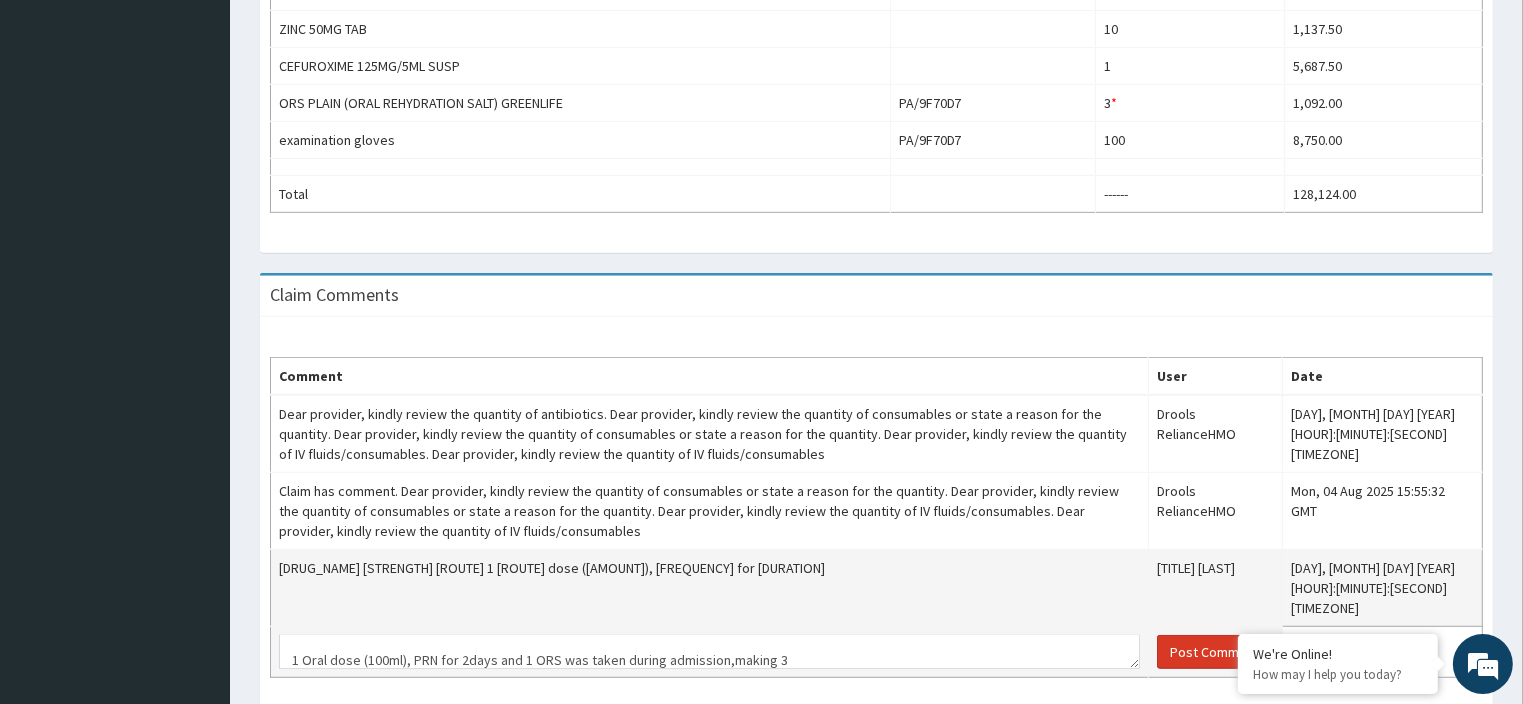 click on "Post Comment" at bounding box center [1214, 652] 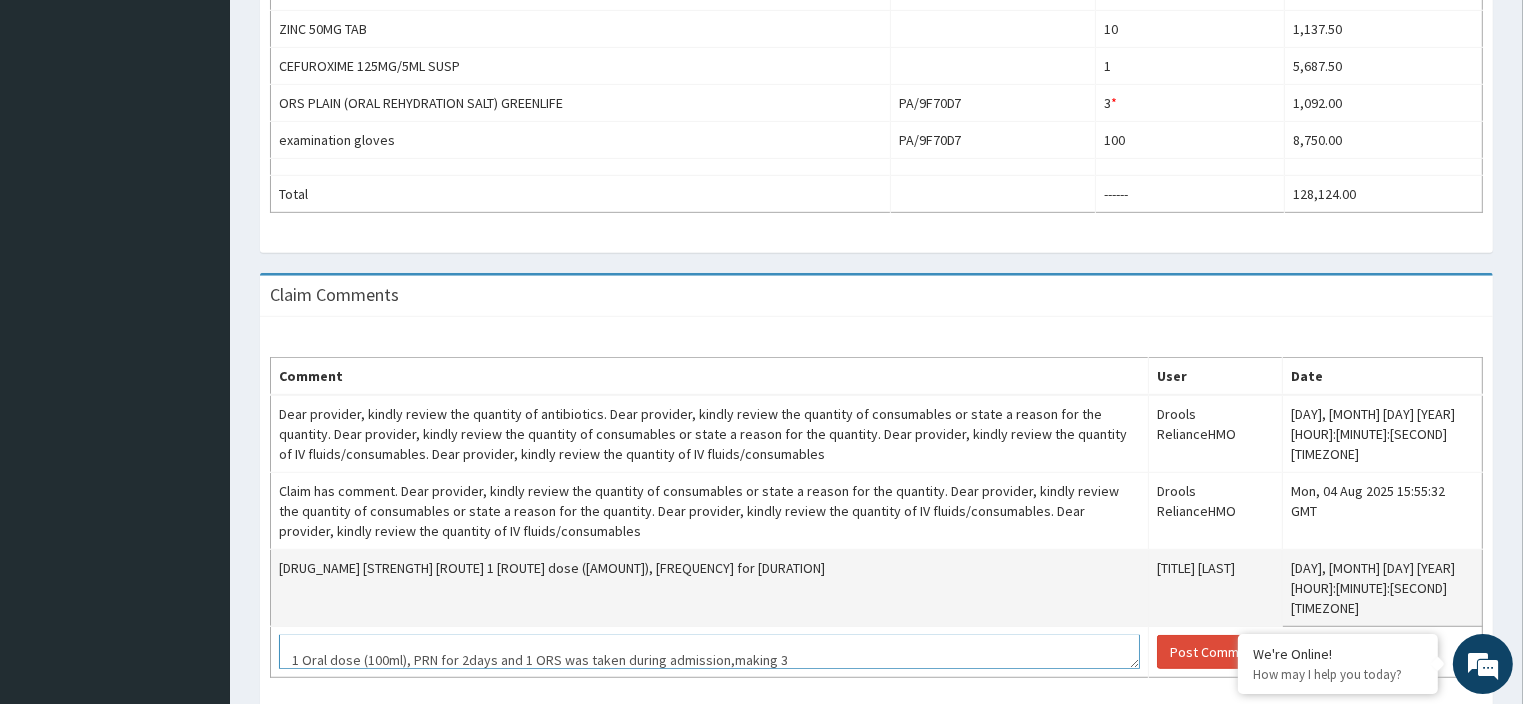 scroll, scrollTop: 40, scrollLeft: 0, axis: vertical 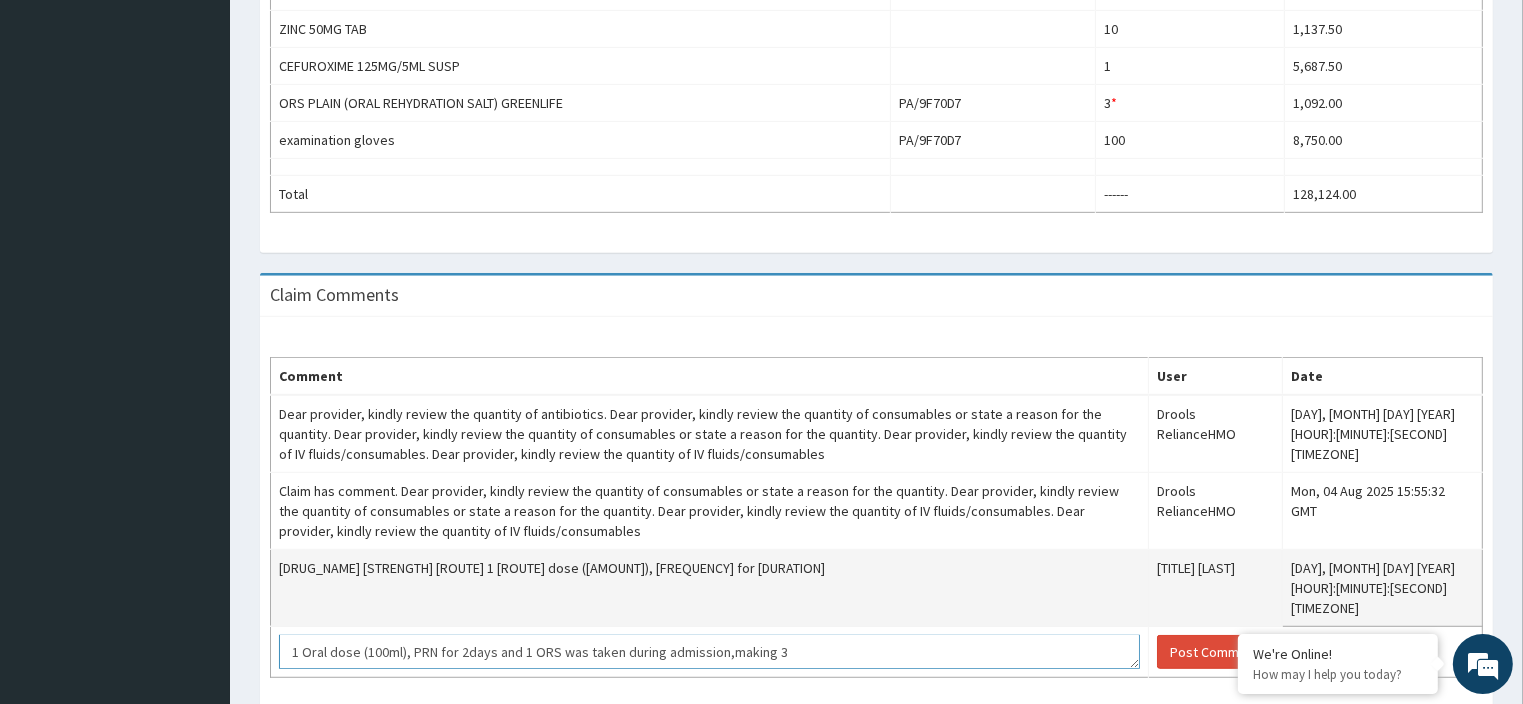 drag, startPoint x: 804, startPoint y: 629, endPoint x: 223, endPoint y: 631, distance: 581.0034 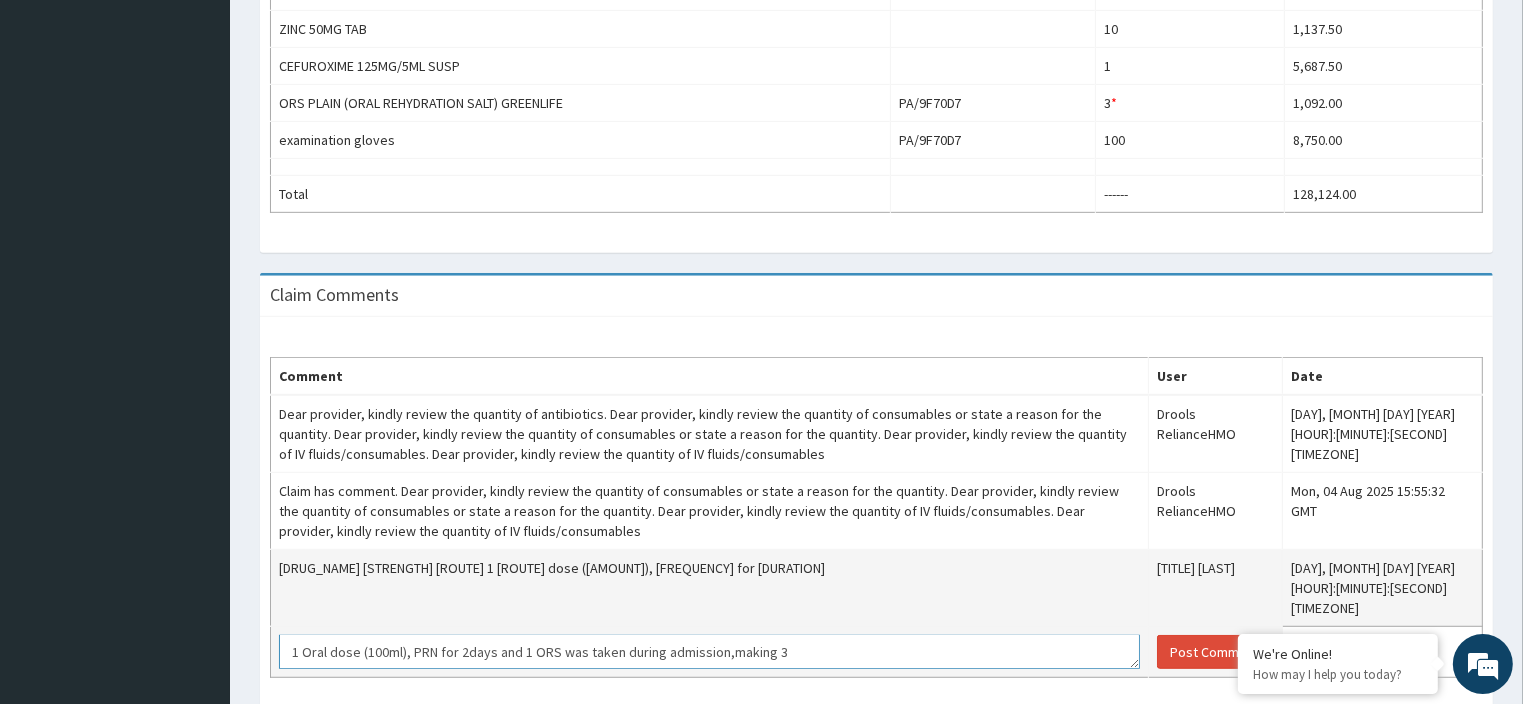 type 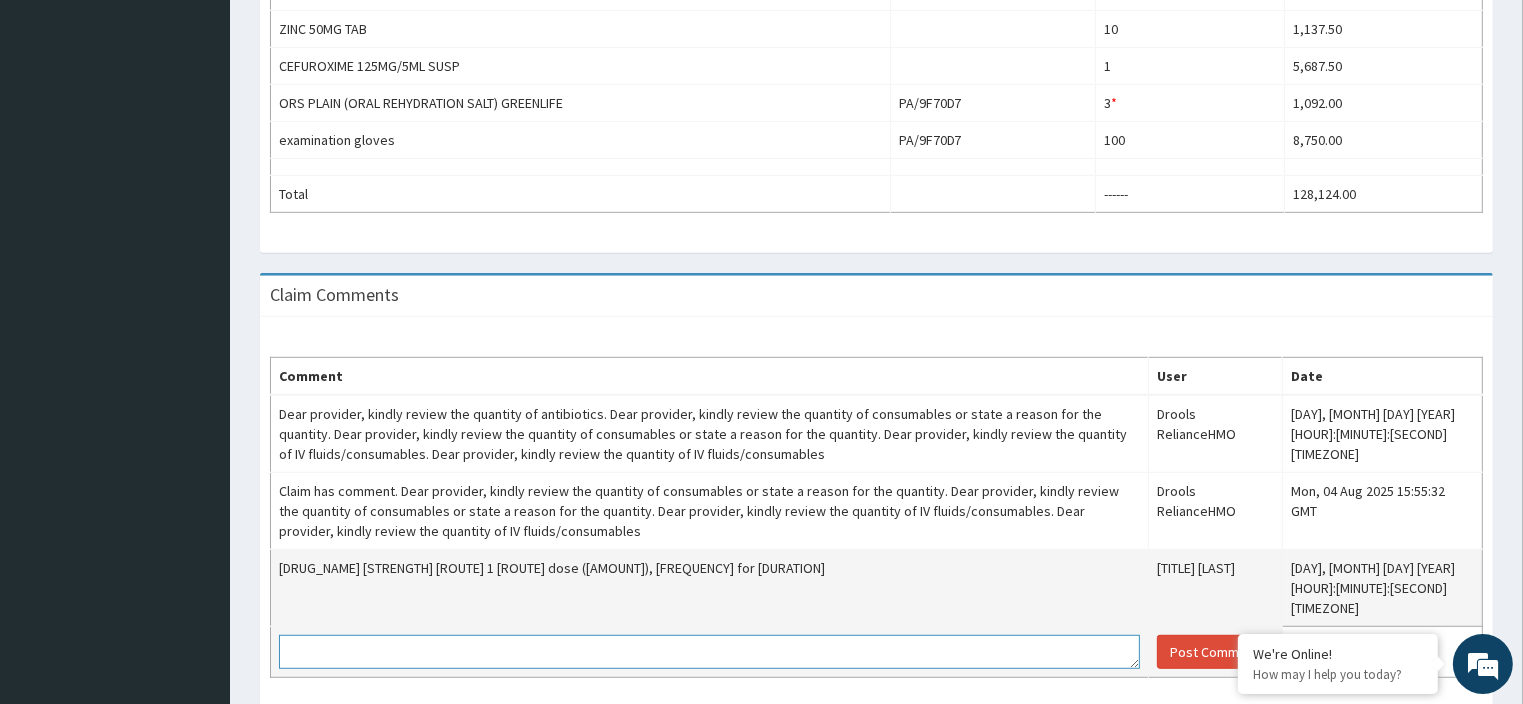 scroll, scrollTop: 0, scrollLeft: 0, axis: both 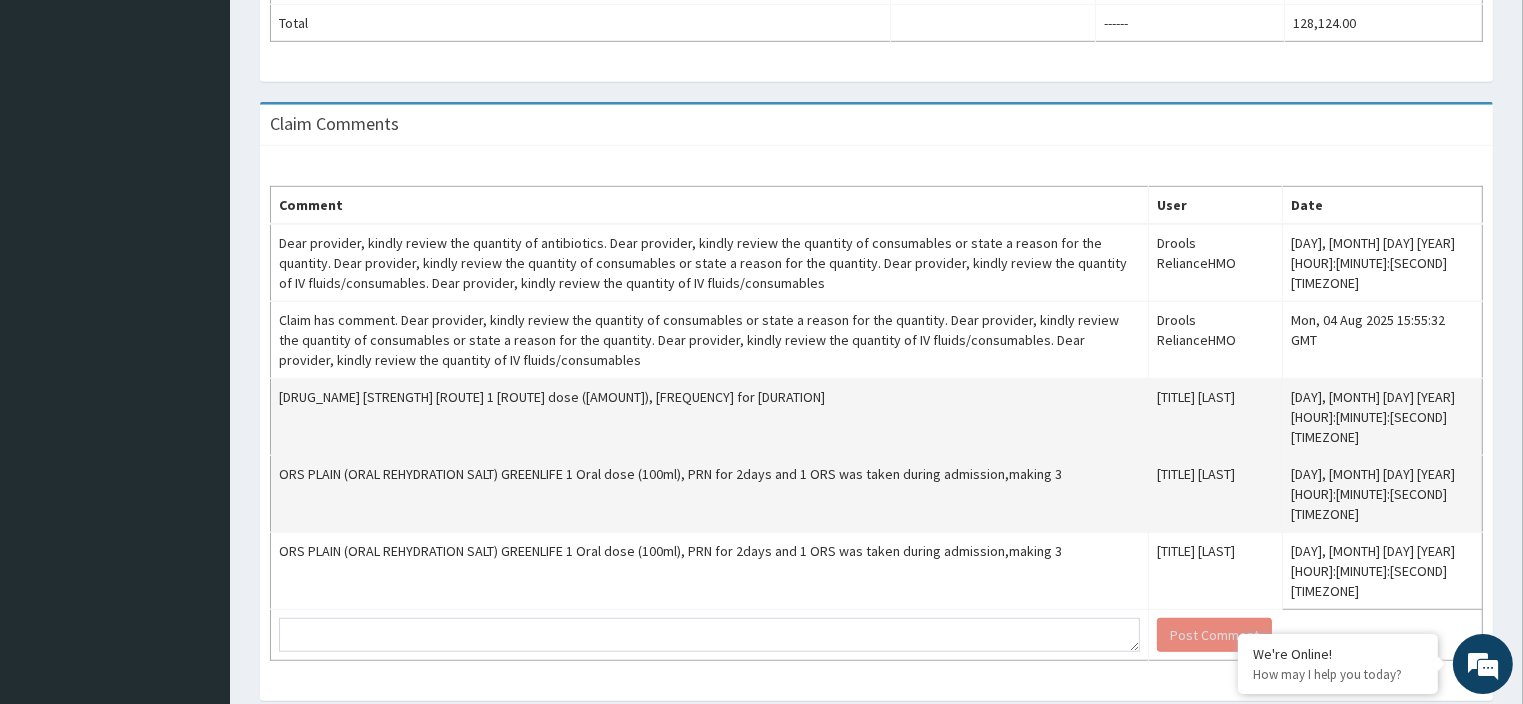 drag, startPoint x: 1122, startPoint y: 515, endPoint x: 841, endPoint y: 484, distance: 282.7048 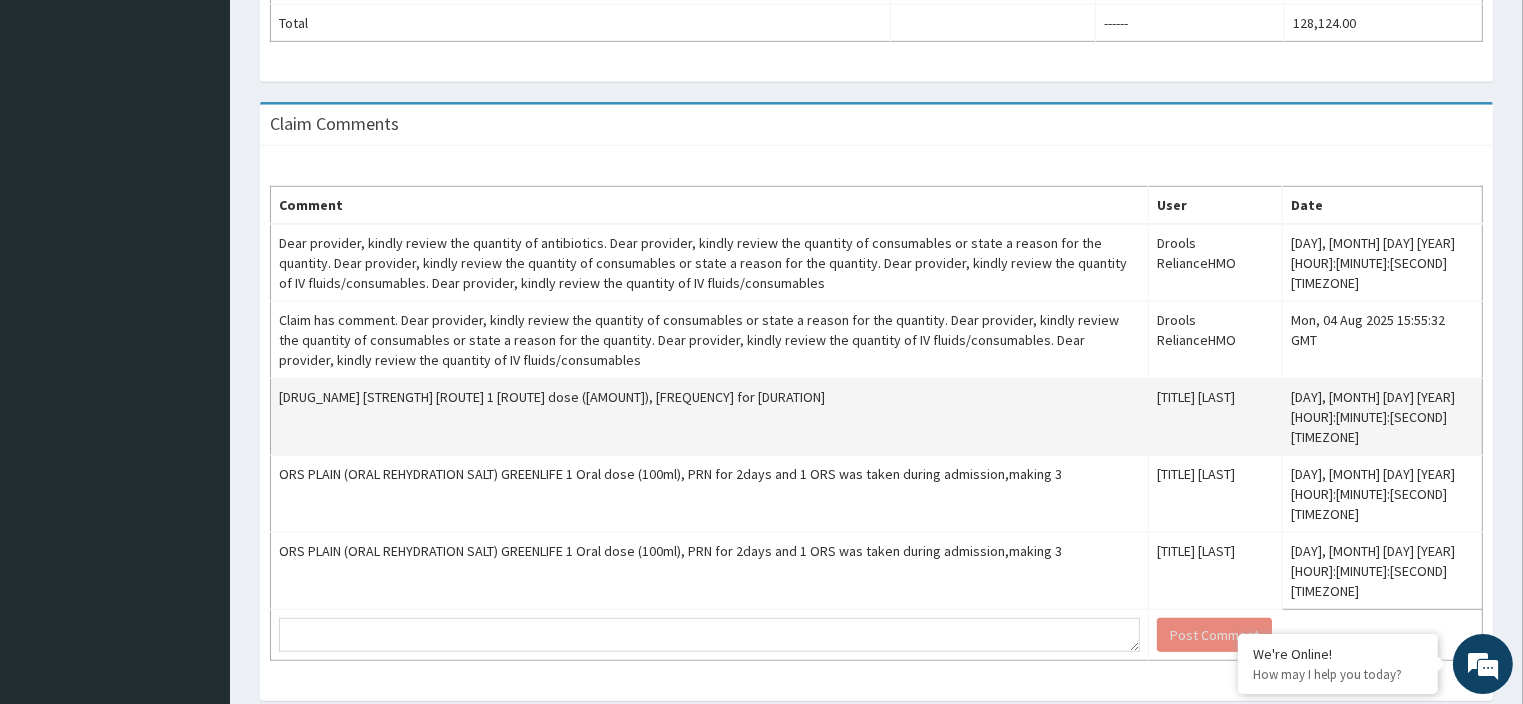scroll, scrollTop: 624, scrollLeft: 0, axis: vertical 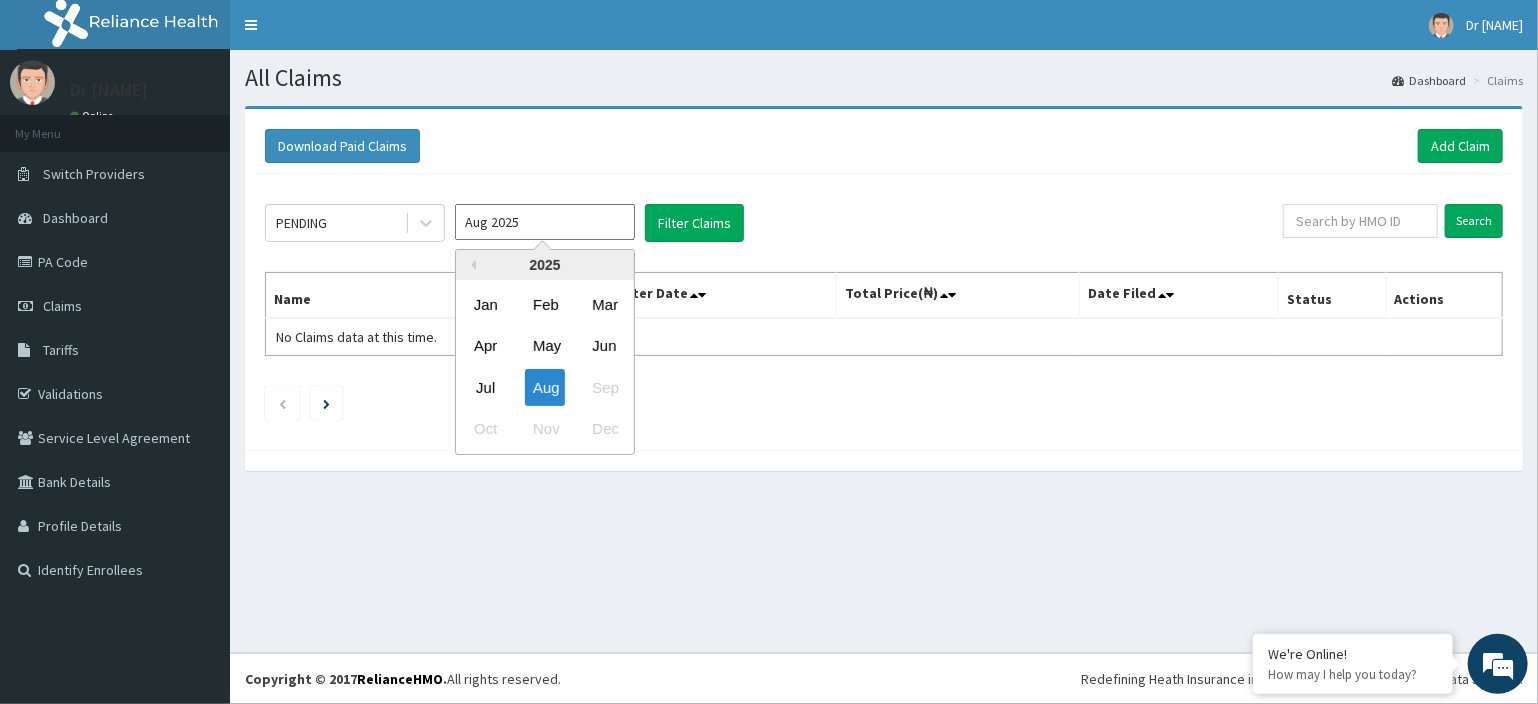 click on "Jun" at bounding box center [604, 346] 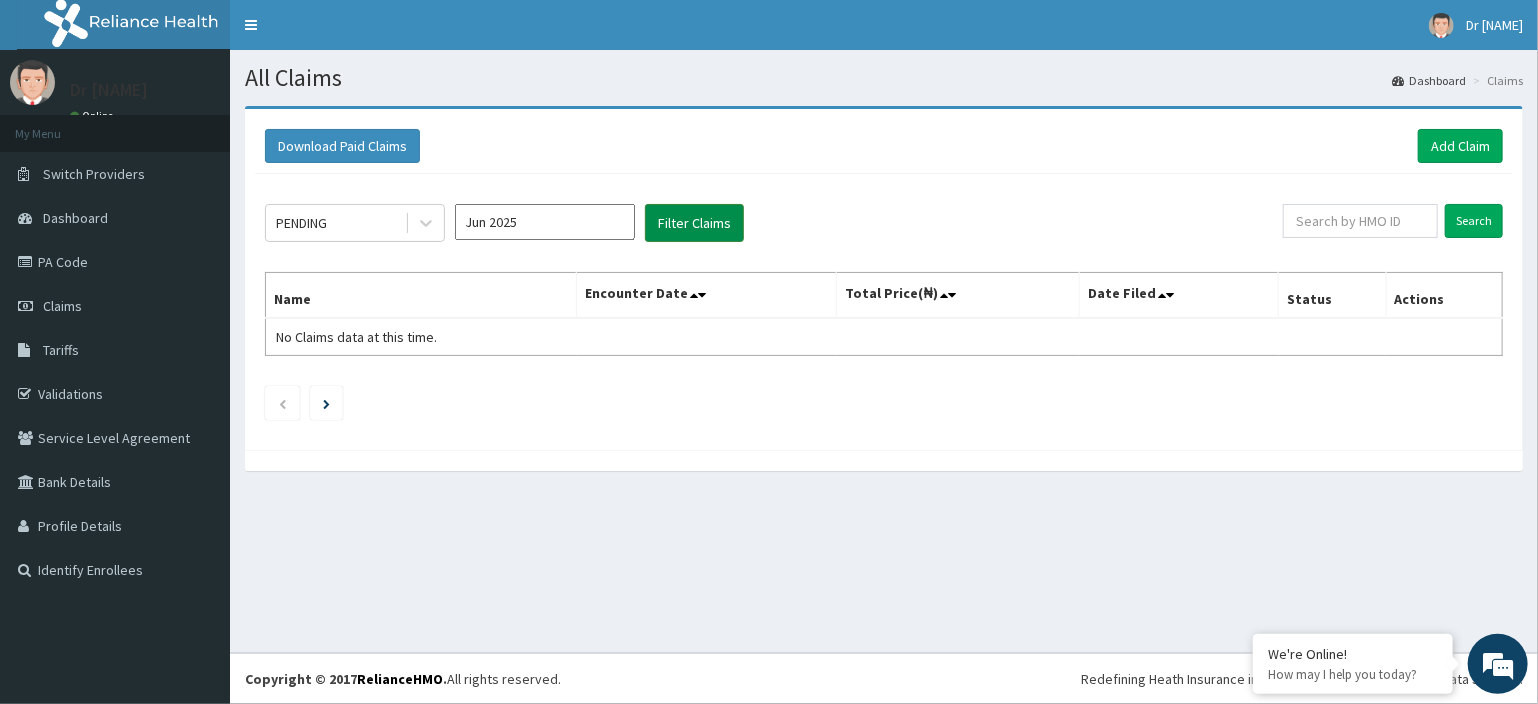 click on "Filter Claims" at bounding box center [694, 223] 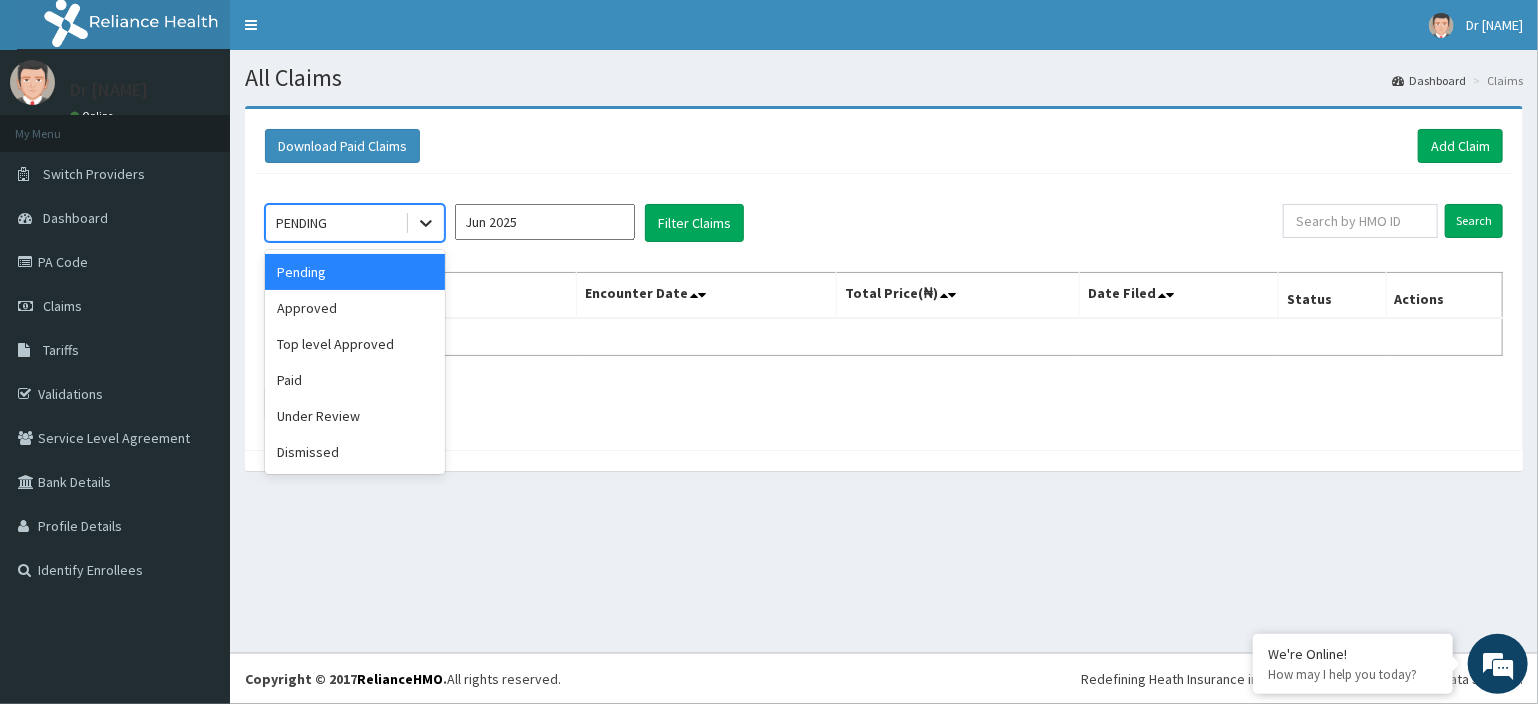 click 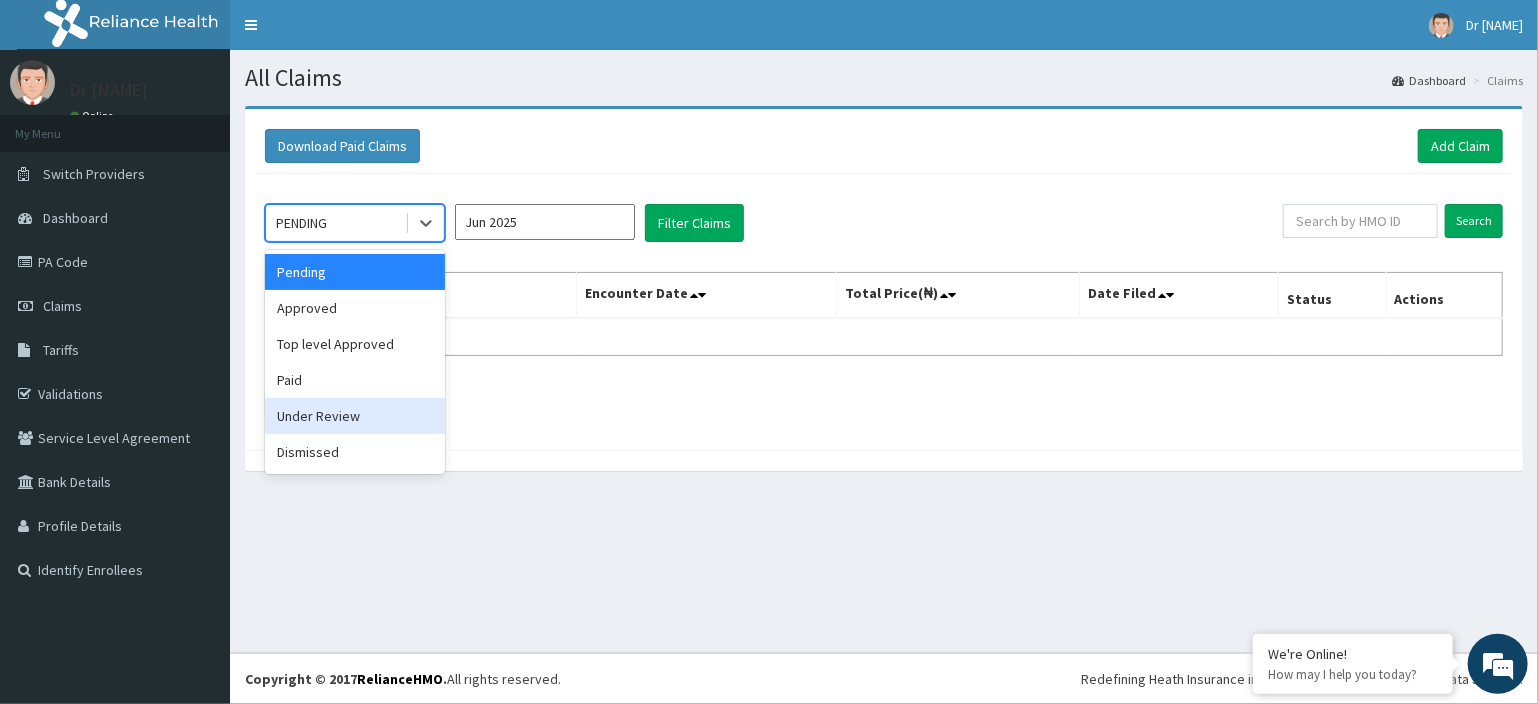 scroll, scrollTop: 0, scrollLeft: 0, axis: both 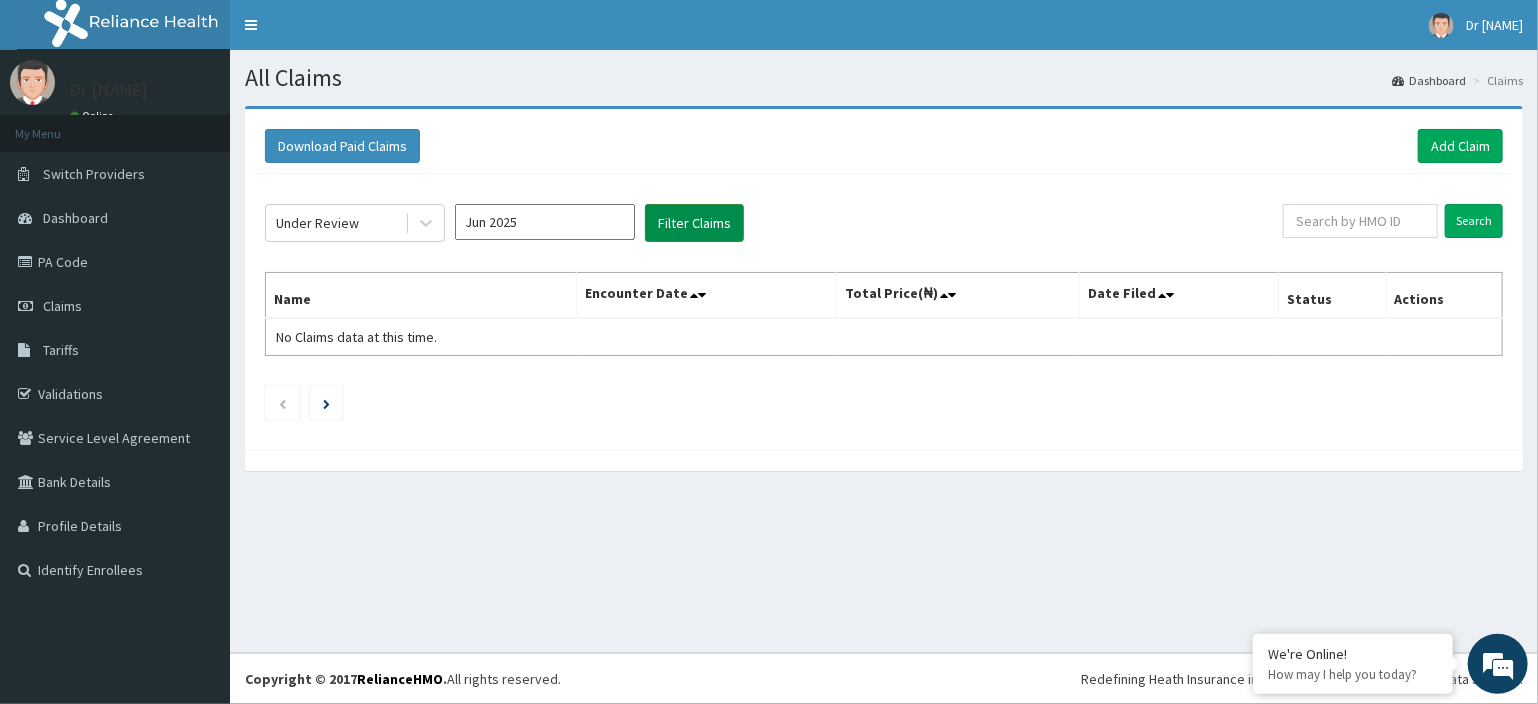 click on "Filter Claims" at bounding box center (694, 223) 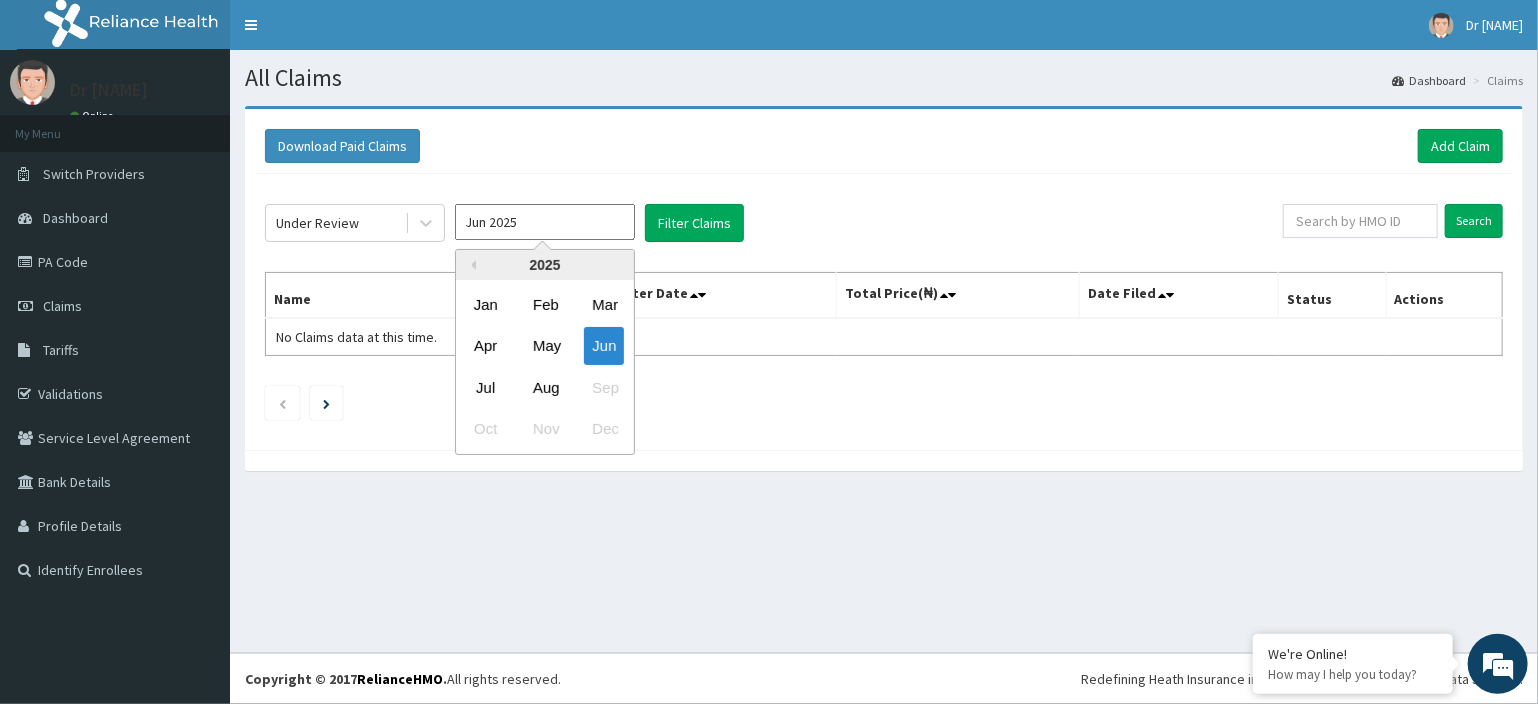 click on "Jun 2025" at bounding box center [545, 222] 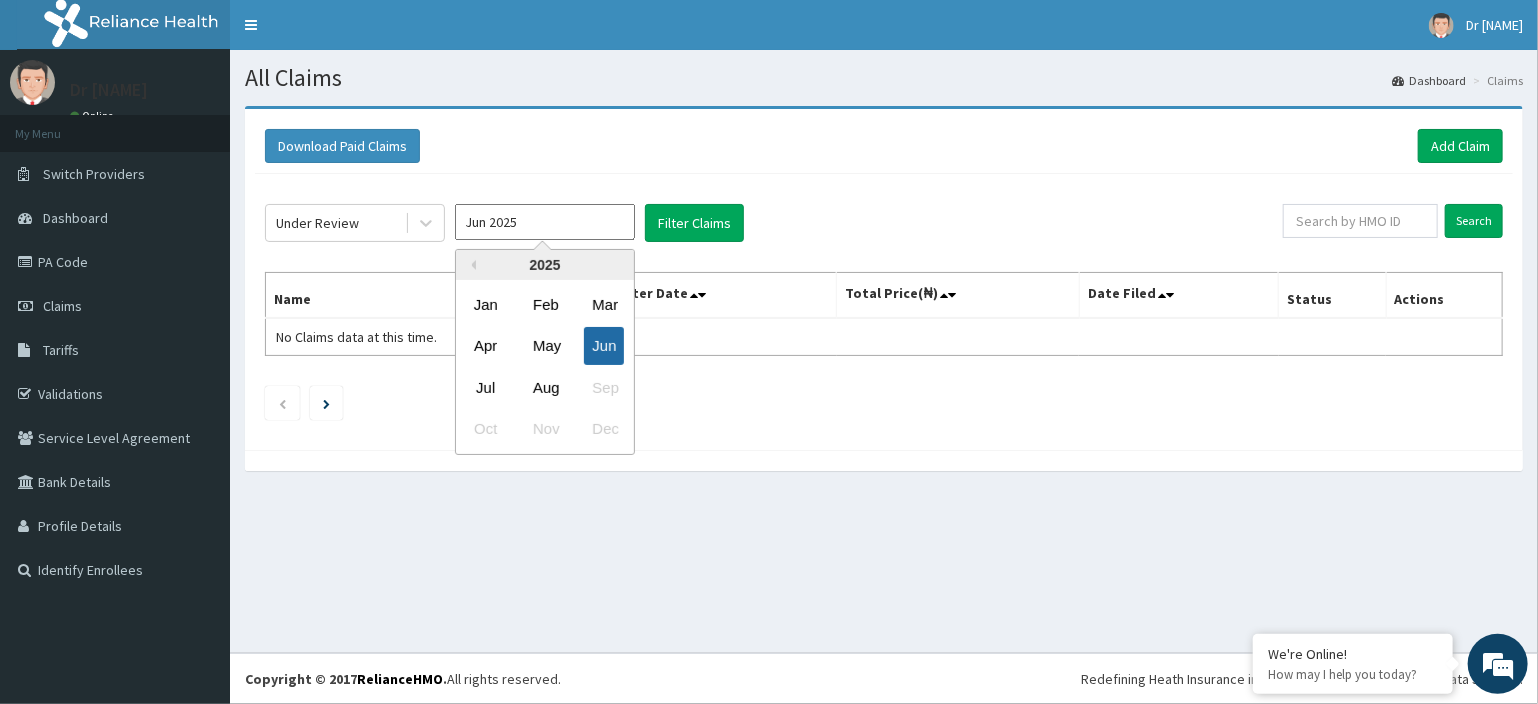 click on "Jun" at bounding box center [604, 346] 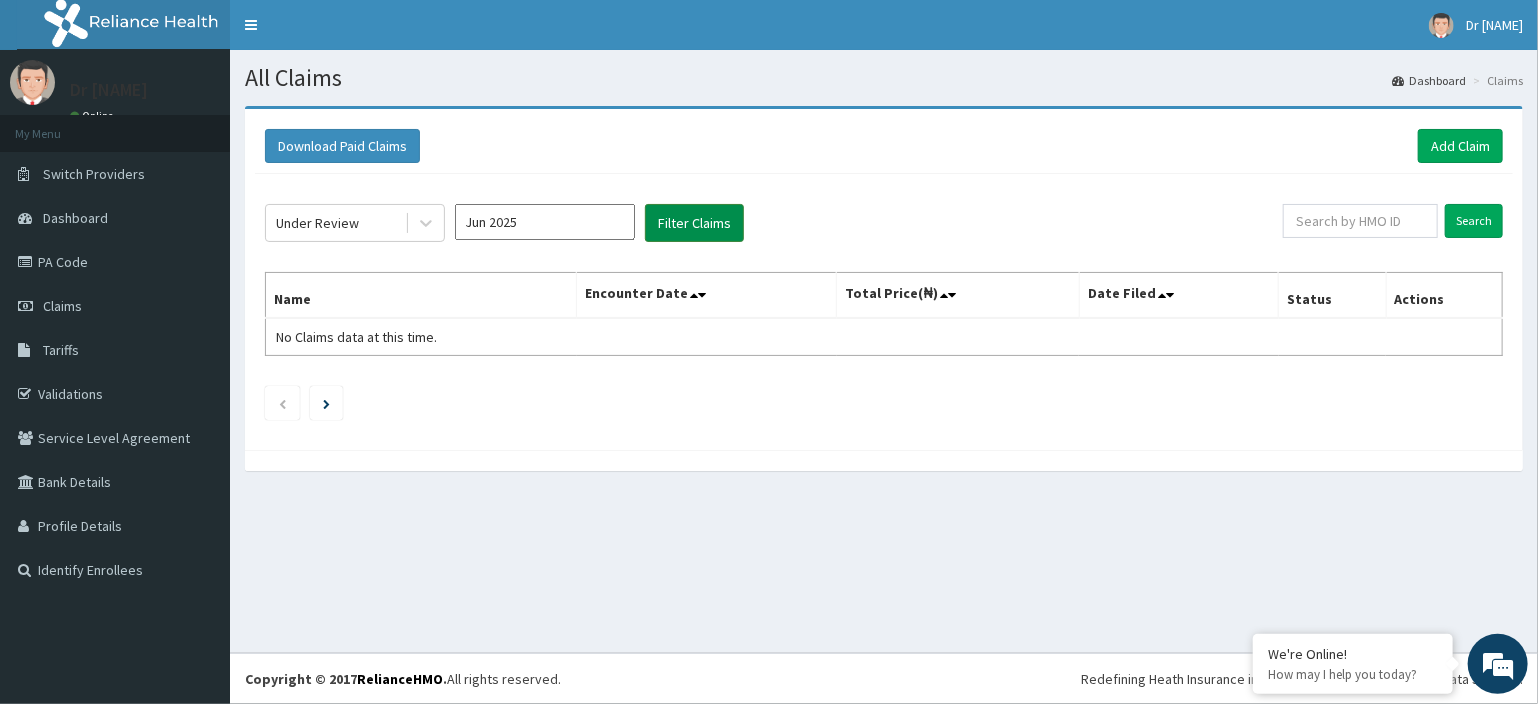 click on "Filter Claims" at bounding box center [694, 223] 